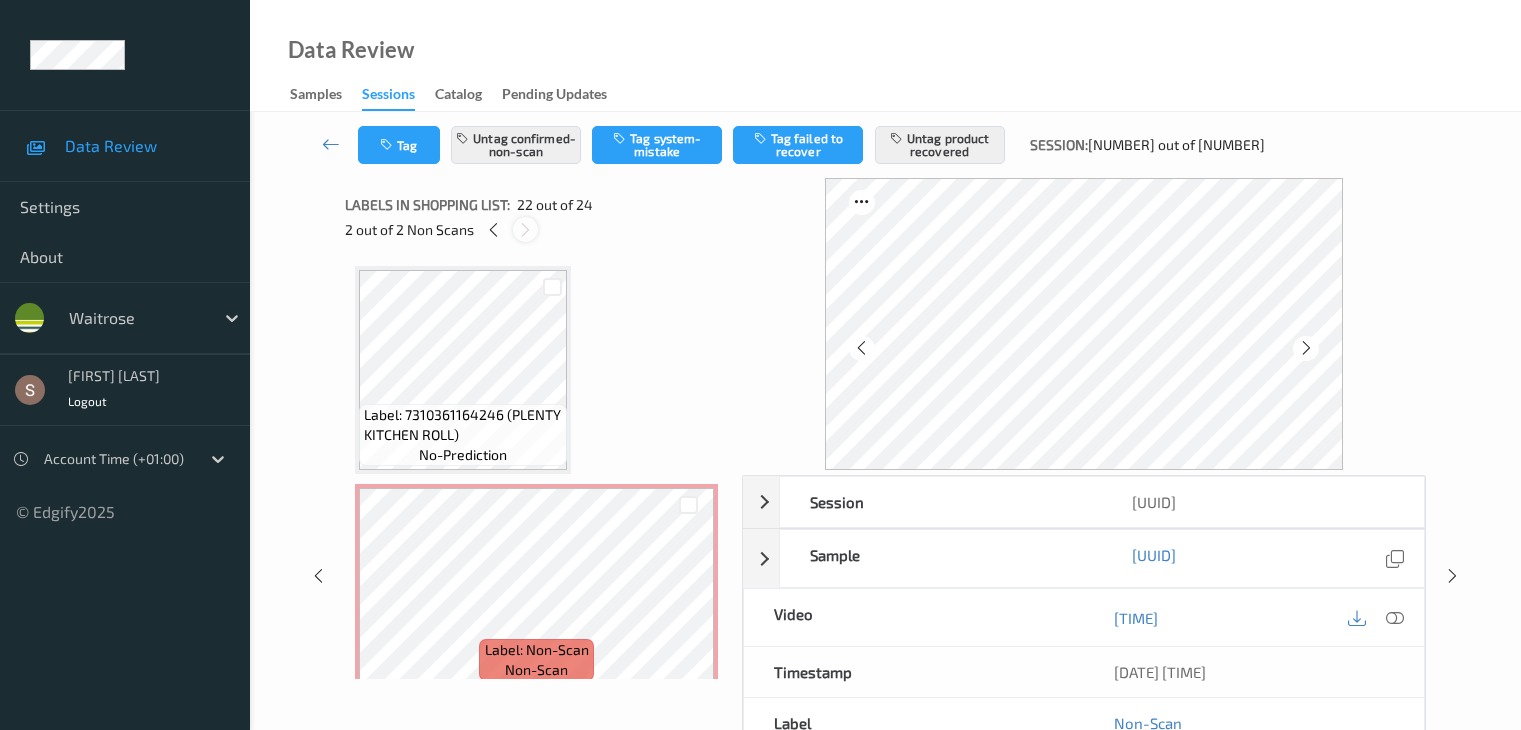 scroll, scrollTop: 0, scrollLeft: 0, axis: both 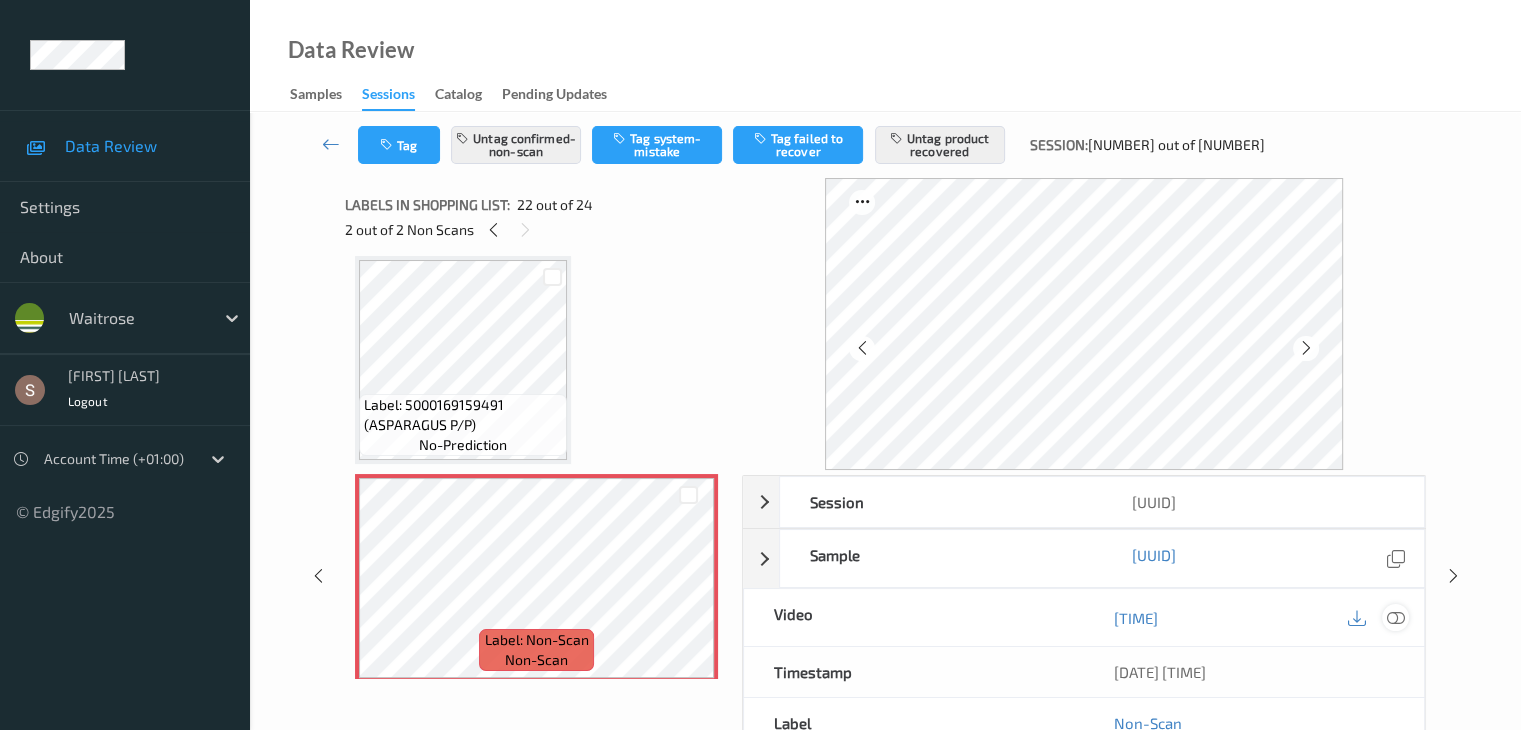 click at bounding box center (1395, 618) 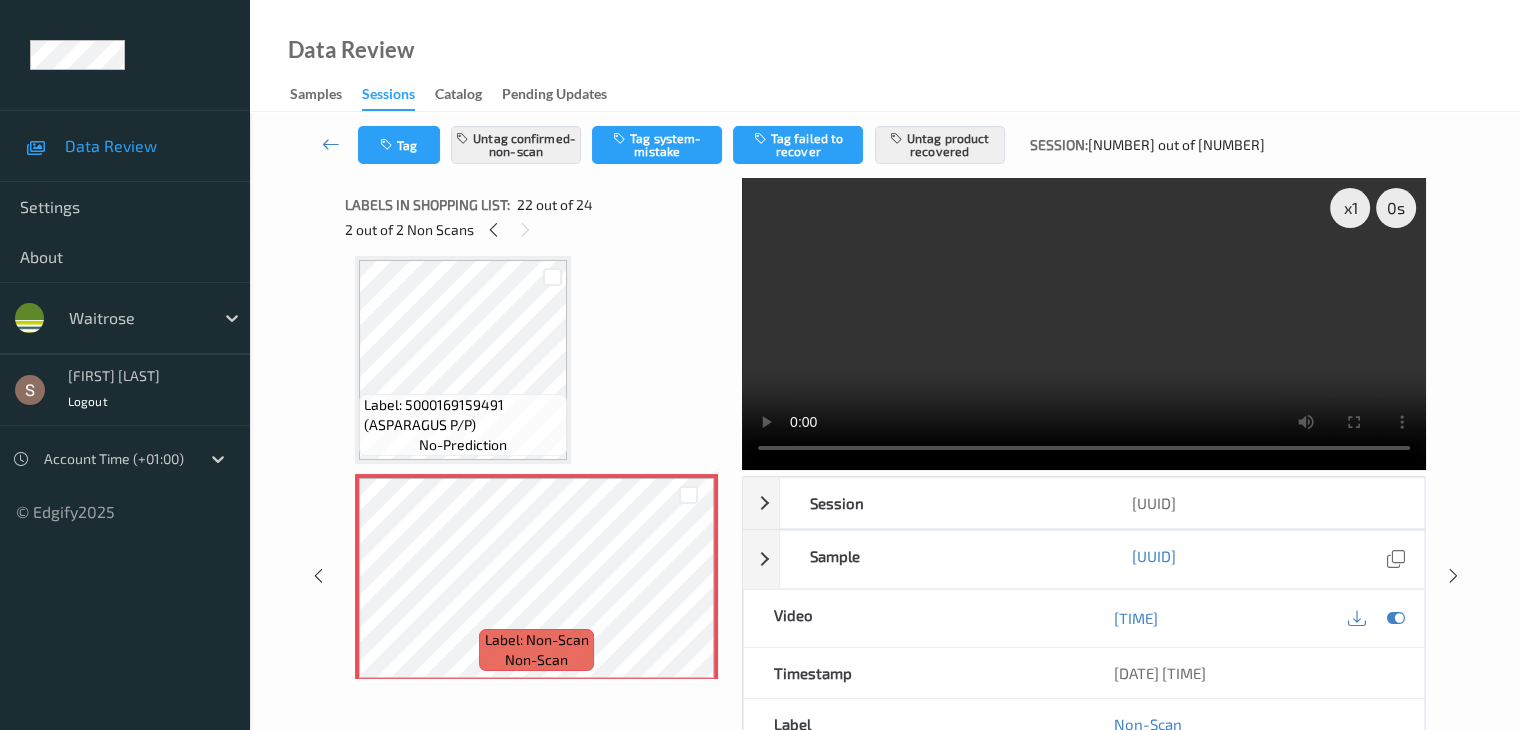 click at bounding box center (1084, 324) 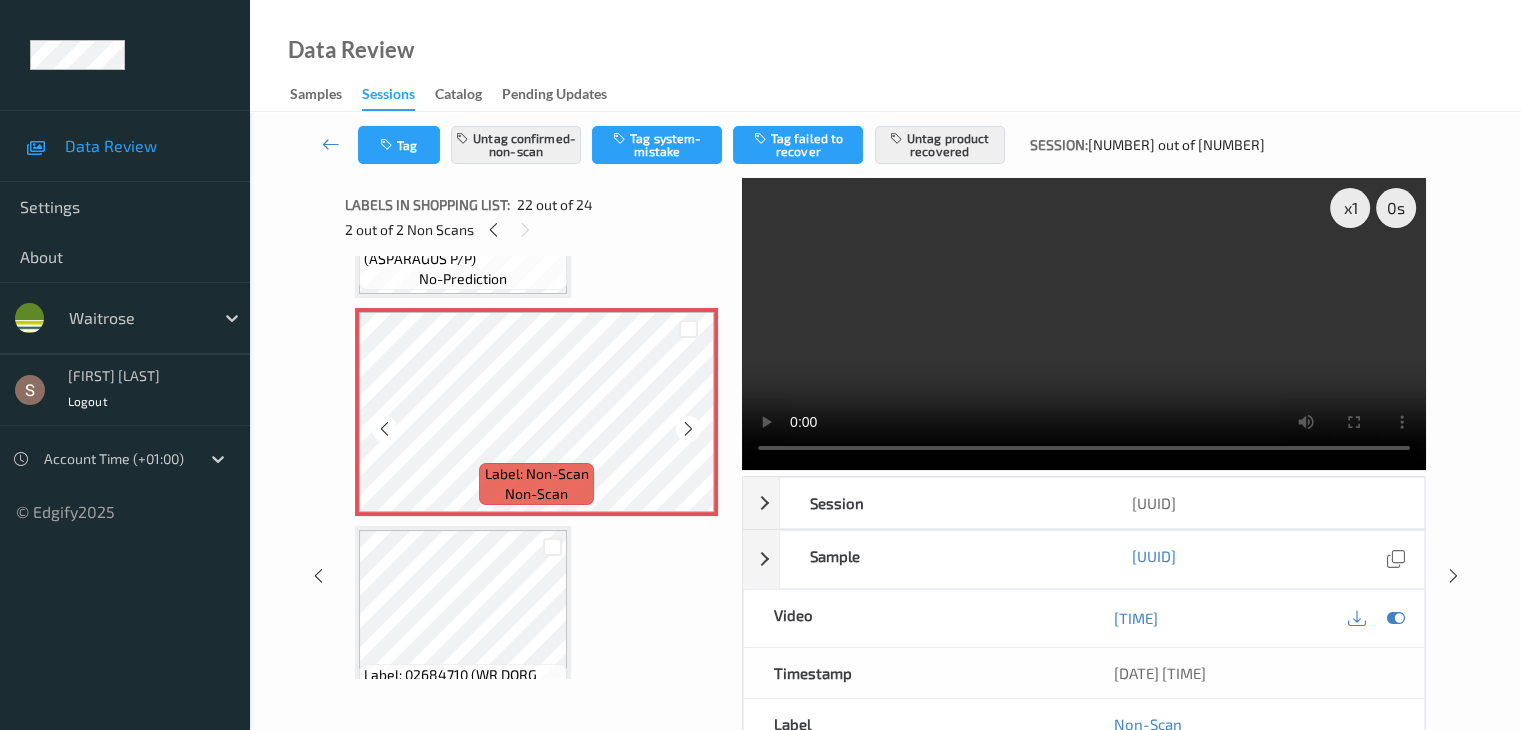 scroll, scrollTop: 4519, scrollLeft: 0, axis: vertical 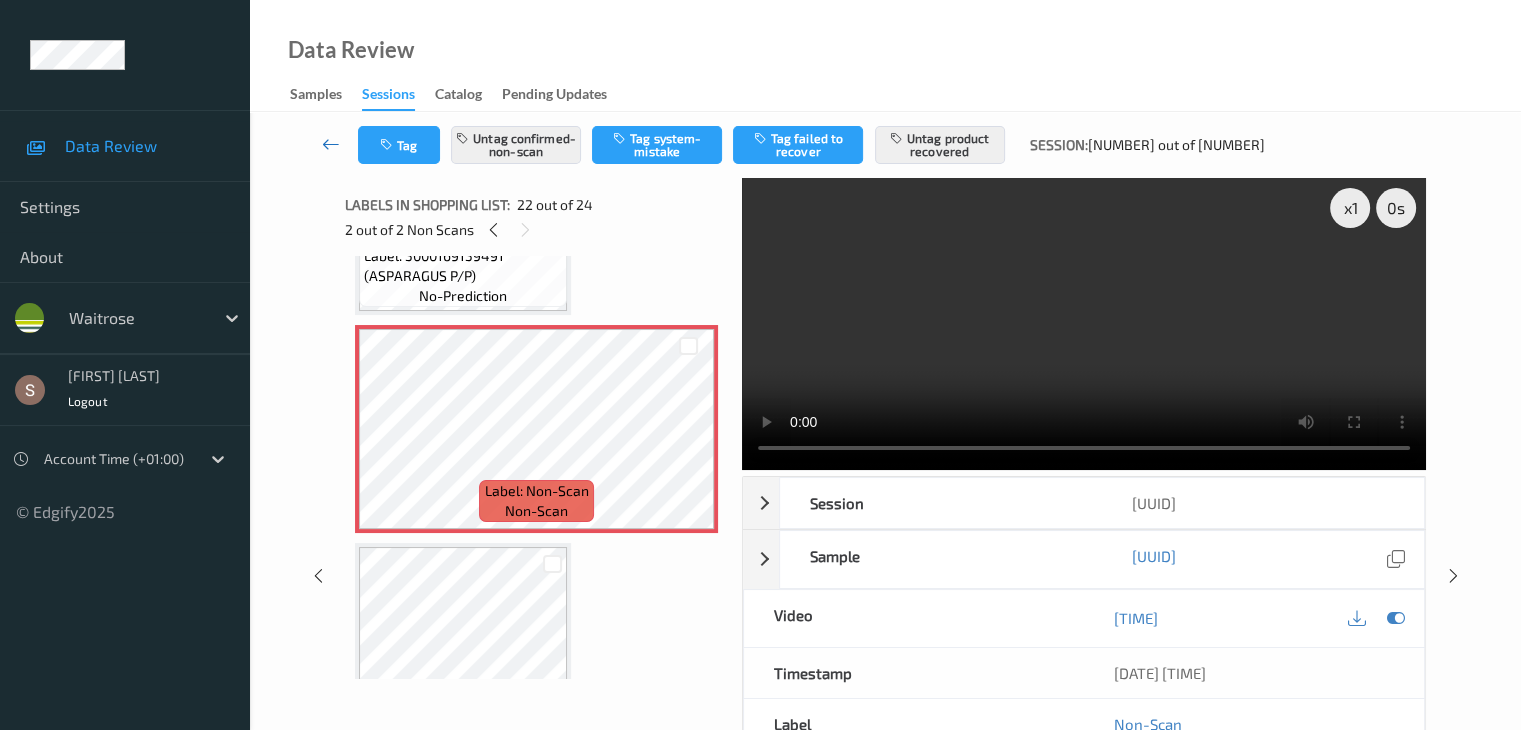 click at bounding box center [331, 145] 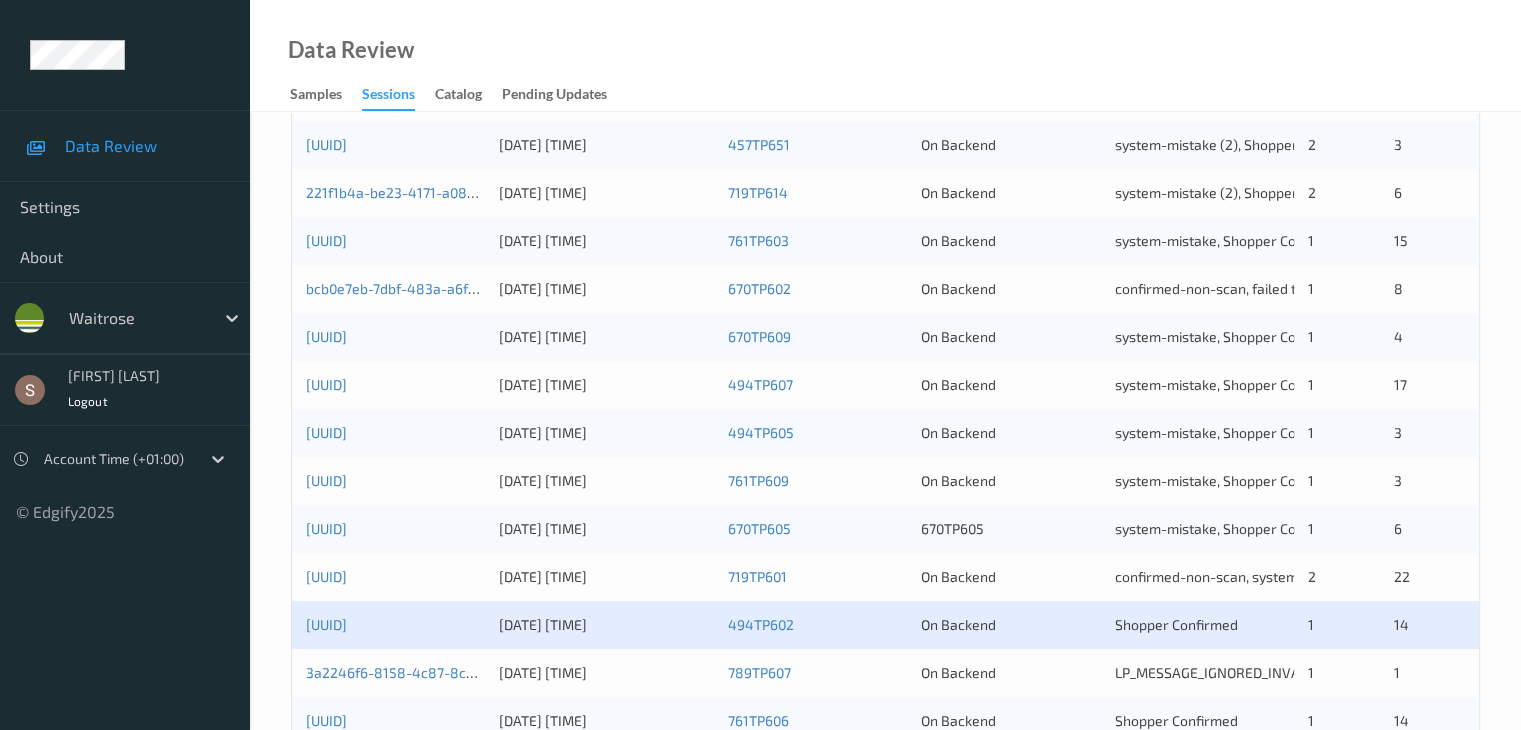 scroll, scrollTop: 800, scrollLeft: 0, axis: vertical 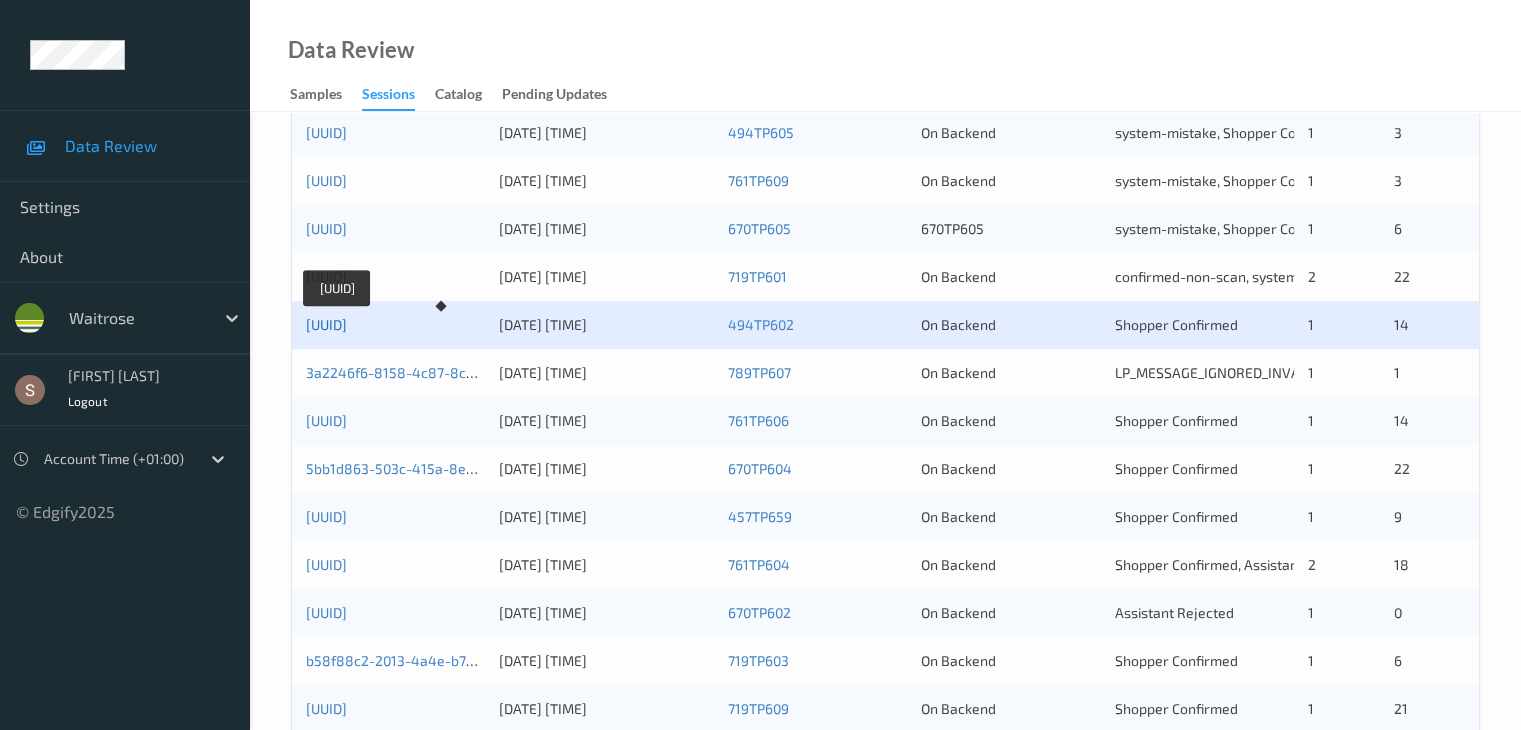 click on "[UUID]" at bounding box center [326, 324] 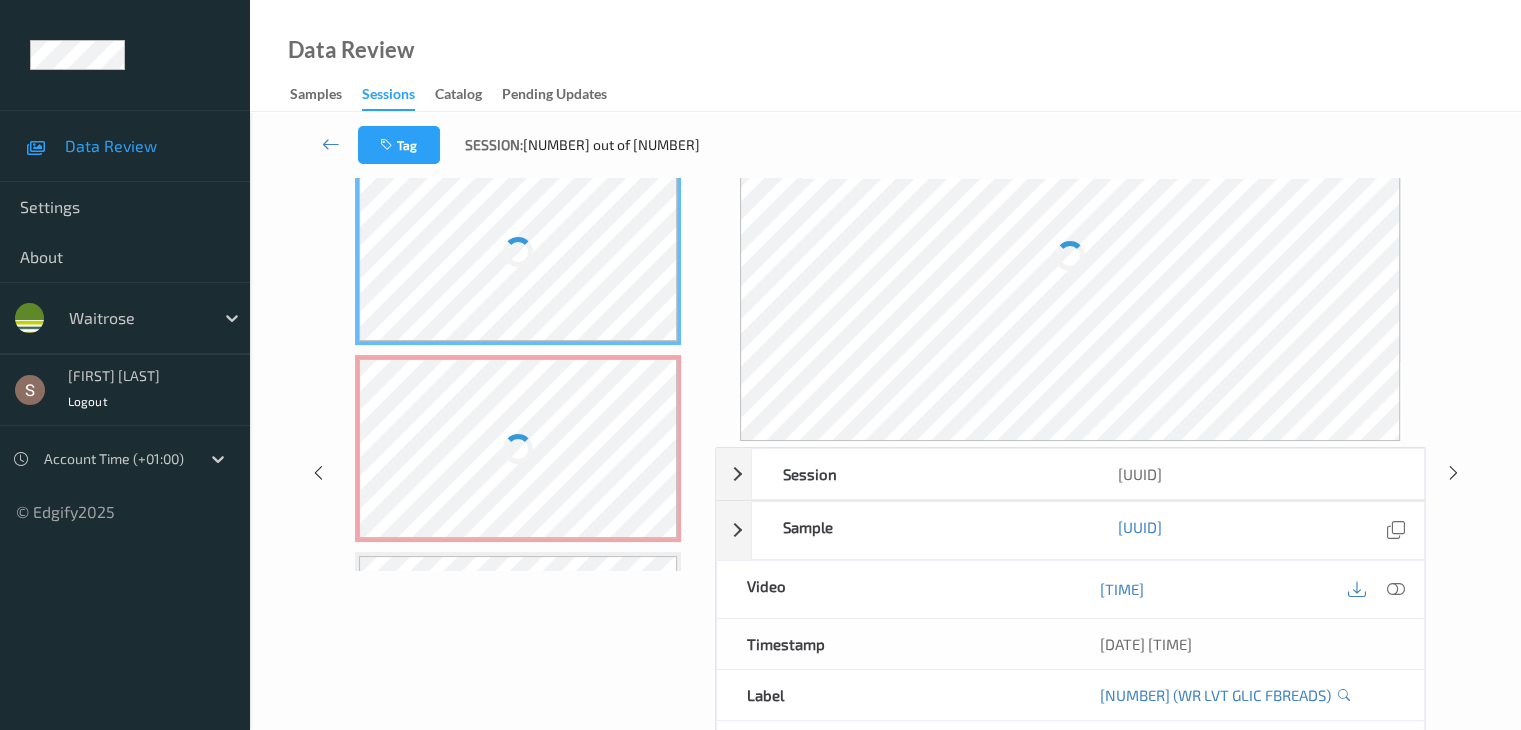 scroll, scrollTop: 0, scrollLeft: 0, axis: both 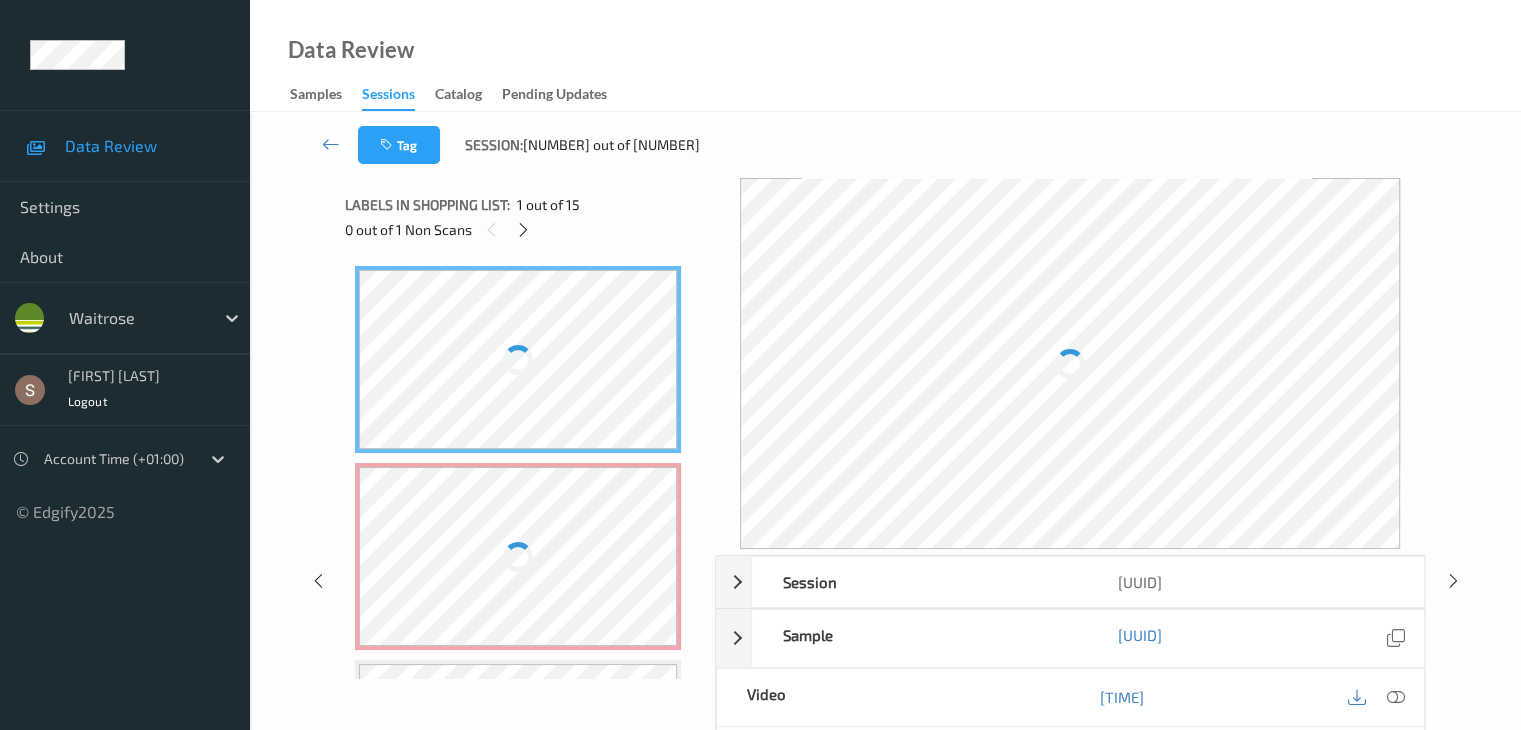 click on "0 out of 1 Non Scans" at bounding box center (523, 229) 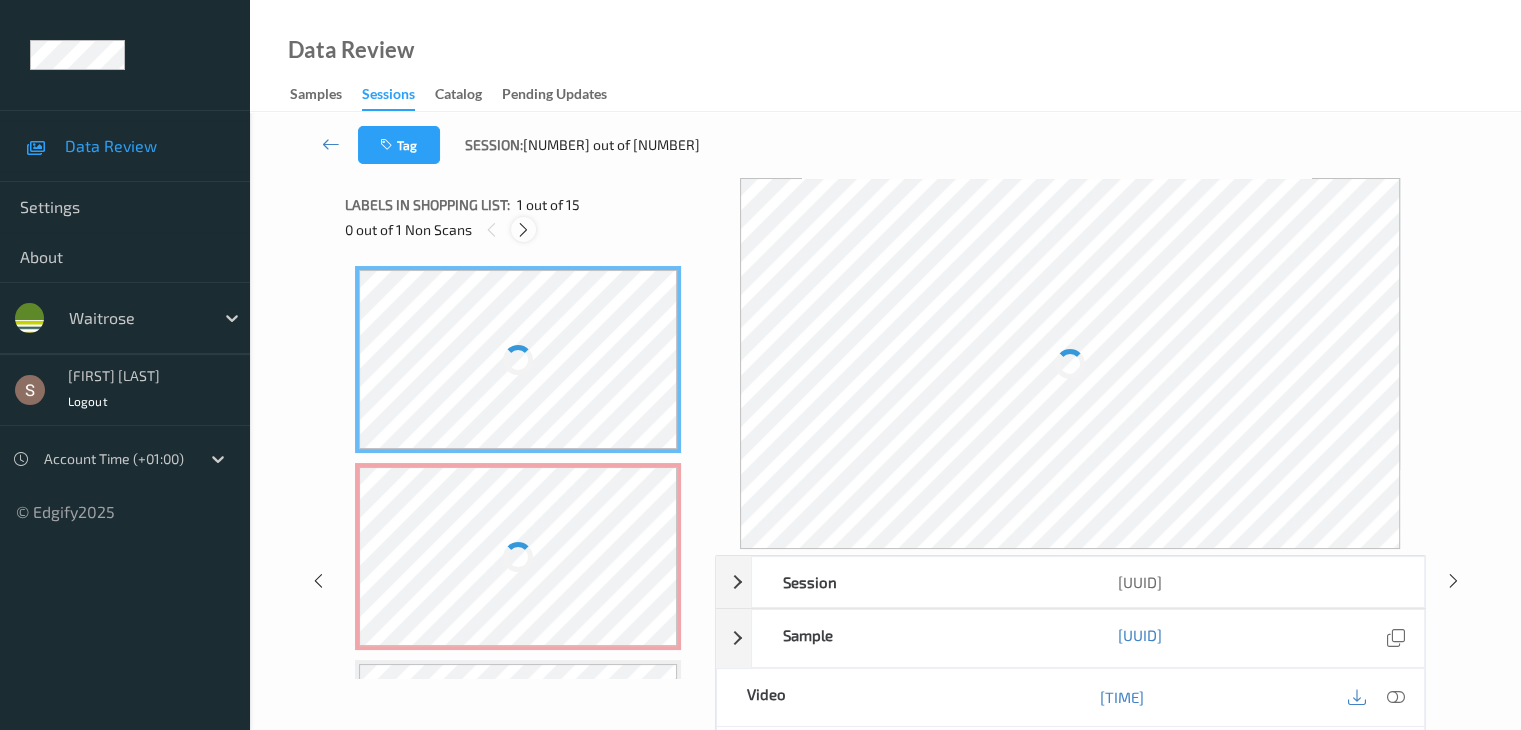 click at bounding box center (523, 230) 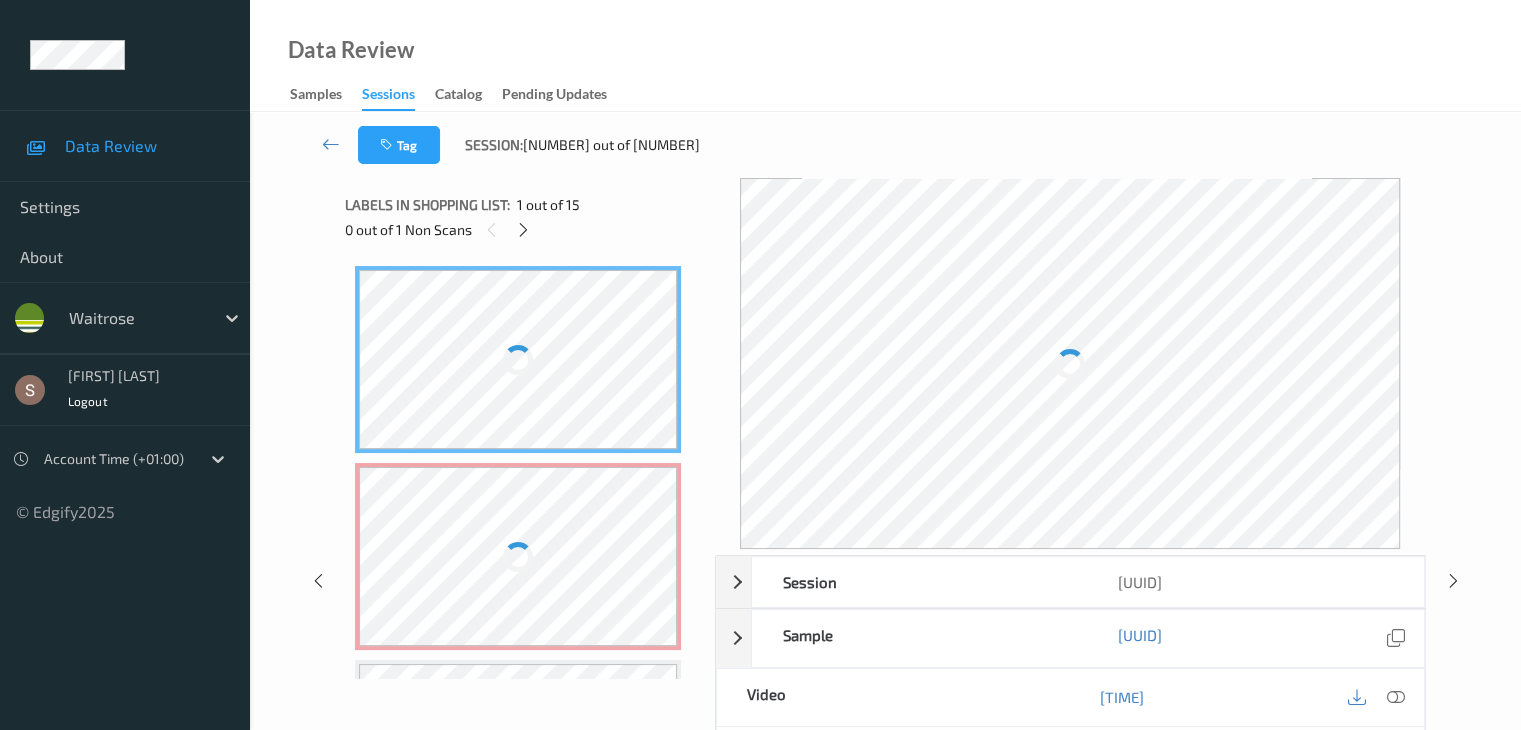 scroll, scrollTop: 10, scrollLeft: 0, axis: vertical 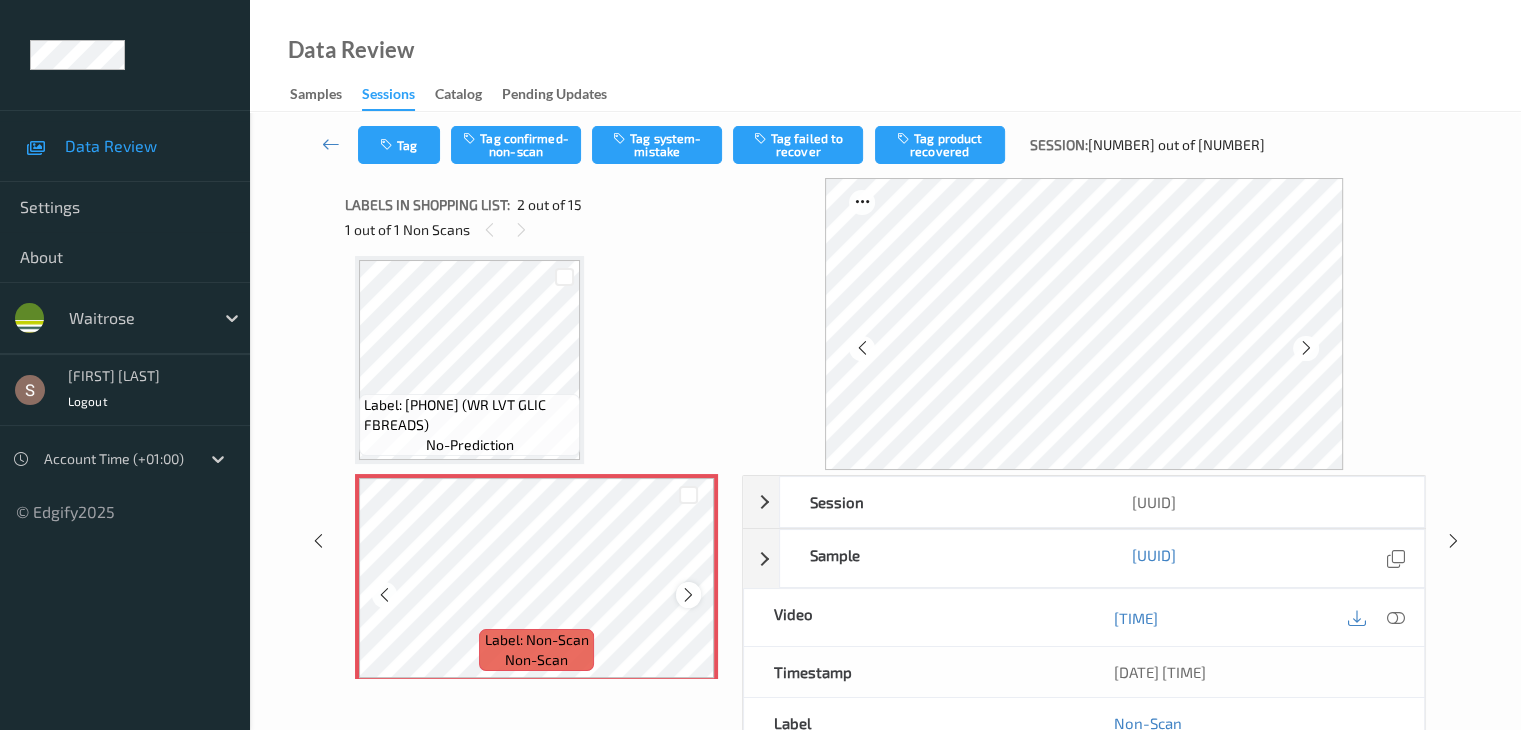 click at bounding box center [688, 595] 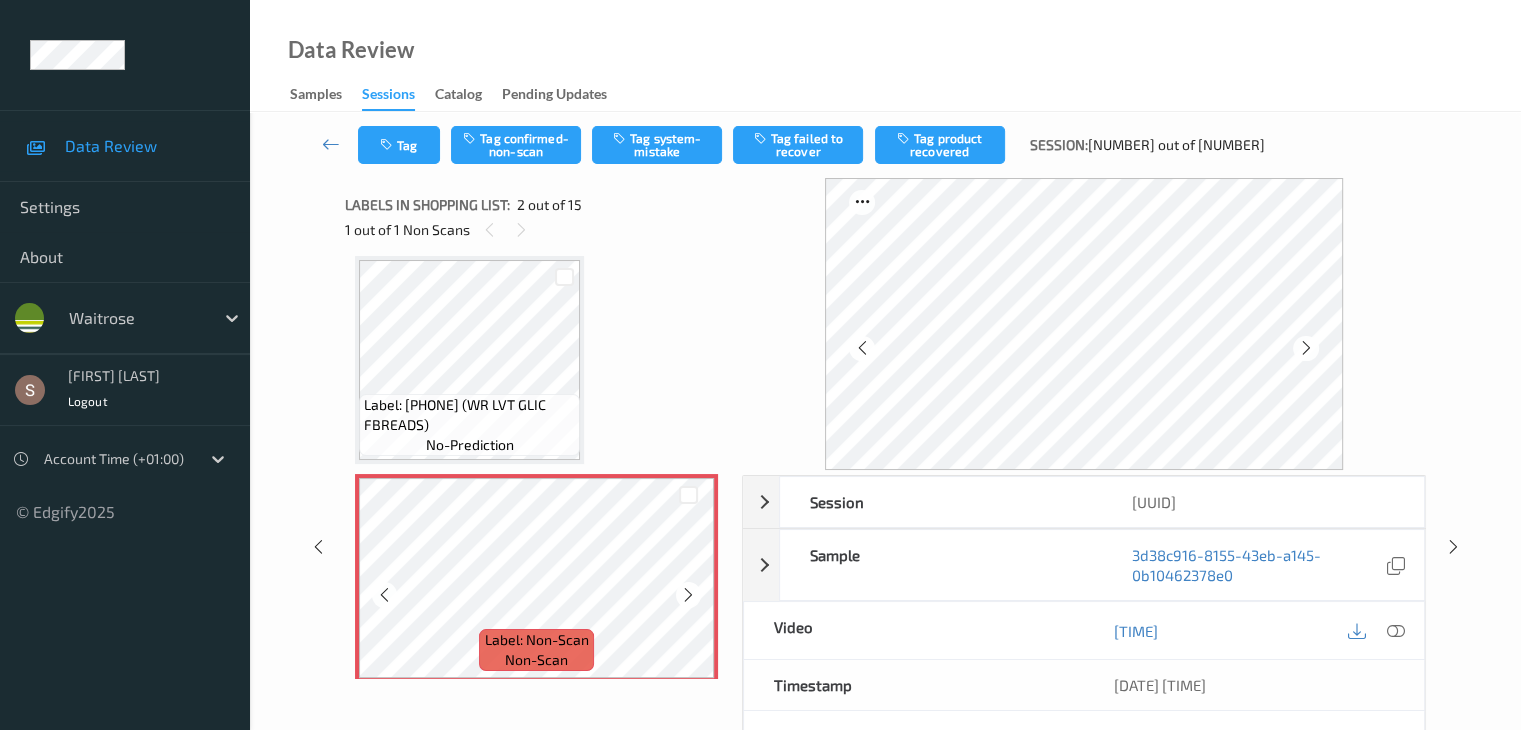 click at bounding box center [688, 595] 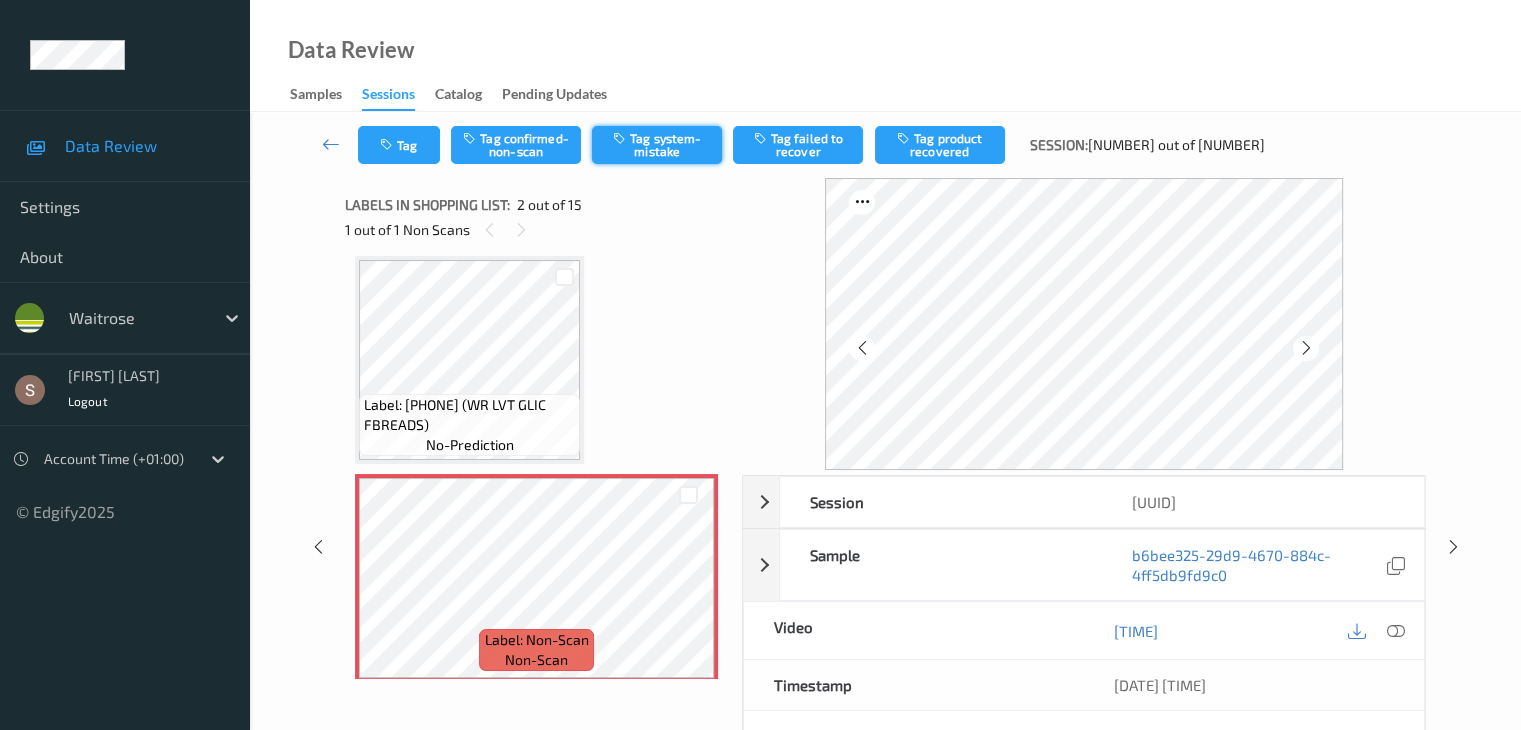 click on "Tag   system-mistake" at bounding box center [657, 145] 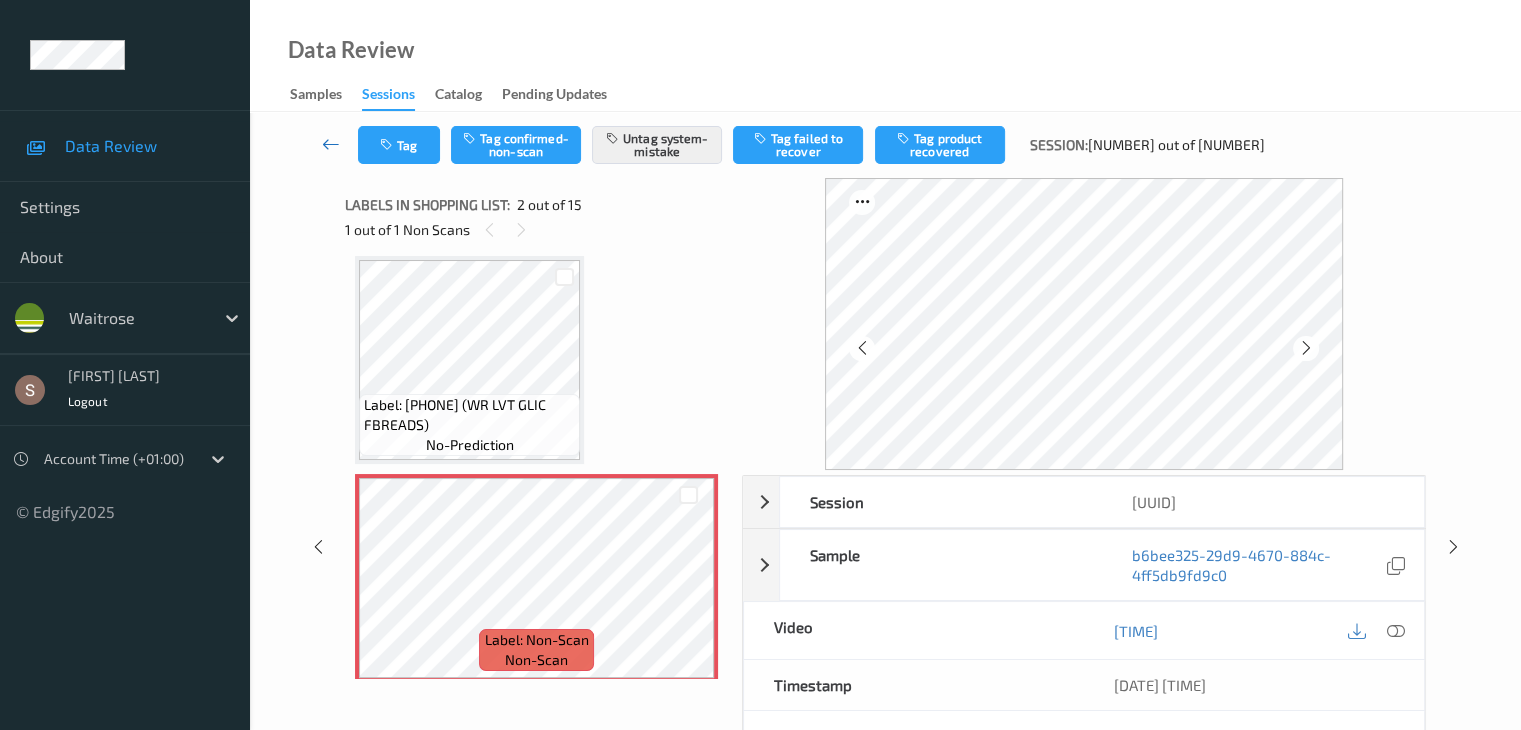 click at bounding box center (331, 144) 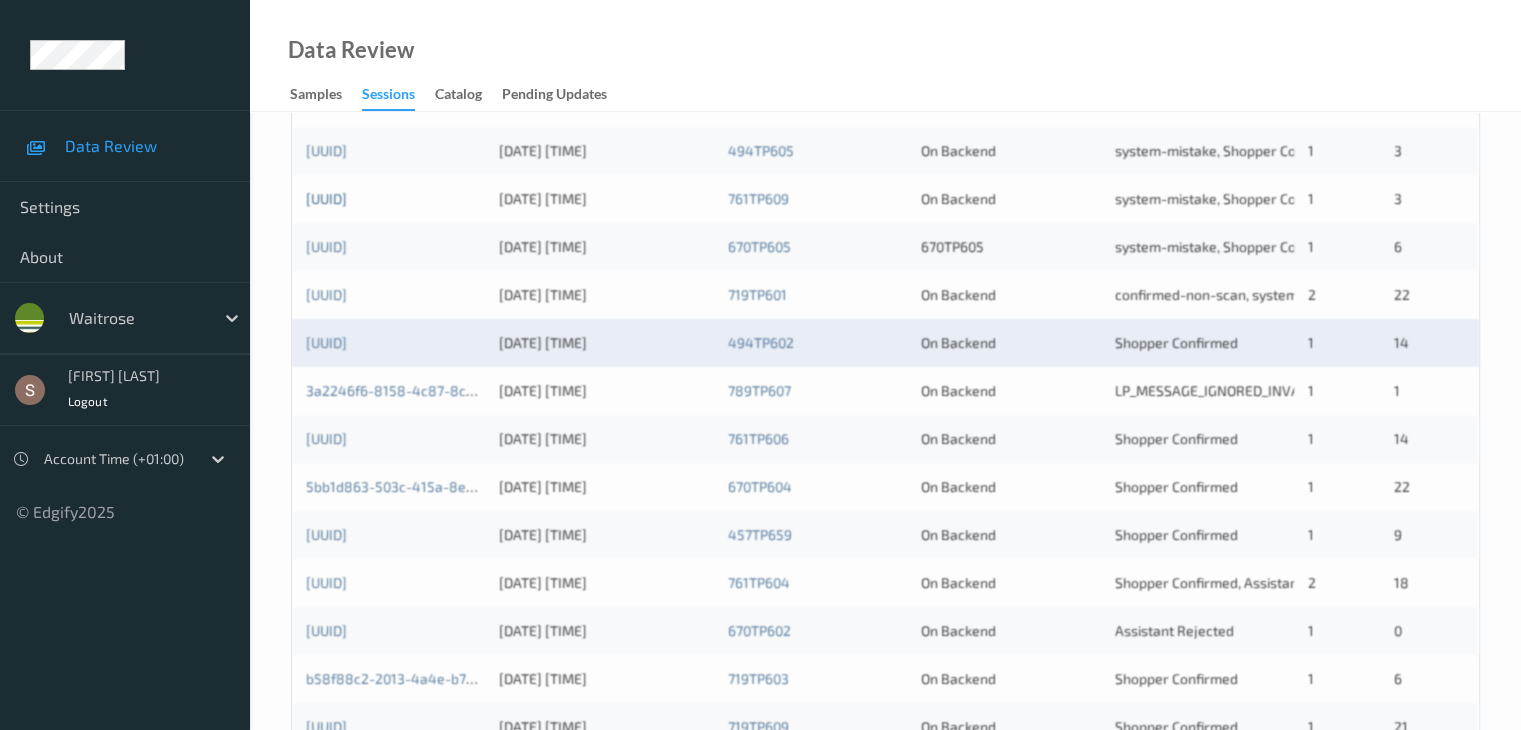 scroll, scrollTop: 932, scrollLeft: 0, axis: vertical 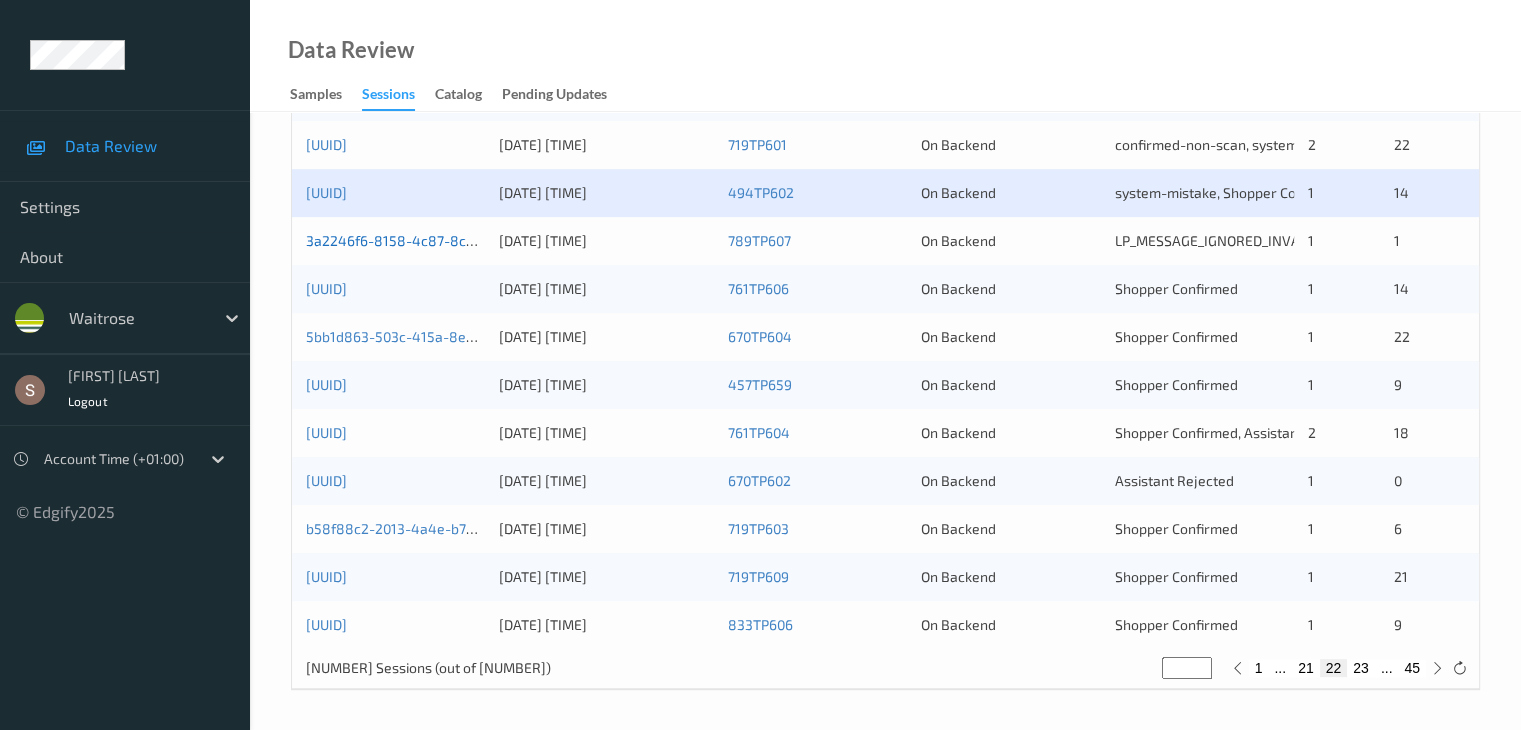 click on "3a2246f6-8158-4c87-8c33-931c60d7128b" at bounding box center [442, 240] 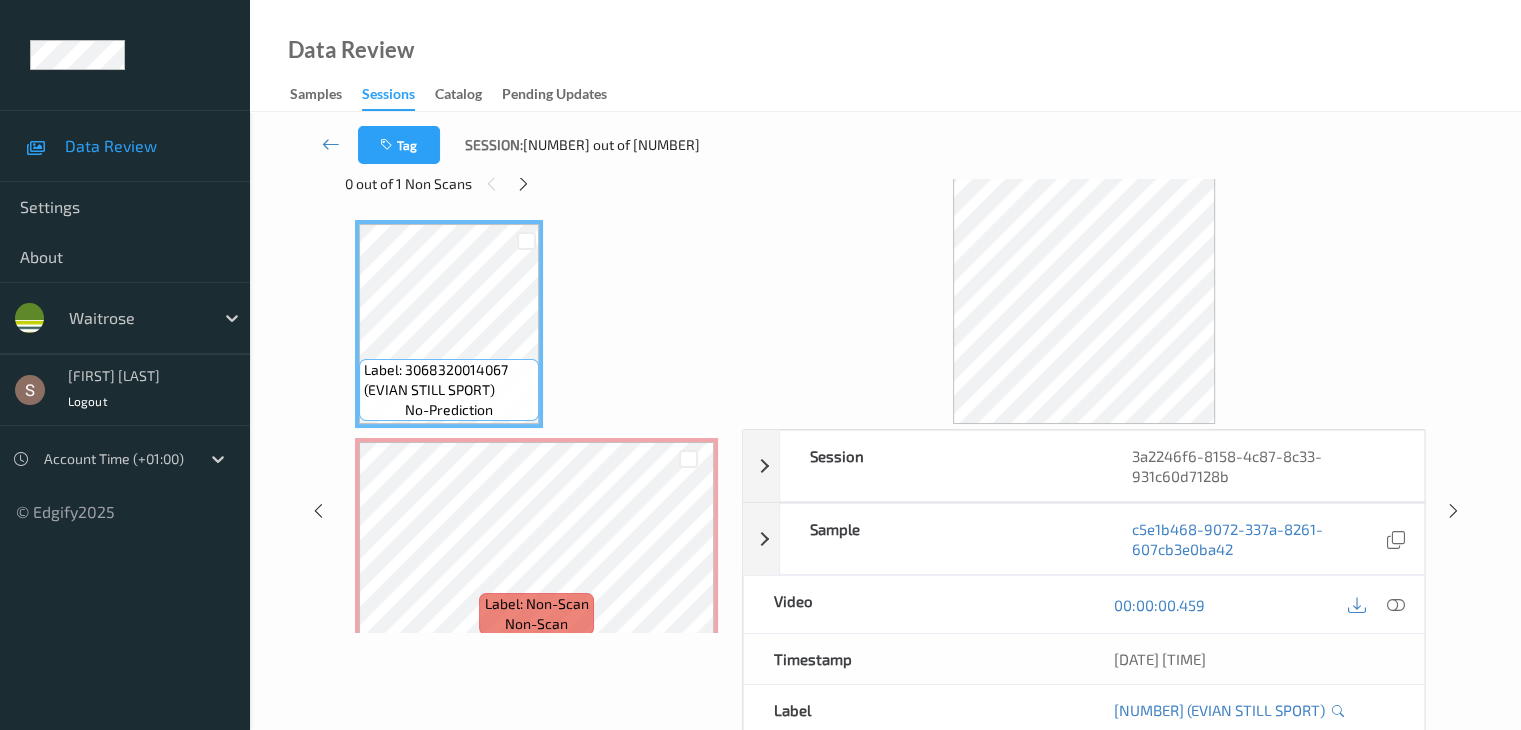 scroll, scrollTop: 0, scrollLeft: 0, axis: both 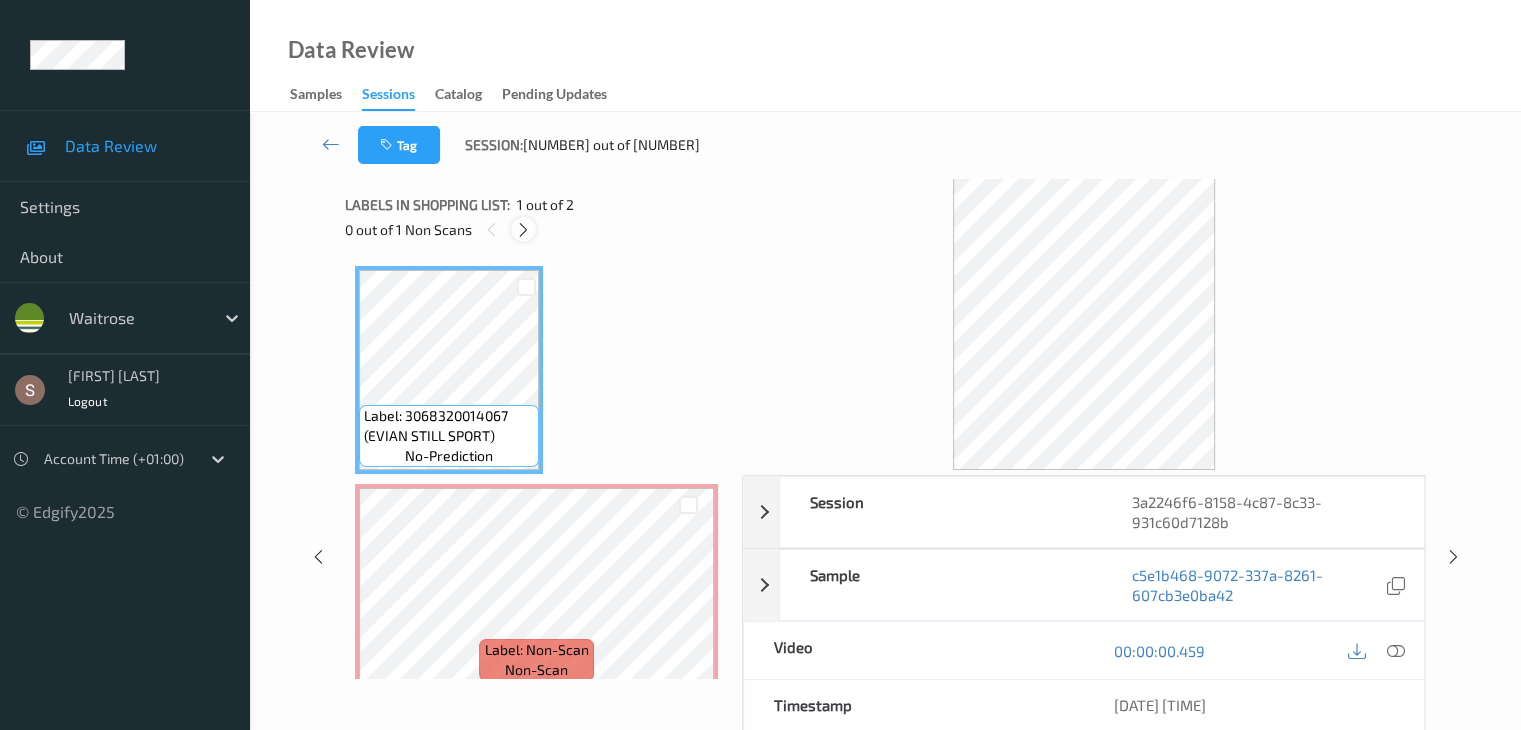 click at bounding box center [523, 230] 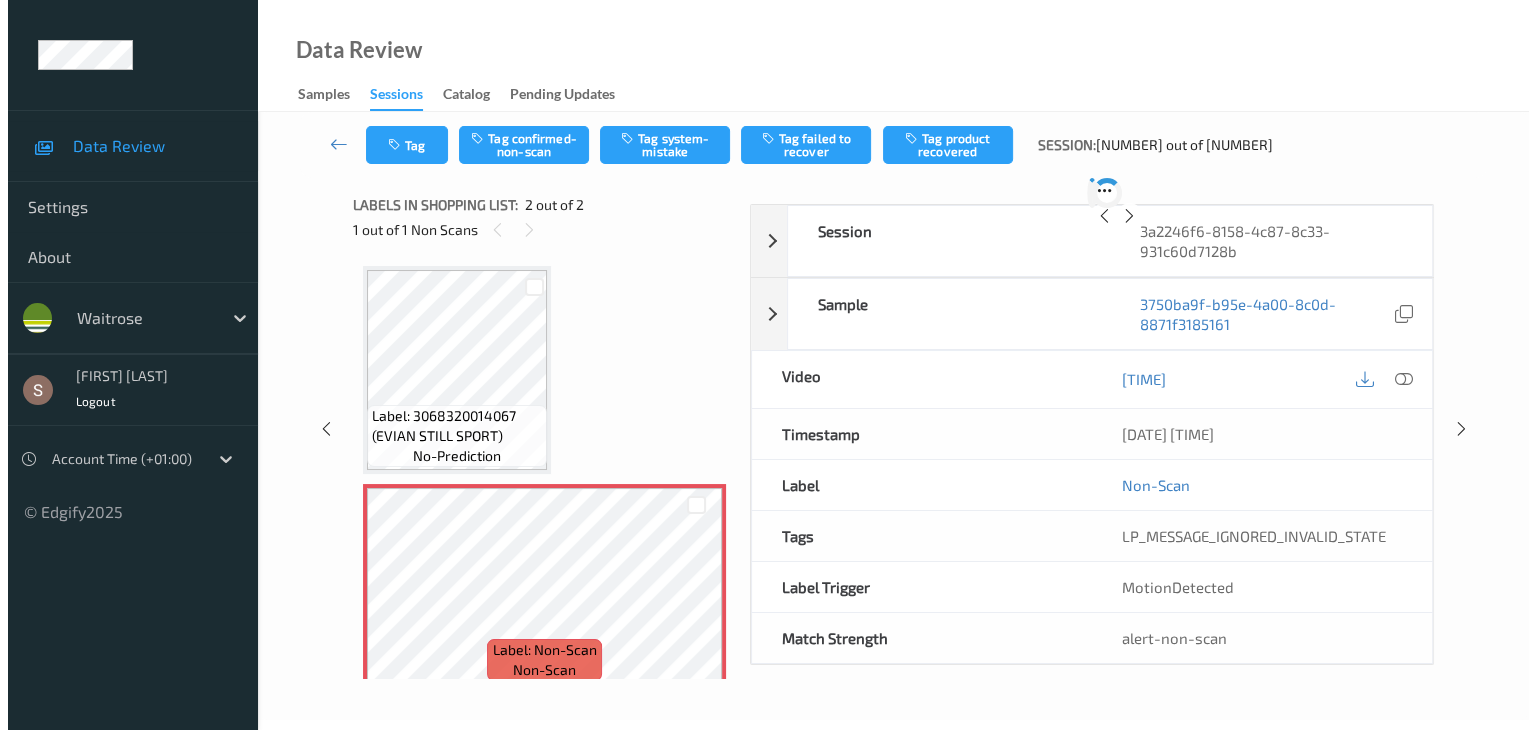scroll, scrollTop: 10, scrollLeft: 0, axis: vertical 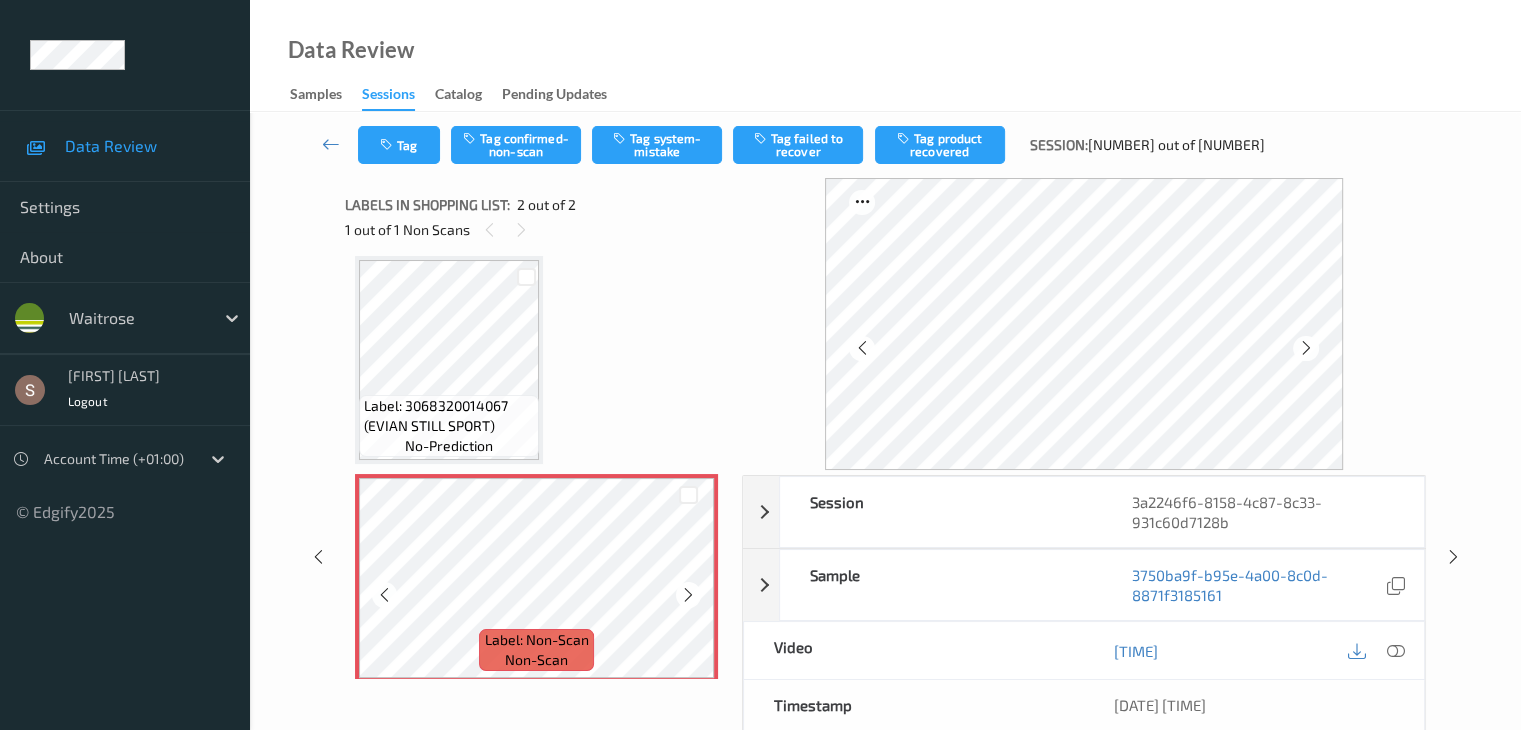 click at bounding box center (688, 594) 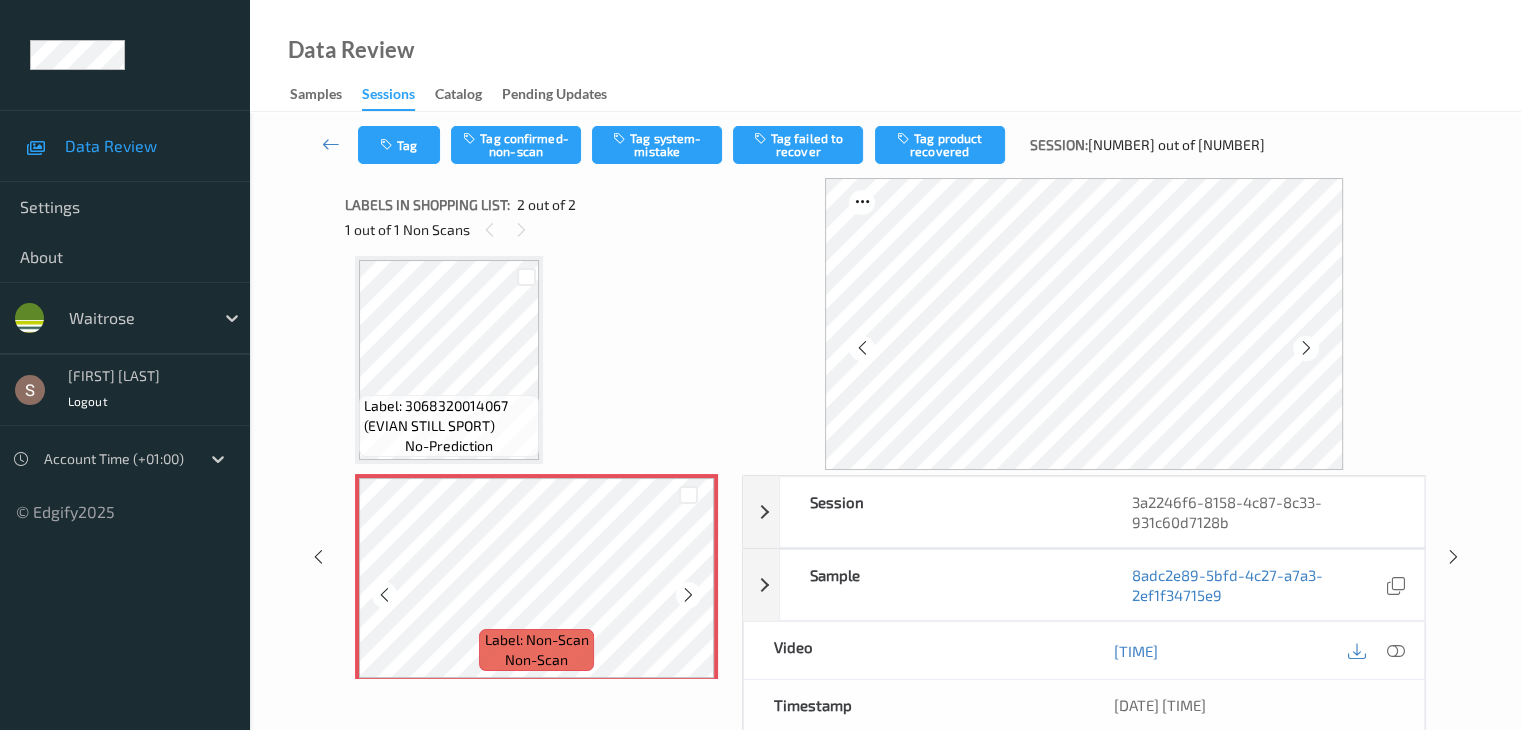 click at bounding box center [688, 594] 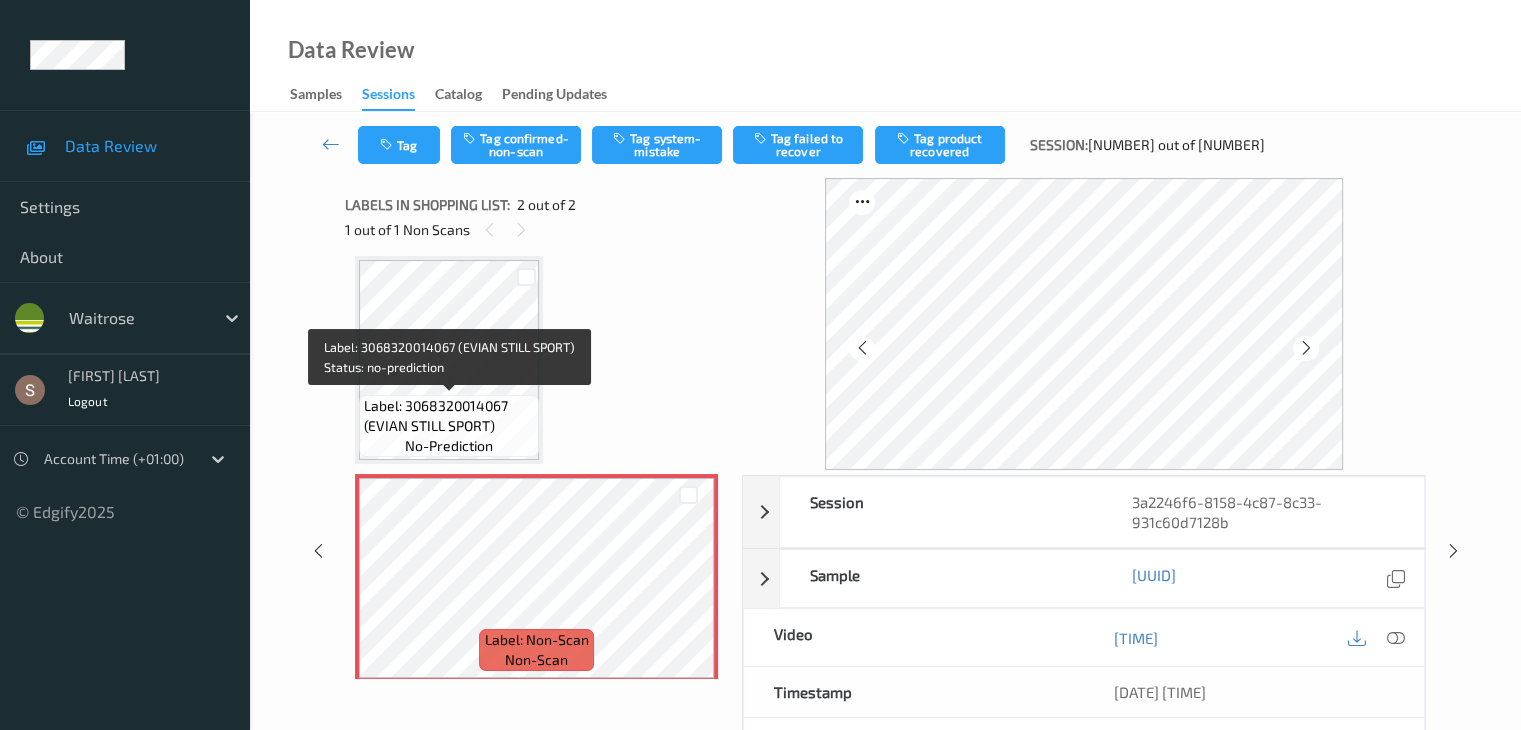 click on "Label: 3068320014067 (EVIAN STILL SPORT)" at bounding box center [449, 416] 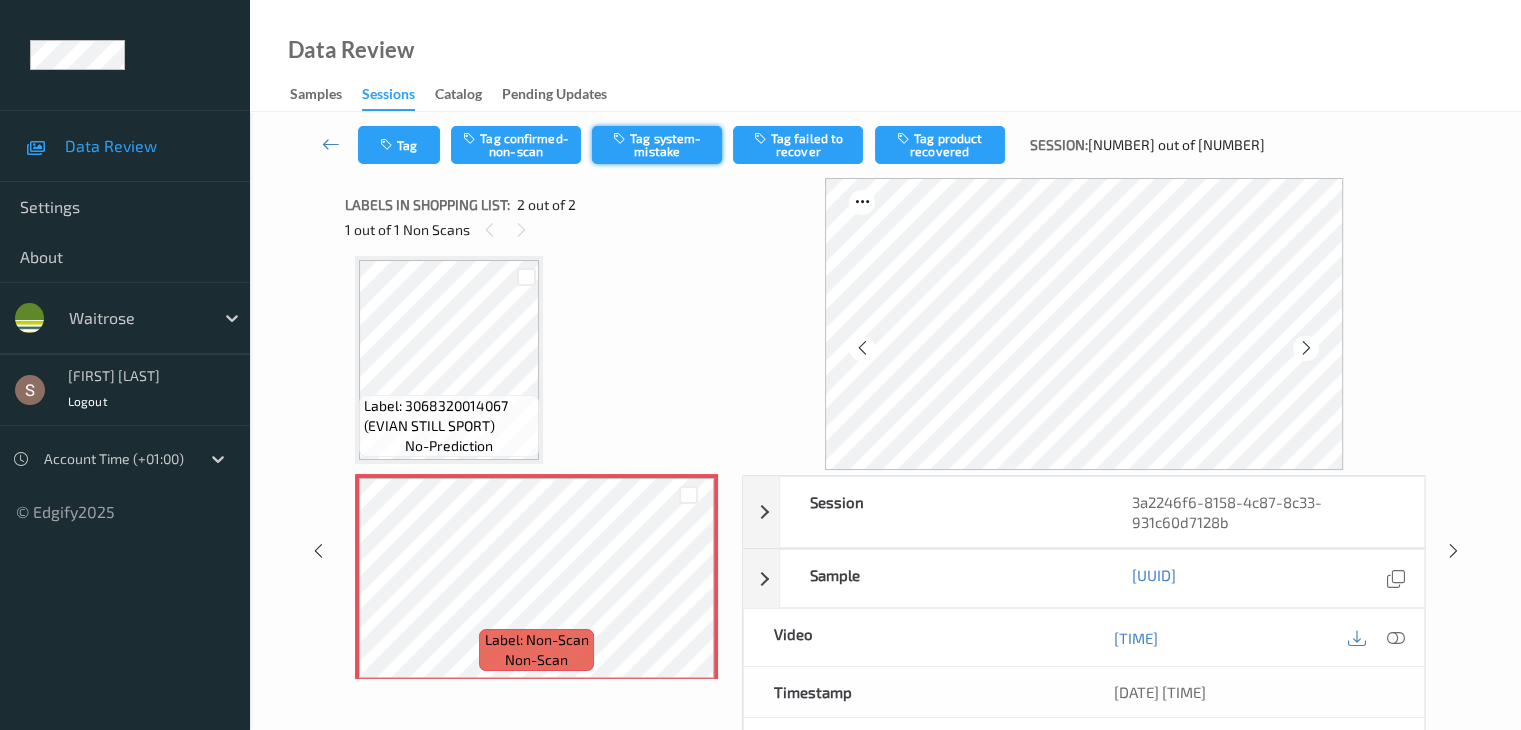 click on "Tag   system-mistake" at bounding box center (657, 145) 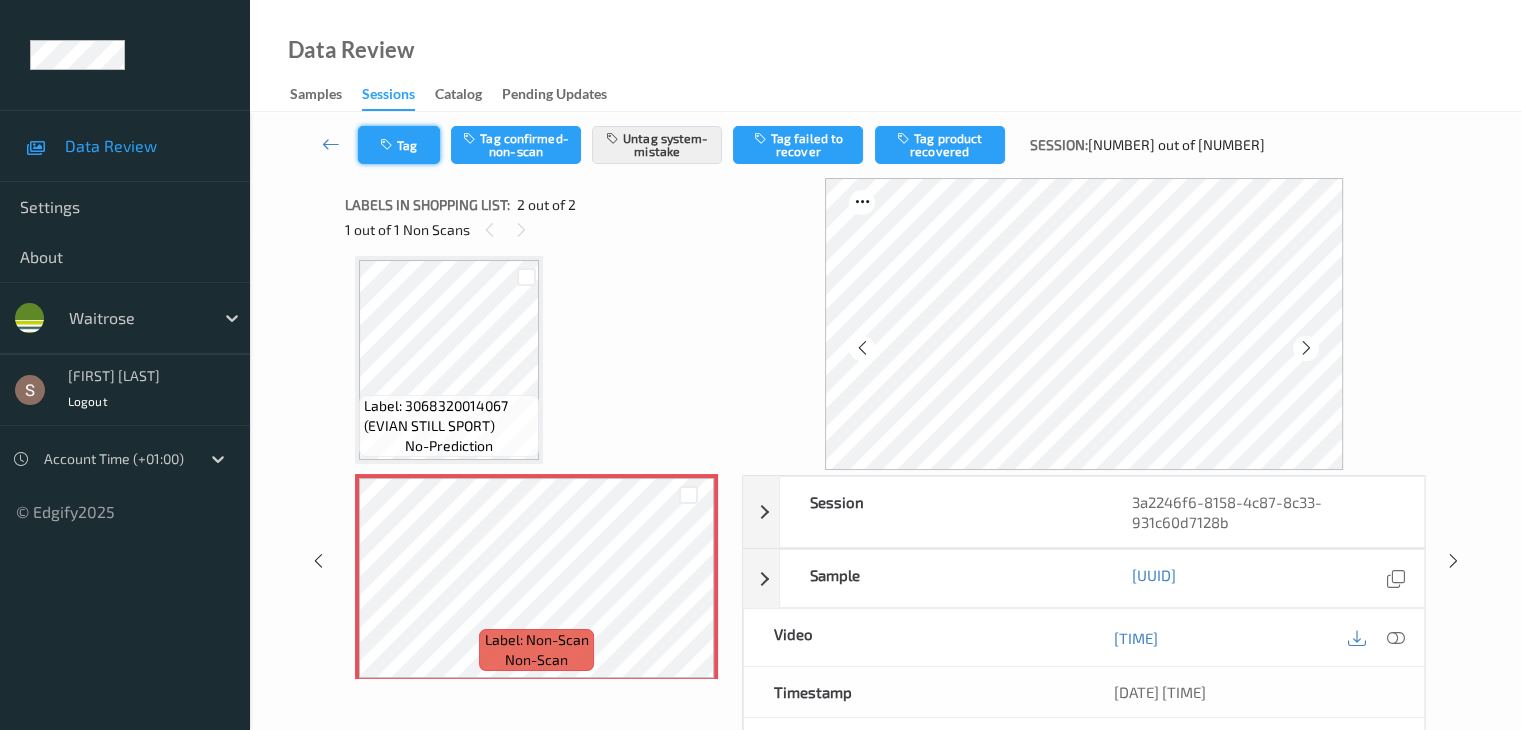 click on "Tag" at bounding box center [399, 145] 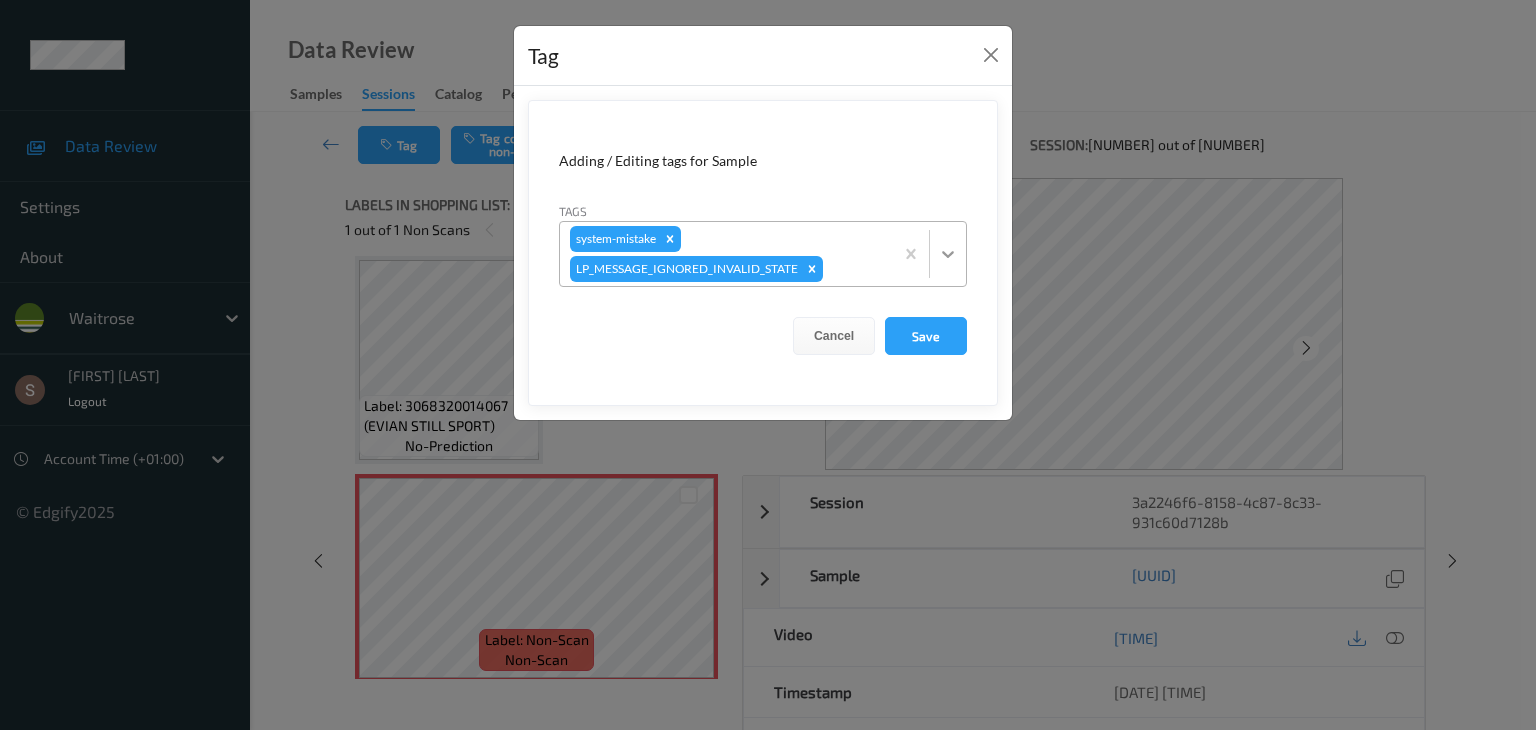 click at bounding box center [948, 254] 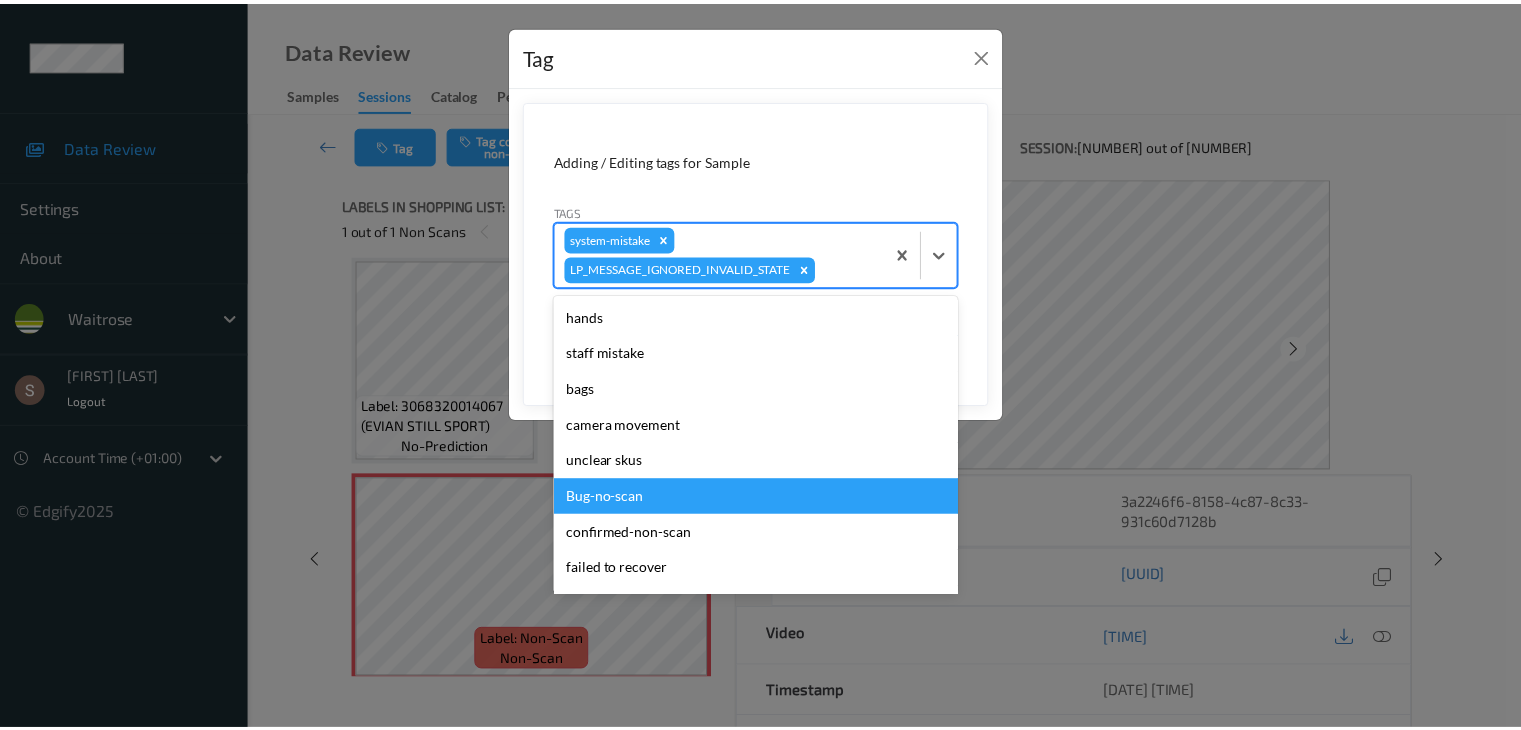 scroll, scrollTop: 320, scrollLeft: 0, axis: vertical 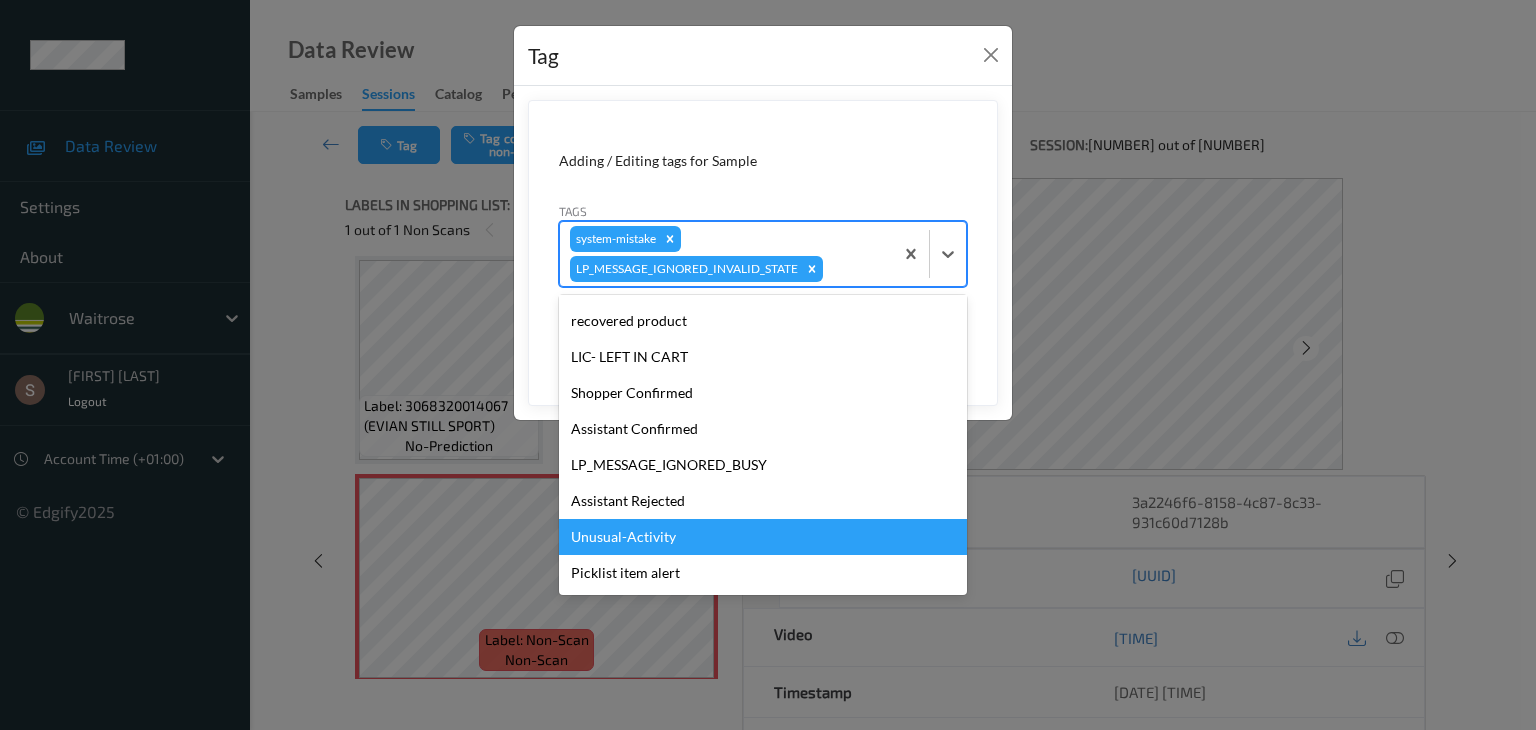 drag, startPoint x: 626, startPoint y: 533, endPoint x: 677, endPoint y: 493, distance: 64.815125 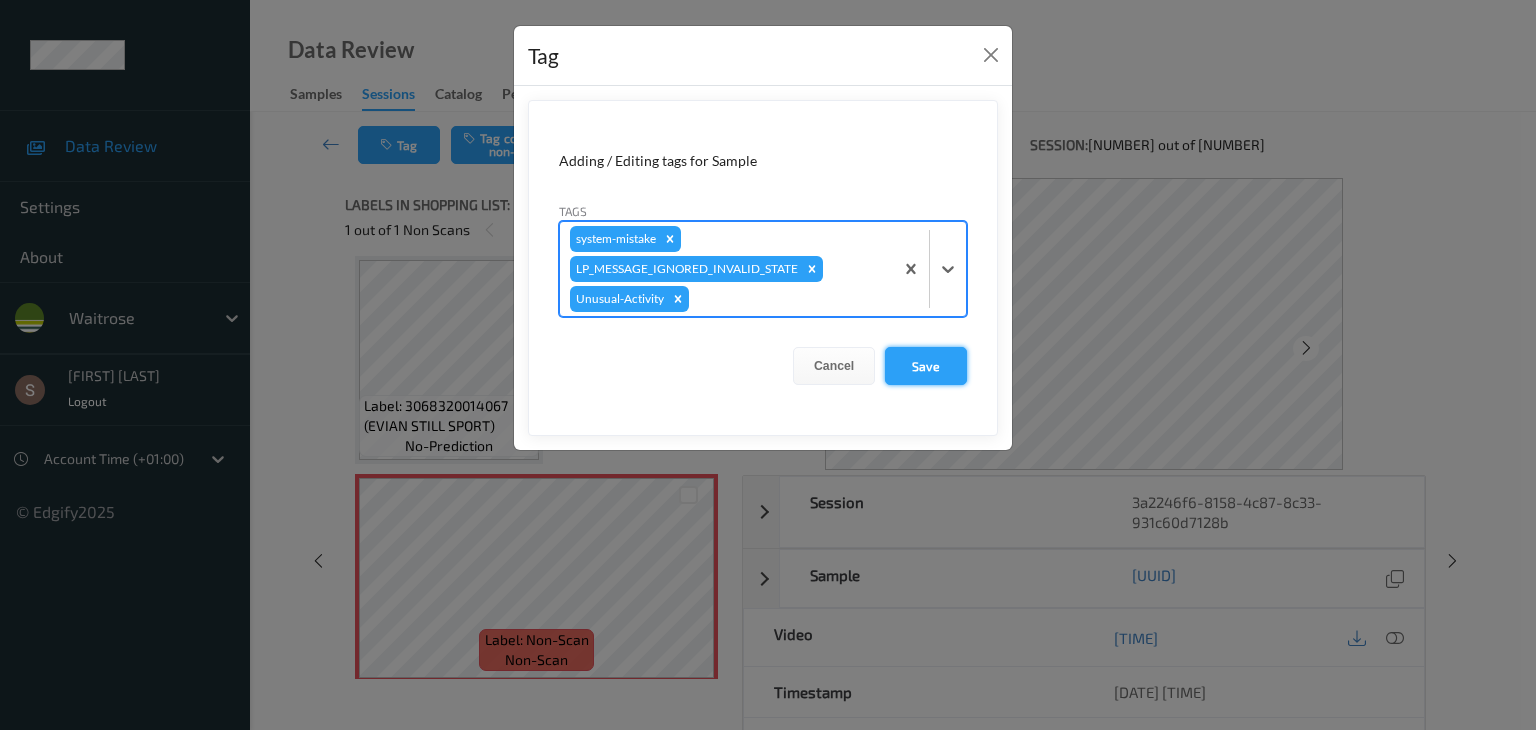click on "Save" at bounding box center [926, 366] 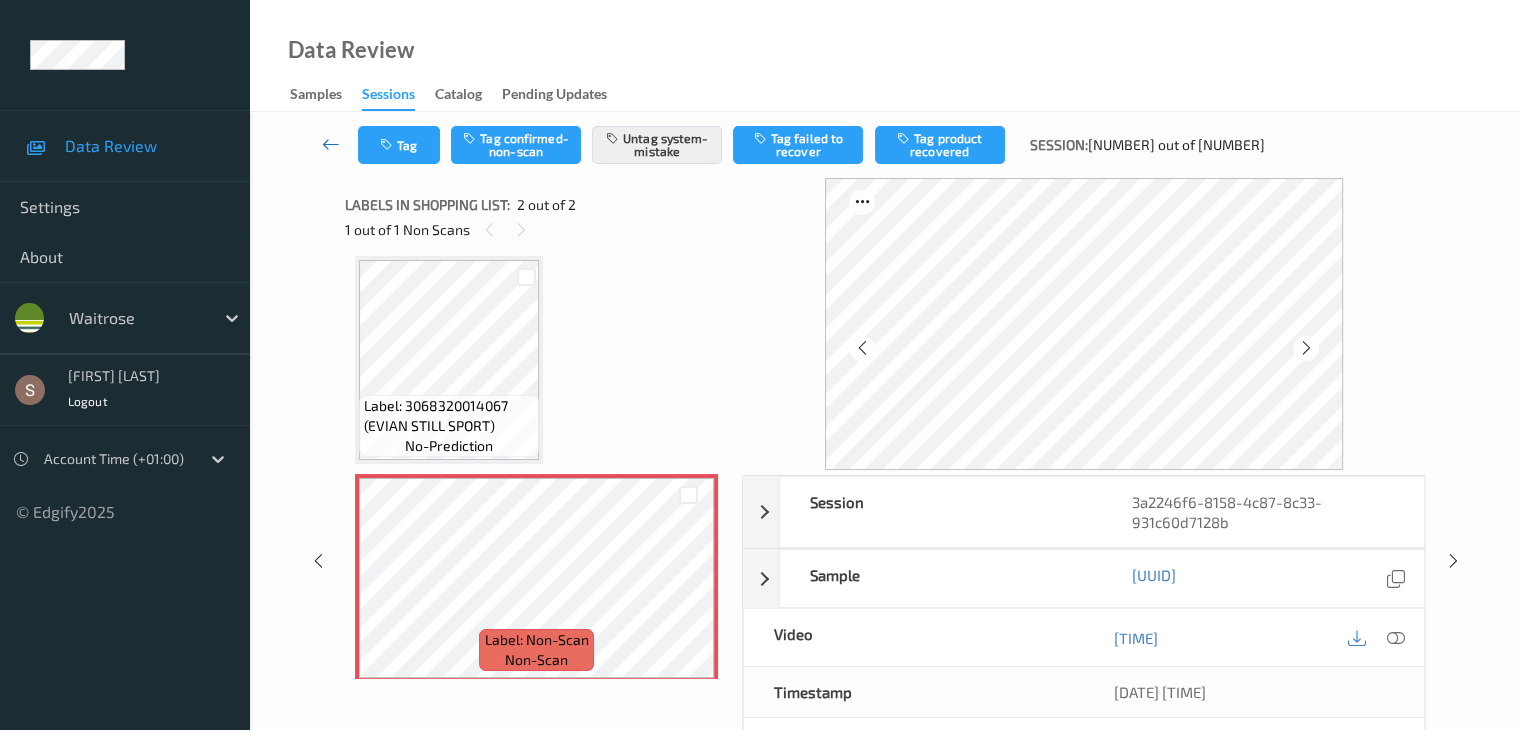 click at bounding box center [331, 145] 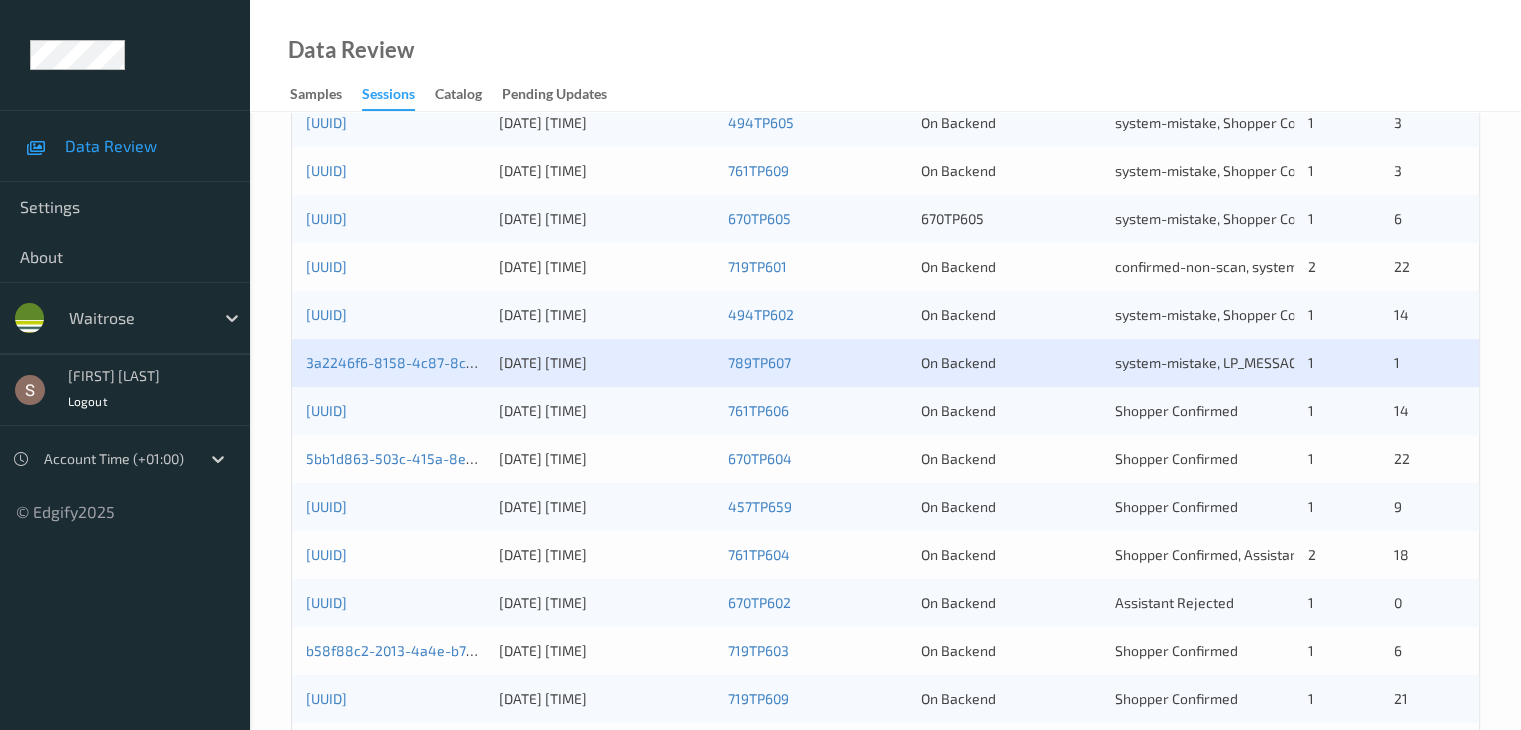 scroll, scrollTop: 900, scrollLeft: 0, axis: vertical 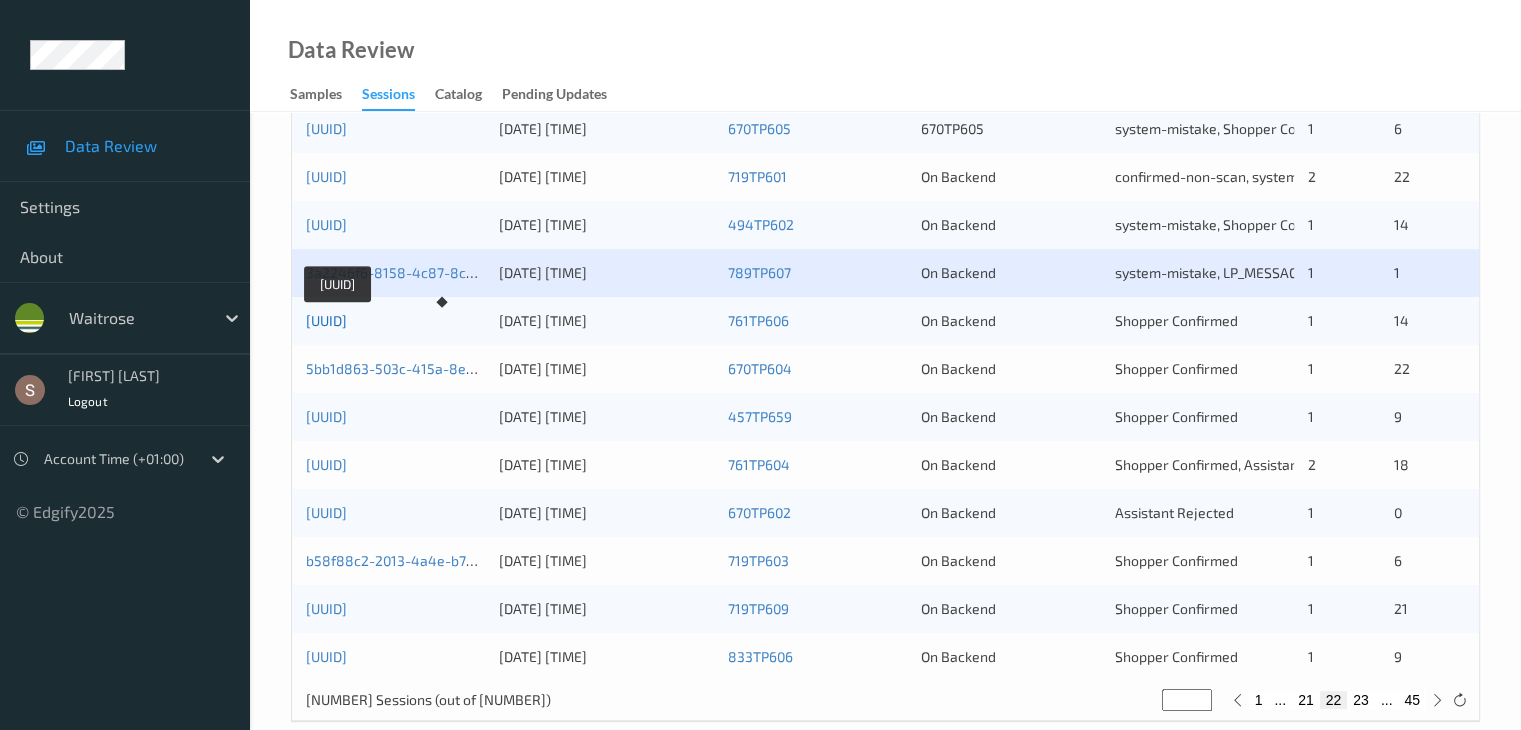 click on "[UUID]" at bounding box center [326, 320] 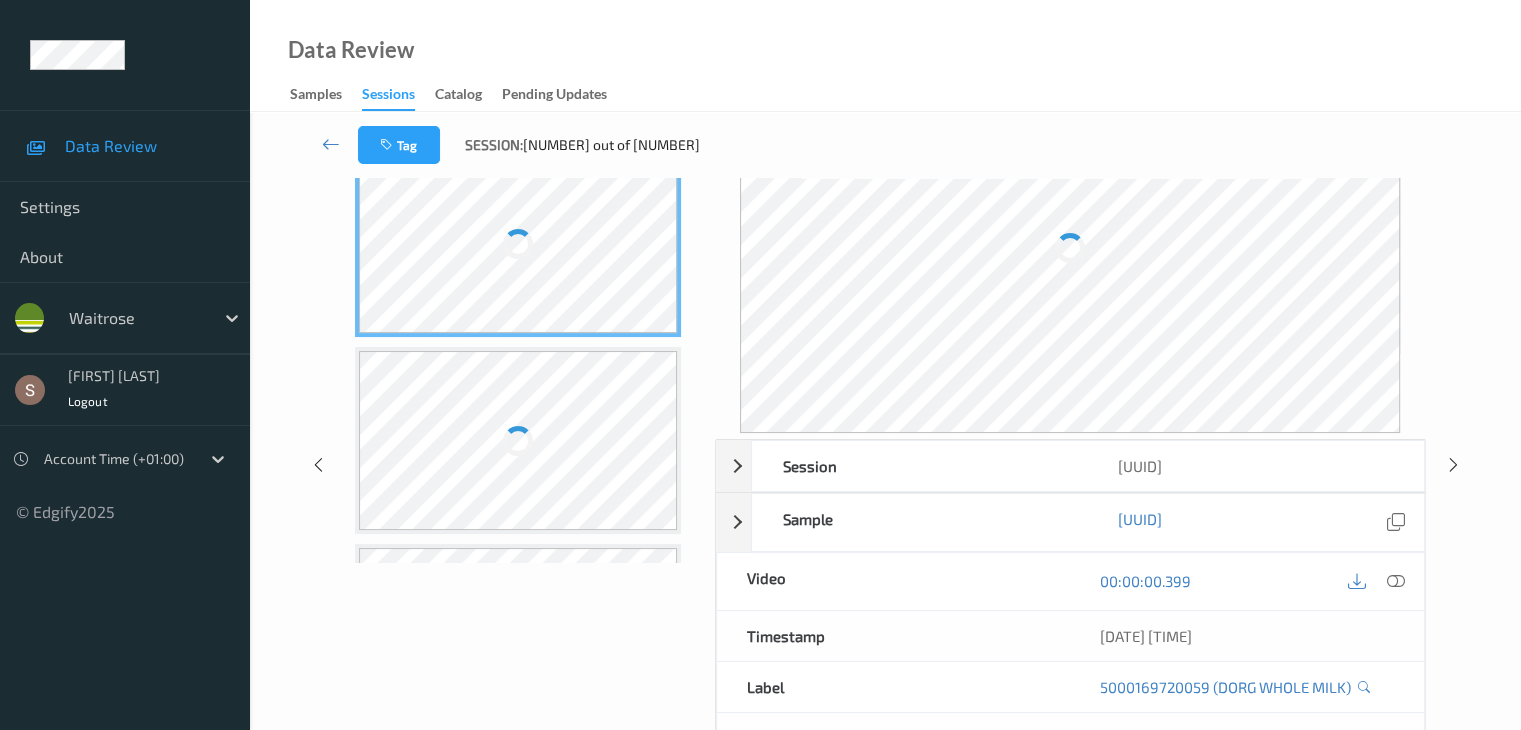 scroll, scrollTop: 0, scrollLeft: 0, axis: both 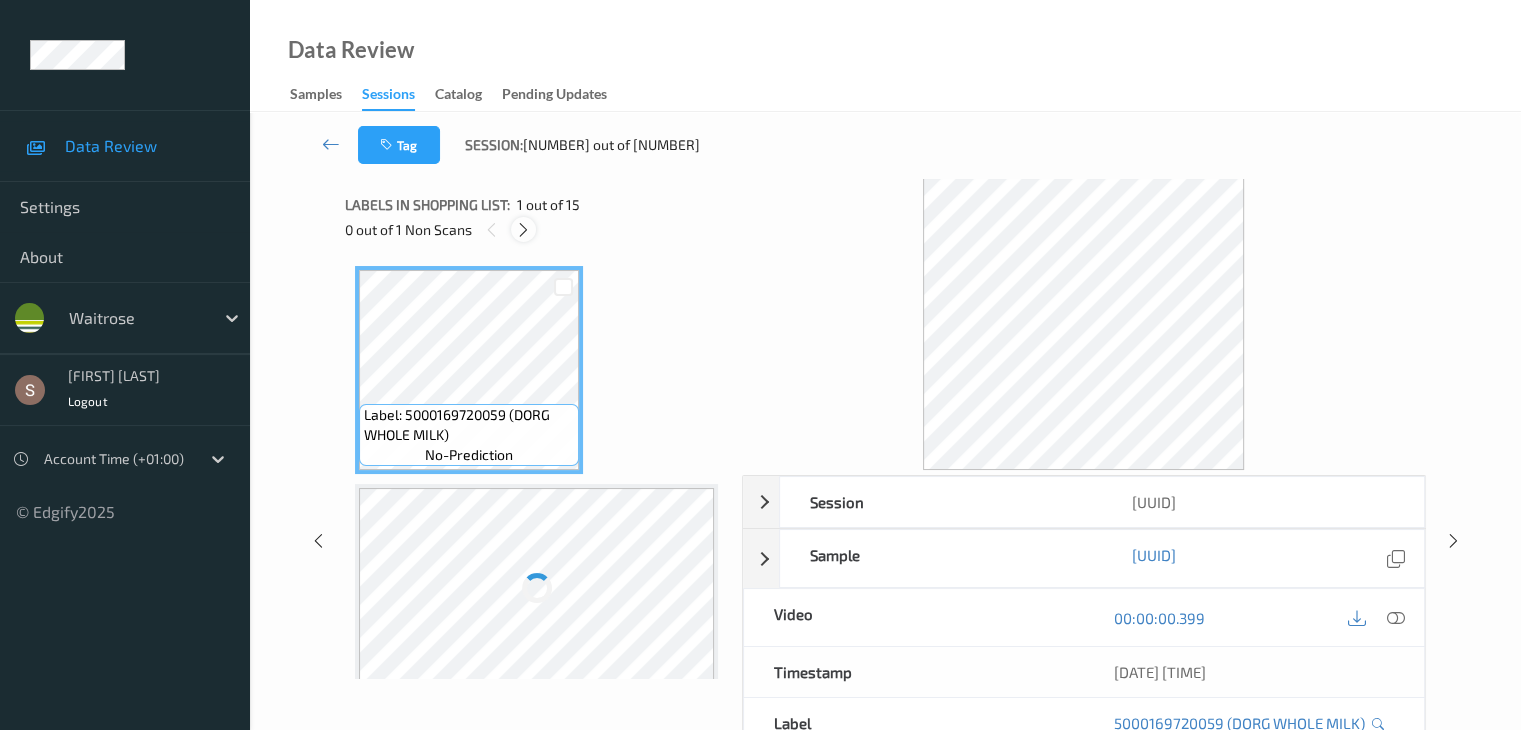 click at bounding box center (523, 230) 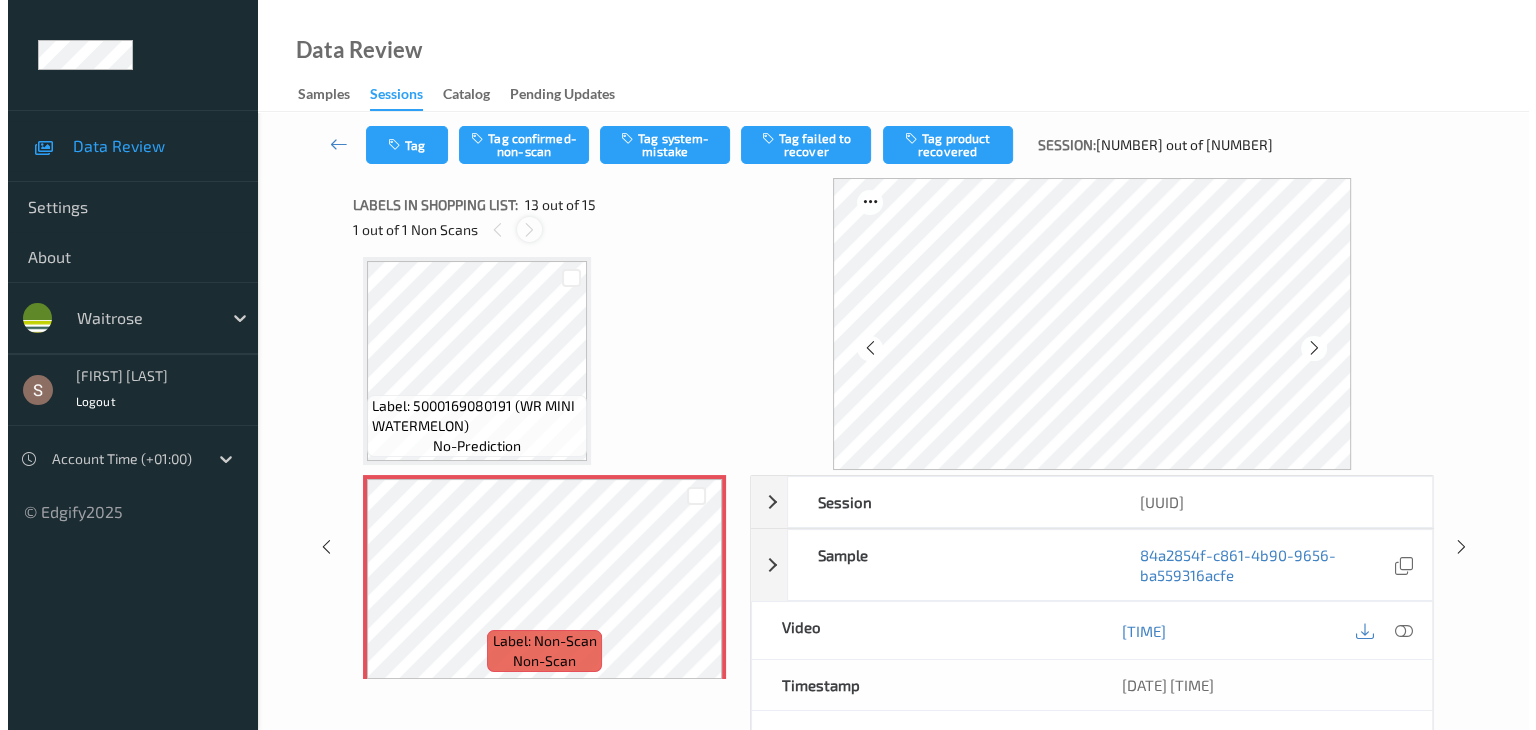 scroll, scrollTop: 2408, scrollLeft: 0, axis: vertical 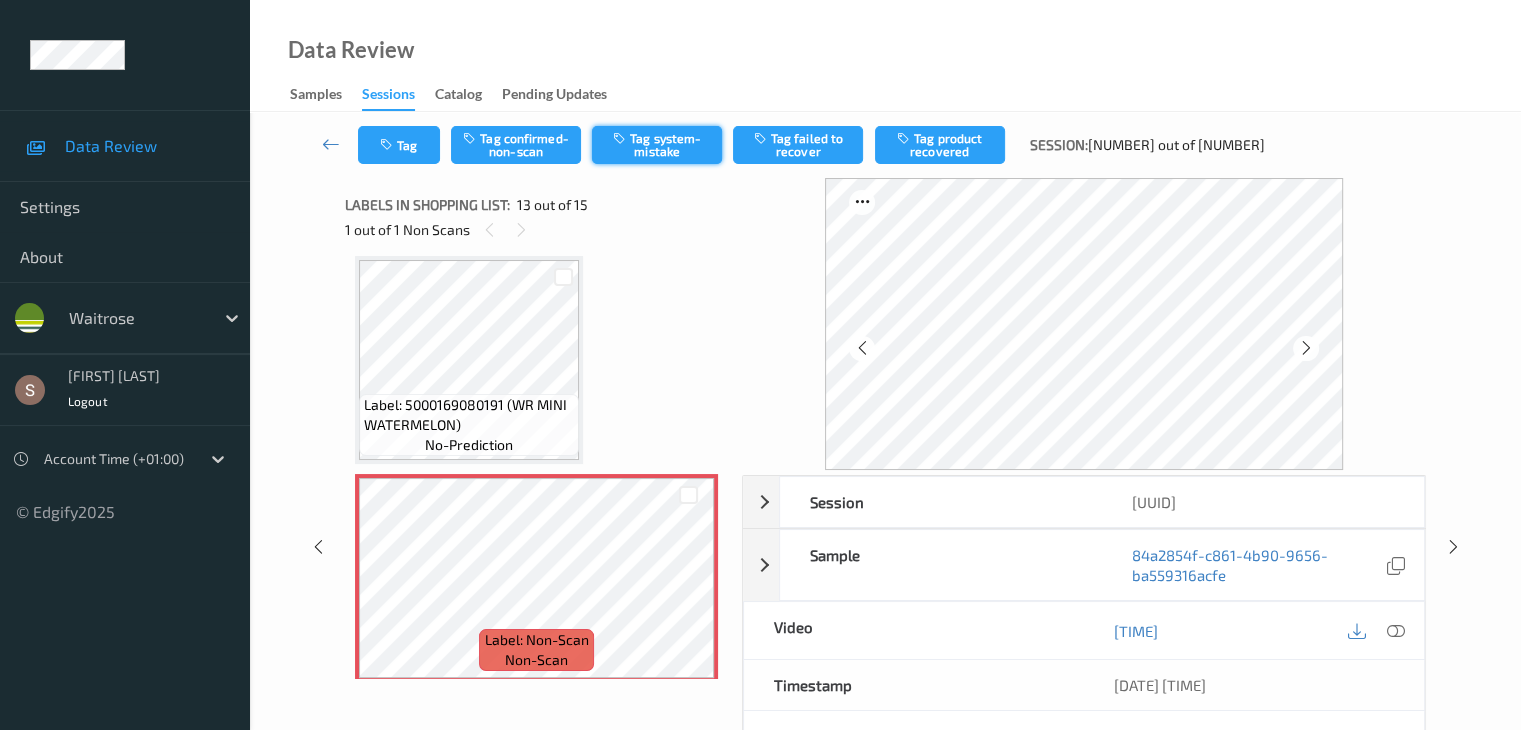 click on "Tag   system-mistake" at bounding box center (657, 145) 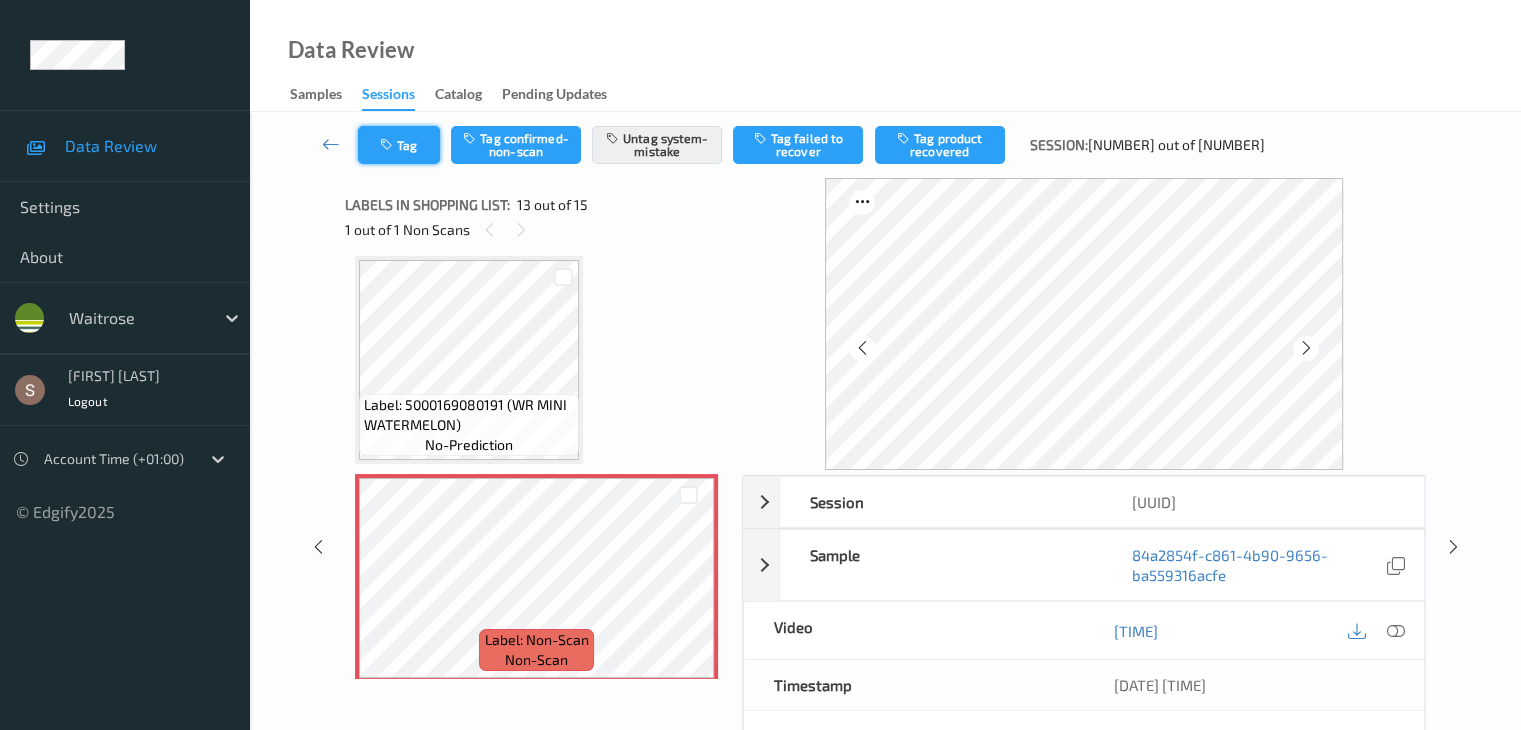 click on "Tag" at bounding box center [399, 145] 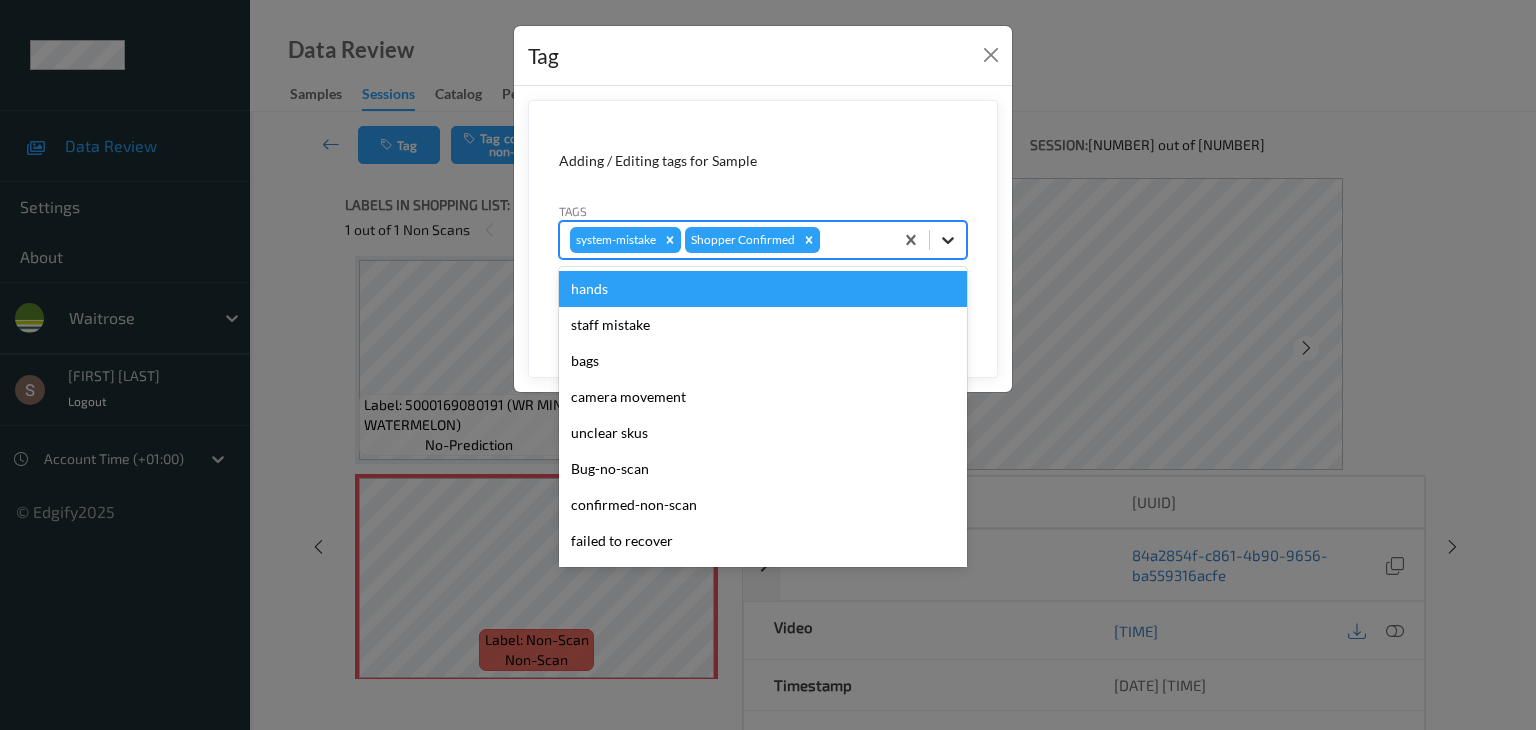 click 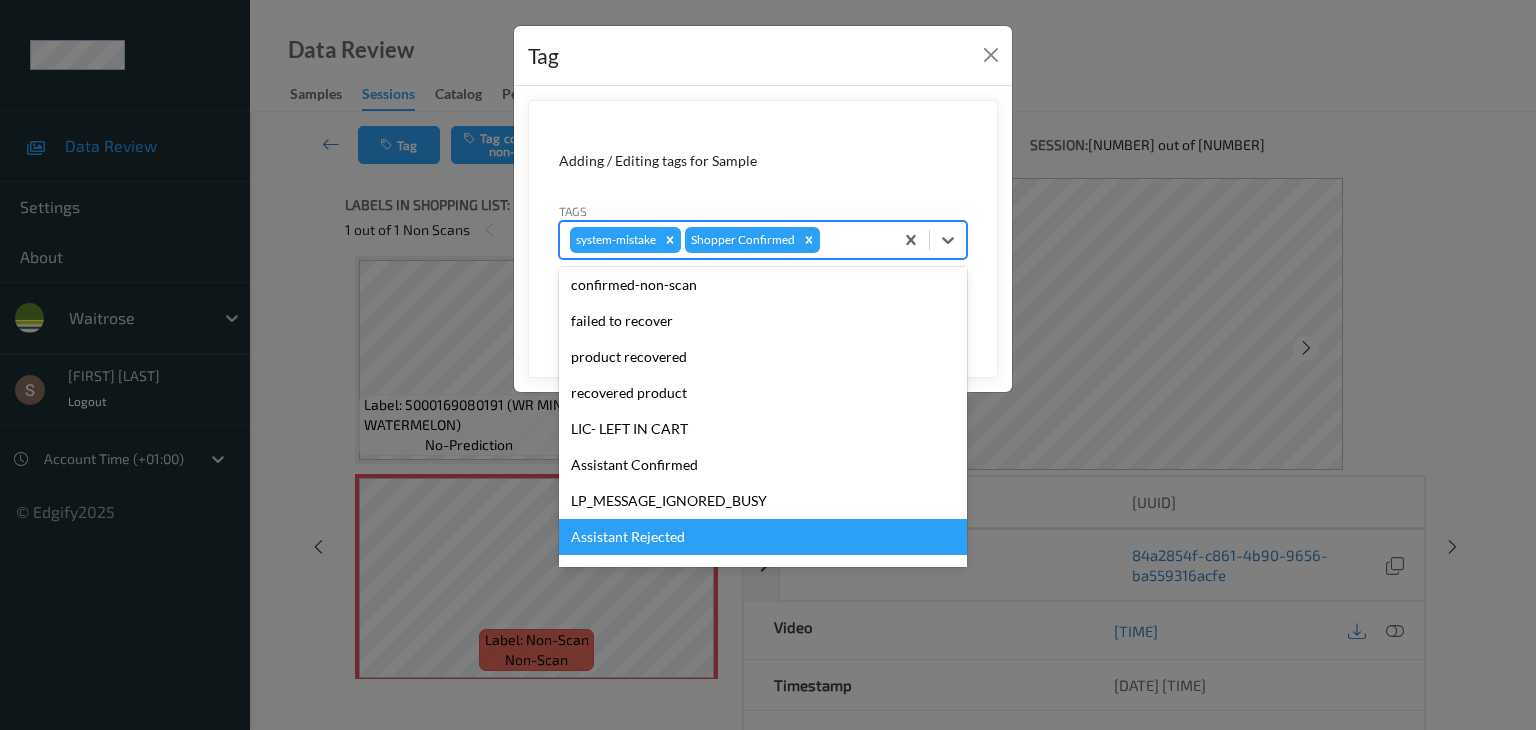 scroll, scrollTop: 320, scrollLeft: 0, axis: vertical 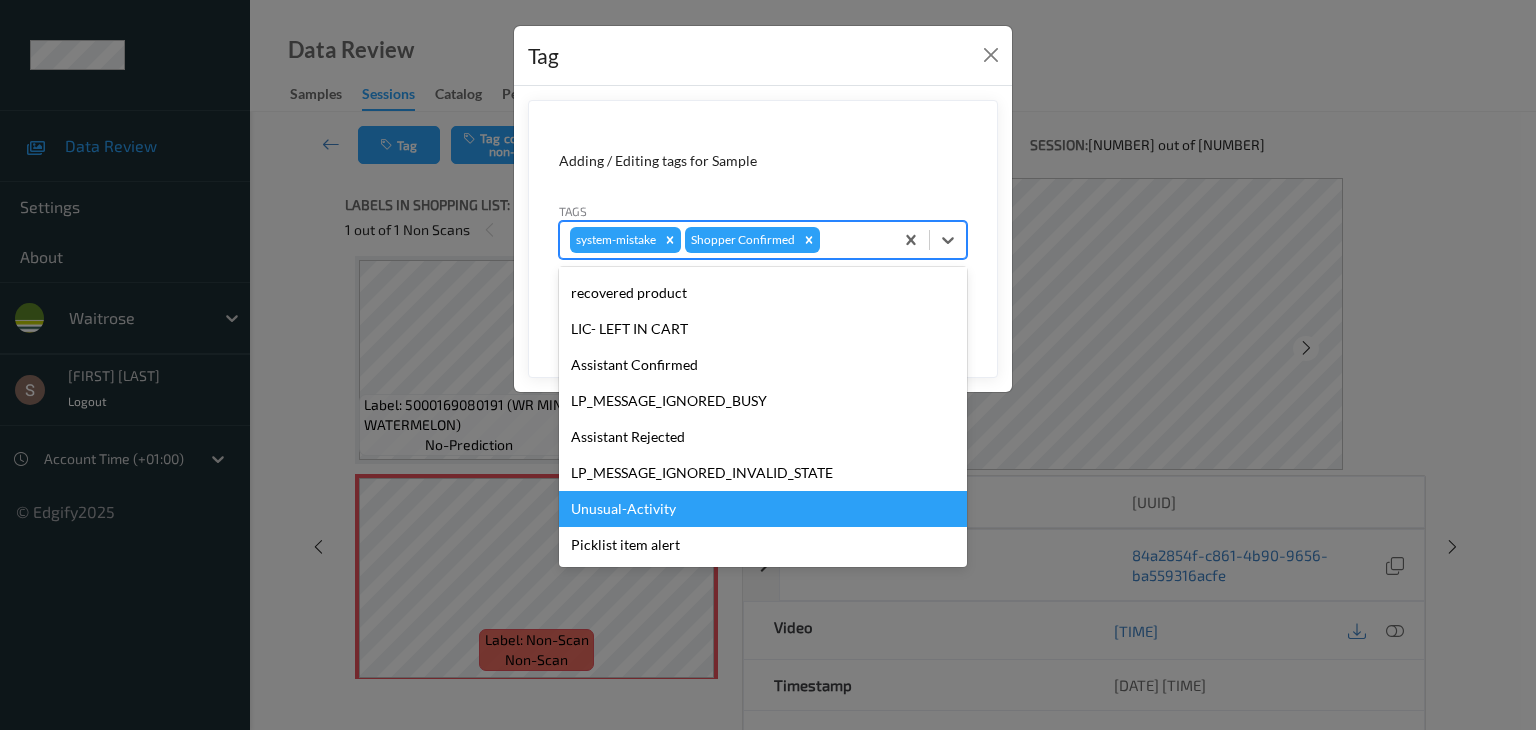 click on "Unusual-Activity" at bounding box center [763, 509] 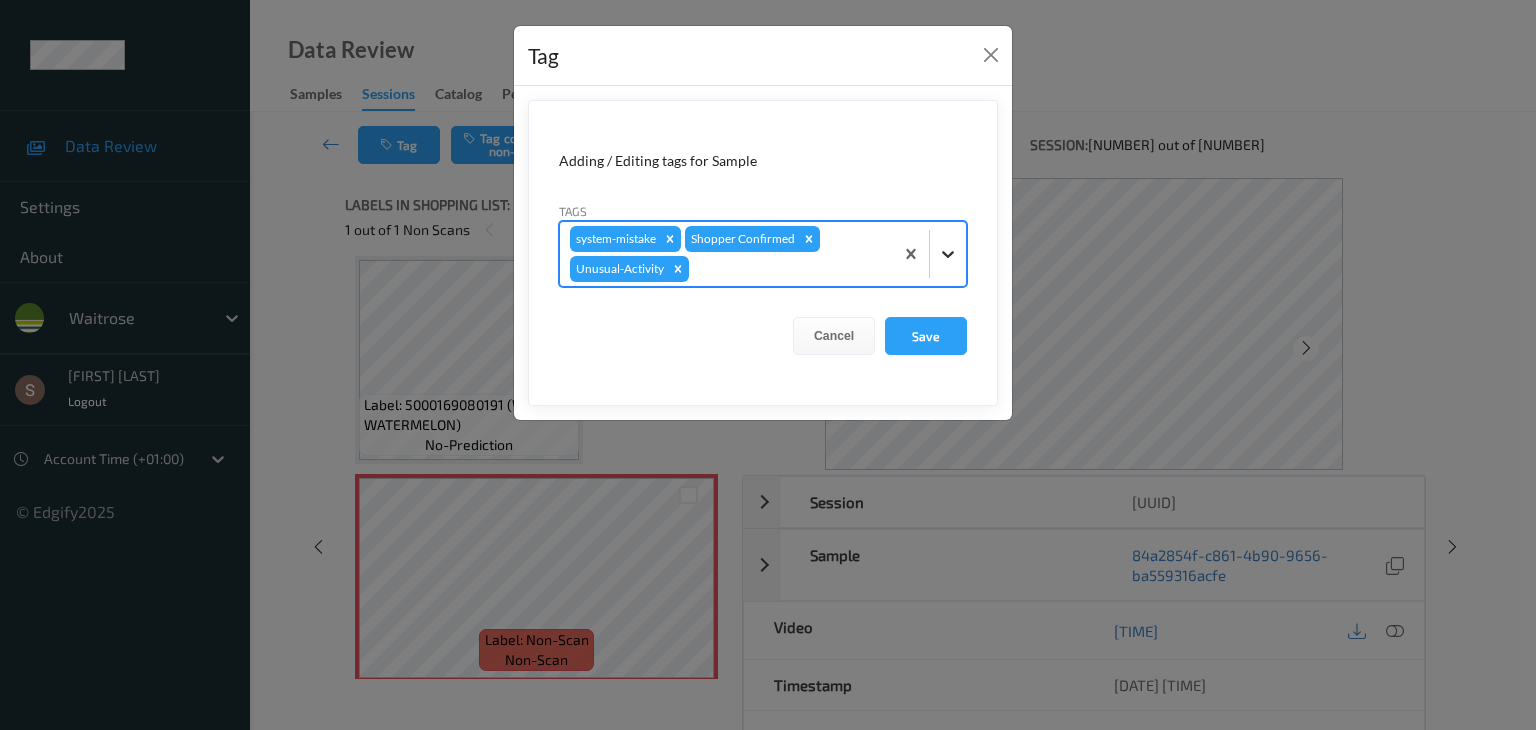 click at bounding box center [948, 254] 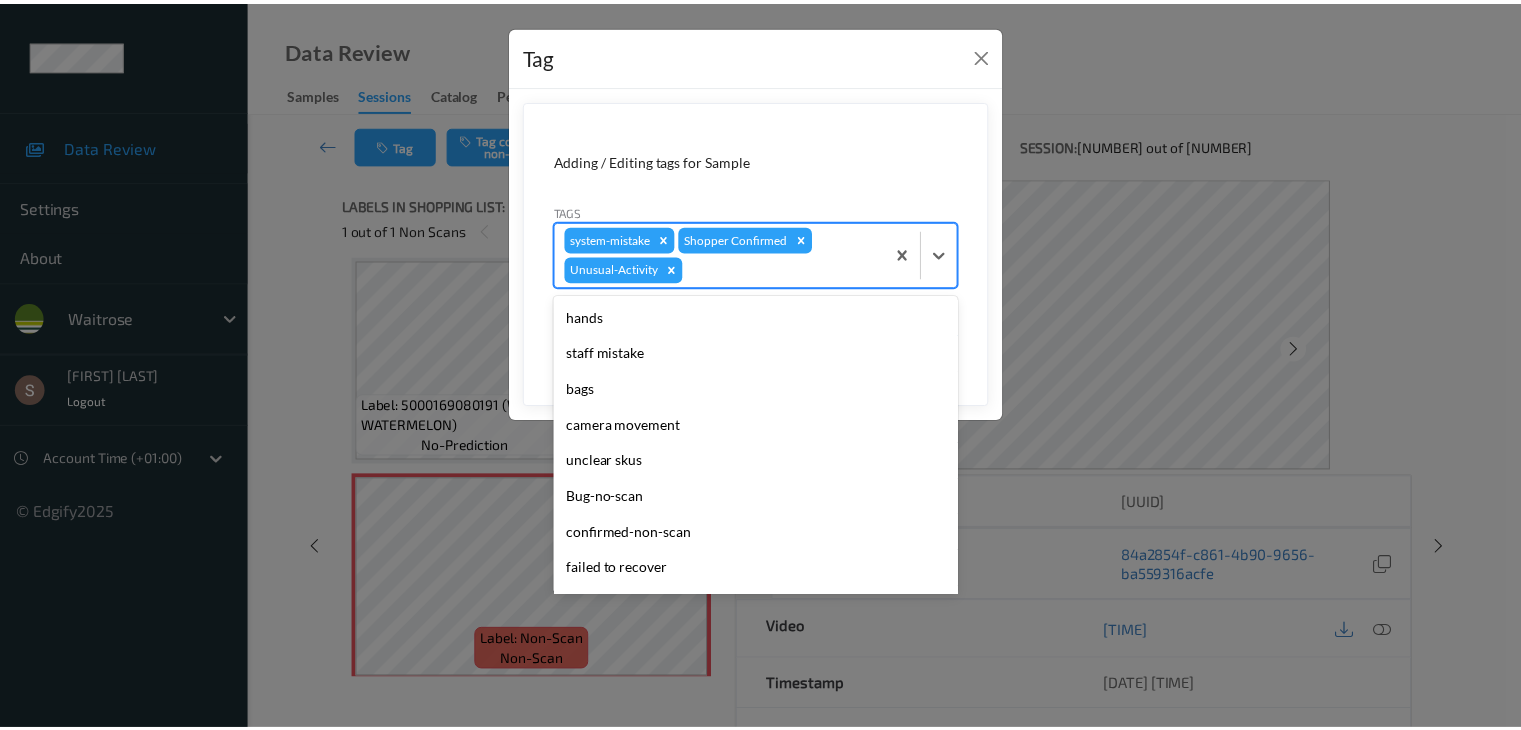 scroll, scrollTop: 284, scrollLeft: 0, axis: vertical 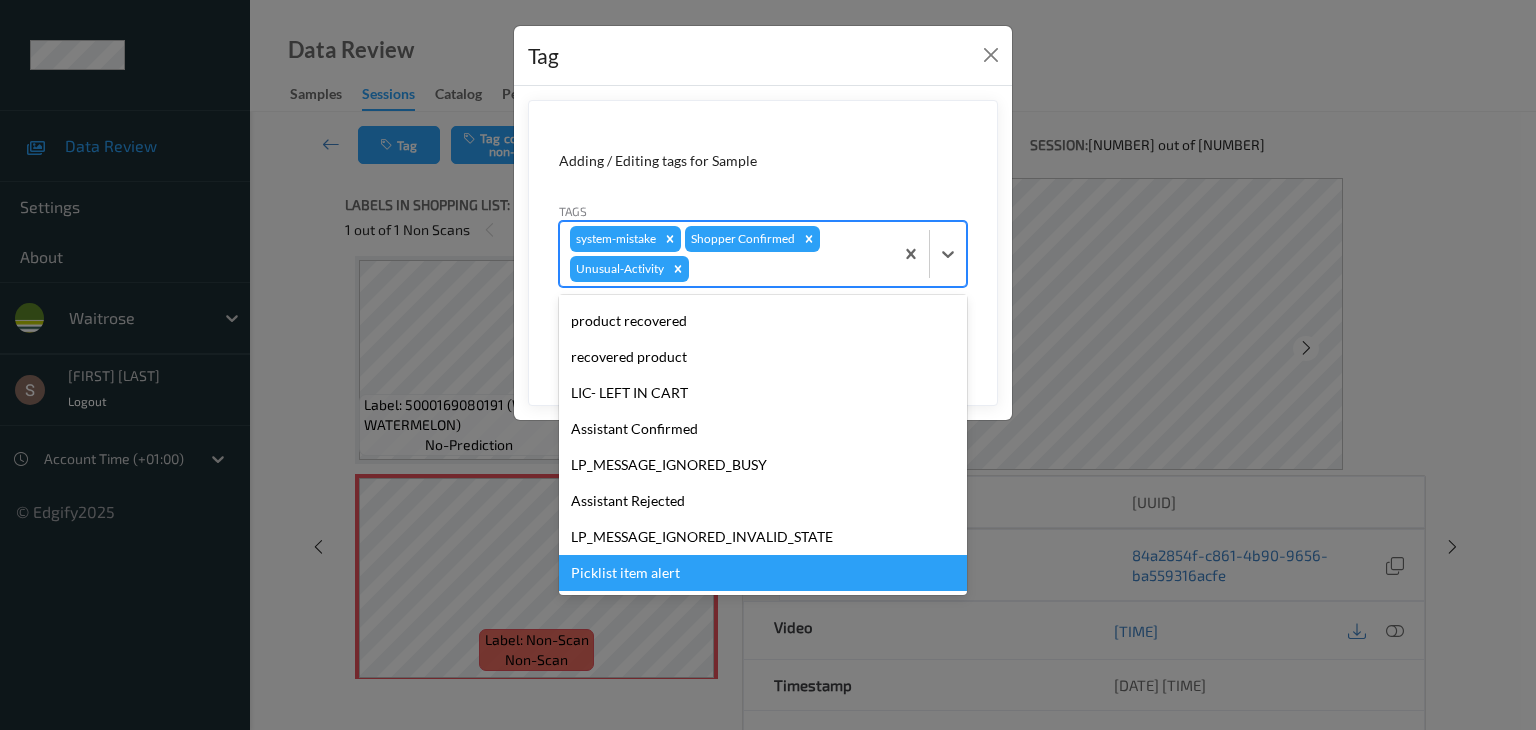 click on "Picklist item alert" at bounding box center (763, 573) 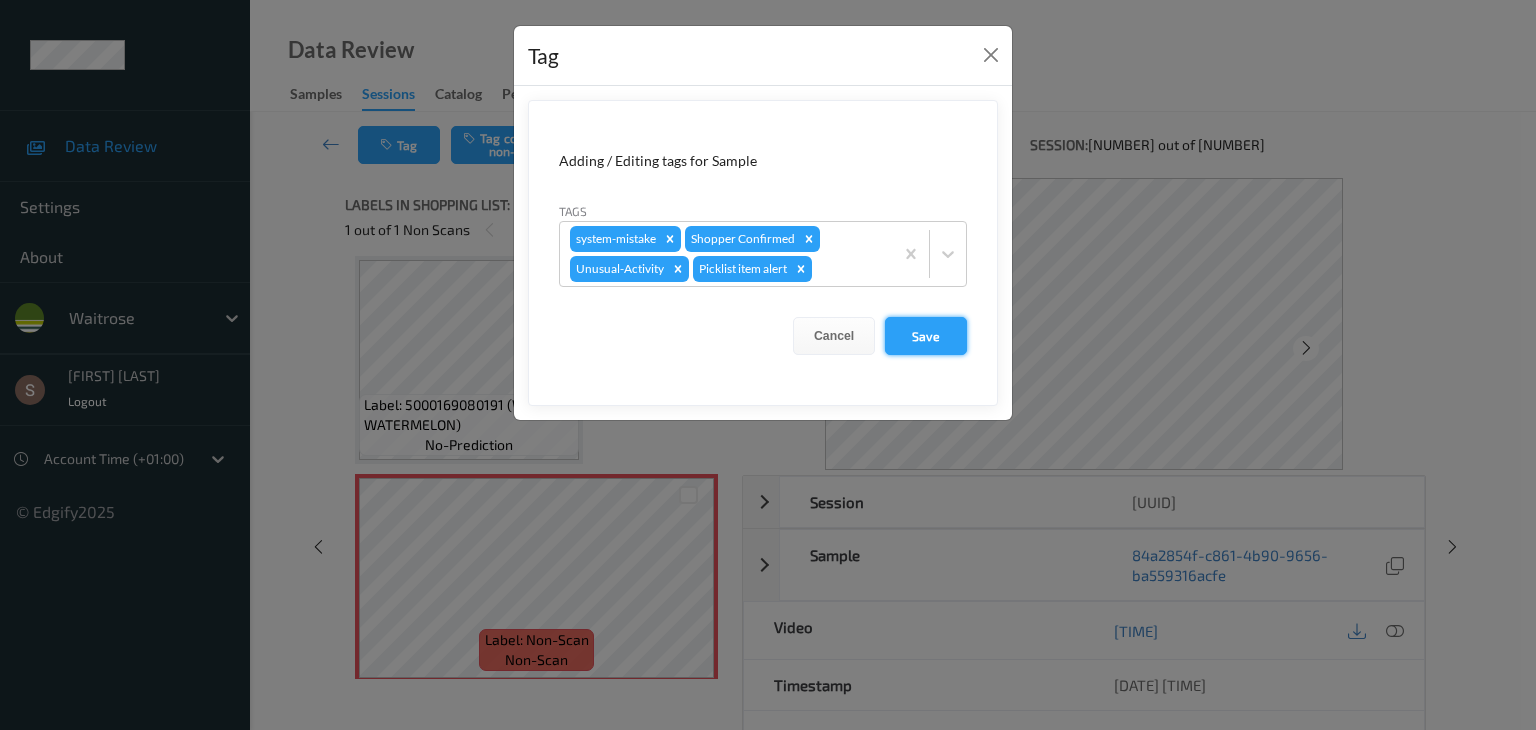 click on "Save" at bounding box center [926, 336] 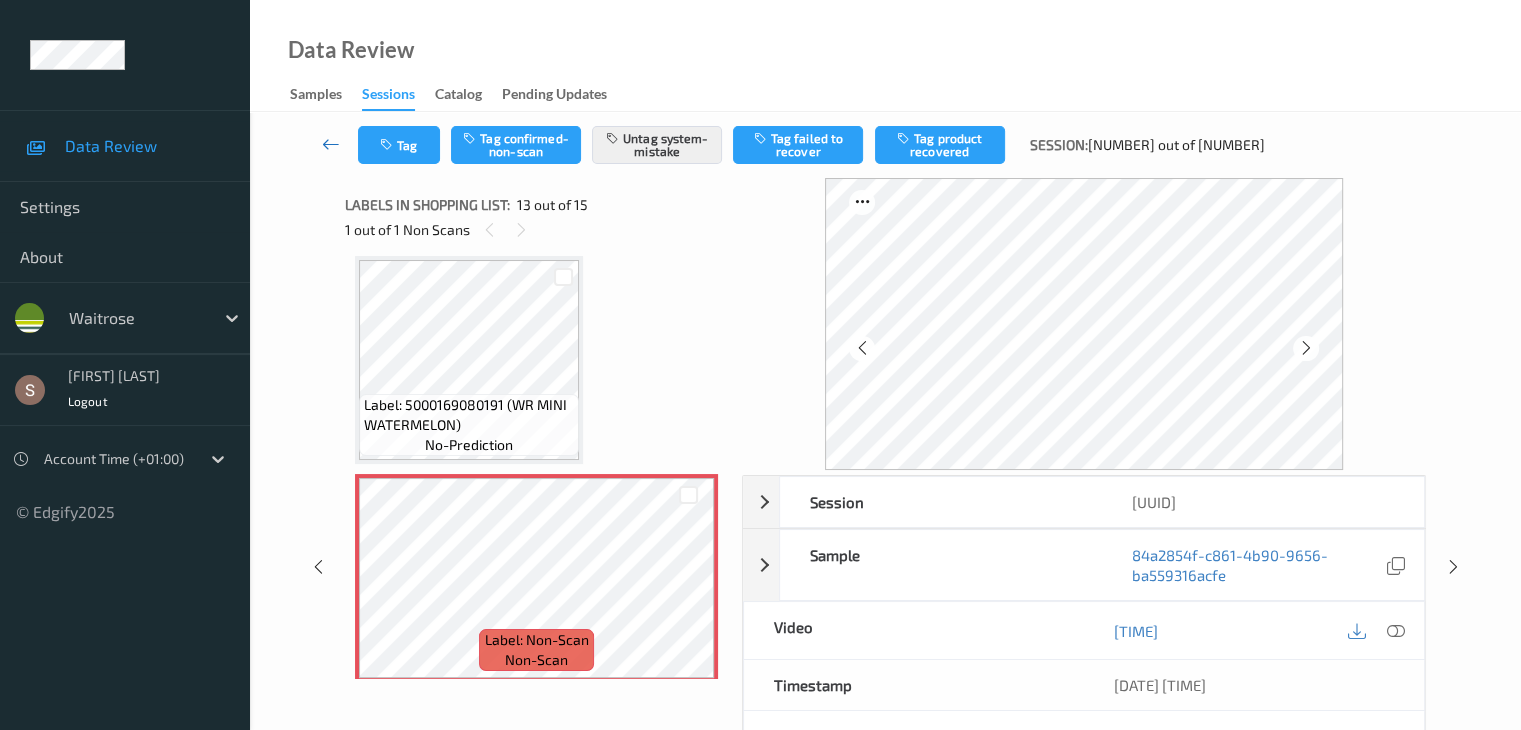 click at bounding box center [331, 144] 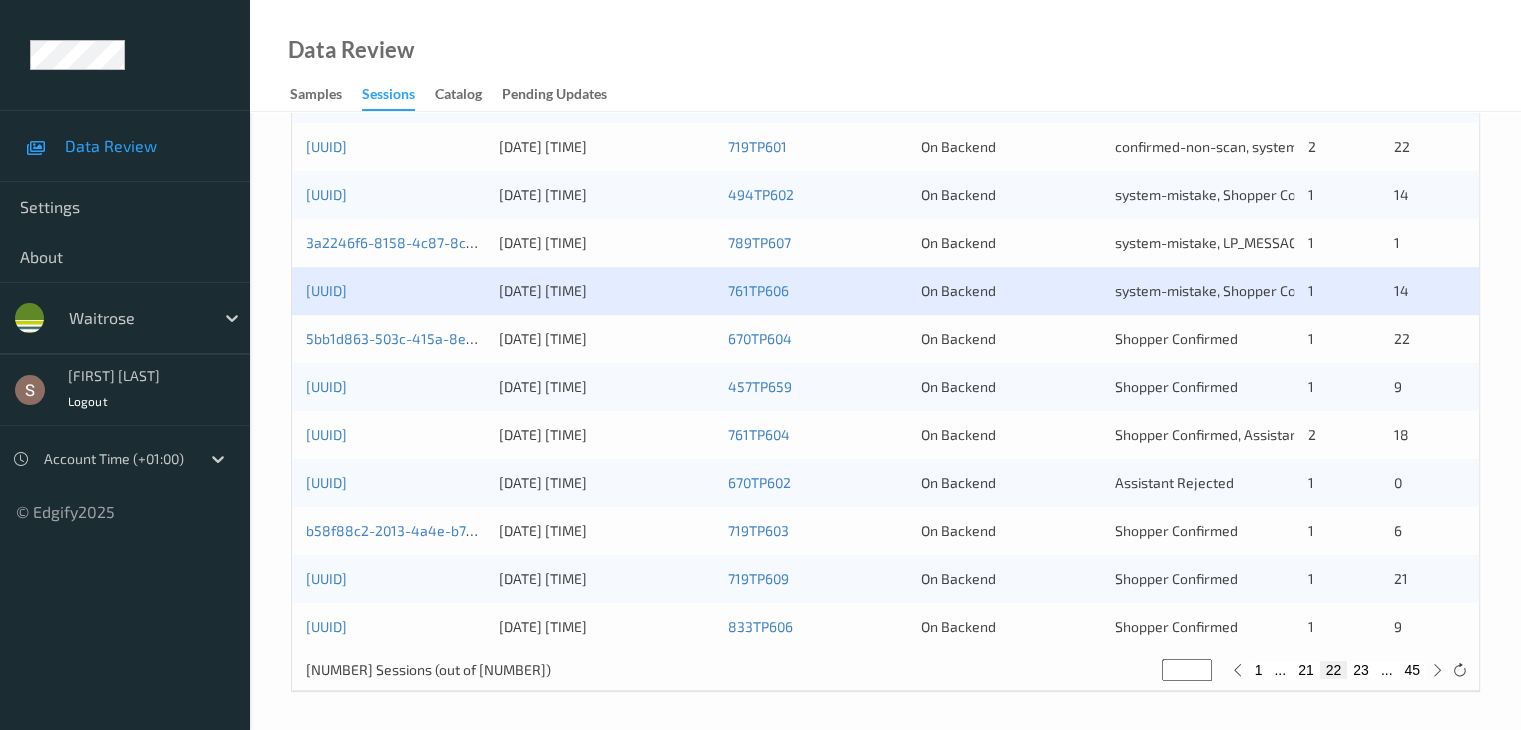 scroll, scrollTop: 932, scrollLeft: 0, axis: vertical 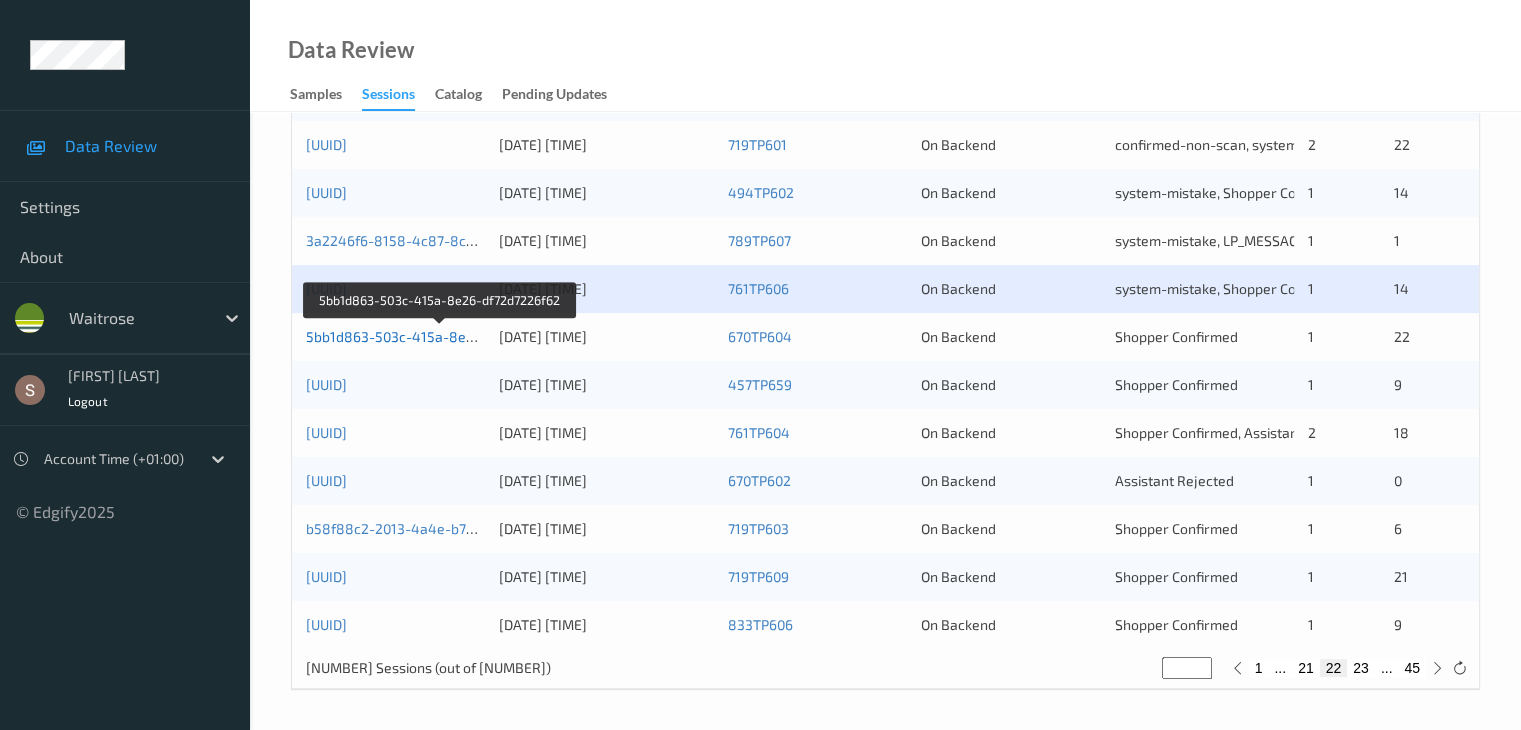 click on "5bb1d863-503c-415a-8e26-df72d7226f62" at bounding box center (441, 336) 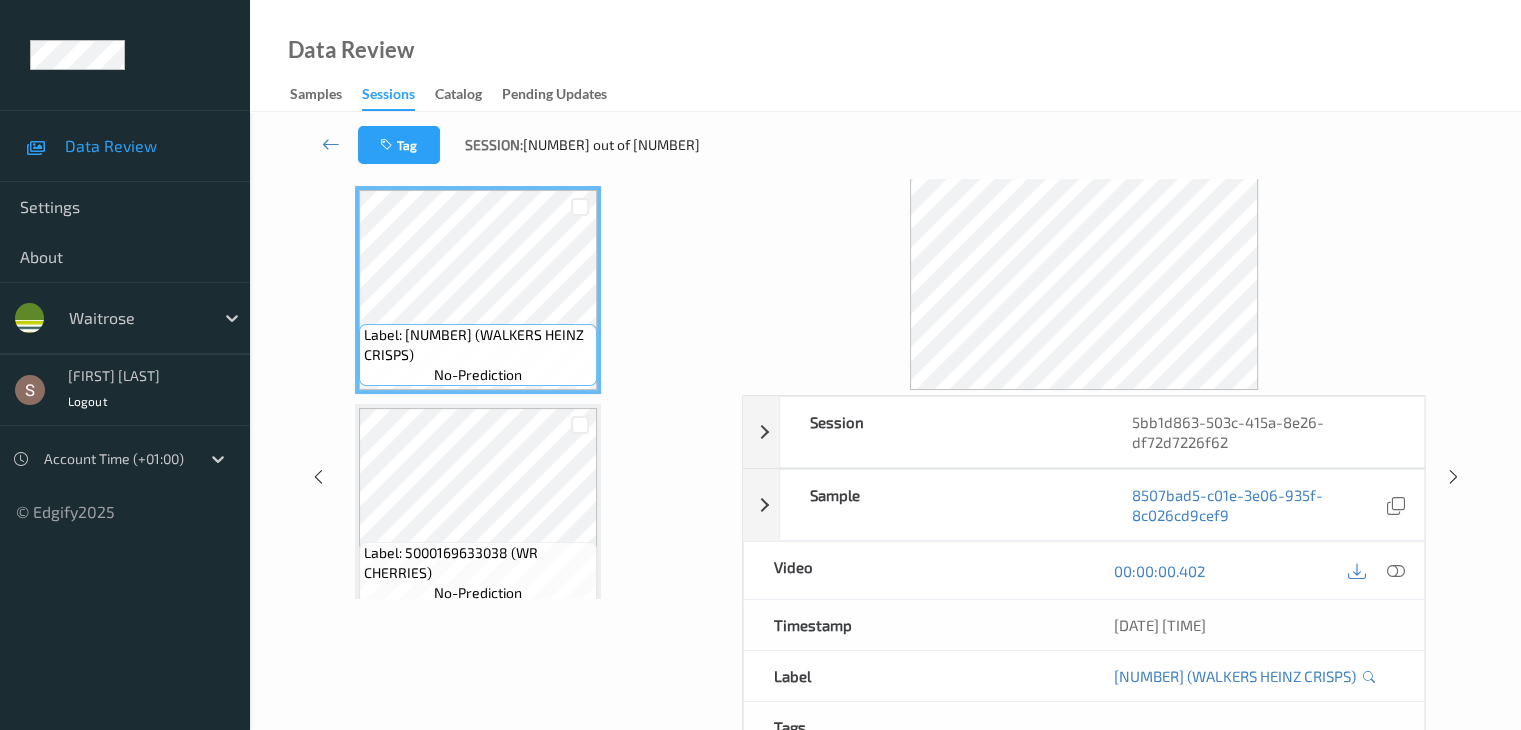 scroll, scrollTop: 0, scrollLeft: 0, axis: both 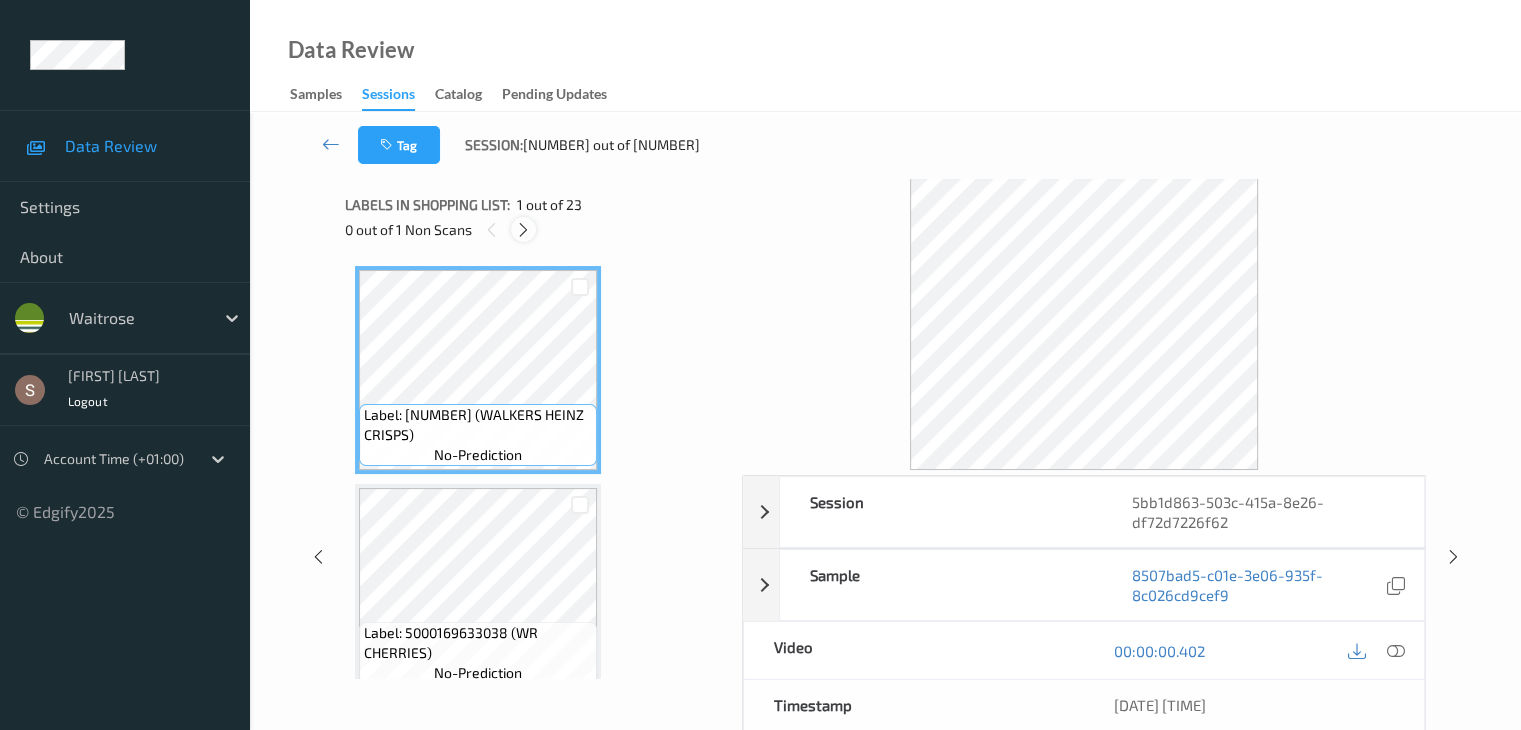 click at bounding box center (523, 230) 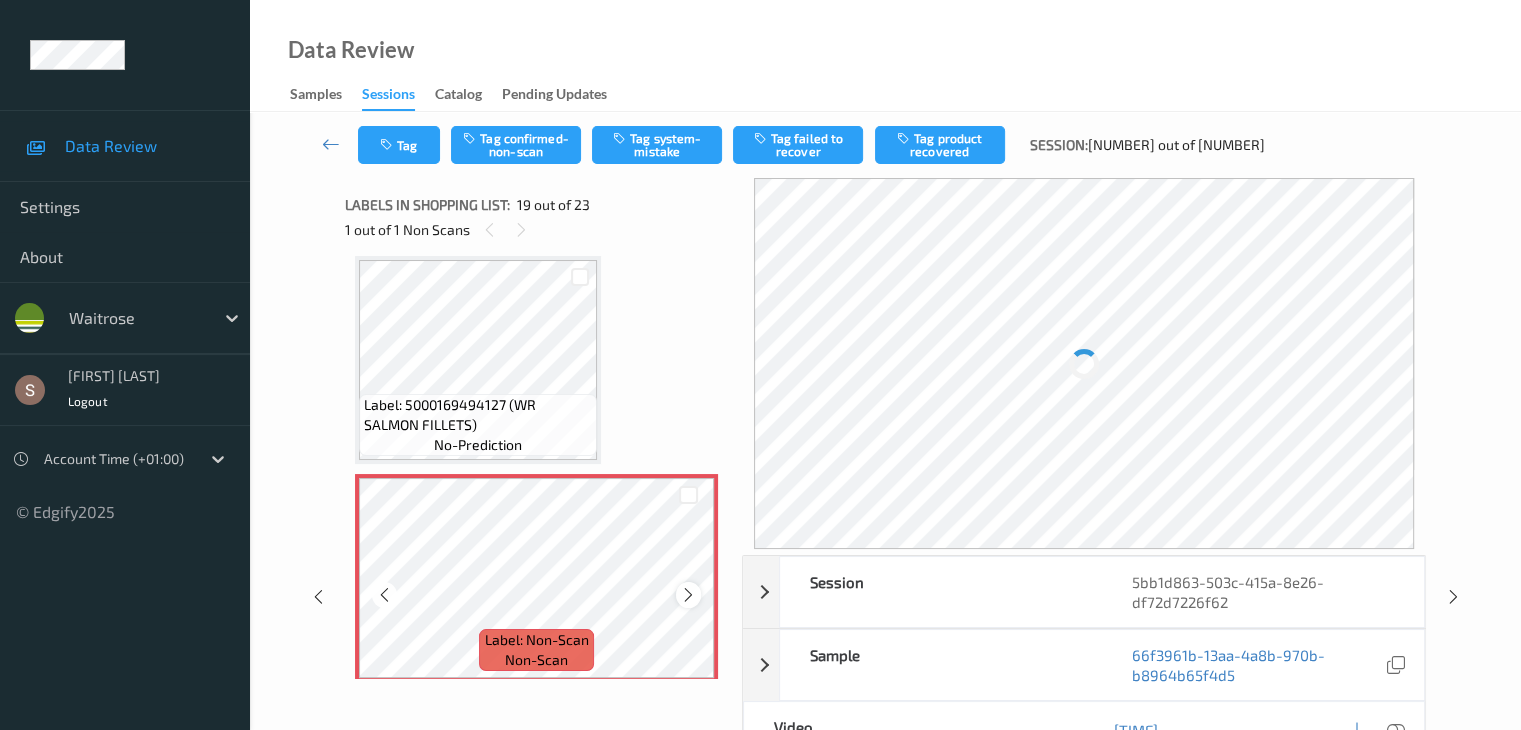 click at bounding box center (688, 595) 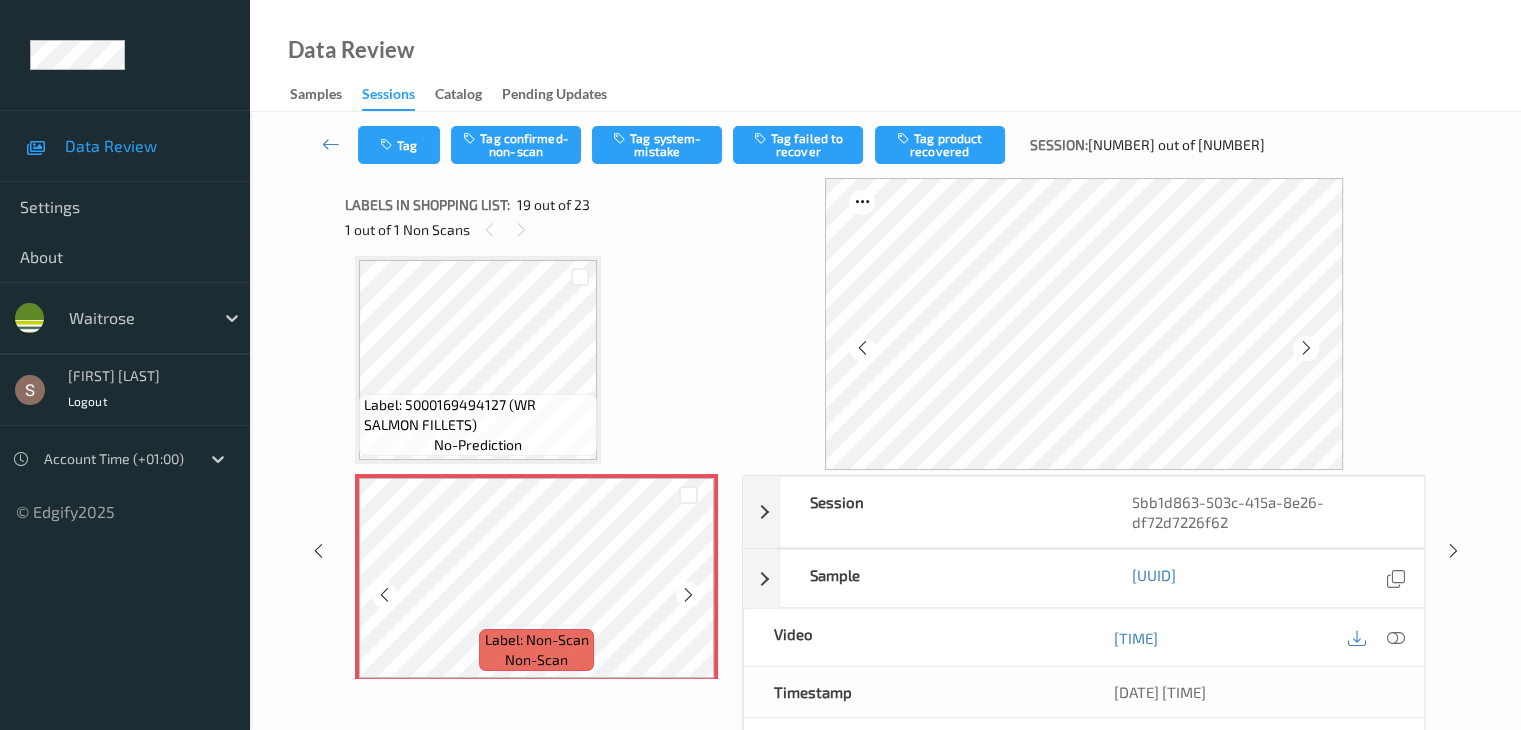 click at bounding box center [688, 595] 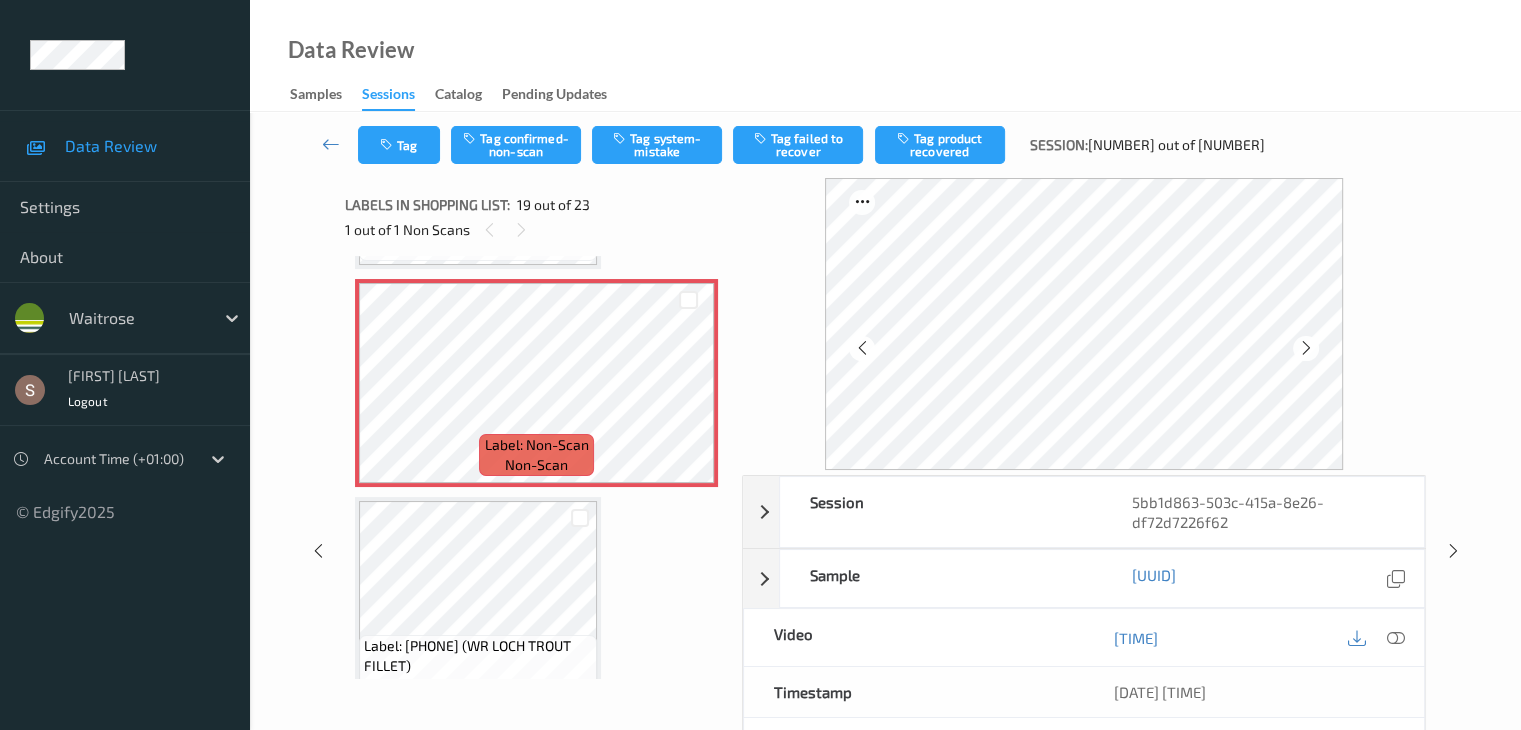 scroll, scrollTop: 3916, scrollLeft: 0, axis: vertical 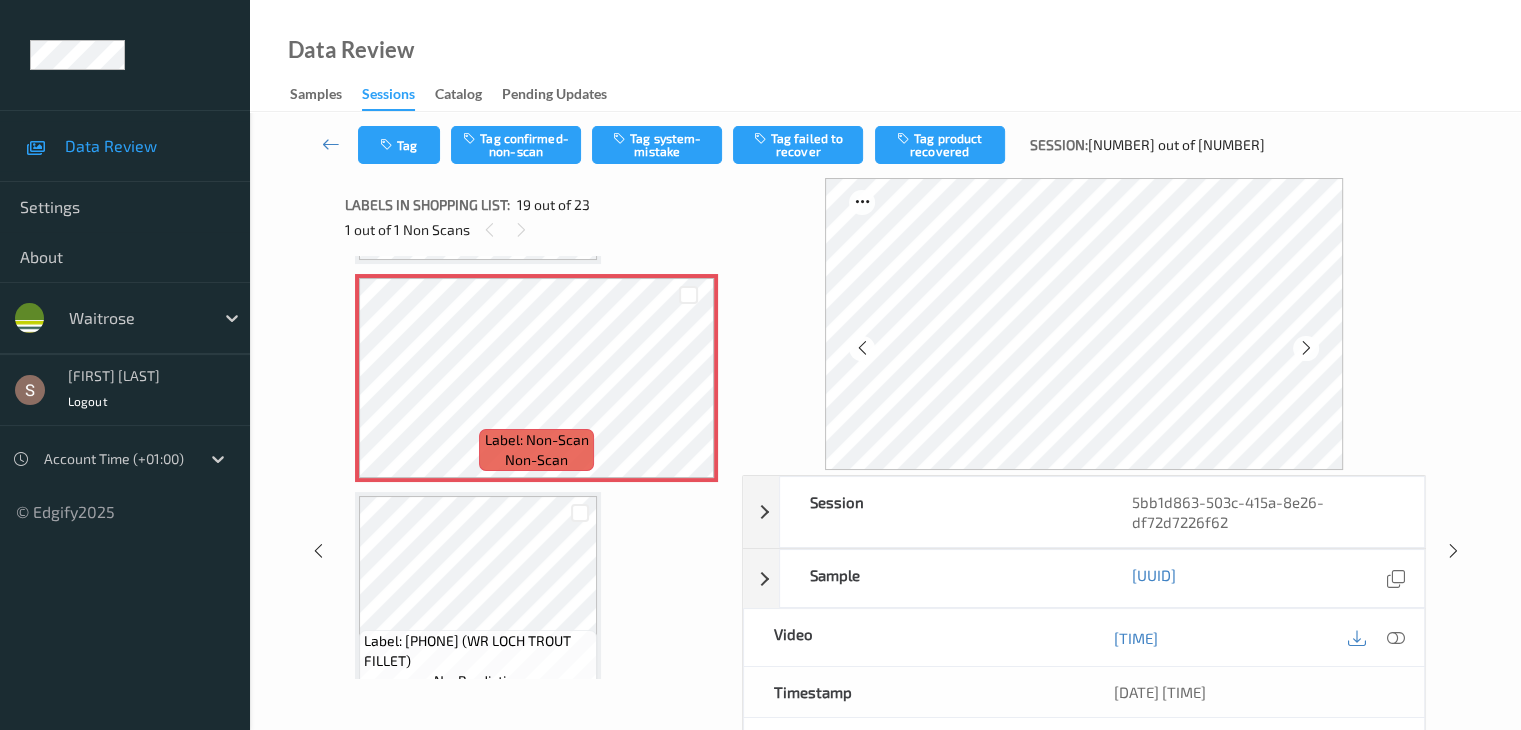 click on "[TIME]" at bounding box center (1254, 637) 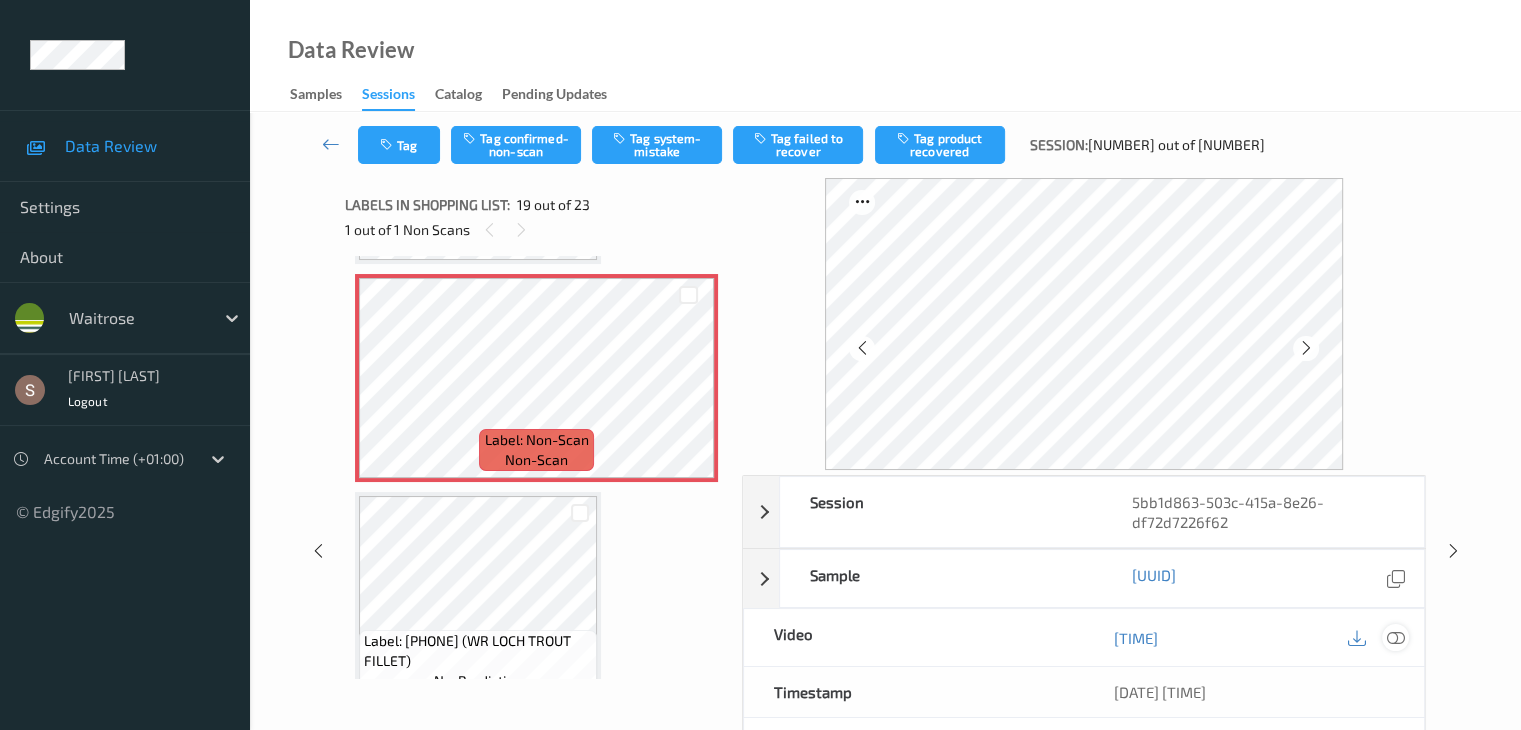 click at bounding box center (1395, 638) 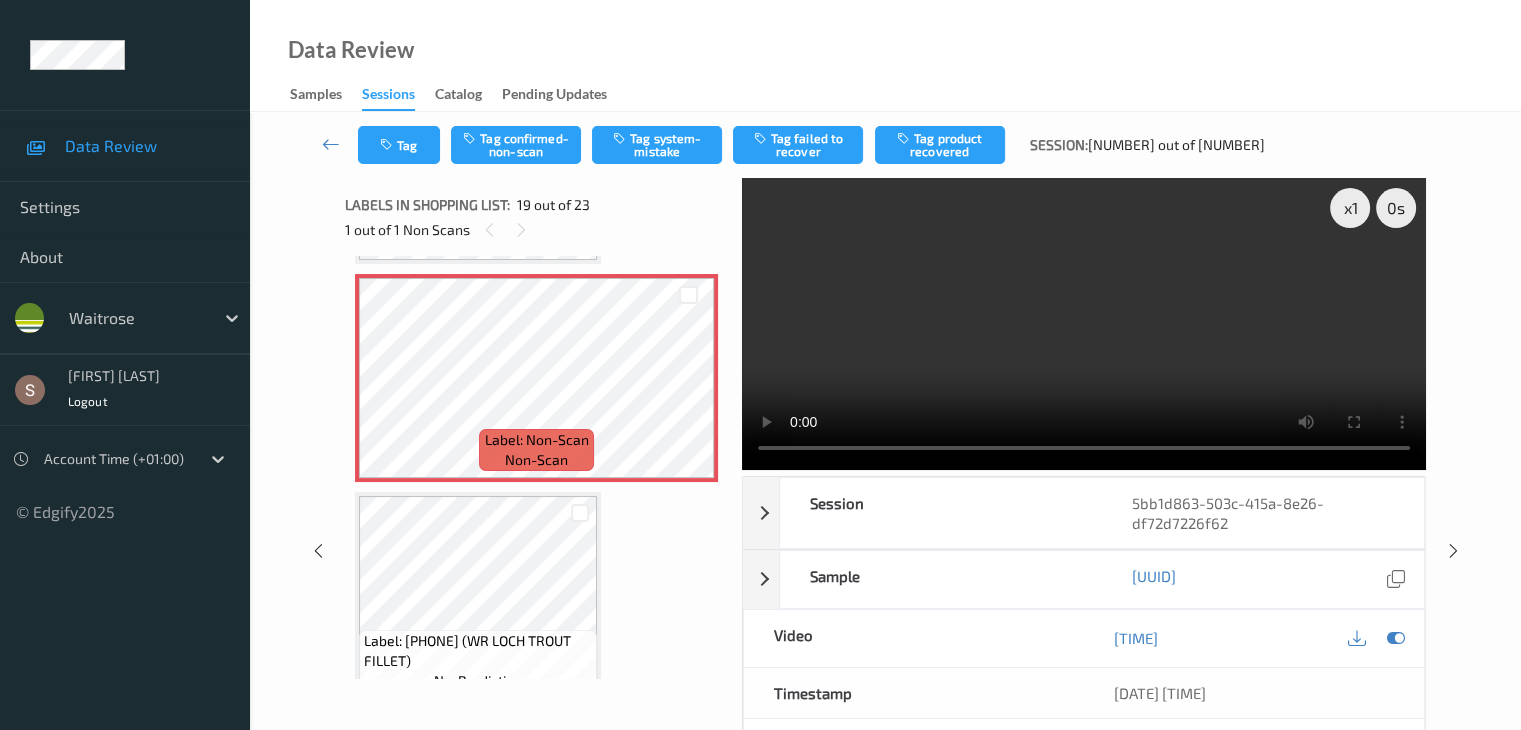 click at bounding box center [1084, 324] 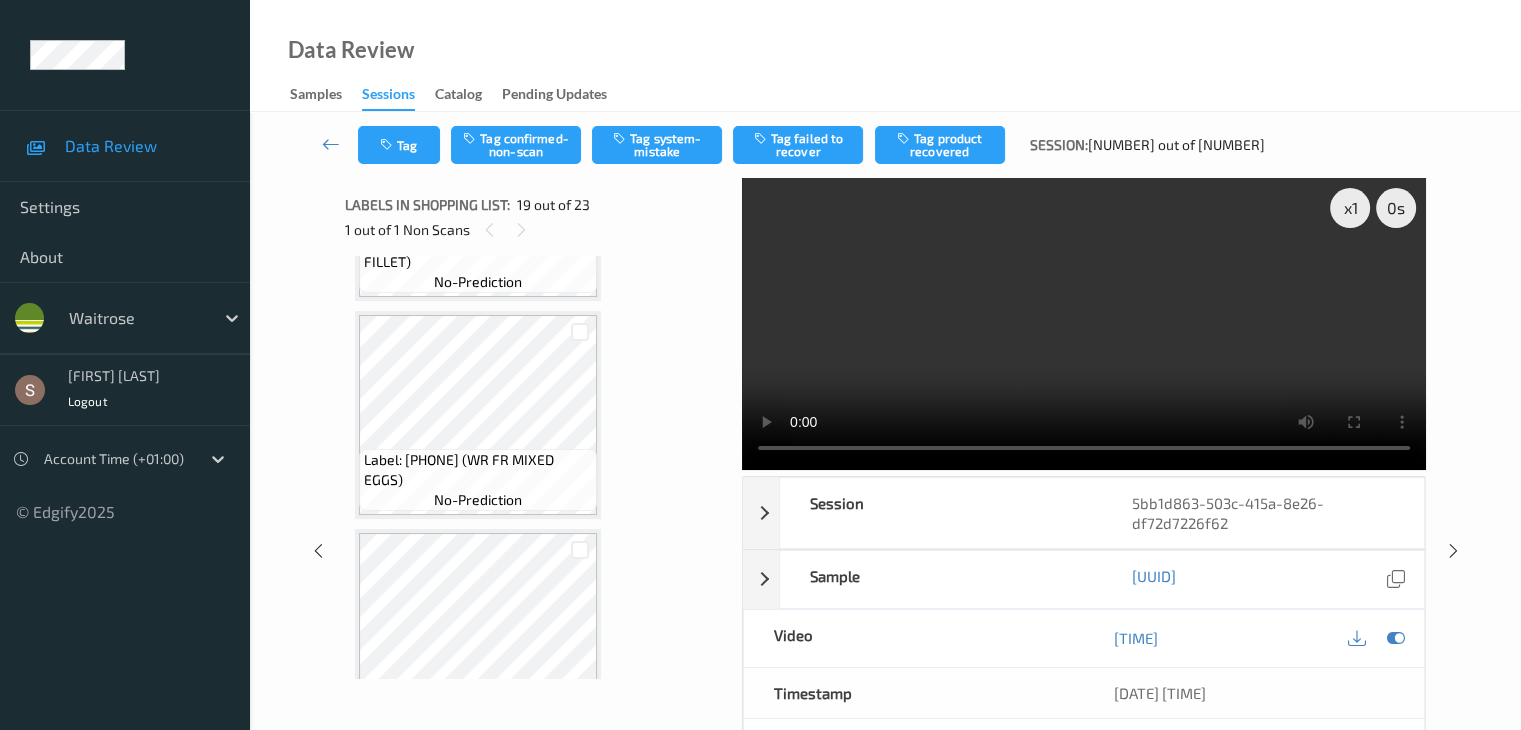 scroll, scrollTop: 4316, scrollLeft: 0, axis: vertical 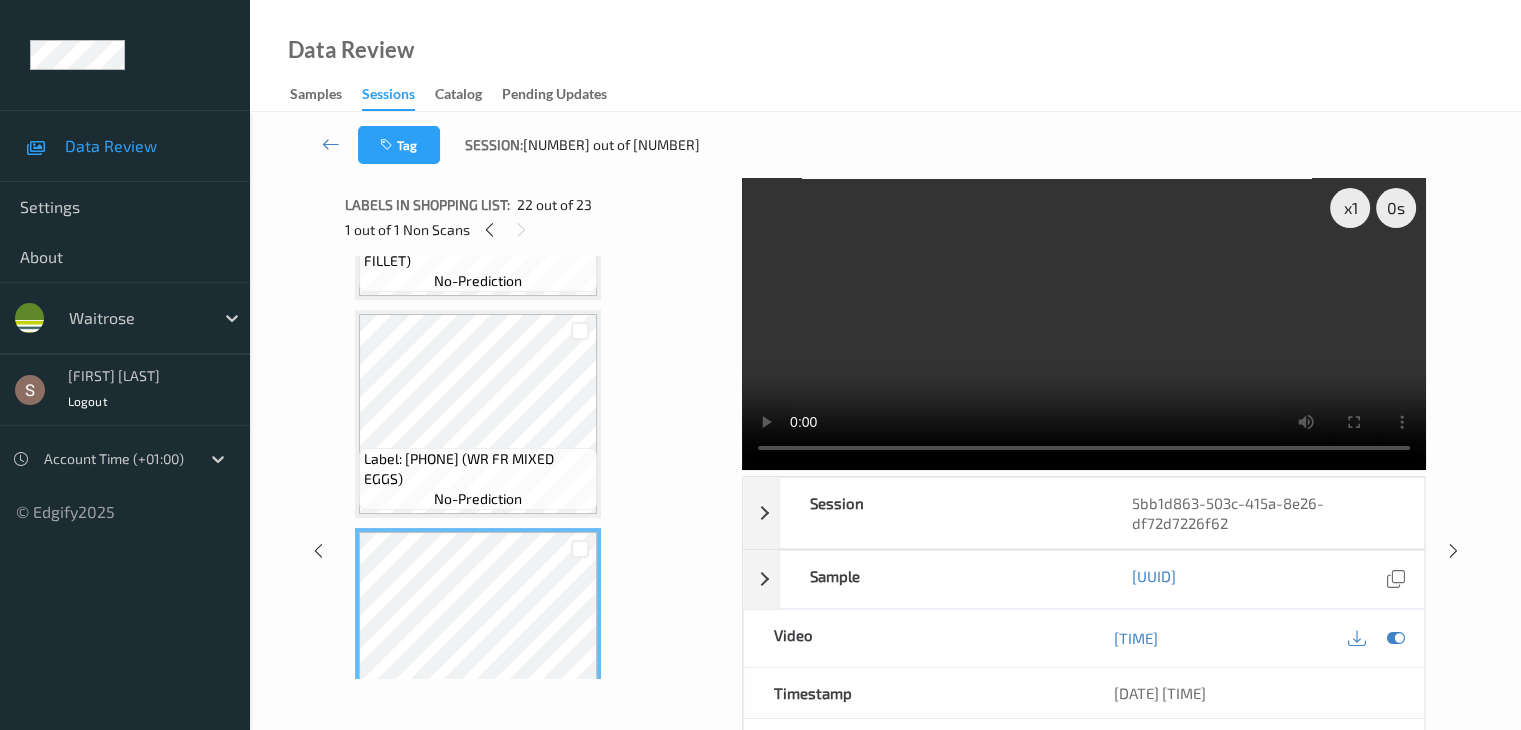 click at bounding box center [1084, 324] 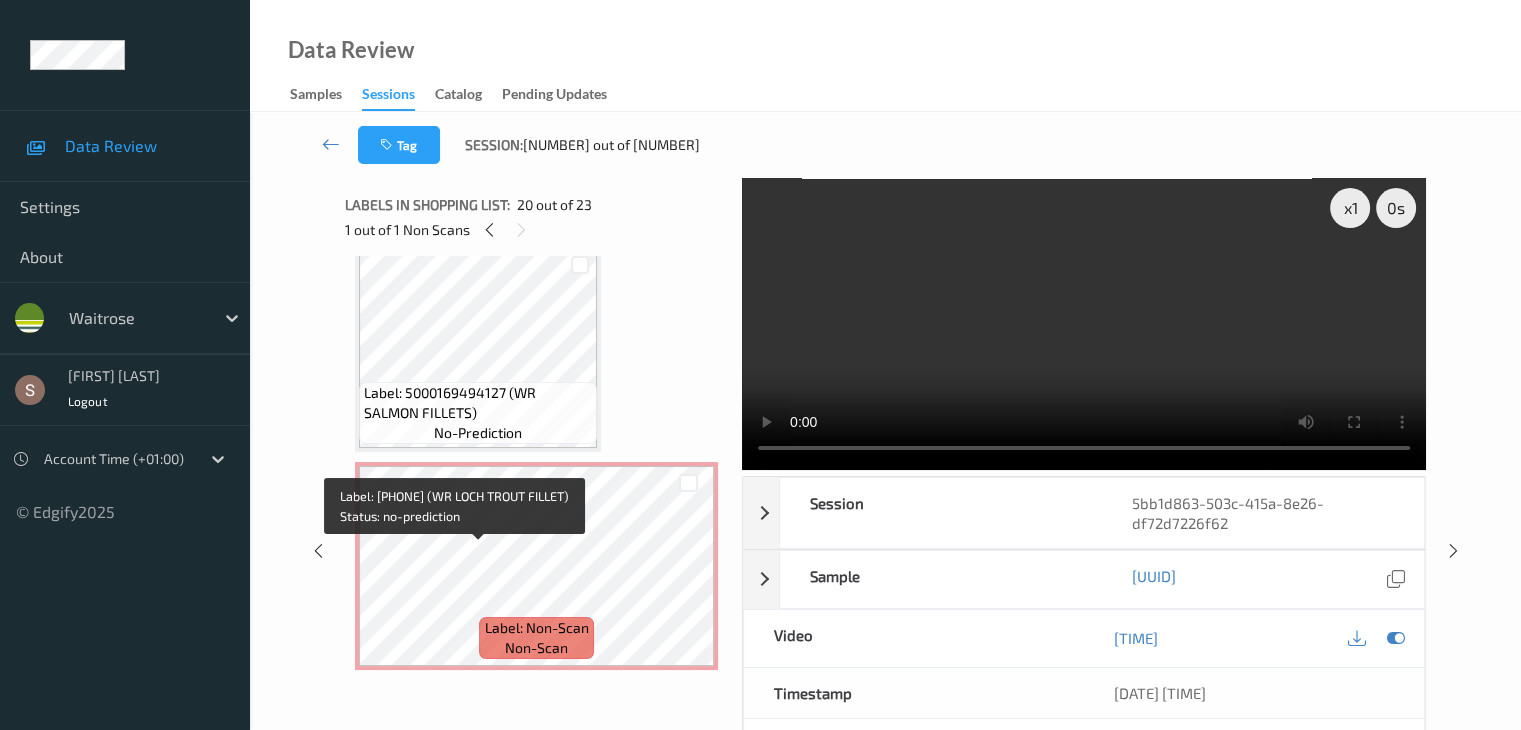 scroll, scrollTop: 3701, scrollLeft: 0, axis: vertical 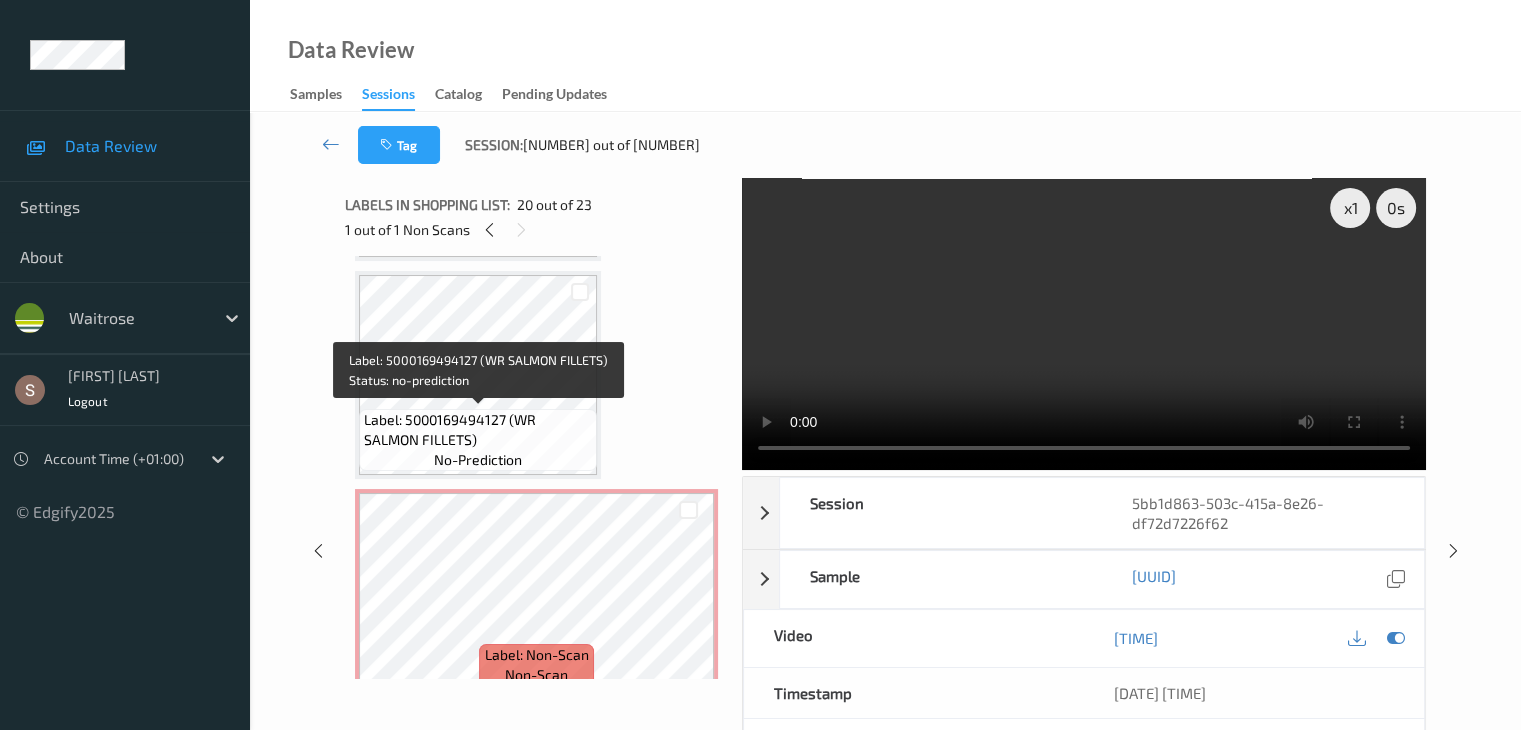 click on "Label: 5000169494127 (WR SALMON FILLETS)" at bounding box center (478, 430) 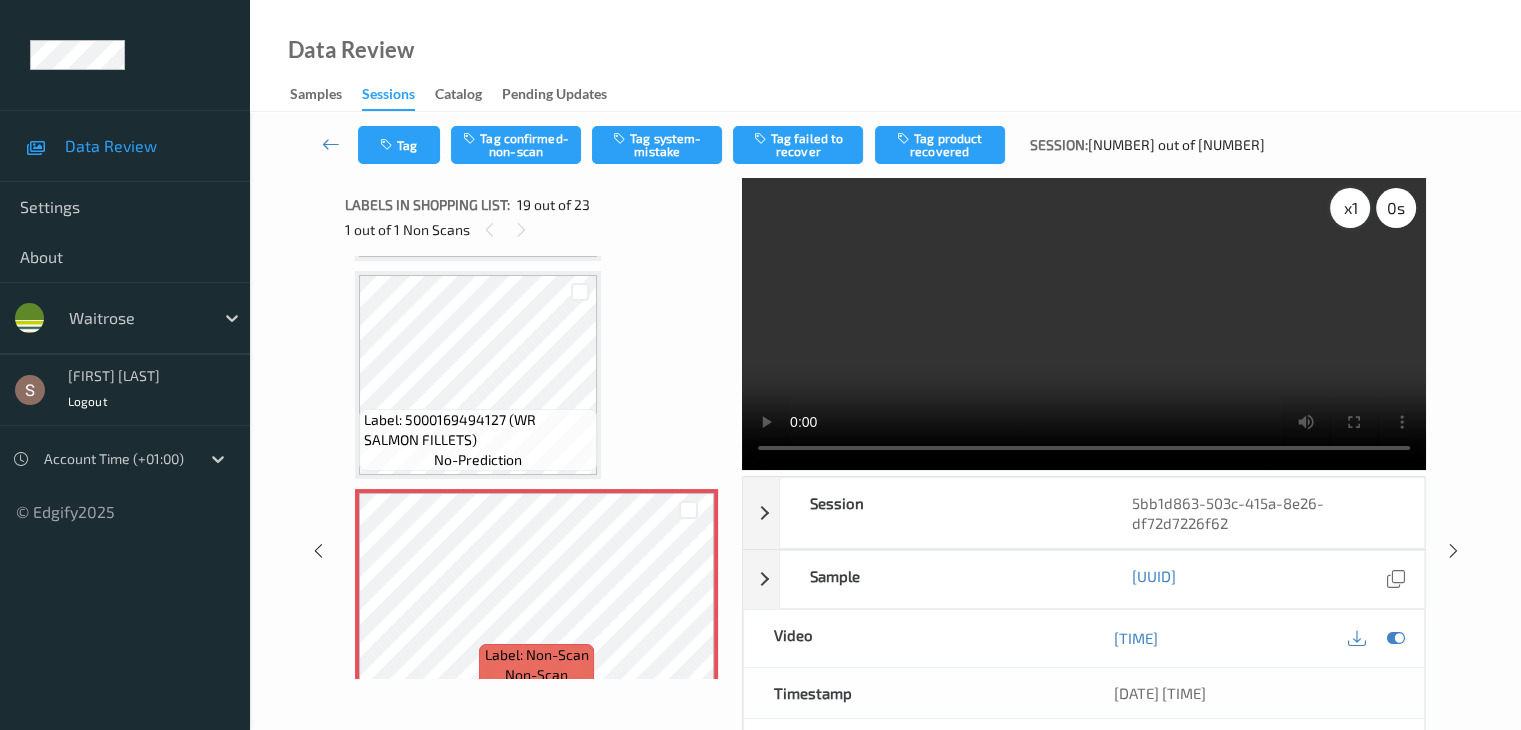 click on "x 1" at bounding box center [1350, 208] 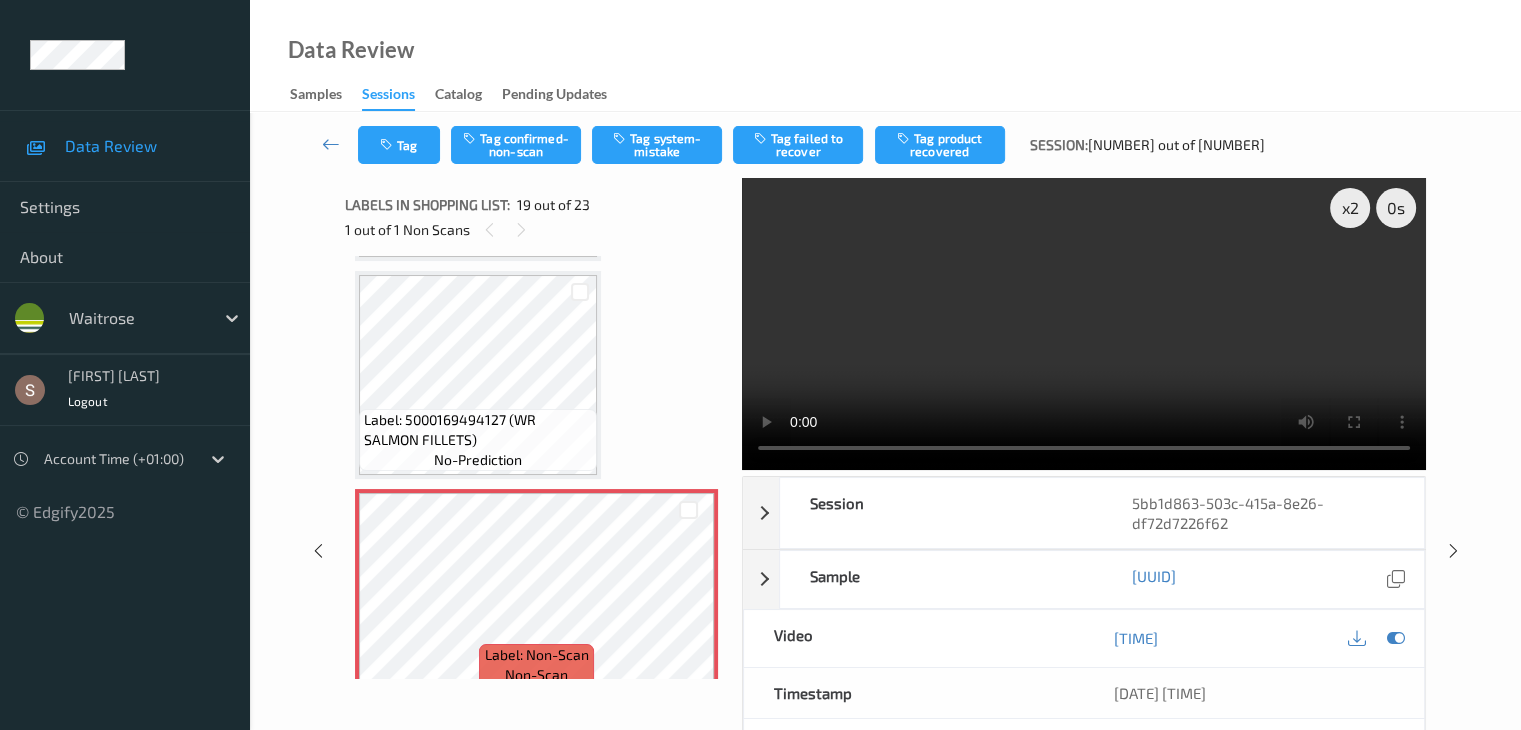 click at bounding box center [1084, 324] 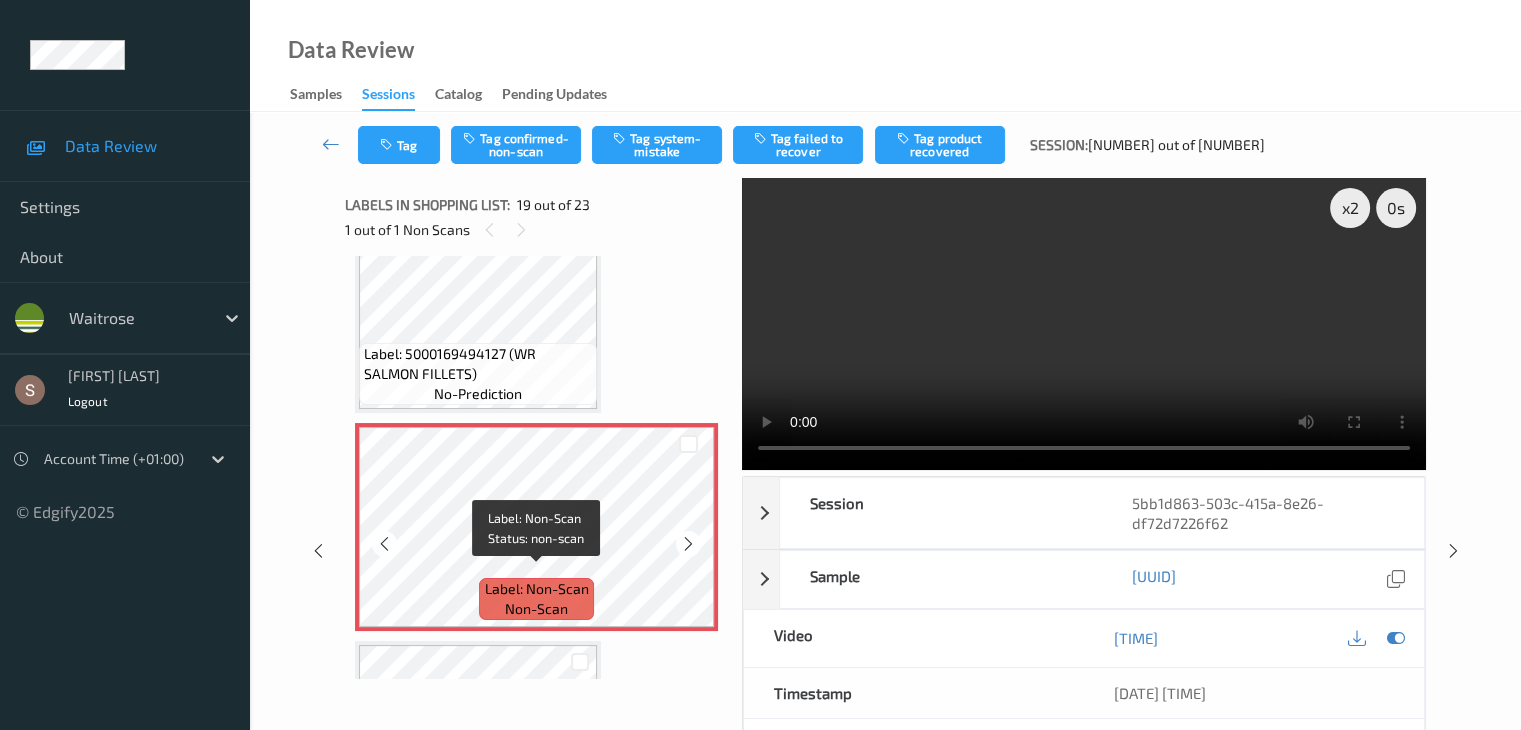 scroll, scrollTop: 3801, scrollLeft: 0, axis: vertical 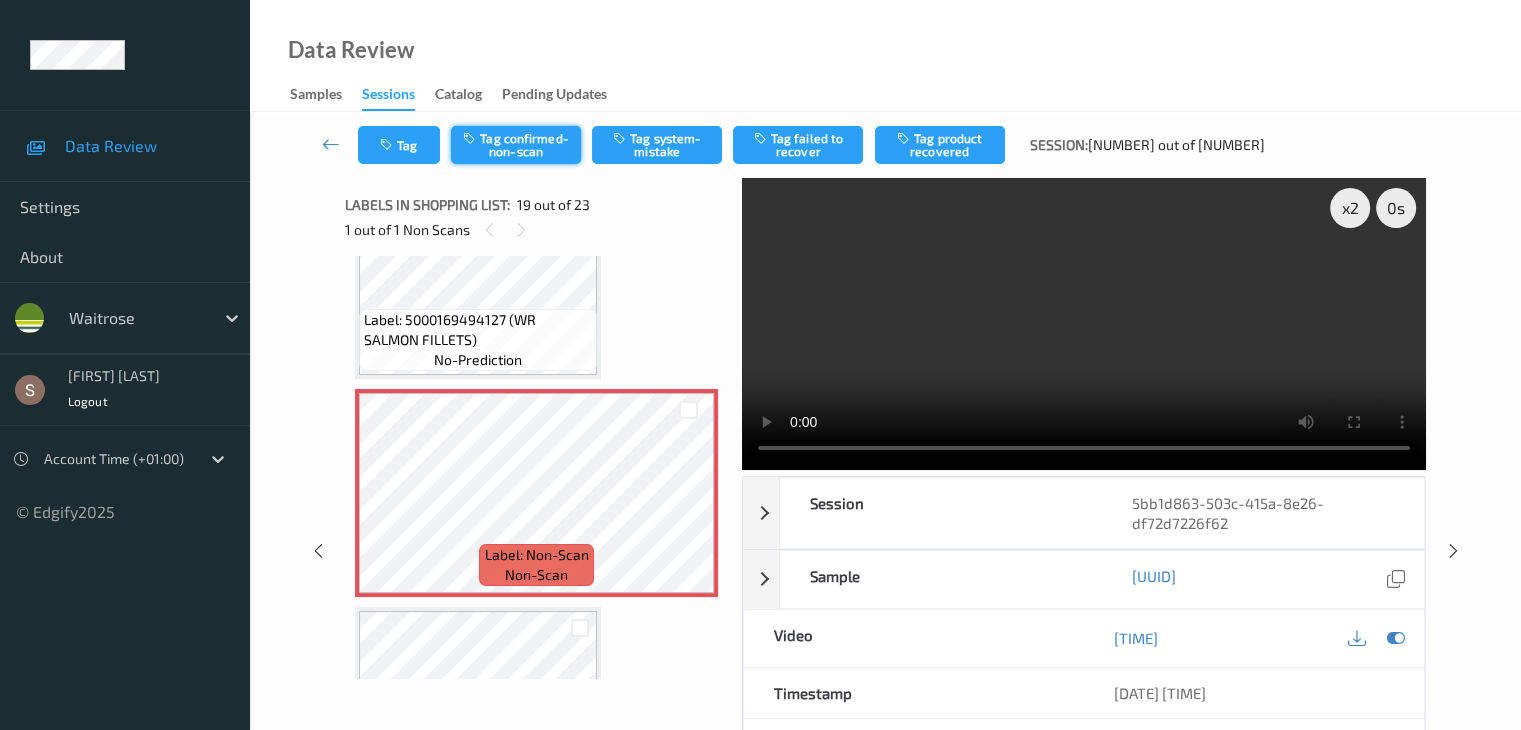 click on "Tag   confirmed-non-scan" at bounding box center [516, 145] 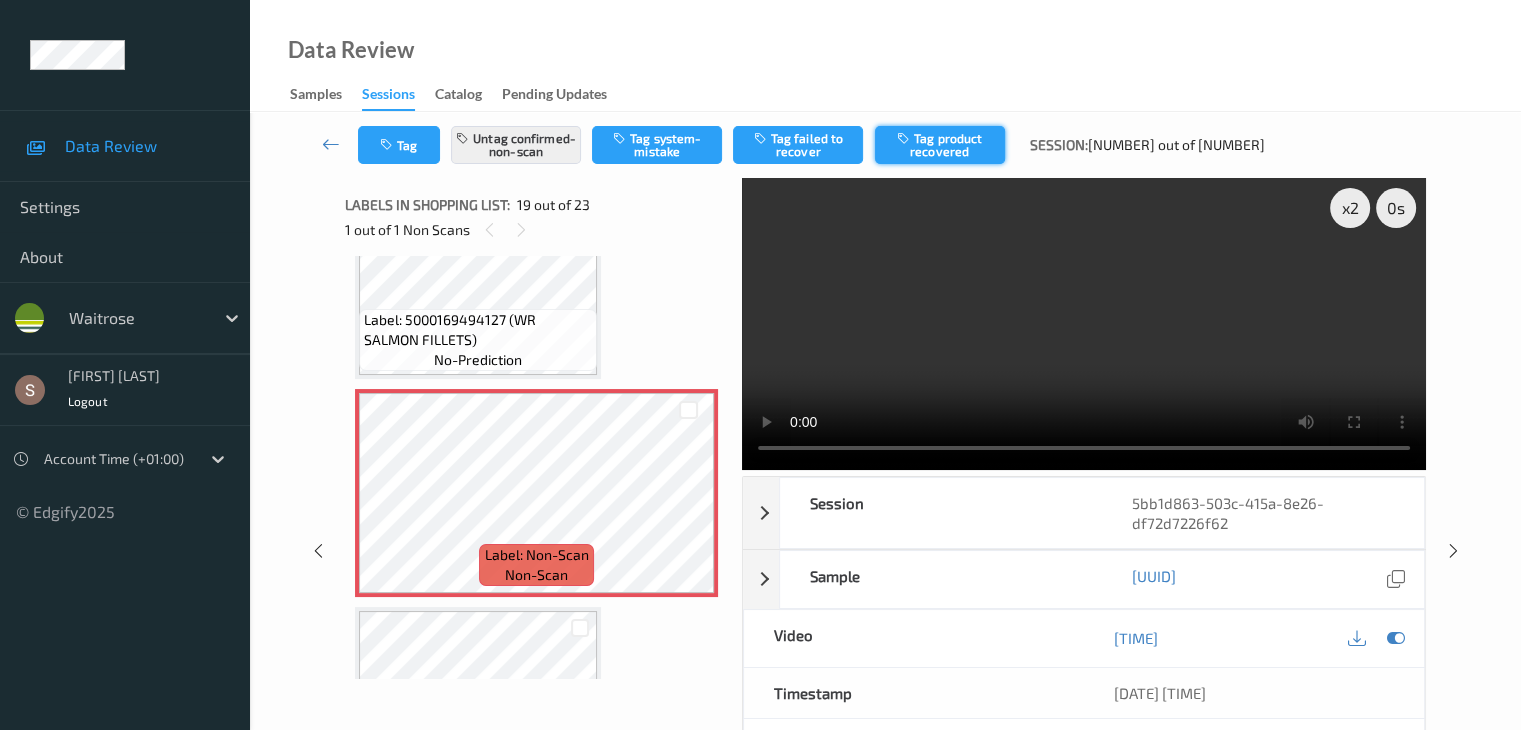 click on "Tag   product recovered" at bounding box center [940, 145] 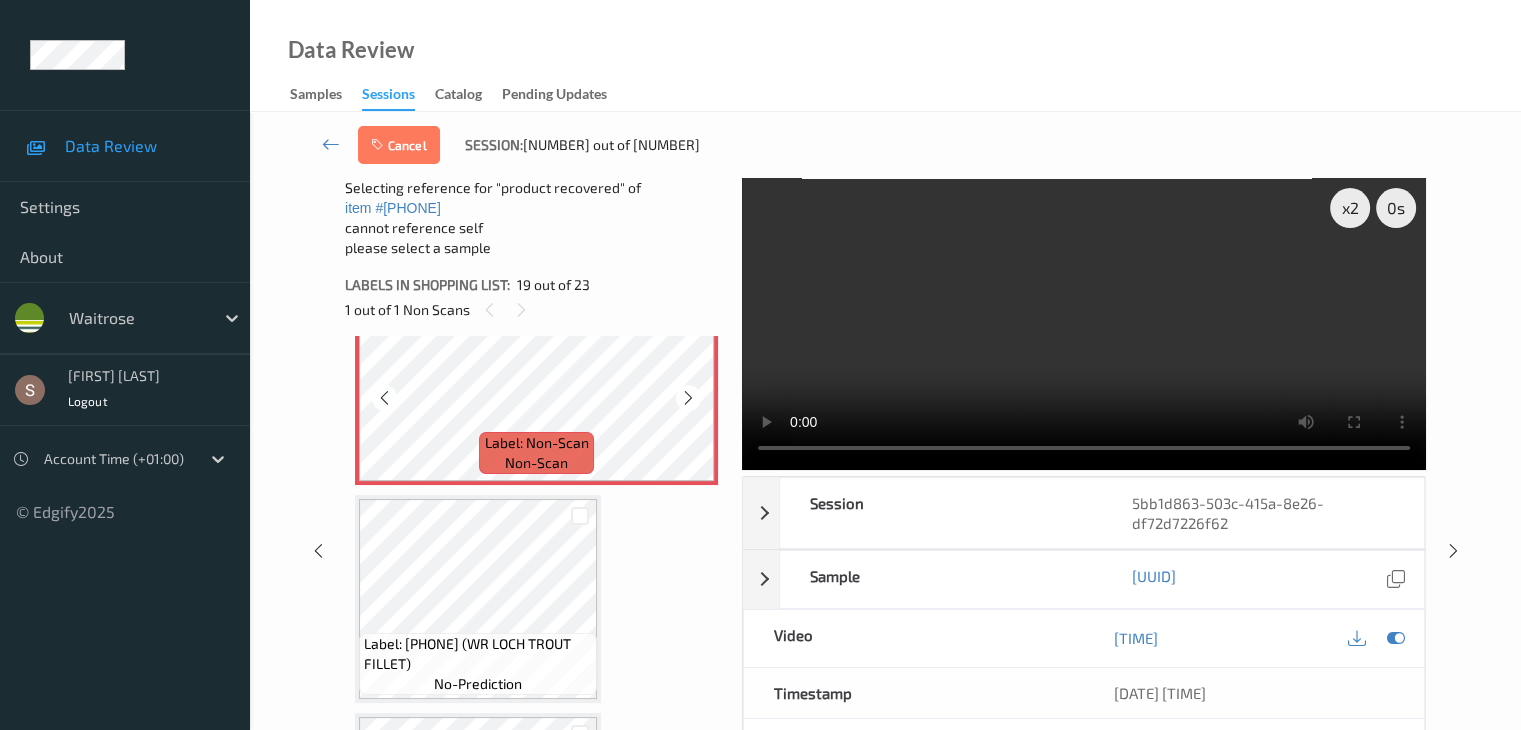 scroll, scrollTop: 4001, scrollLeft: 0, axis: vertical 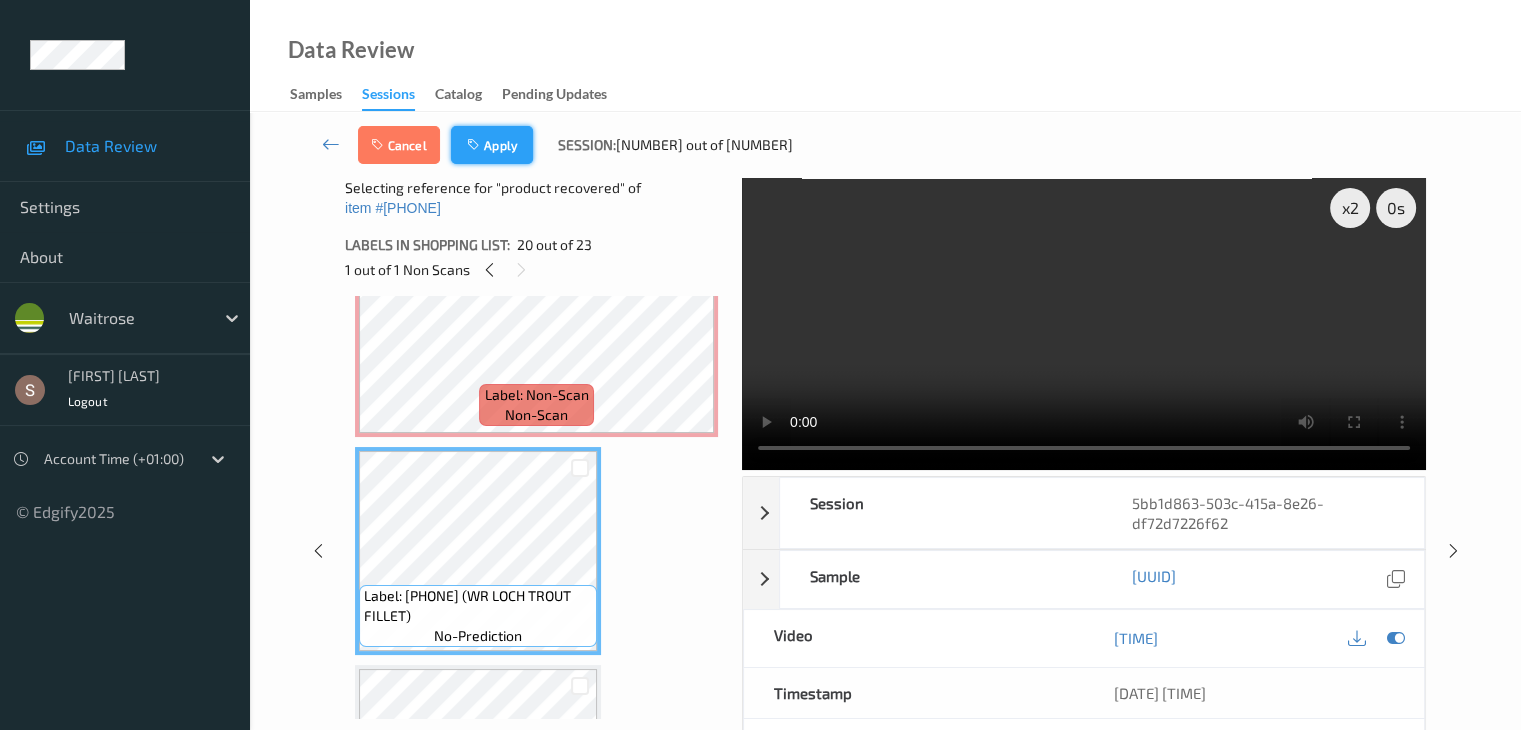 click on "Apply" at bounding box center (492, 145) 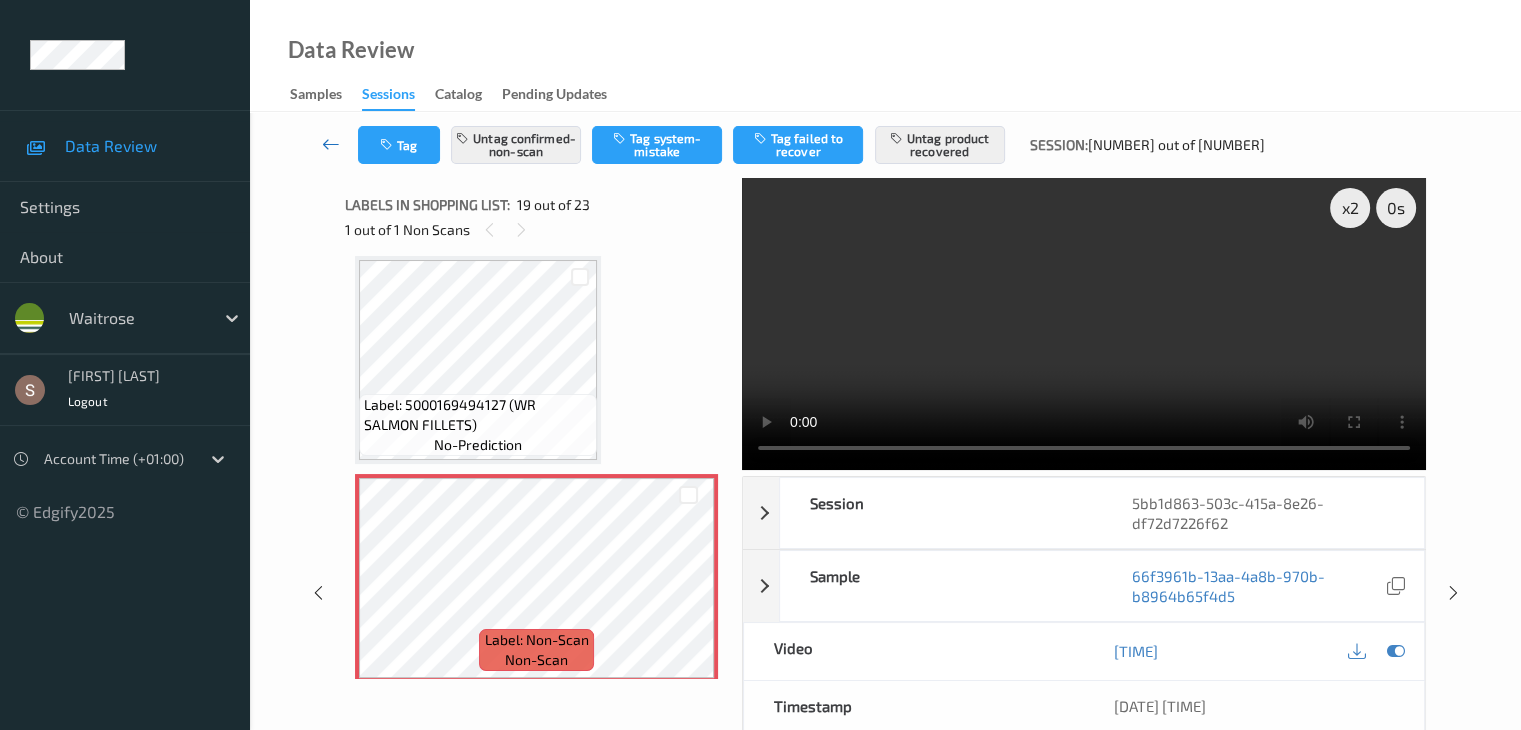 click at bounding box center [331, 144] 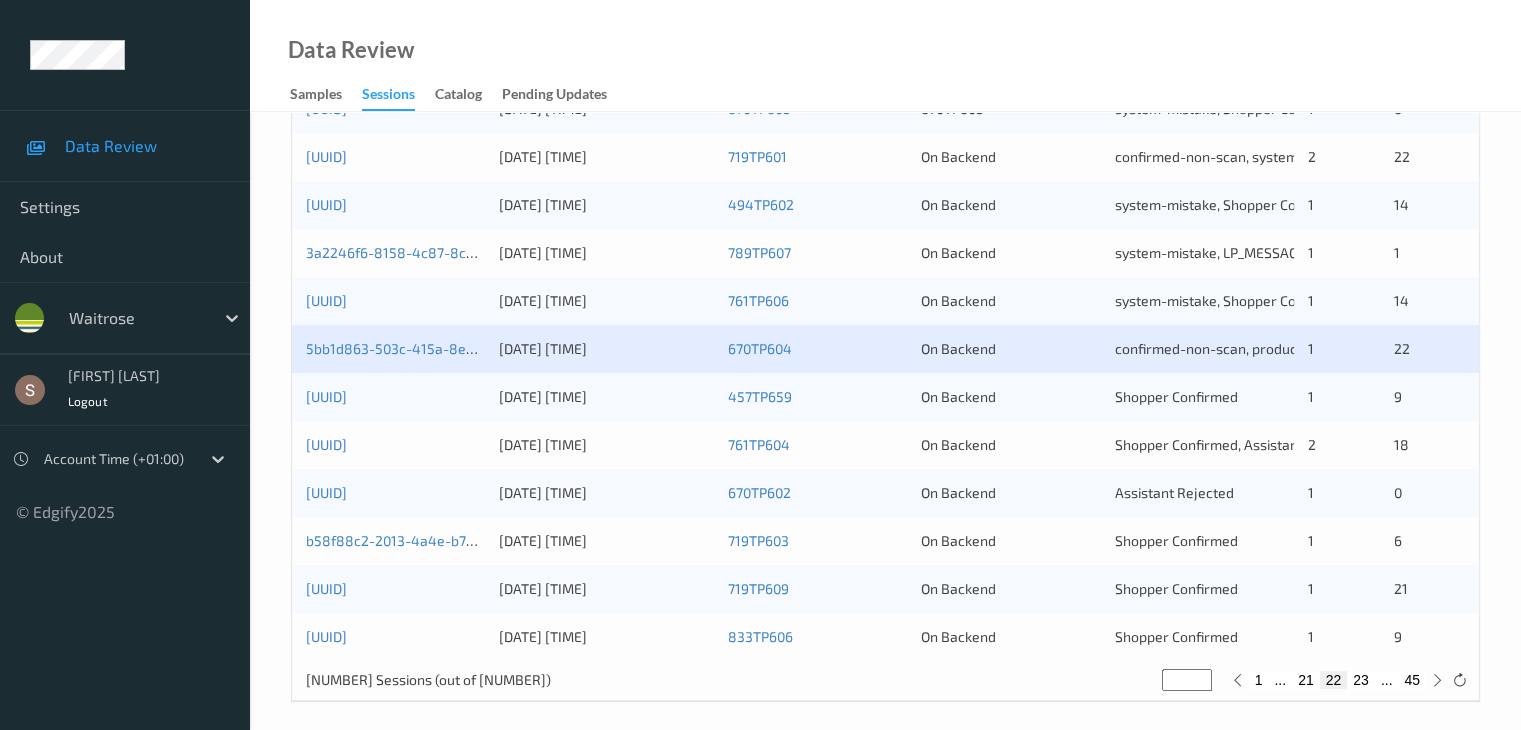 scroll, scrollTop: 932, scrollLeft: 0, axis: vertical 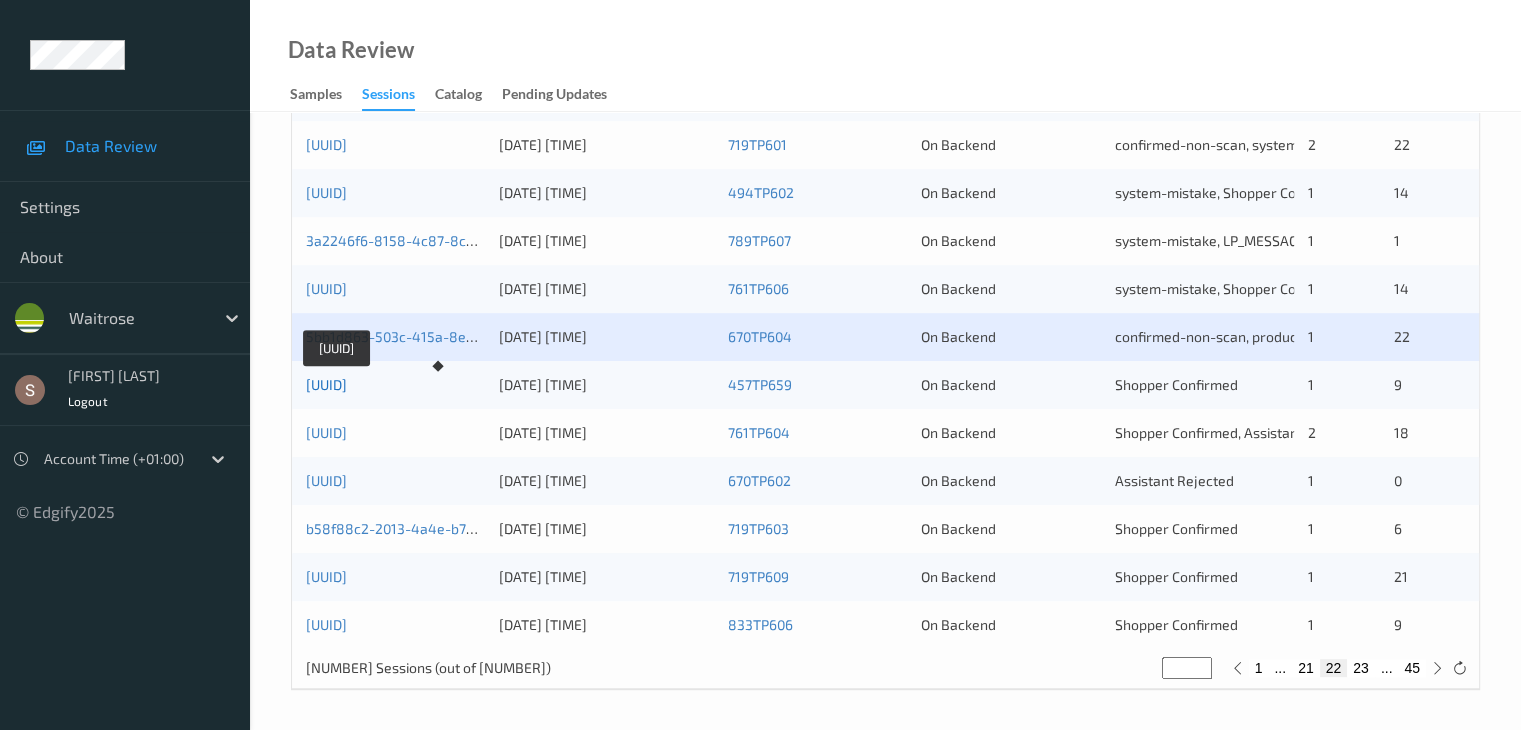 click on "[UUID]" at bounding box center [326, 384] 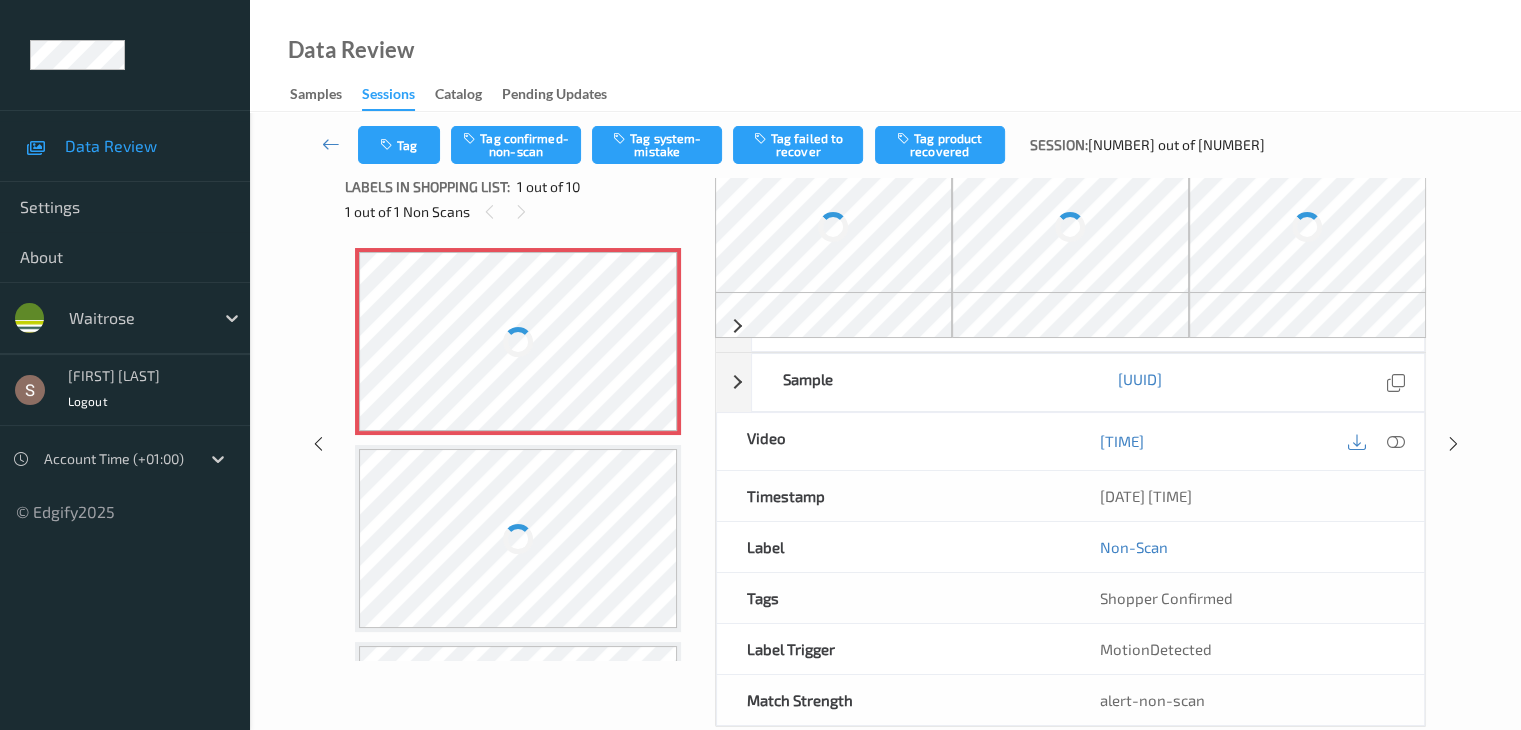 scroll, scrollTop: 0, scrollLeft: 0, axis: both 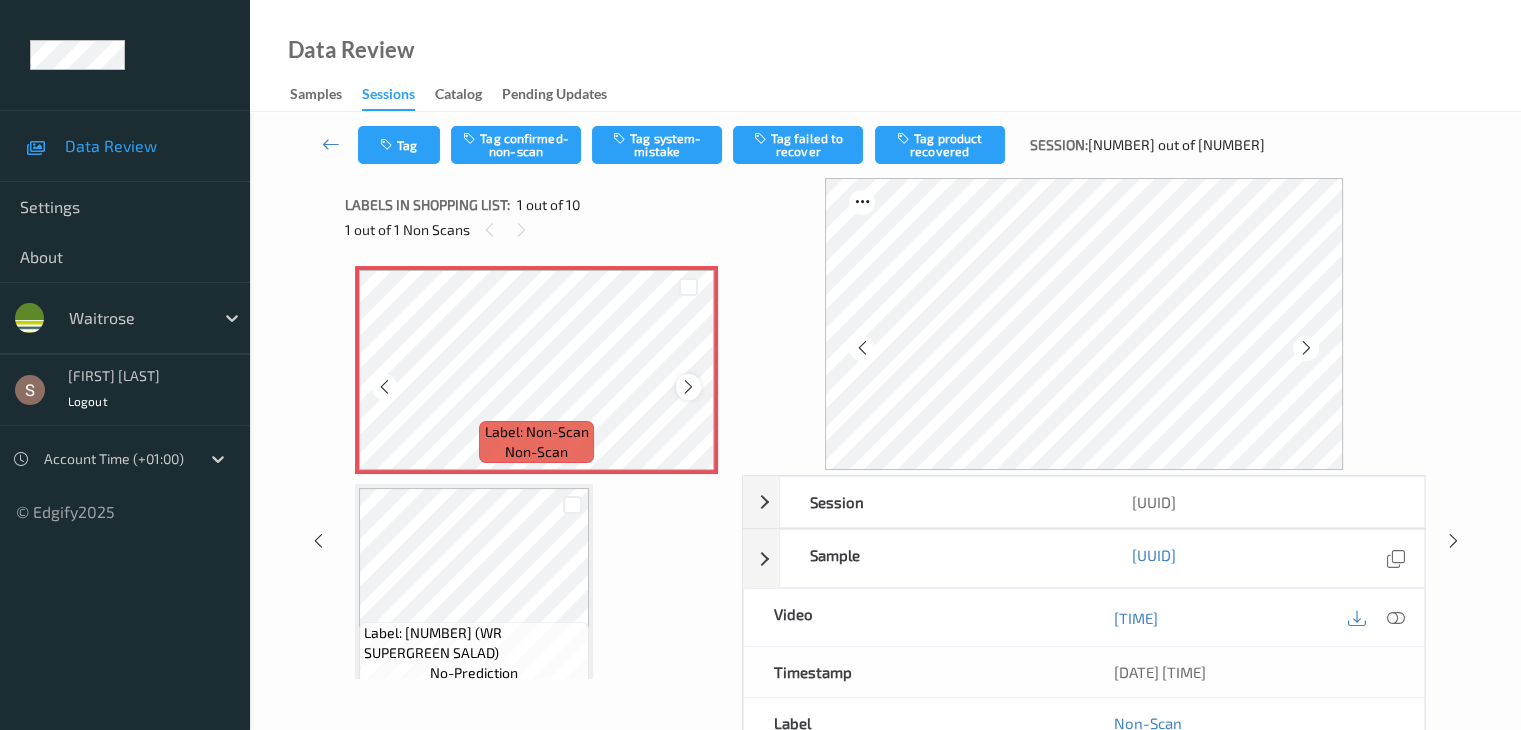 click at bounding box center [688, 386] 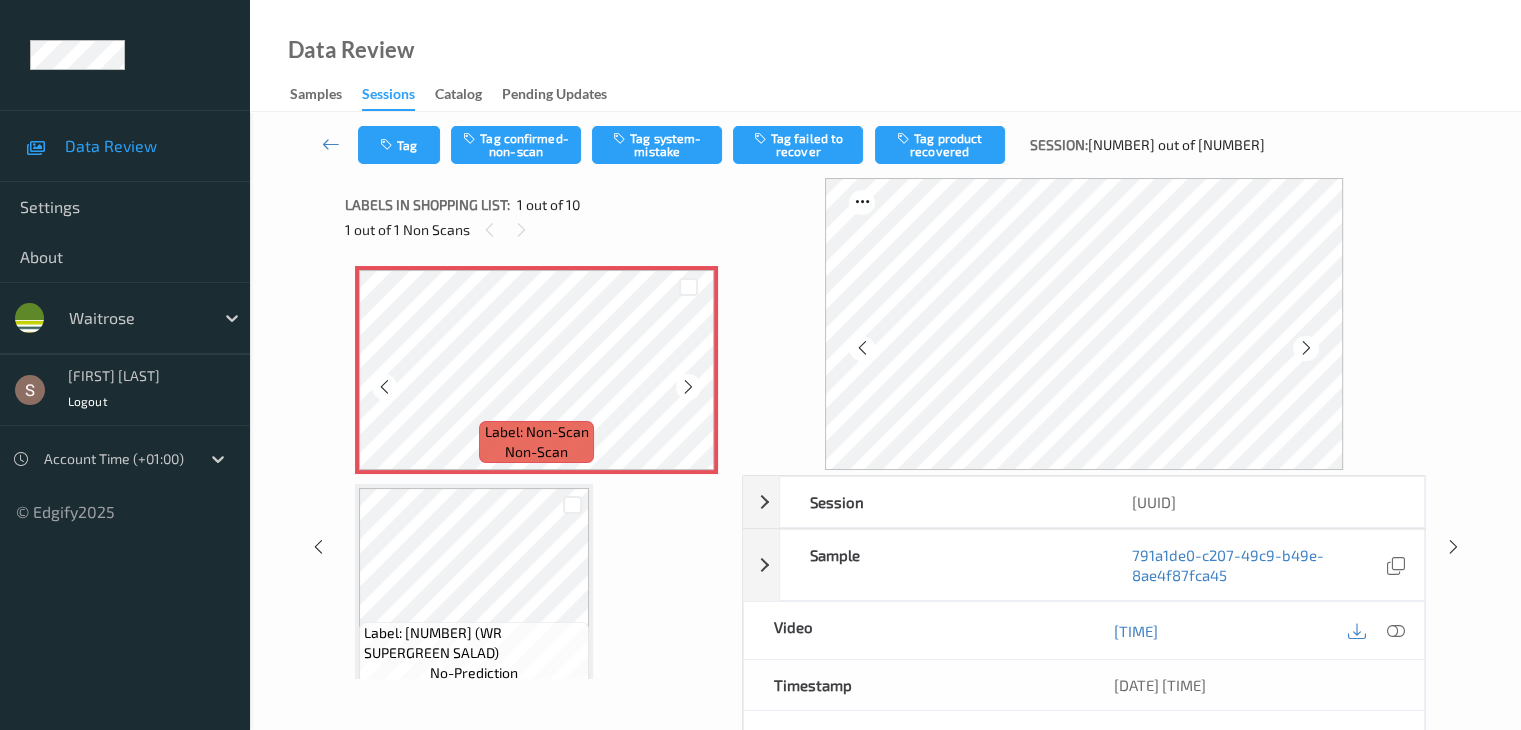 click at bounding box center (688, 386) 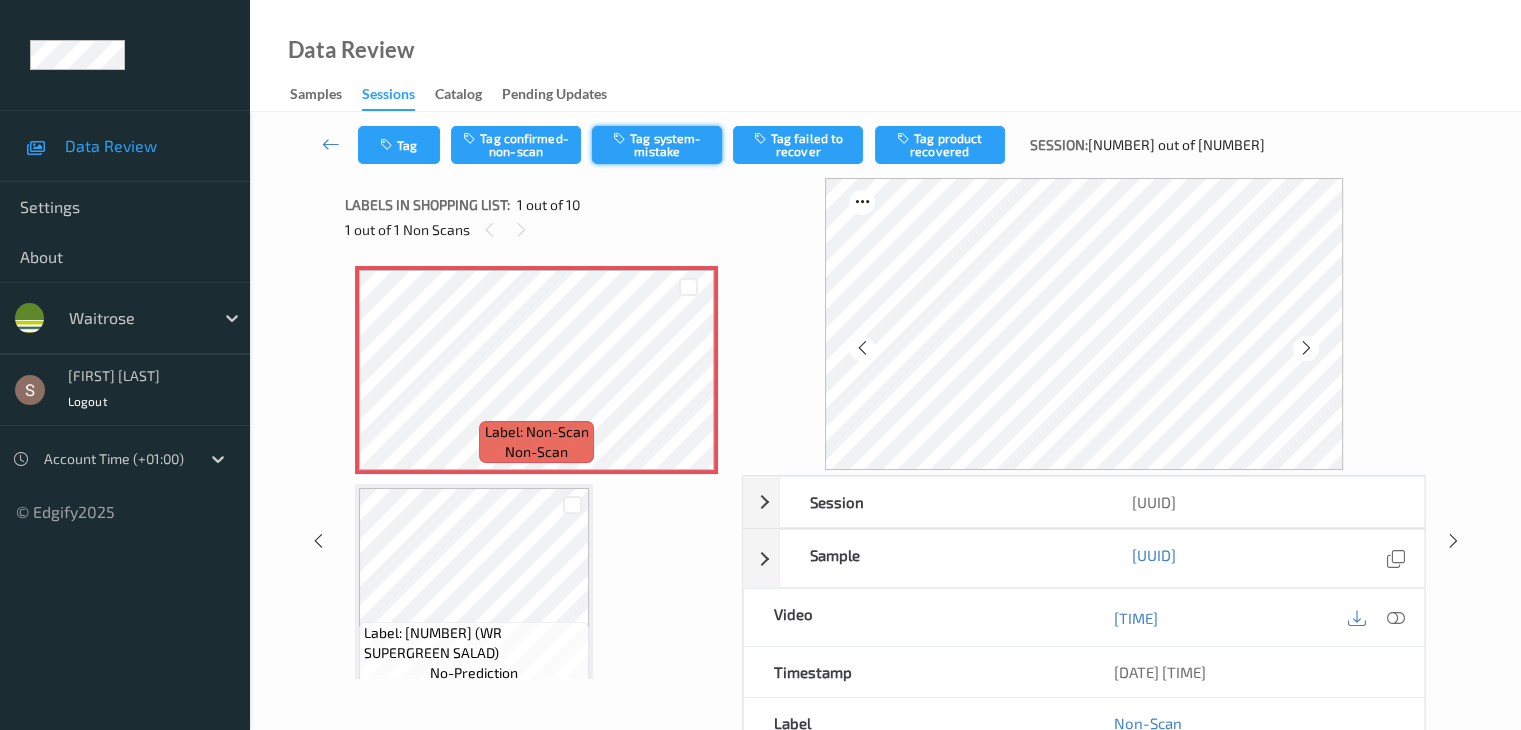 click on "Tag   system-mistake" at bounding box center [657, 145] 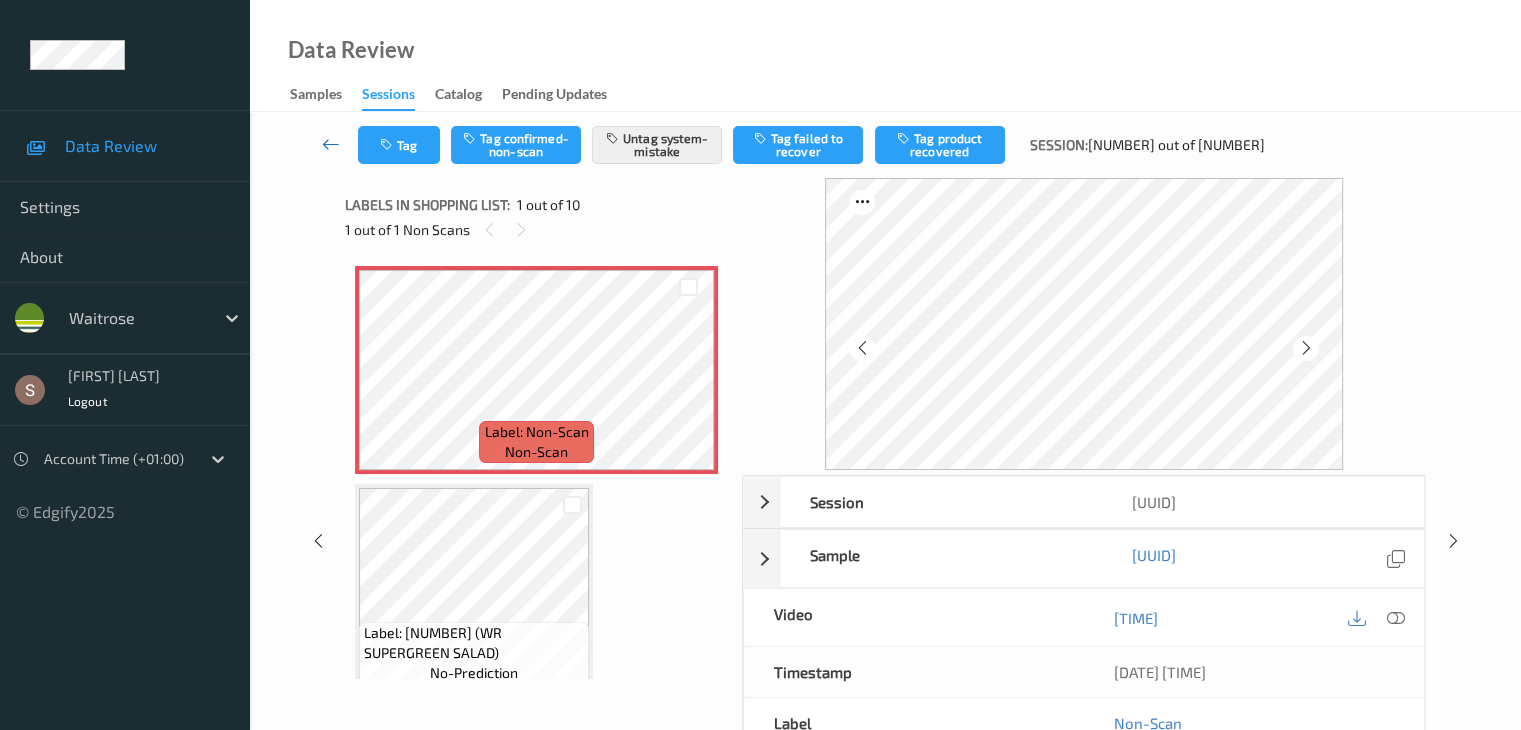 click at bounding box center [331, 144] 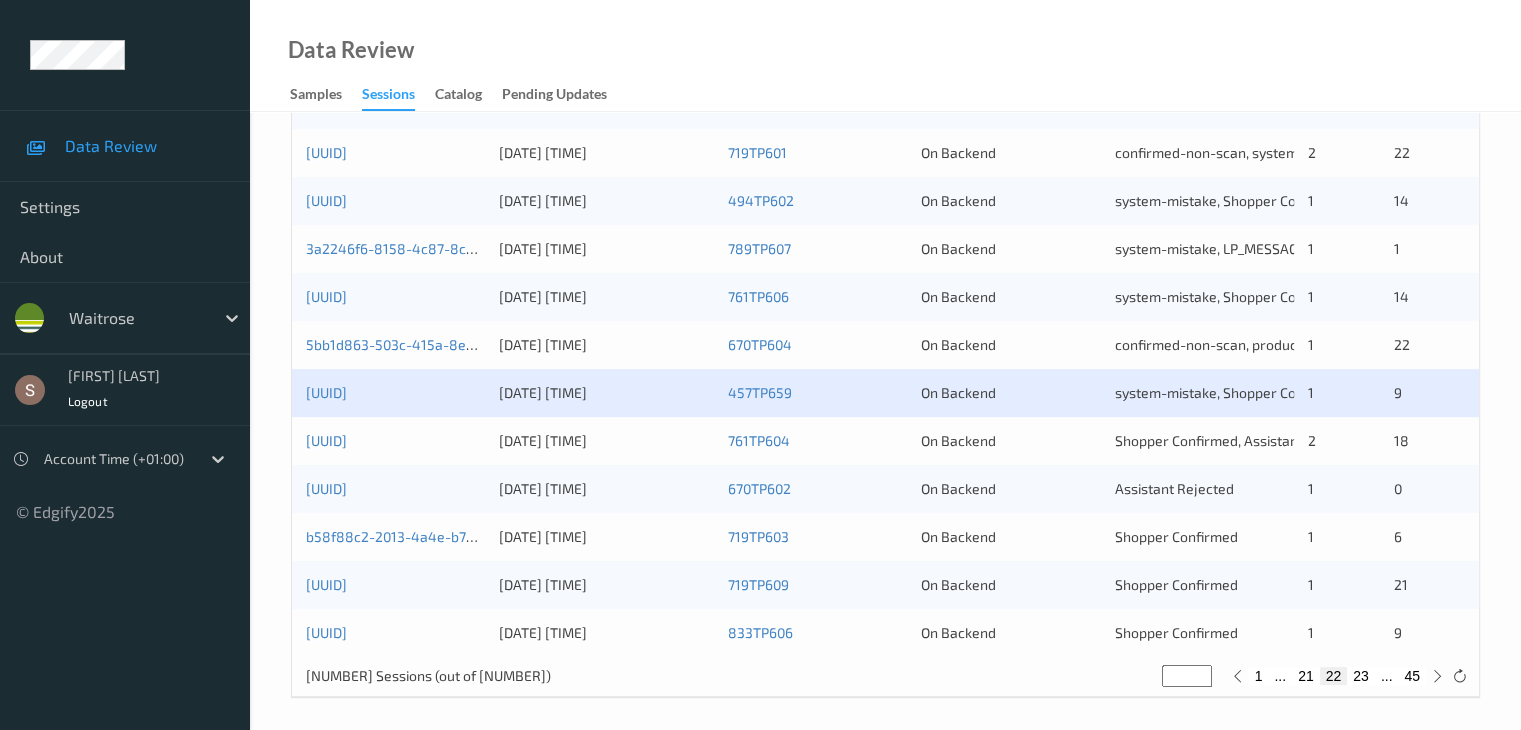 scroll, scrollTop: 932, scrollLeft: 0, axis: vertical 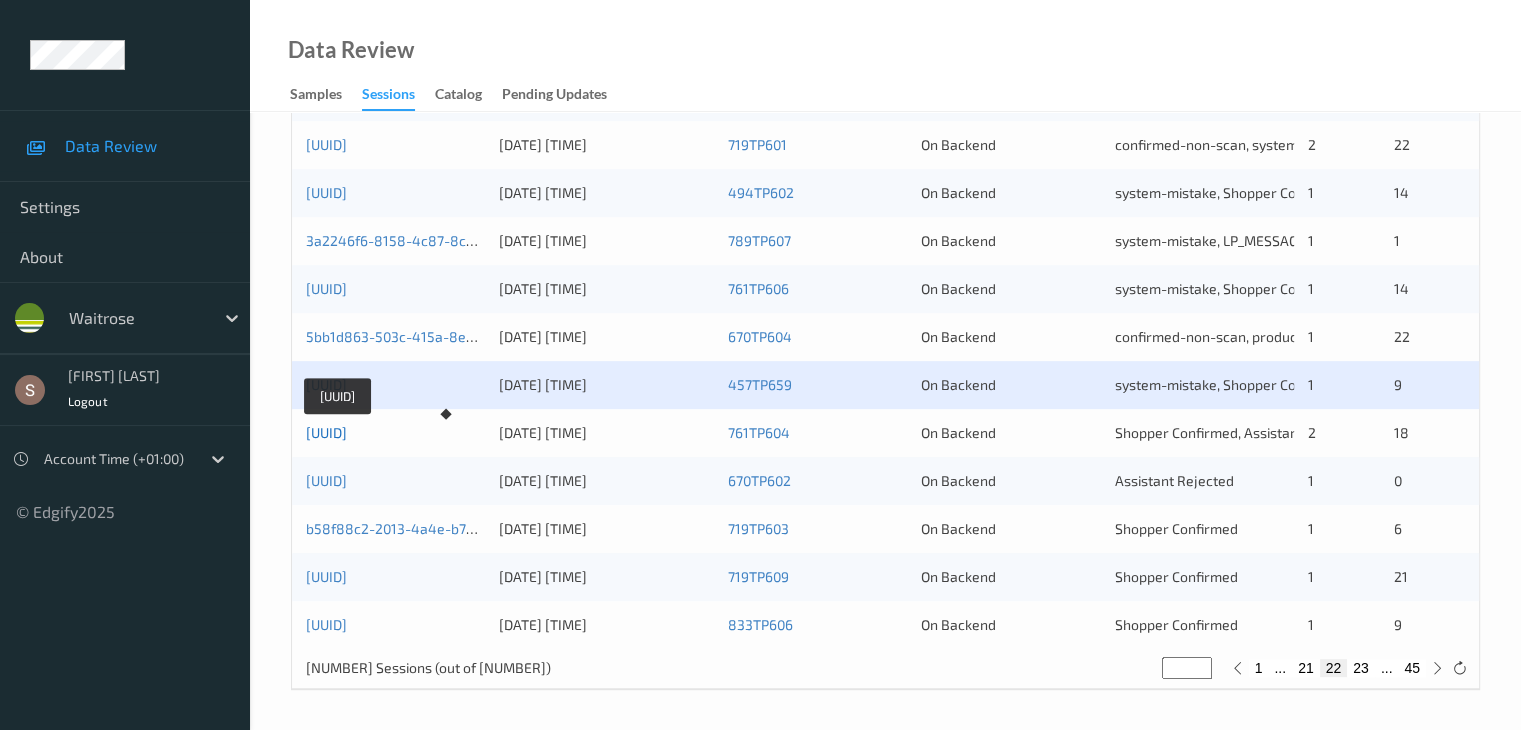 click on "[UUID]" at bounding box center (326, 432) 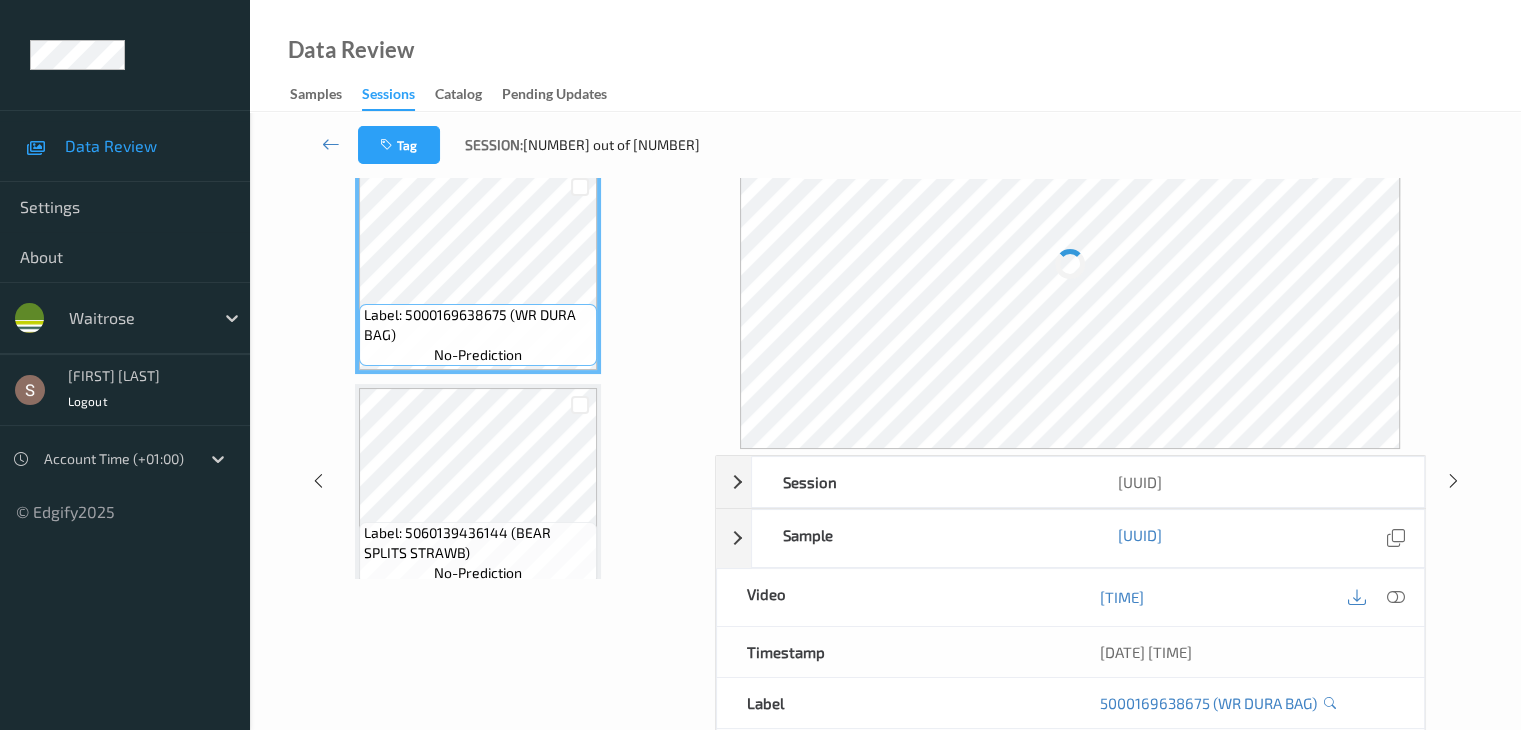 scroll, scrollTop: 0, scrollLeft: 0, axis: both 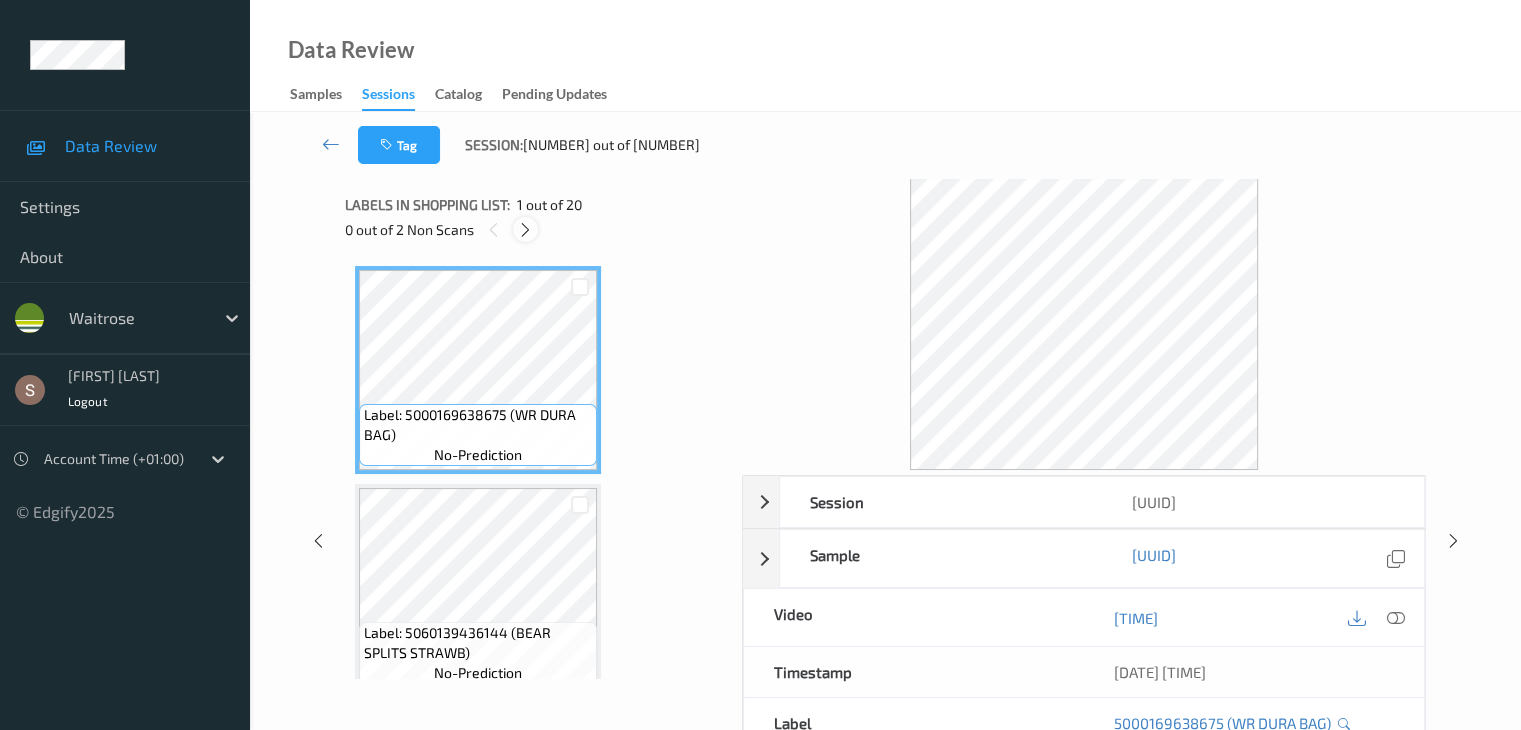 click at bounding box center [525, 229] 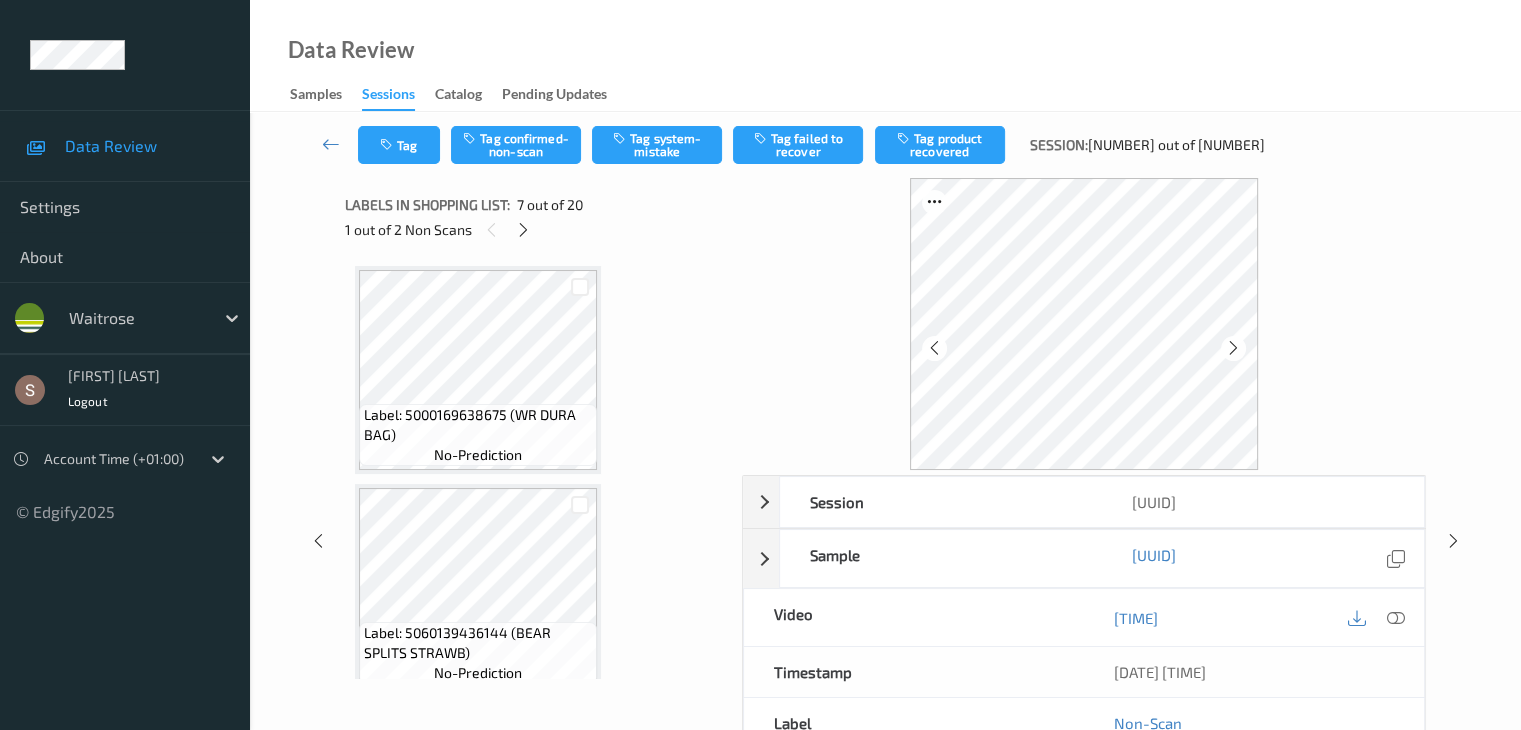 scroll, scrollTop: 1100, scrollLeft: 0, axis: vertical 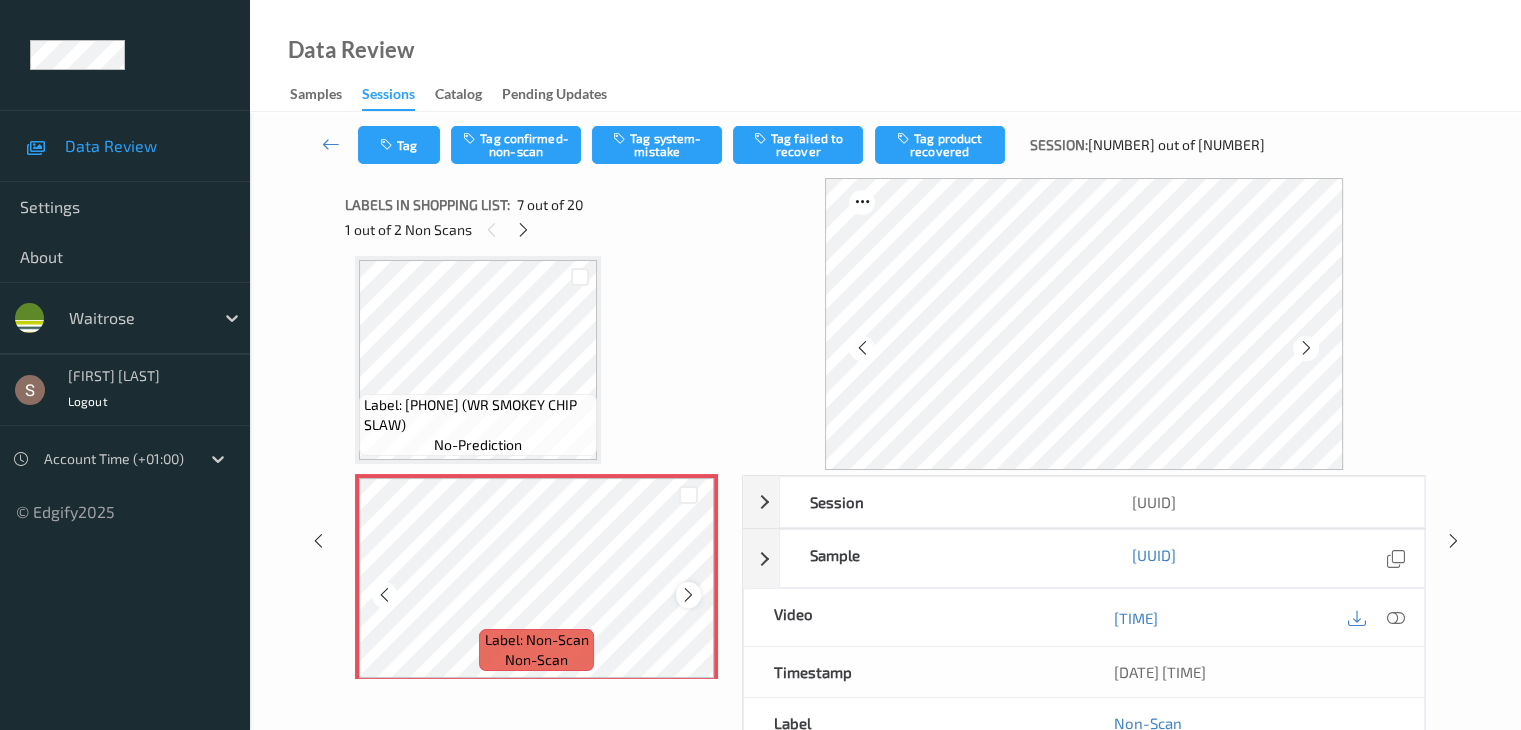 click at bounding box center (688, 595) 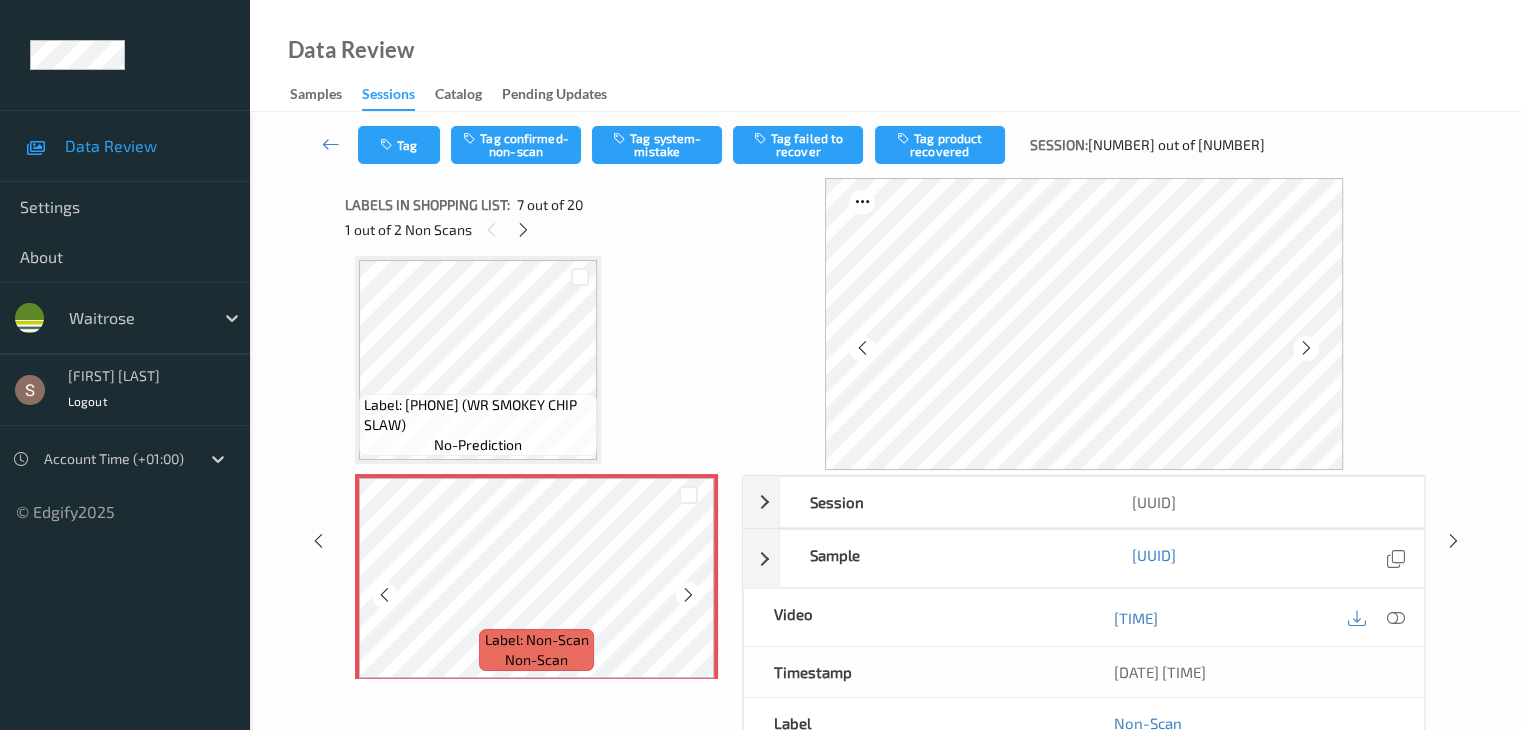 click at bounding box center [688, 595] 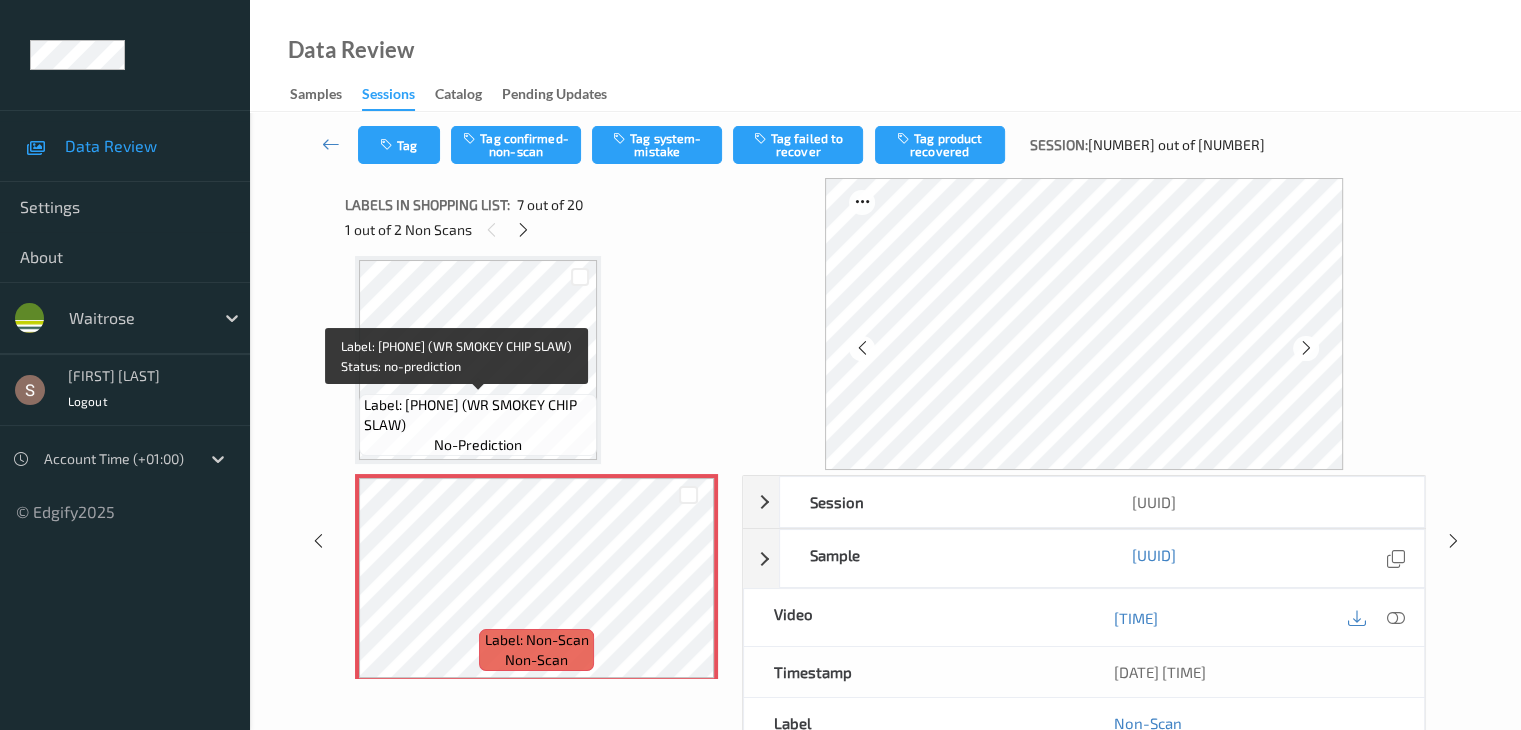click on "Label: [PHONE] (WR SMOKEY CHIP SLAW)" at bounding box center (478, 415) 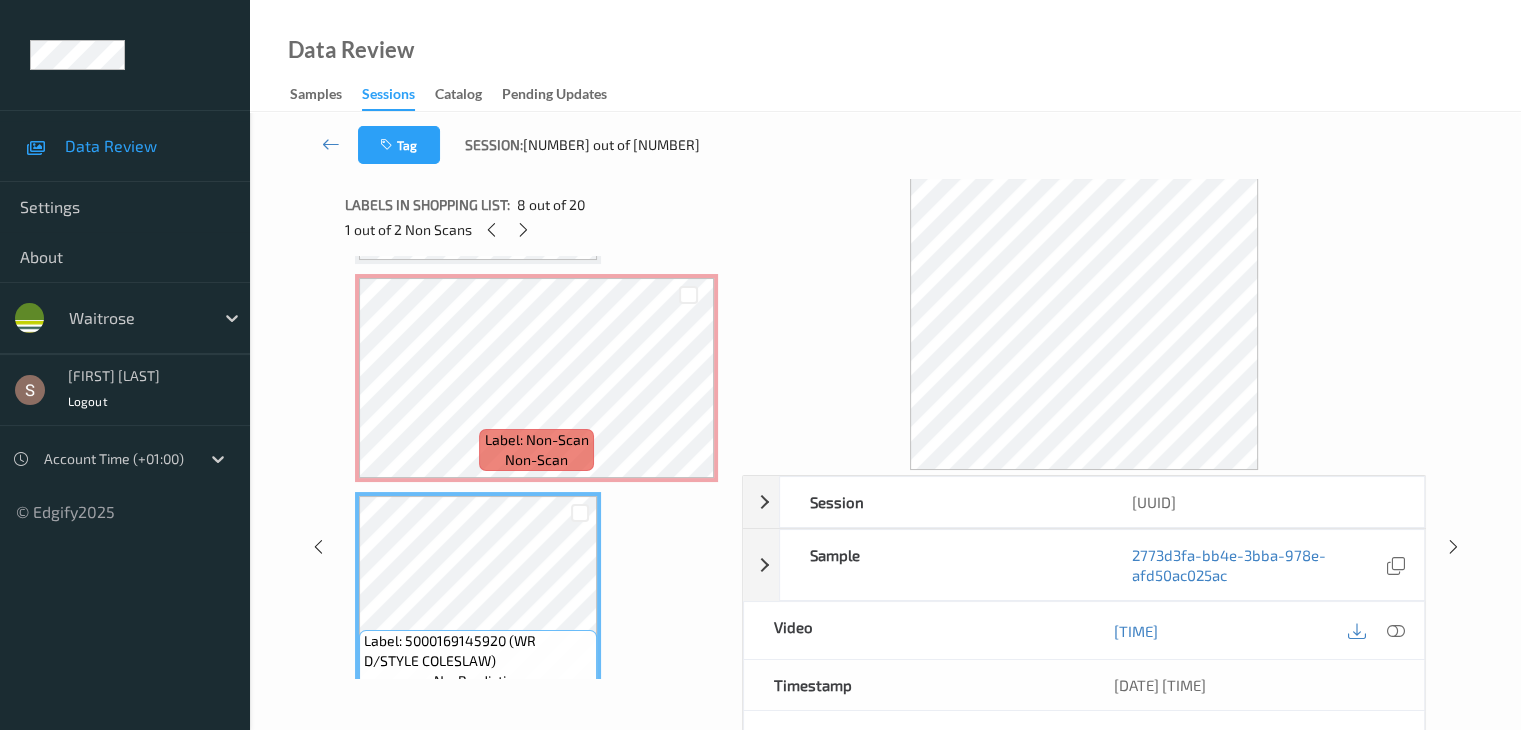 scroll, scrollTop: 1200, scrollLeft: 0, axis: vertical 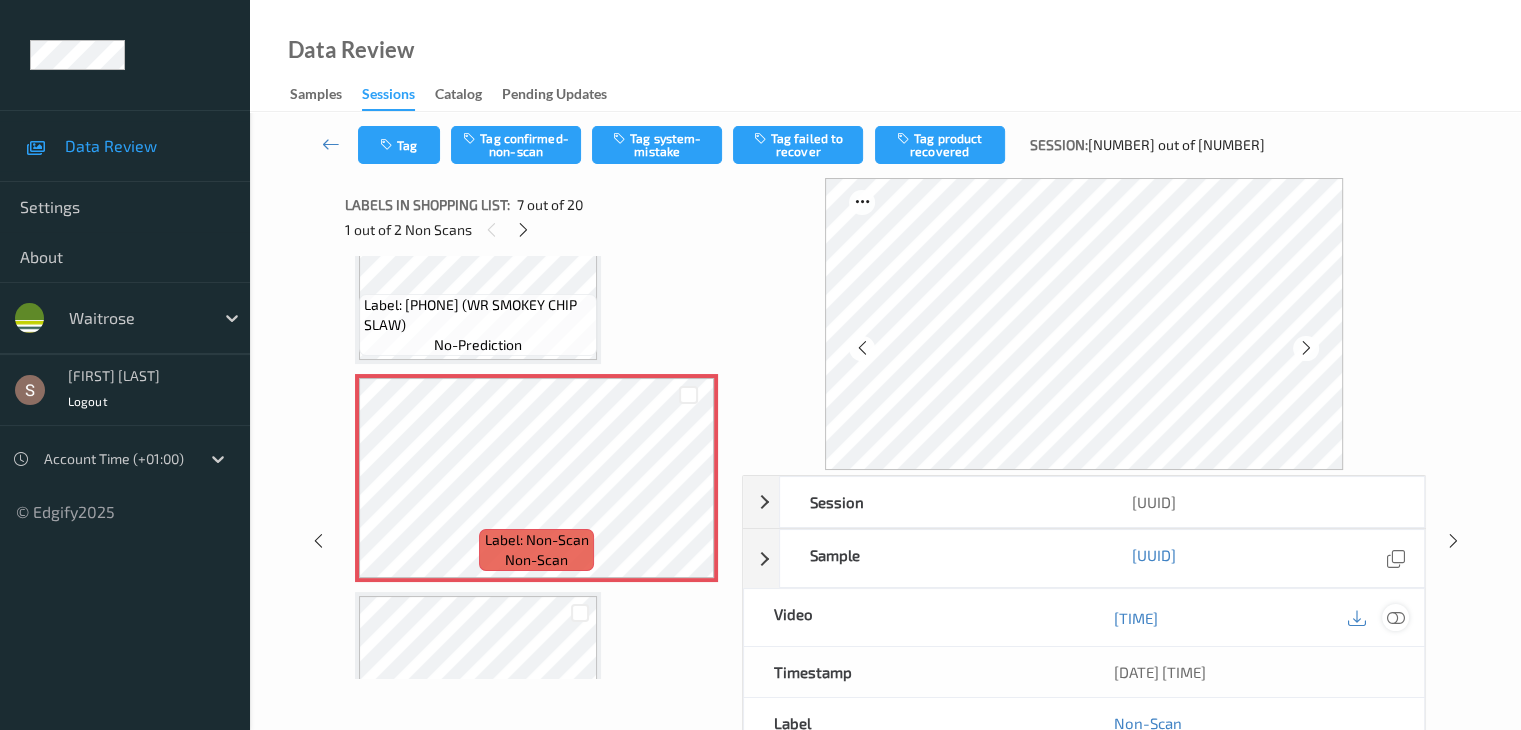 click at bounding box center [1395, 618] 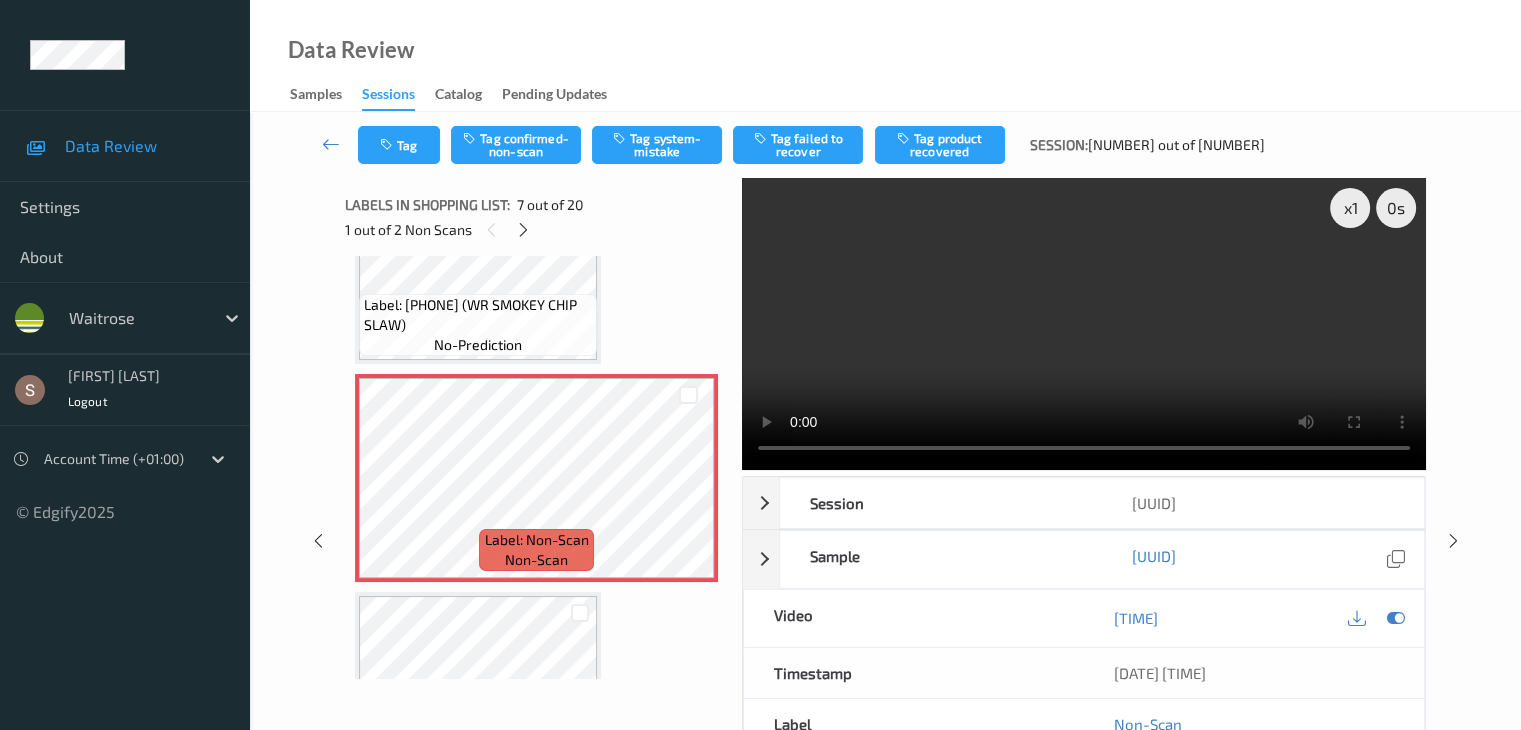 click at bounding box center (1084, 324) 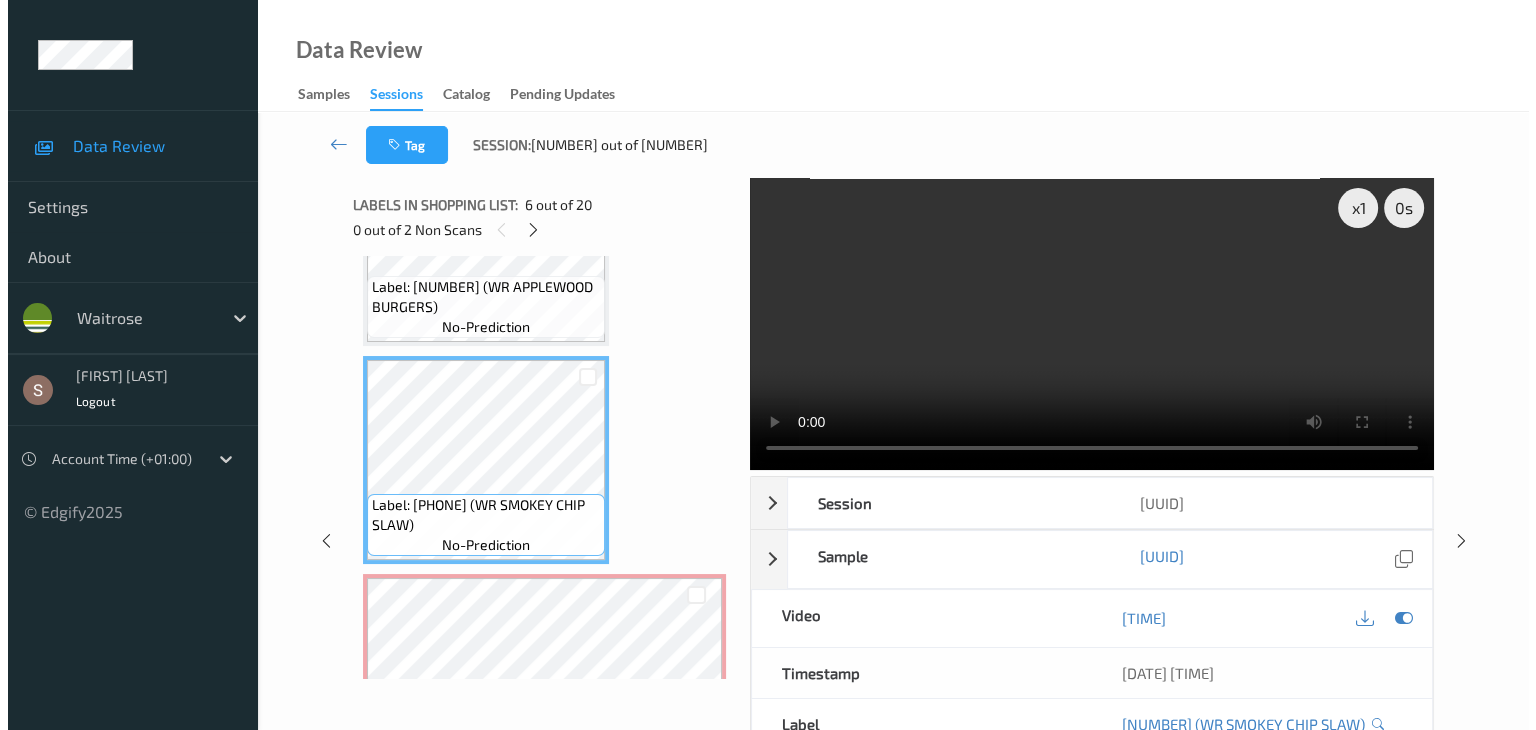 scroll, scrollTop: 1200, scrollLeft: 0, axis: vertical 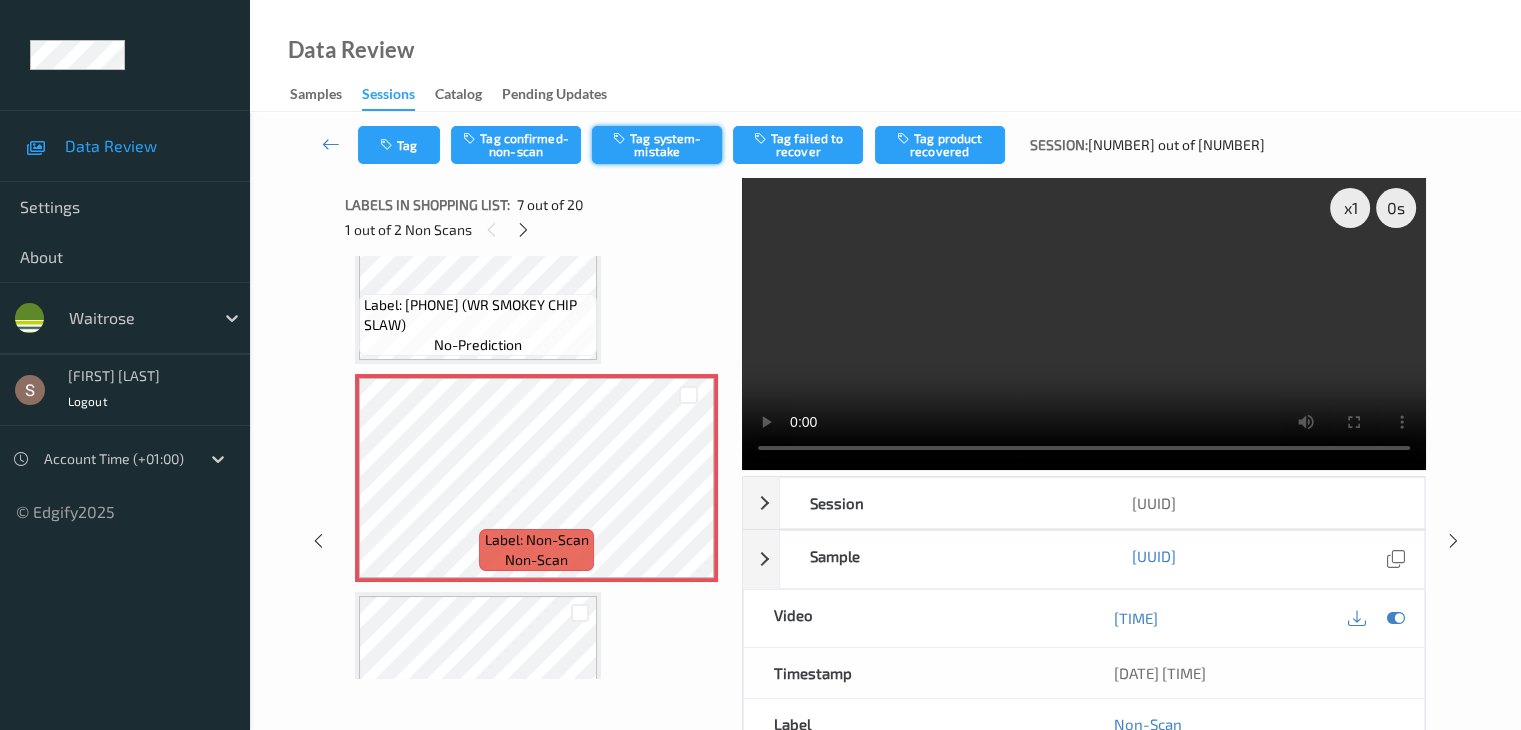 click on "Tag   system-mistake" at bounding box center (657, 145) 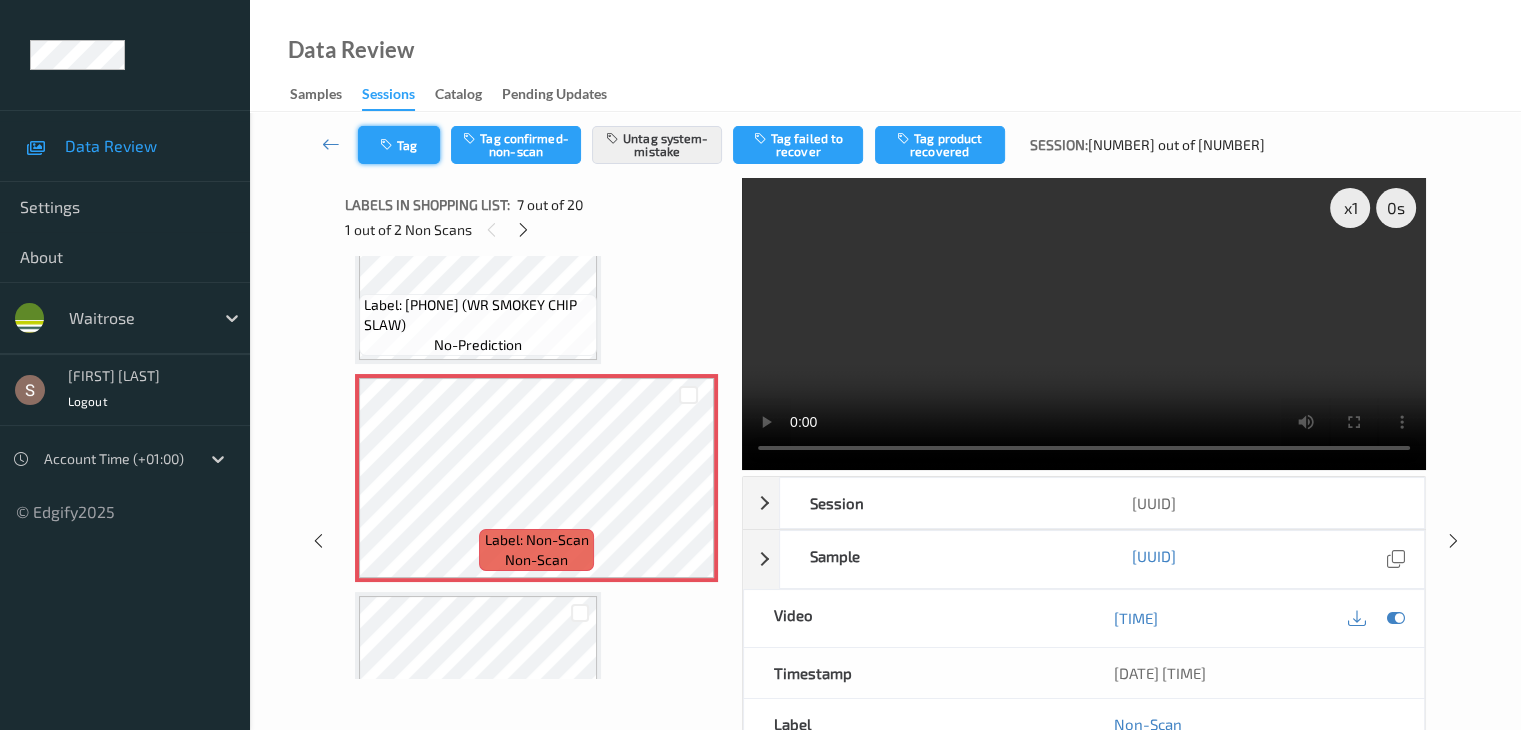 click on "Tag" at bounding box center (399, 145) 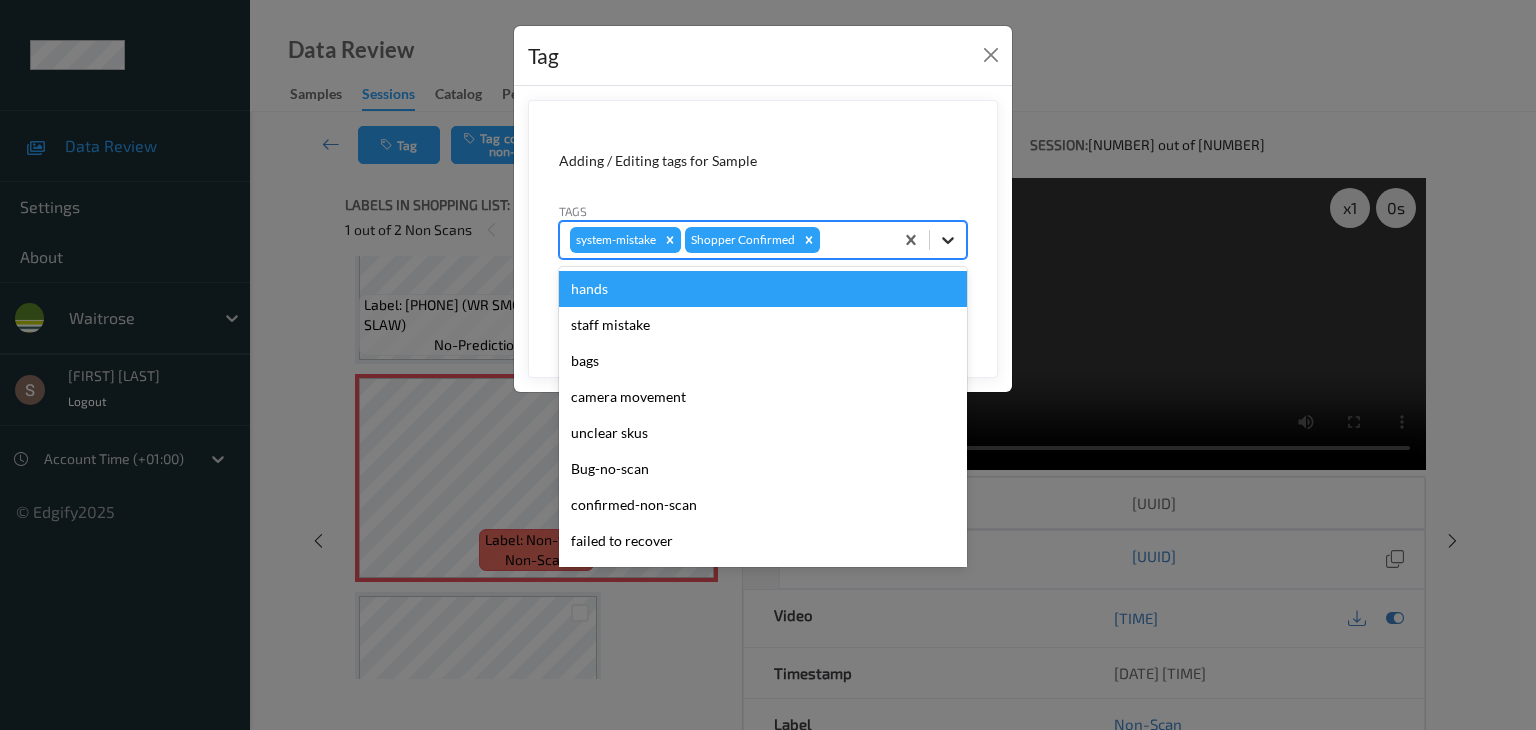 click 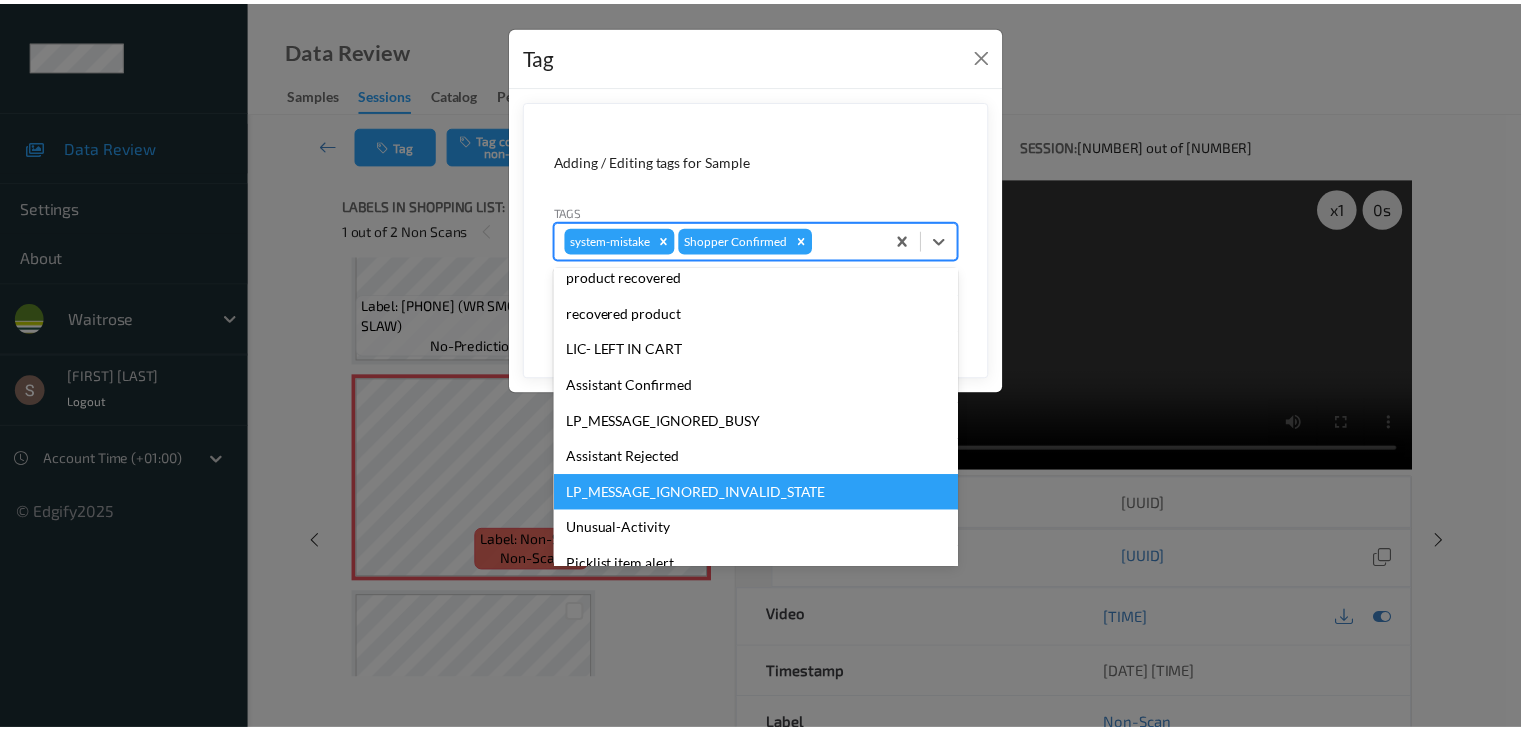 scroll, scrollTop: 320, scrollLeft: 0, axis: vertical 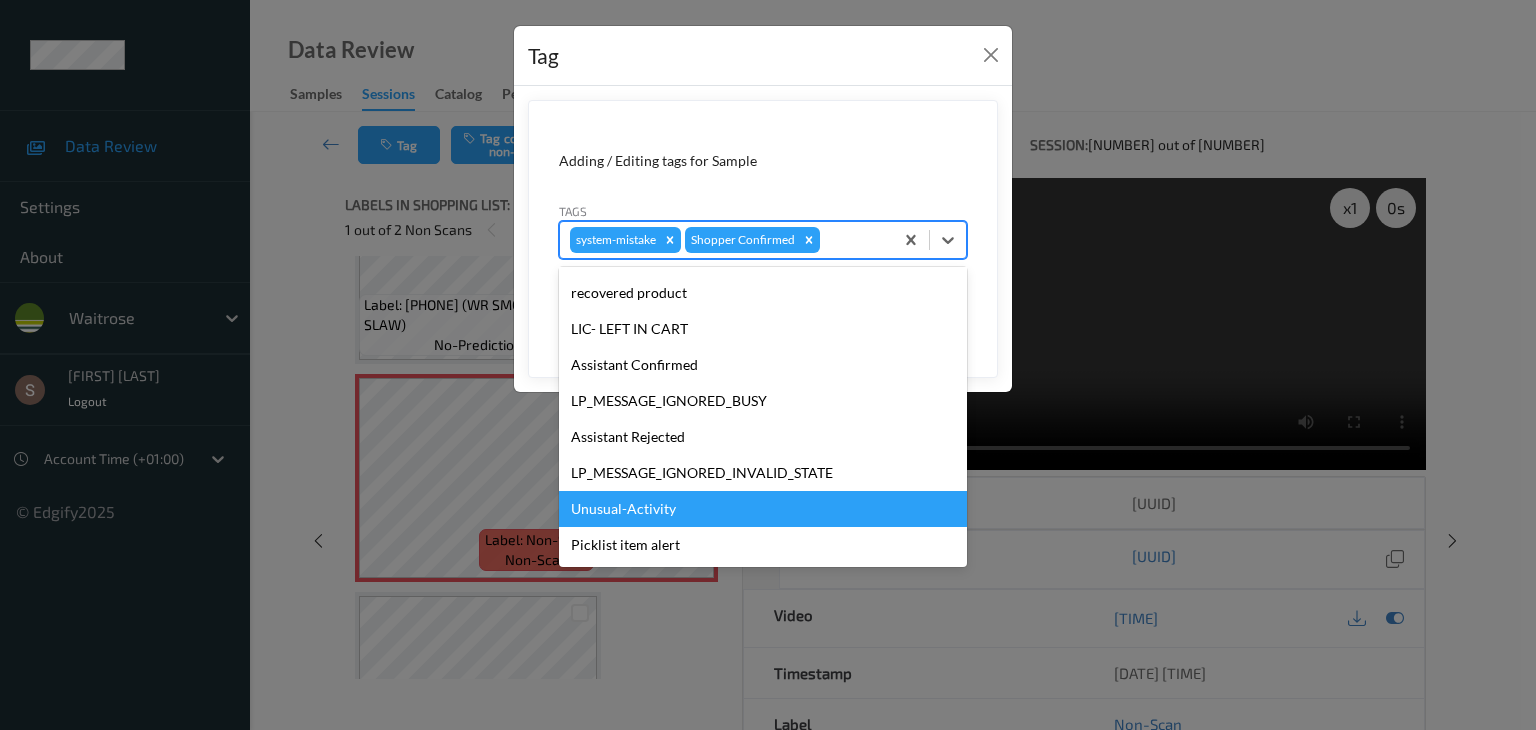 click on "Unusual-Activity" at bounding box center (763, 509) 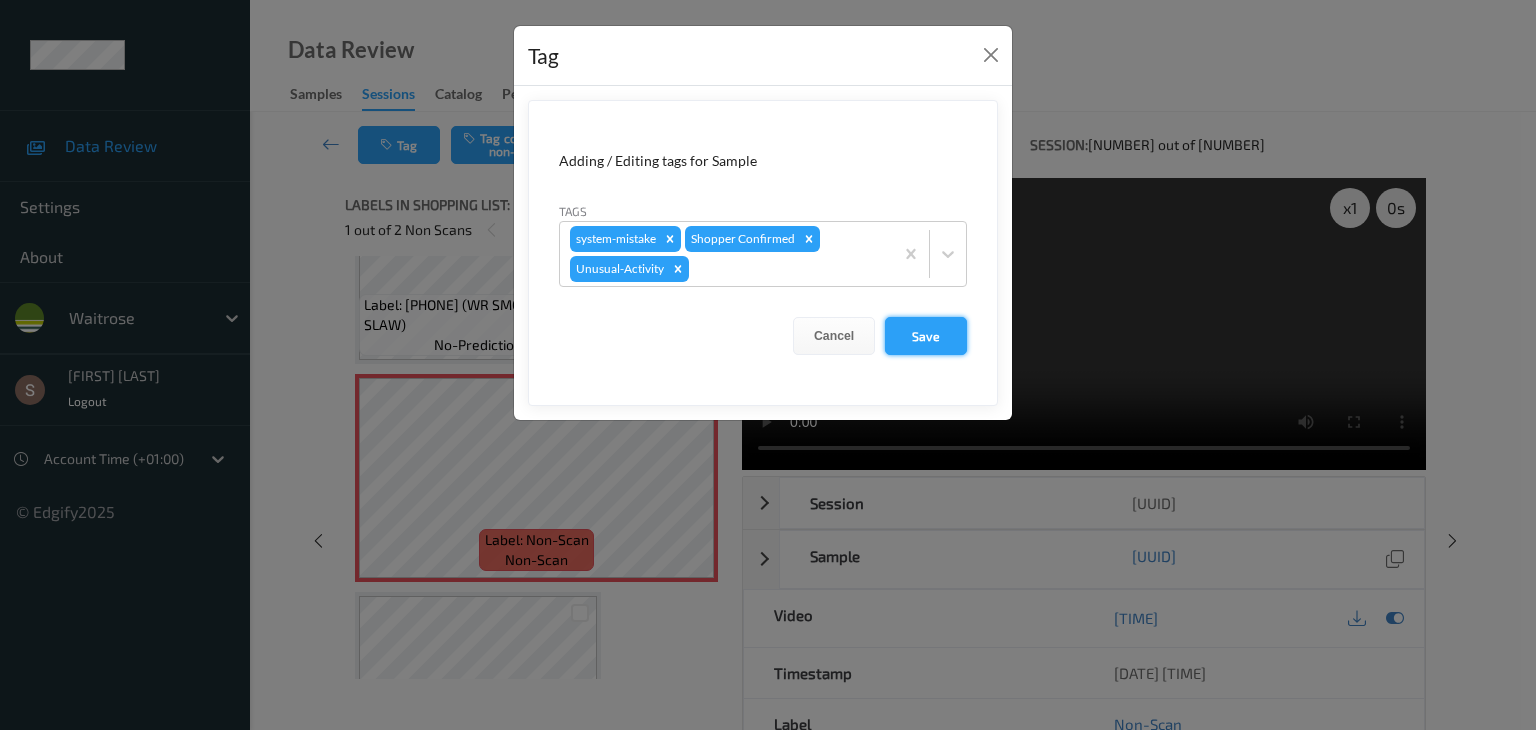 click on "Save" at bounding box center (926, 336) 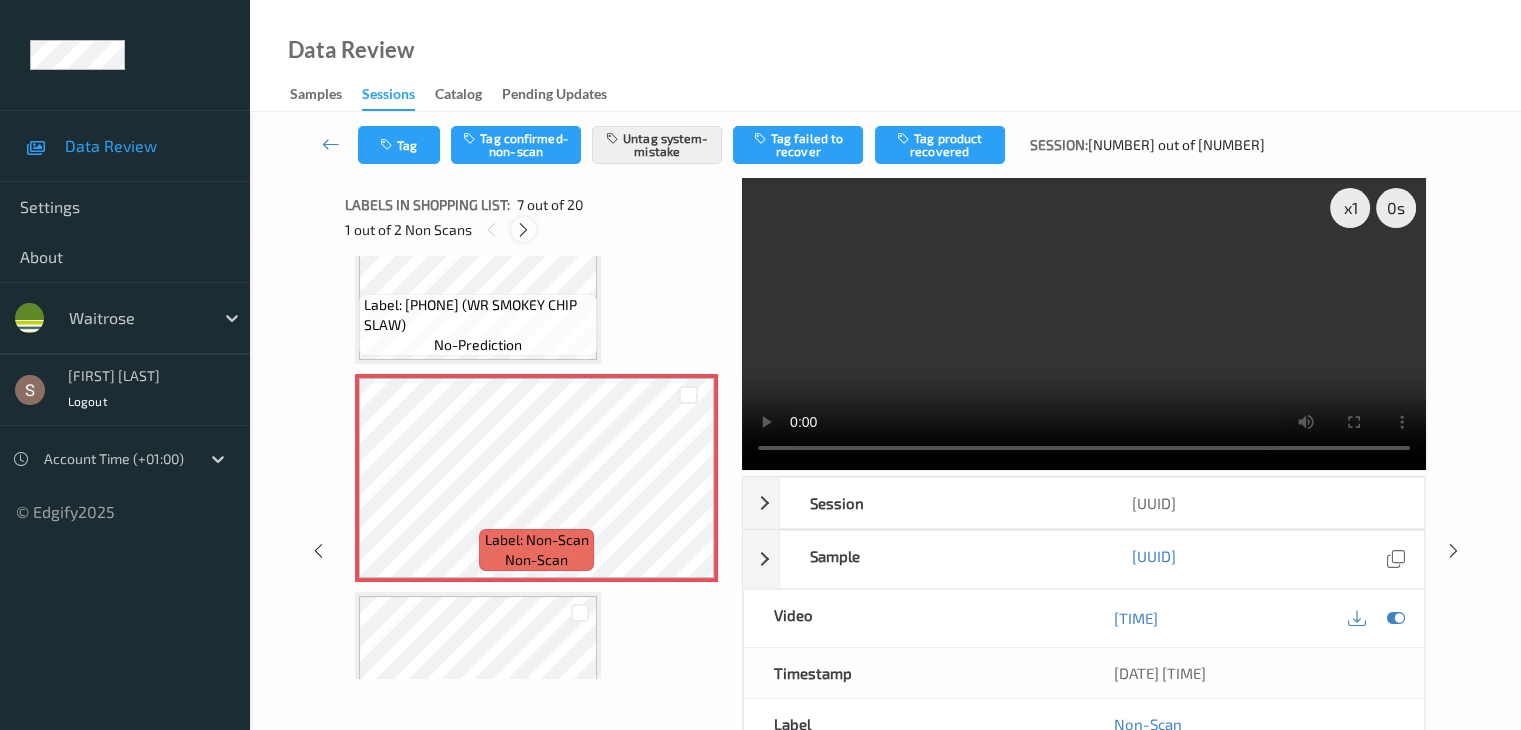 click at bounding box center [523, 230] 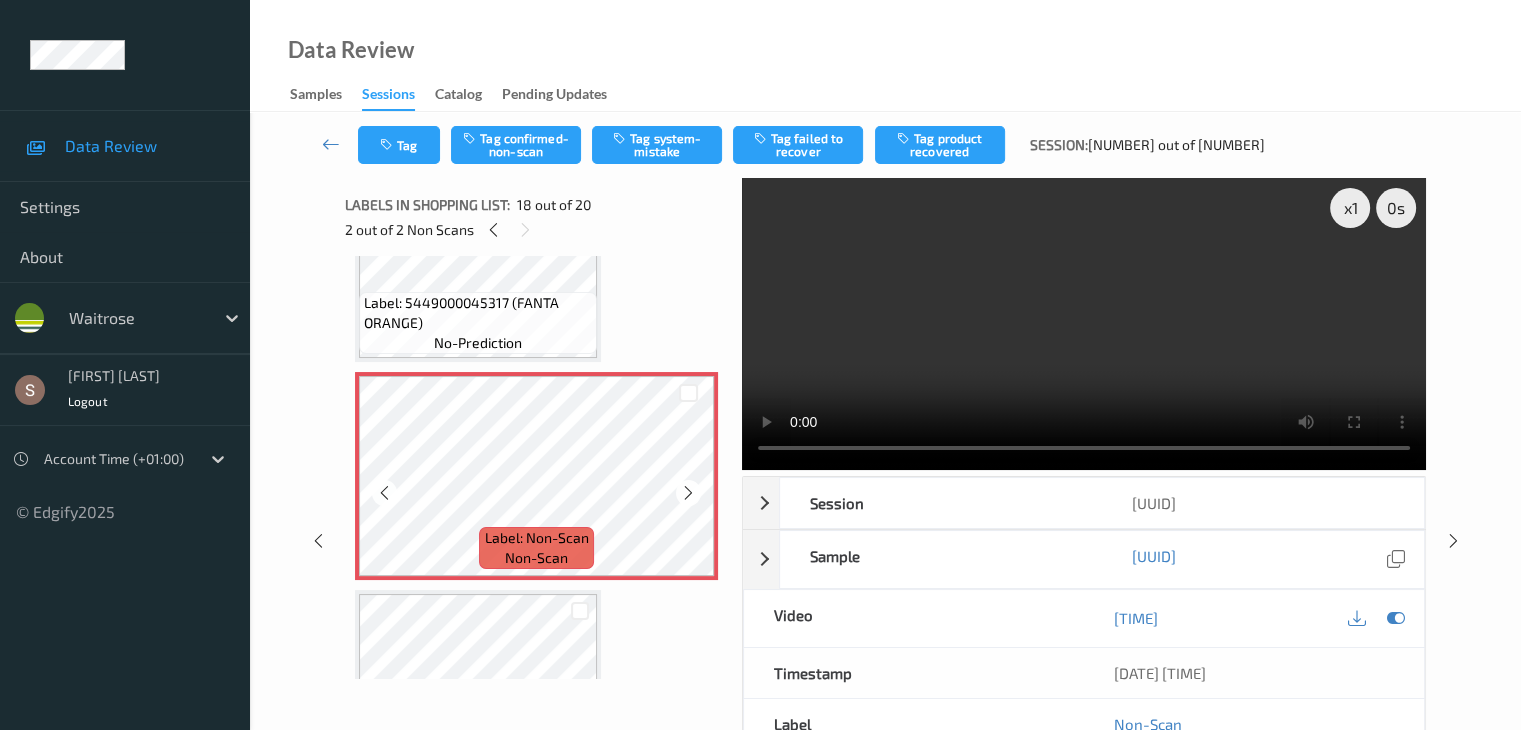 scroll, scrollTop: 3698, scrollLeft: 0, axis: vertical 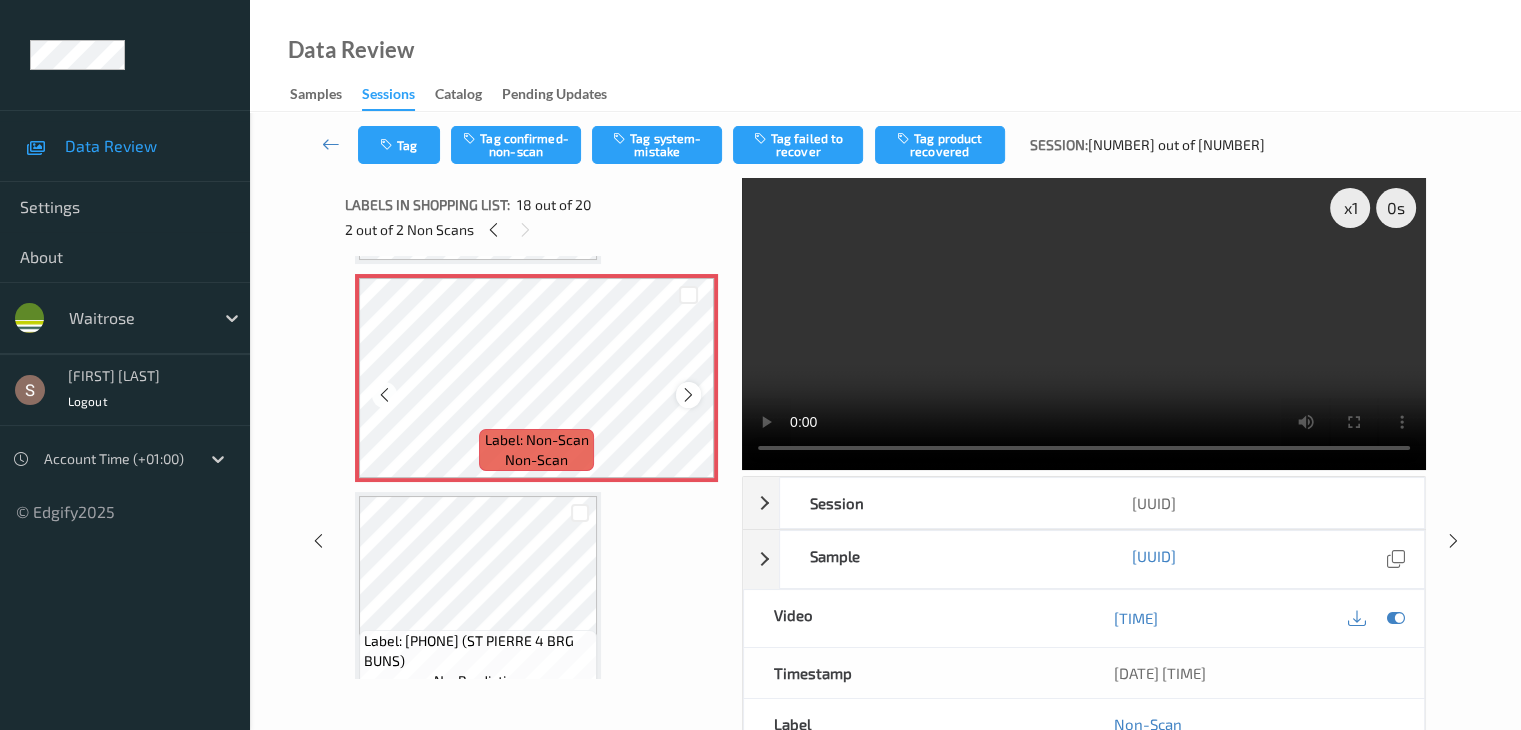 click at bounding box center (688, 395) 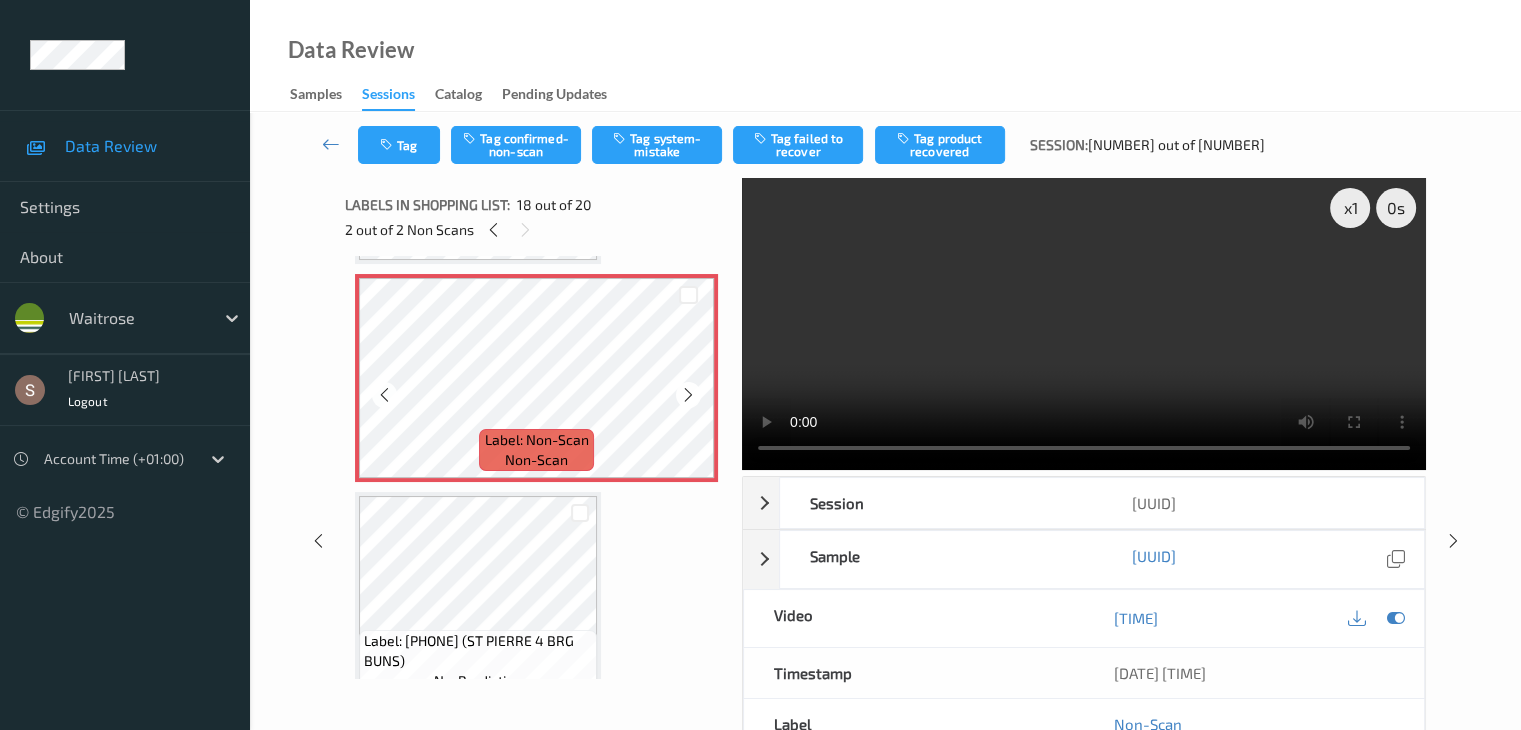 click at bounding box center [688, 395] 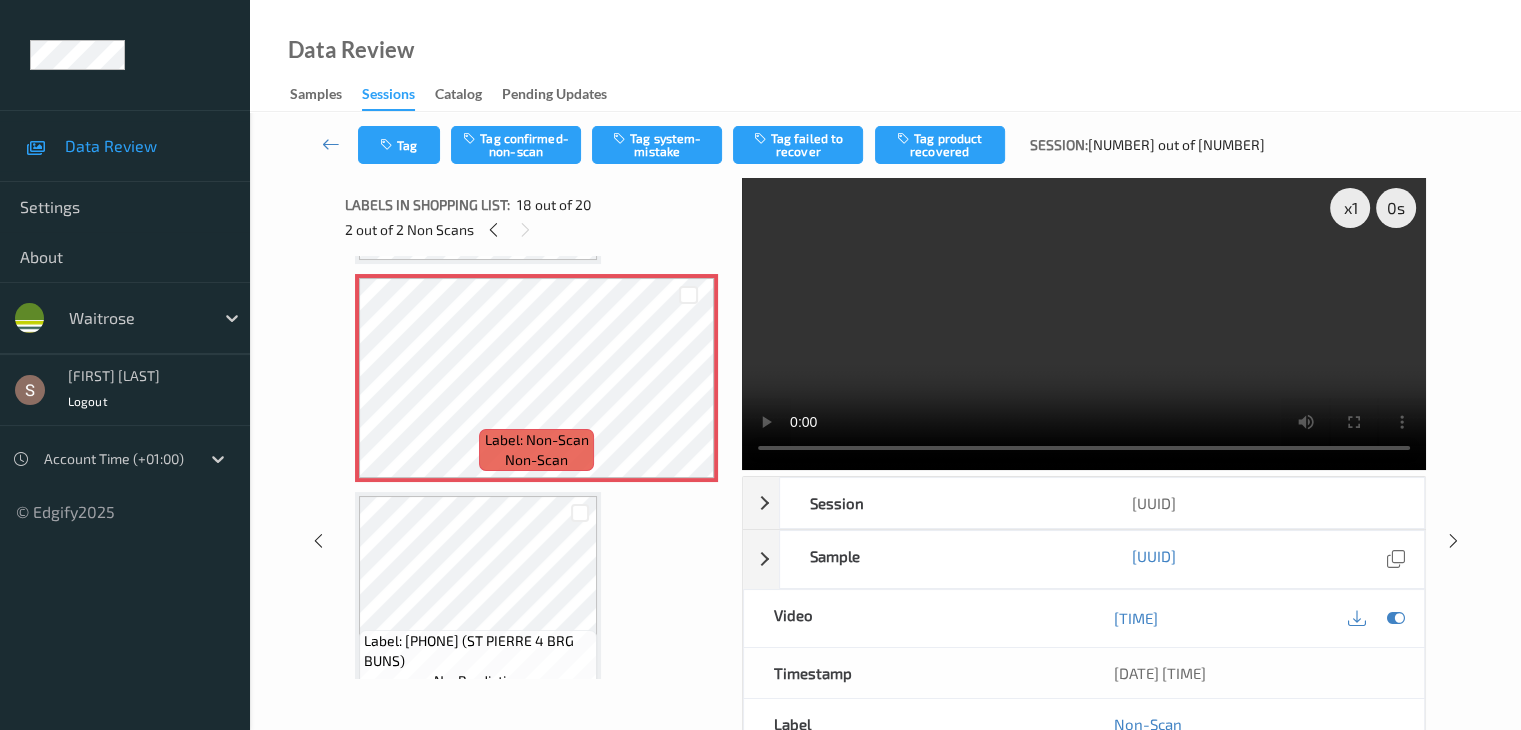 click at bounding box center (1084, 324) 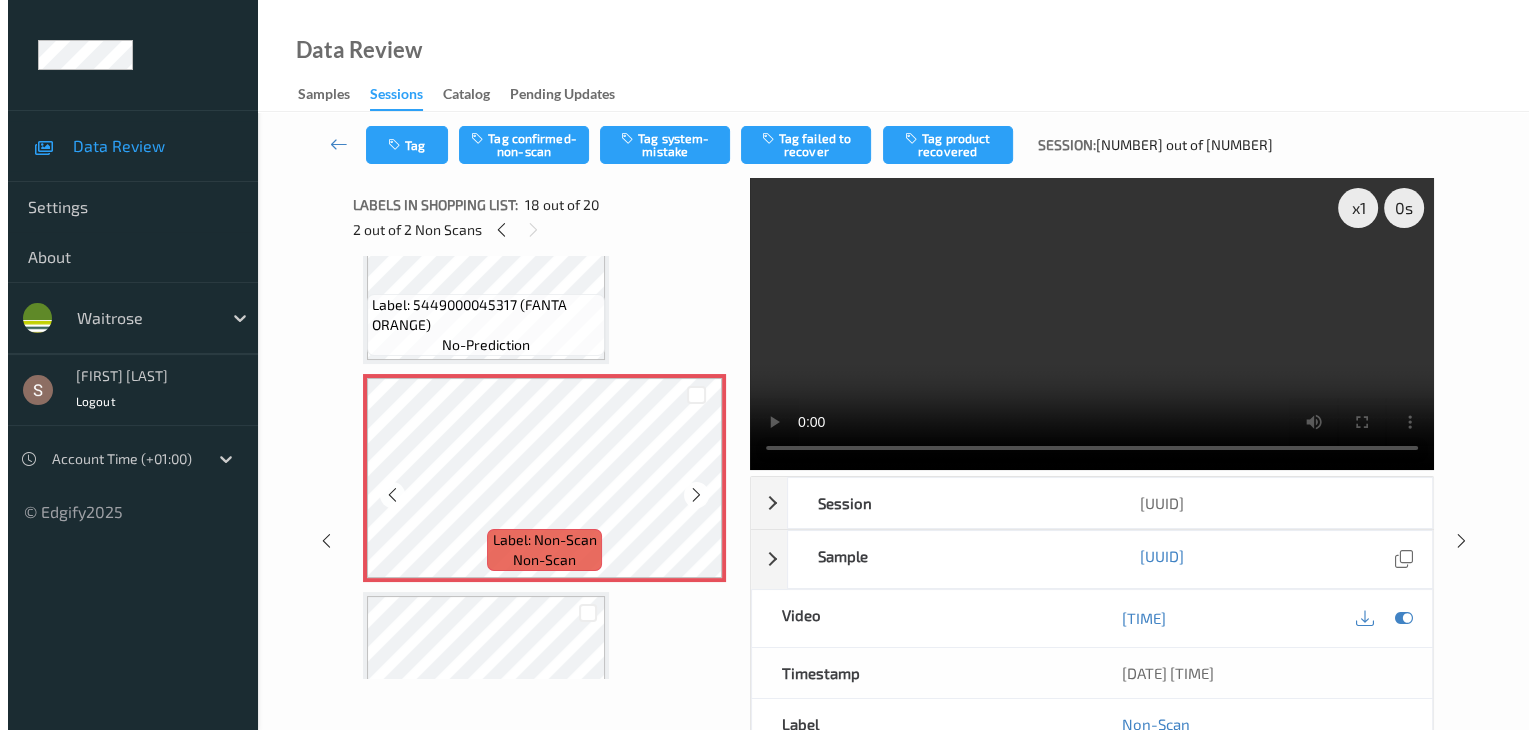 scroll, scrollTop: 3698, scrollLeft: 0, axis: vertical 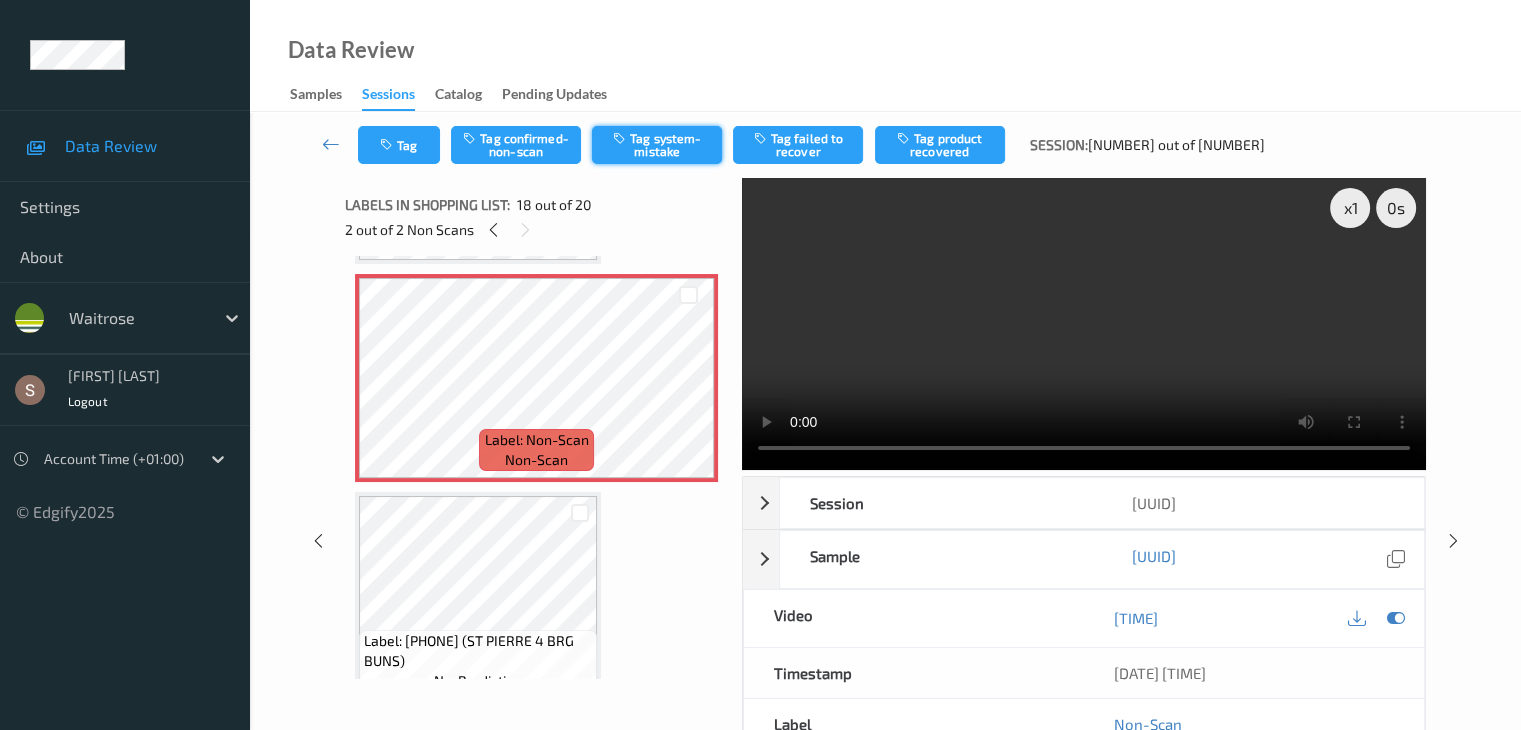 click on "Tag   system-mistake" at bounding box center [657, 145] 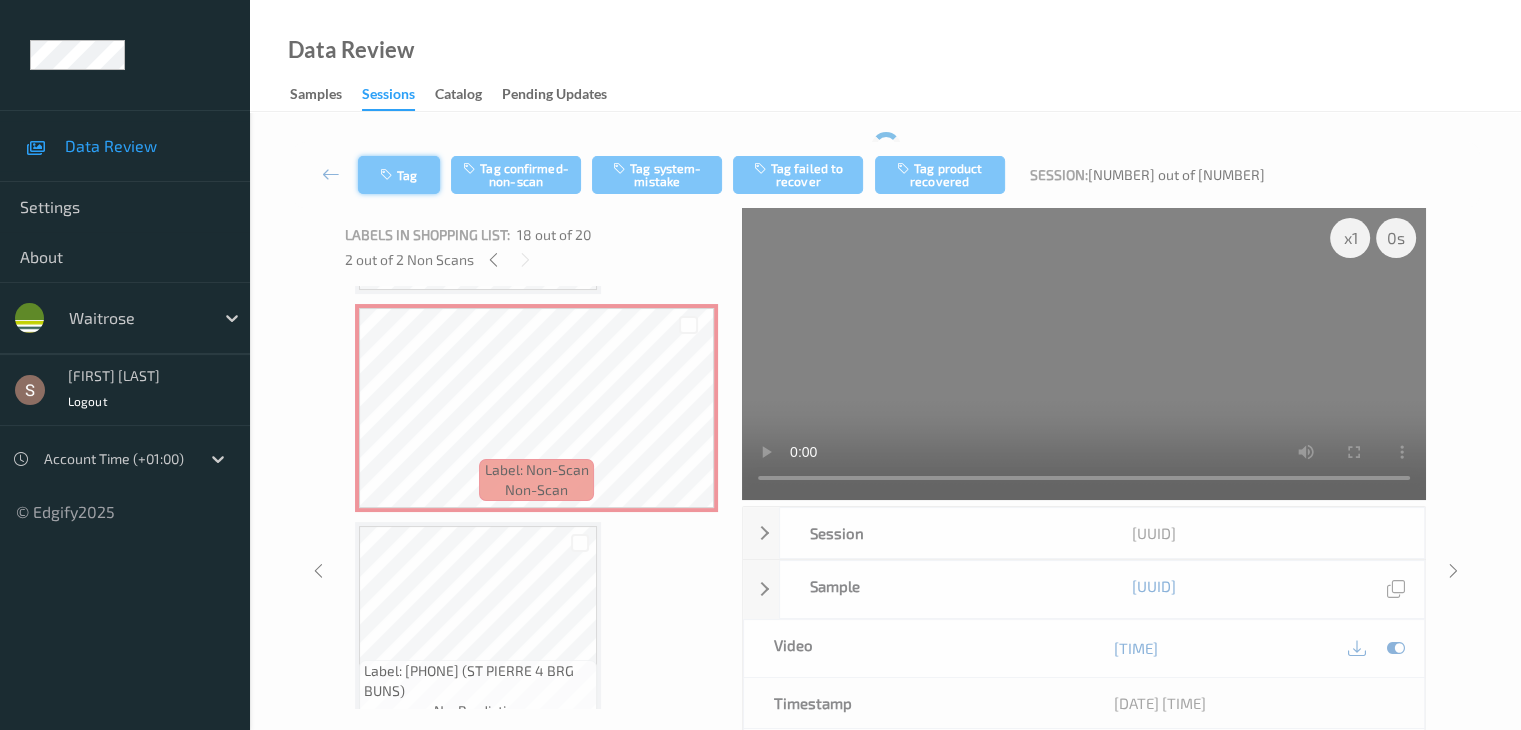 click at bounding box center [388, 175] 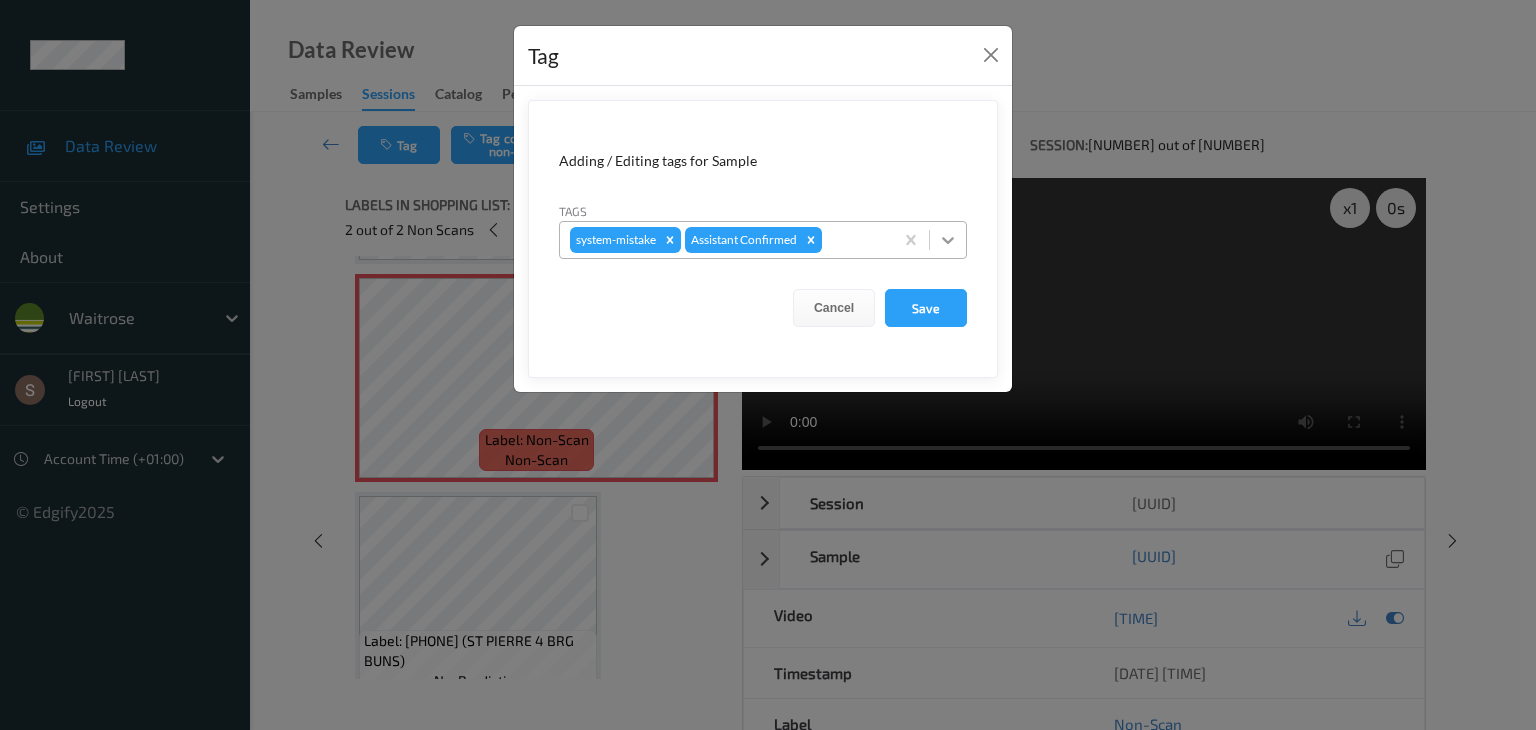 click 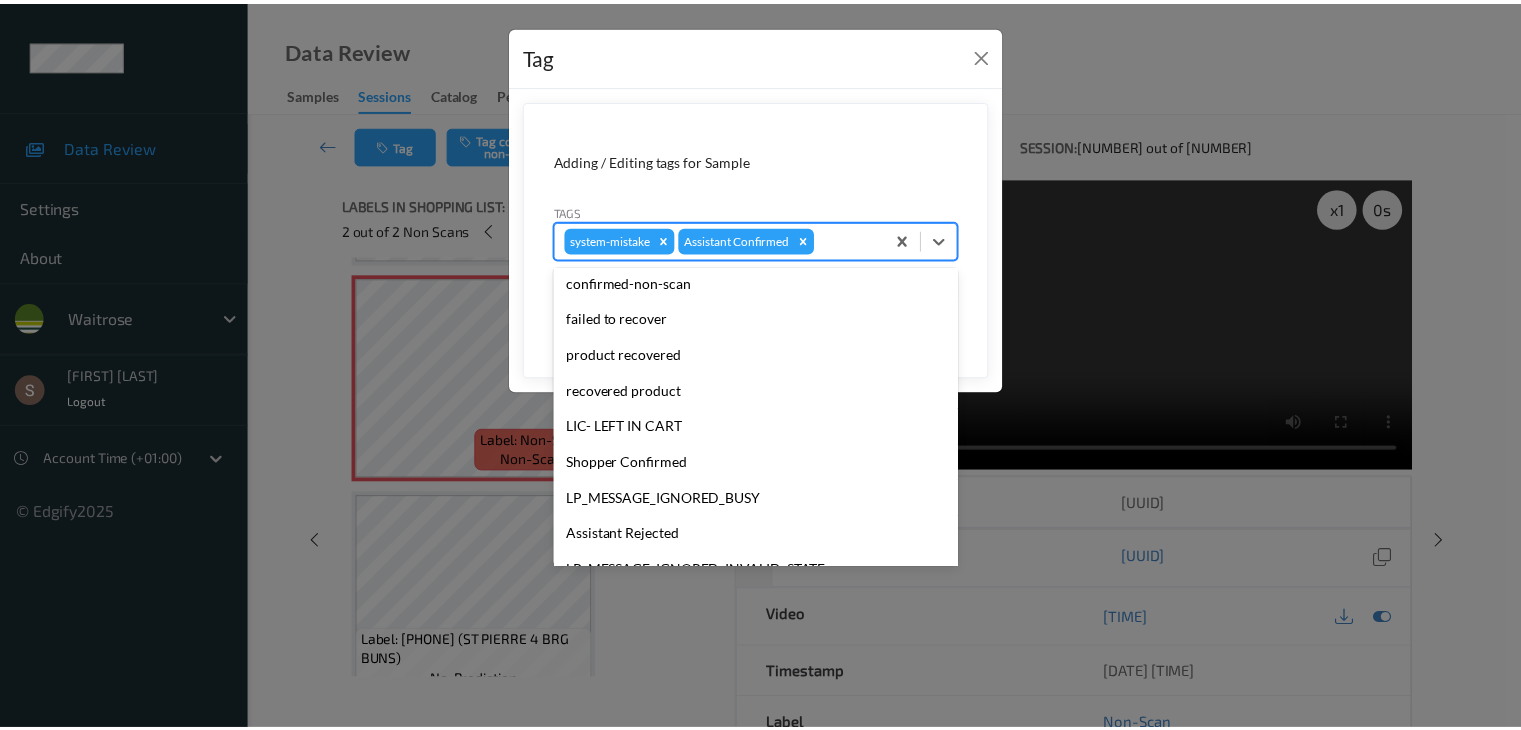 scroll, scrollTop: 320, scrollLeft: 0, axis: vertical 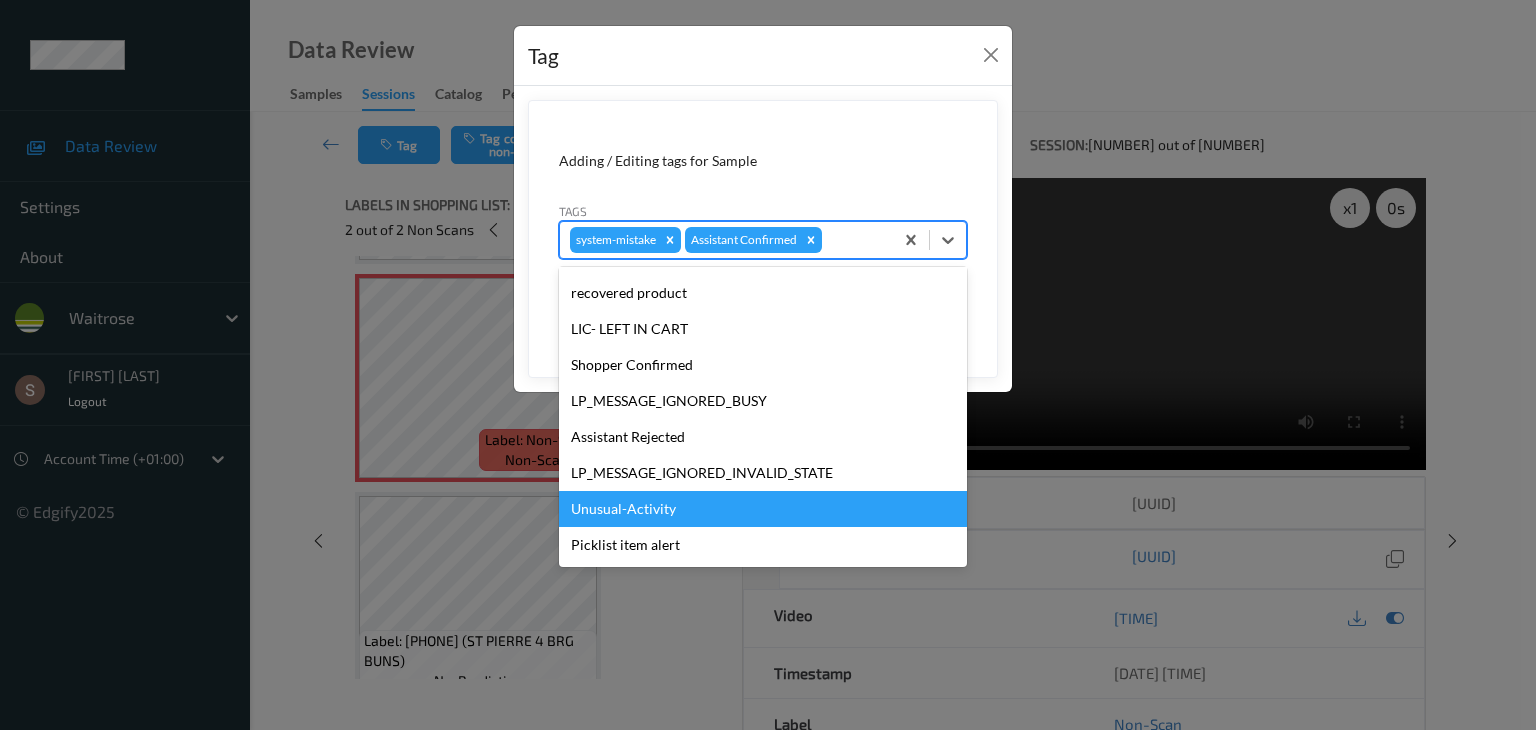 click on "Unusual-Activity" at bounding box center (763, 509) 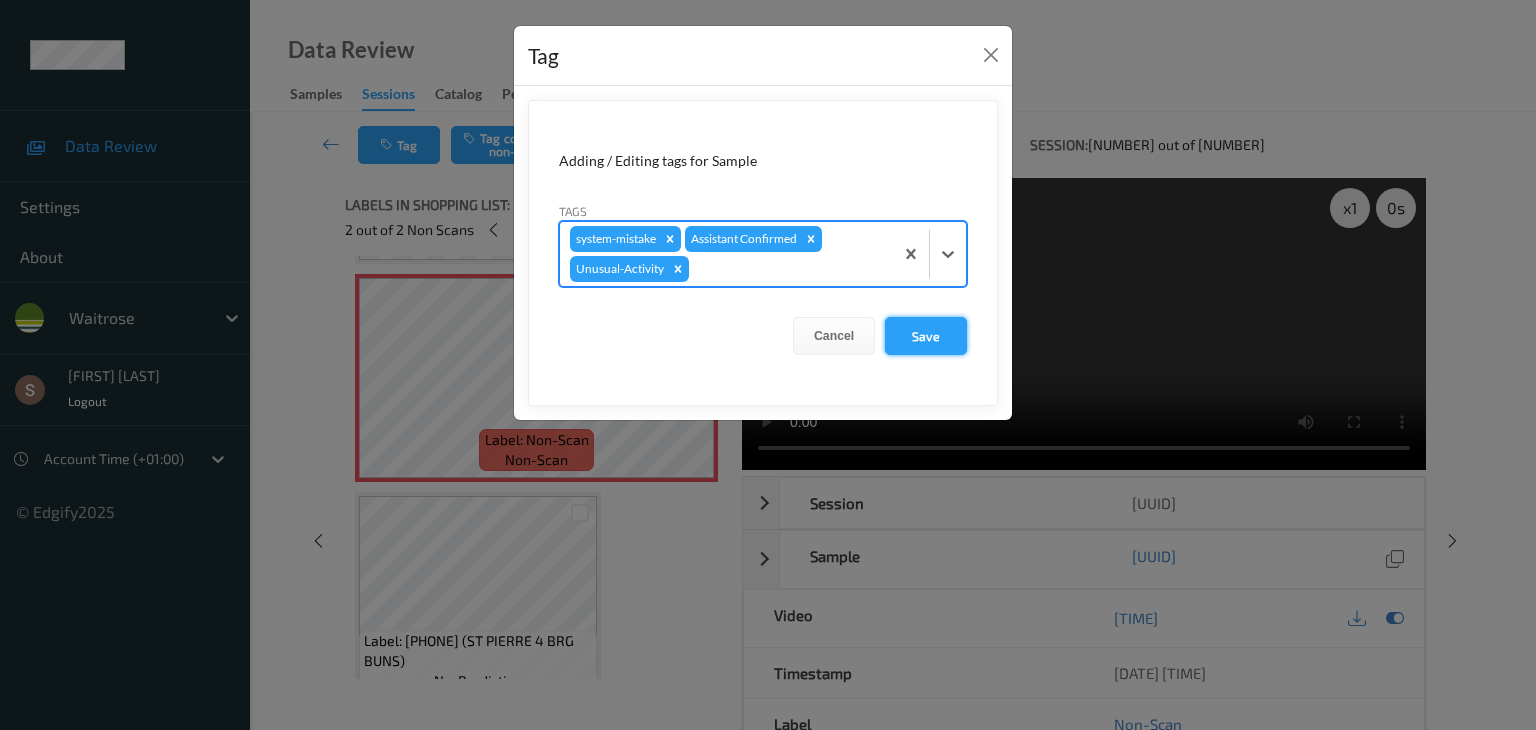 click on "Save" at bounding box center [926, 336] 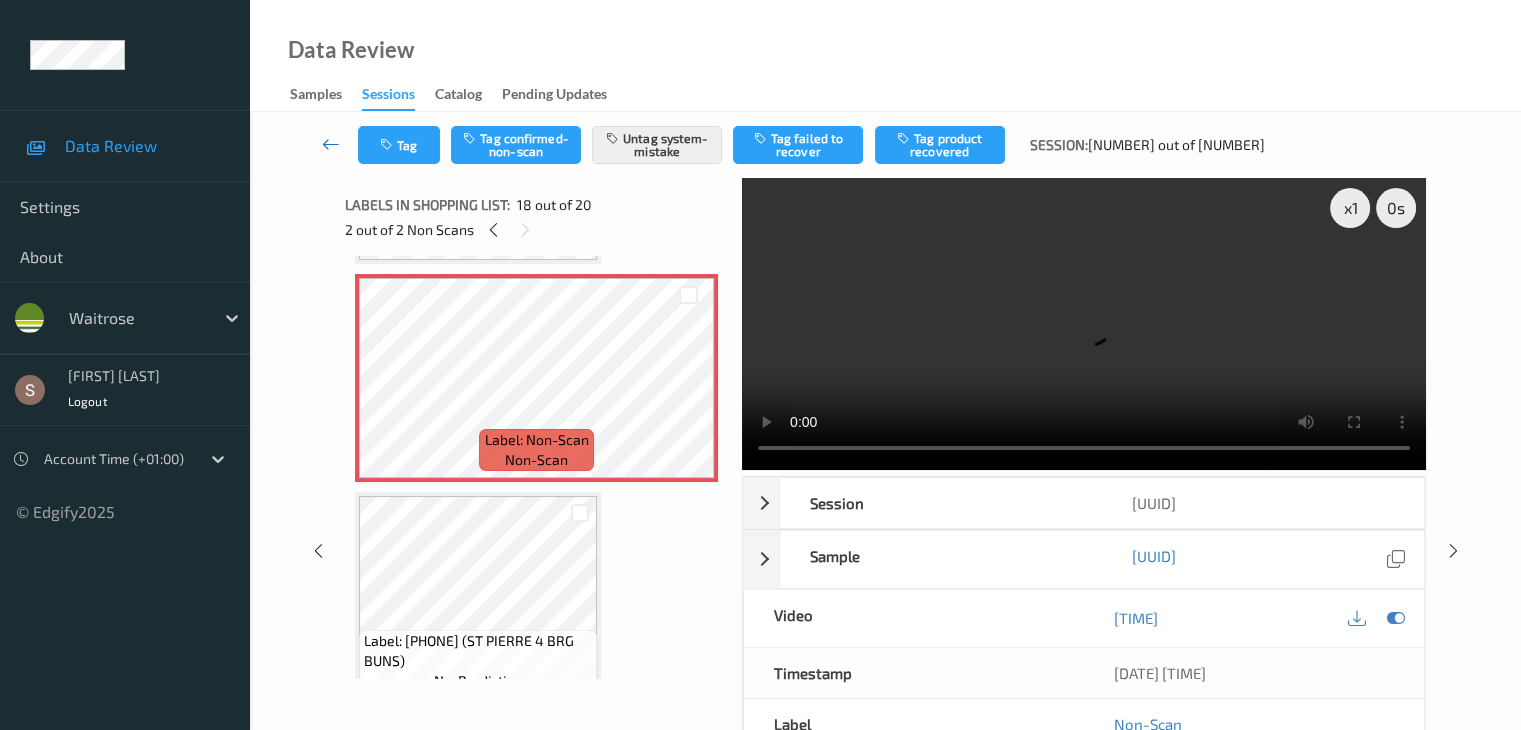 click at bounding box center (331, 144) 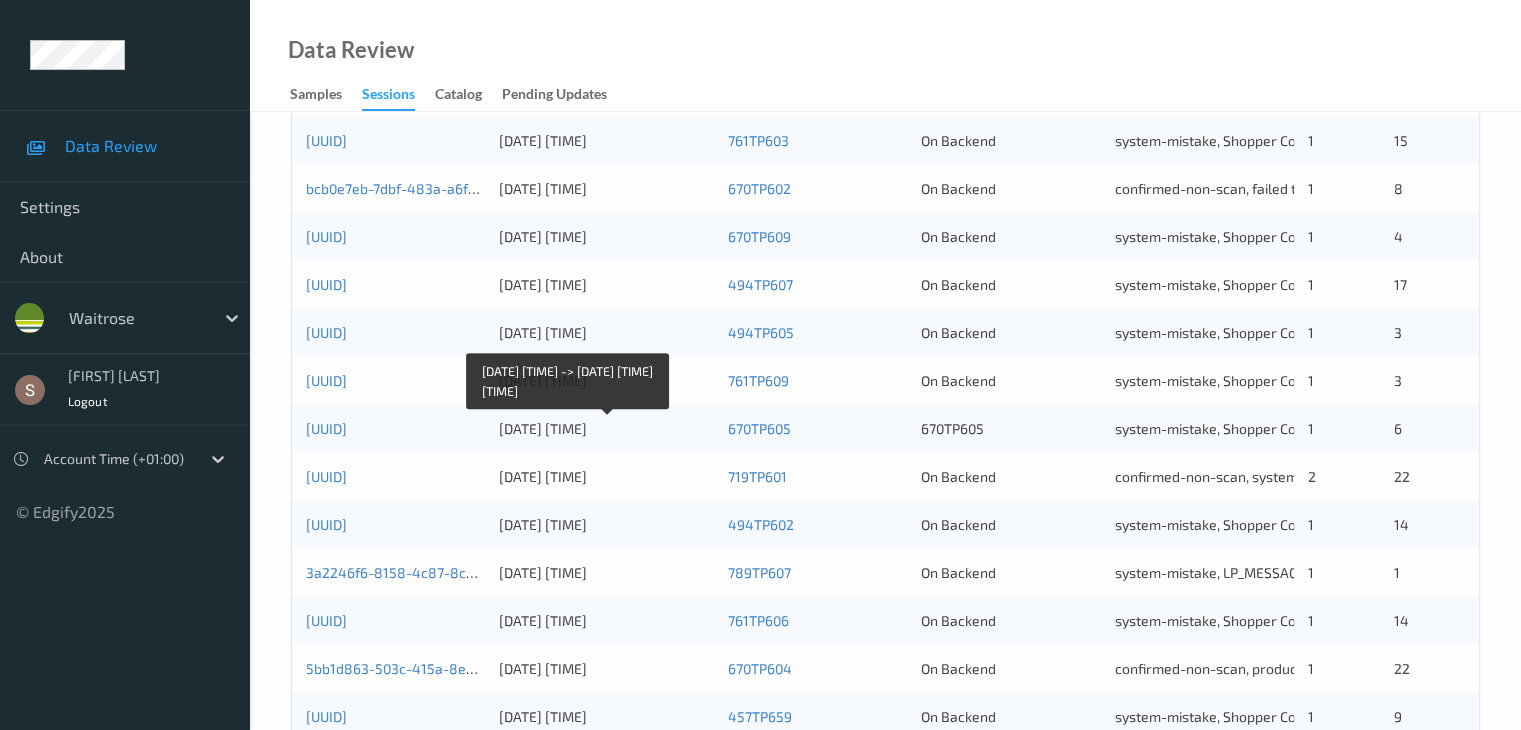 scroll, scrollTop: 932, scrollLeft: 0, axis: vertical 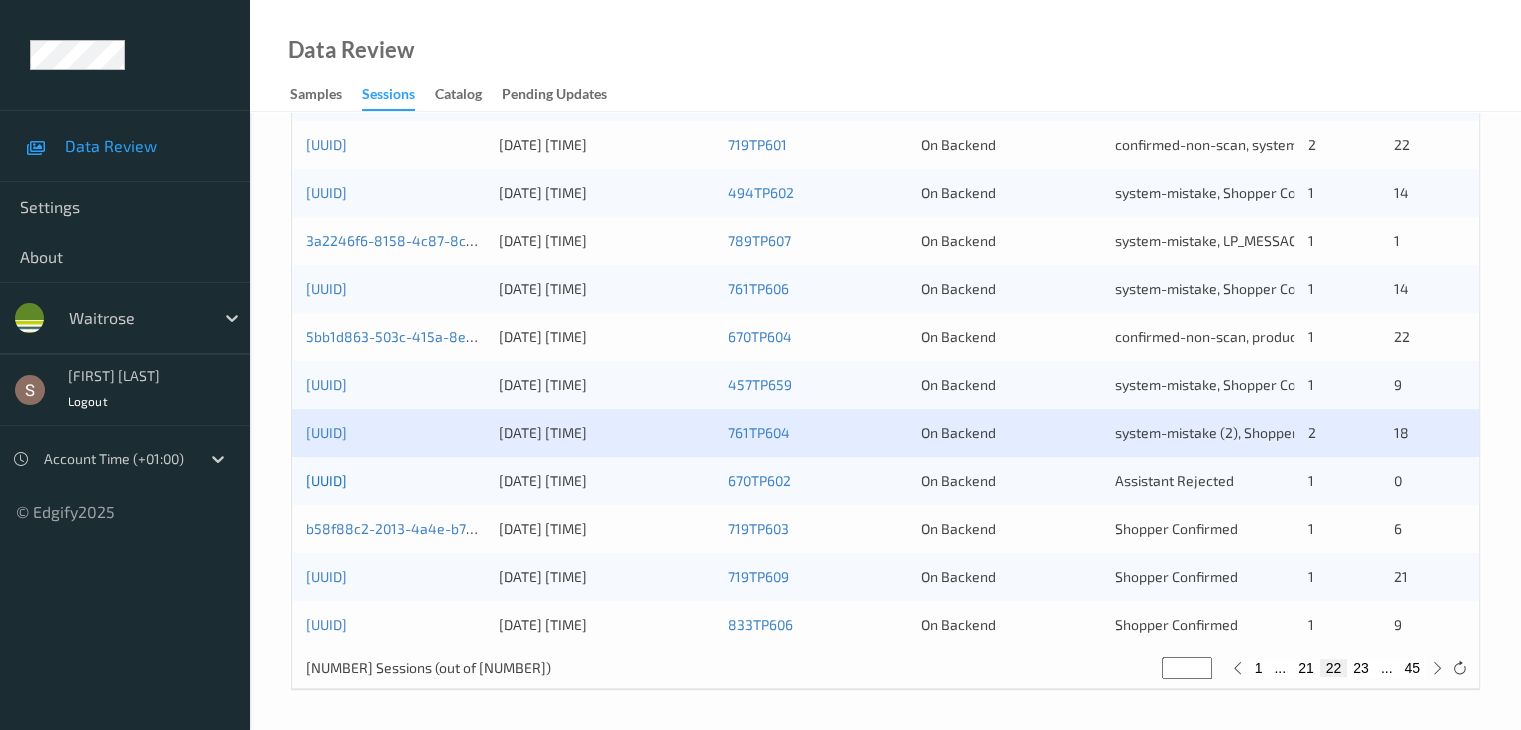 click on "[UUID]" at bounding box center [326, 480] 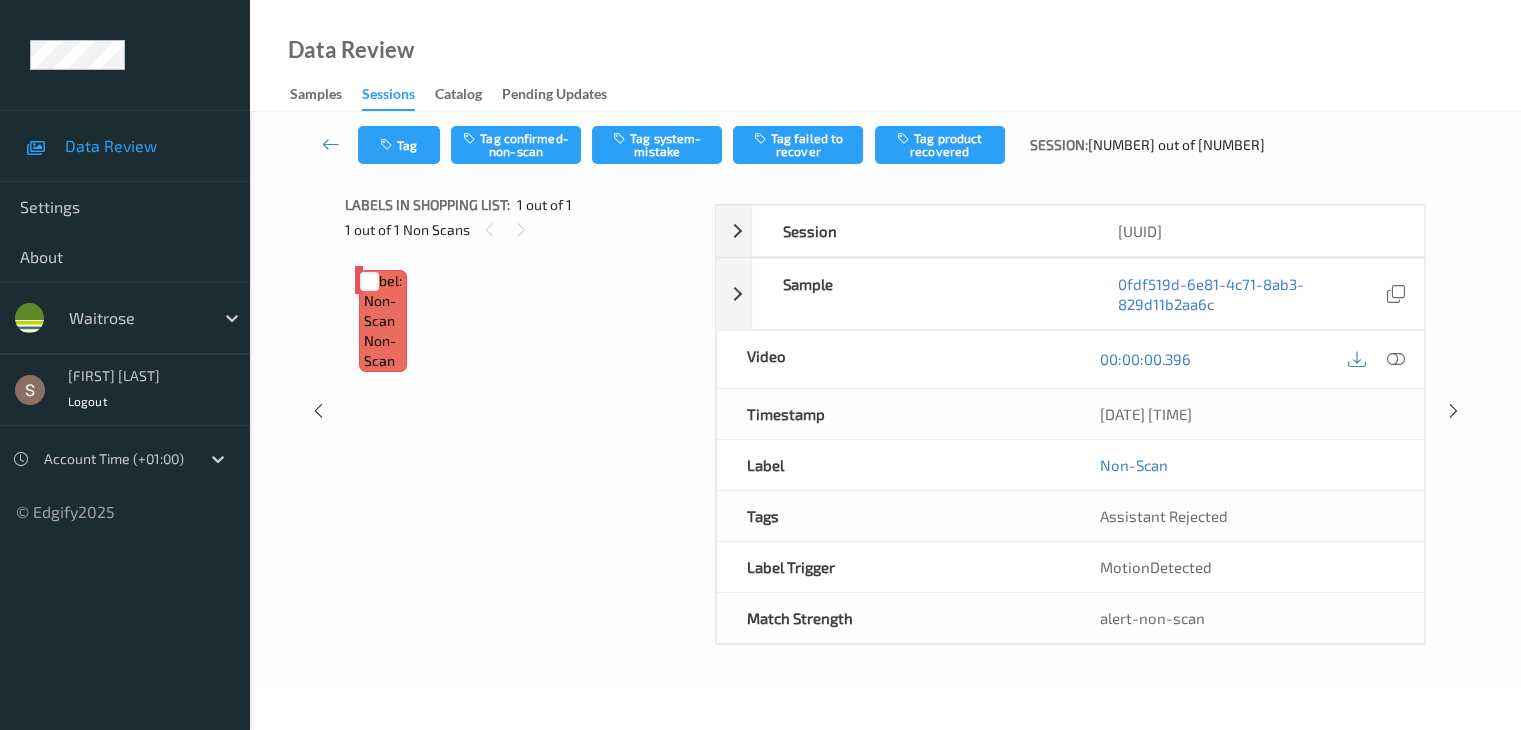 scroll, scrollTop: 0, scrollLeft: 0, axis: both 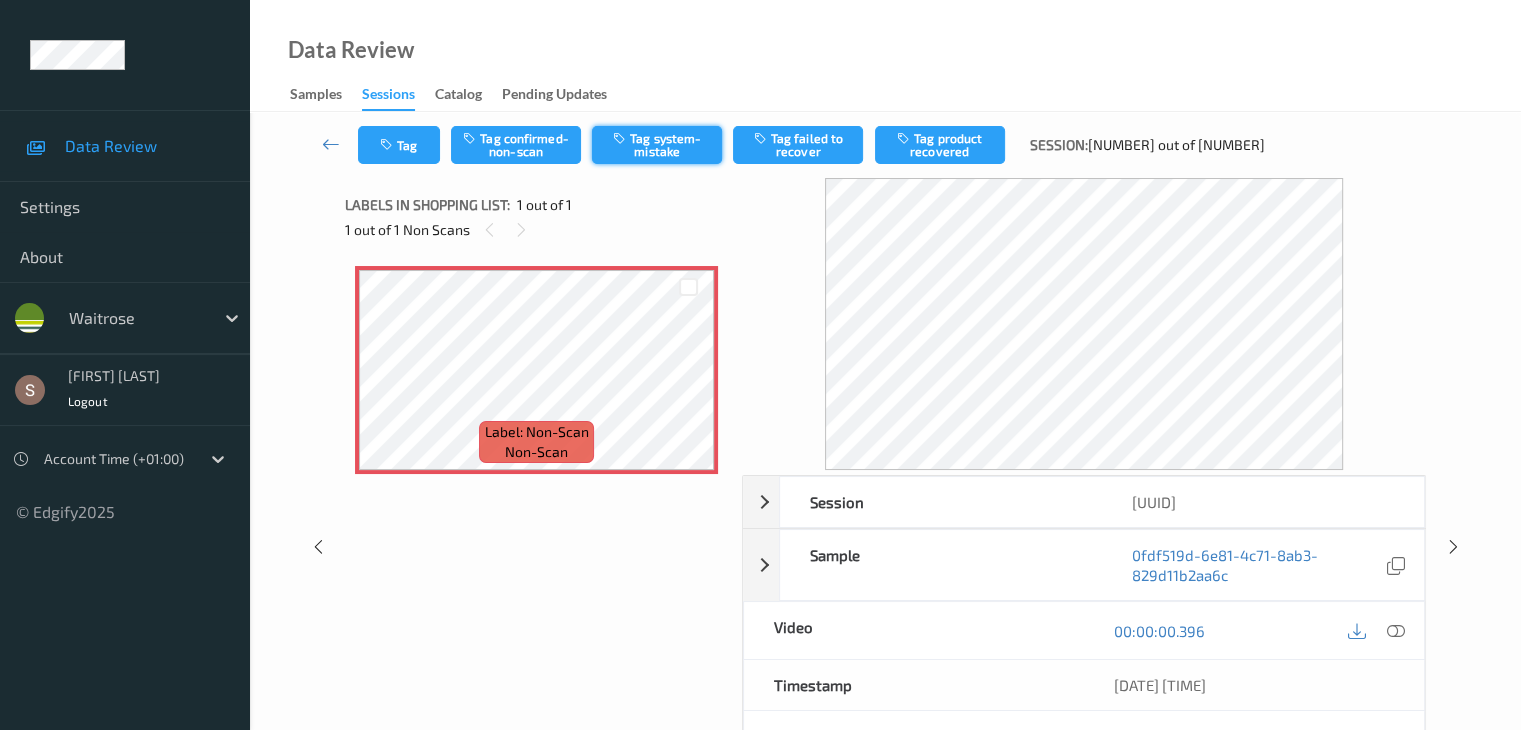 click on "Tag   system-mistake" at bounding box center (657, 145) 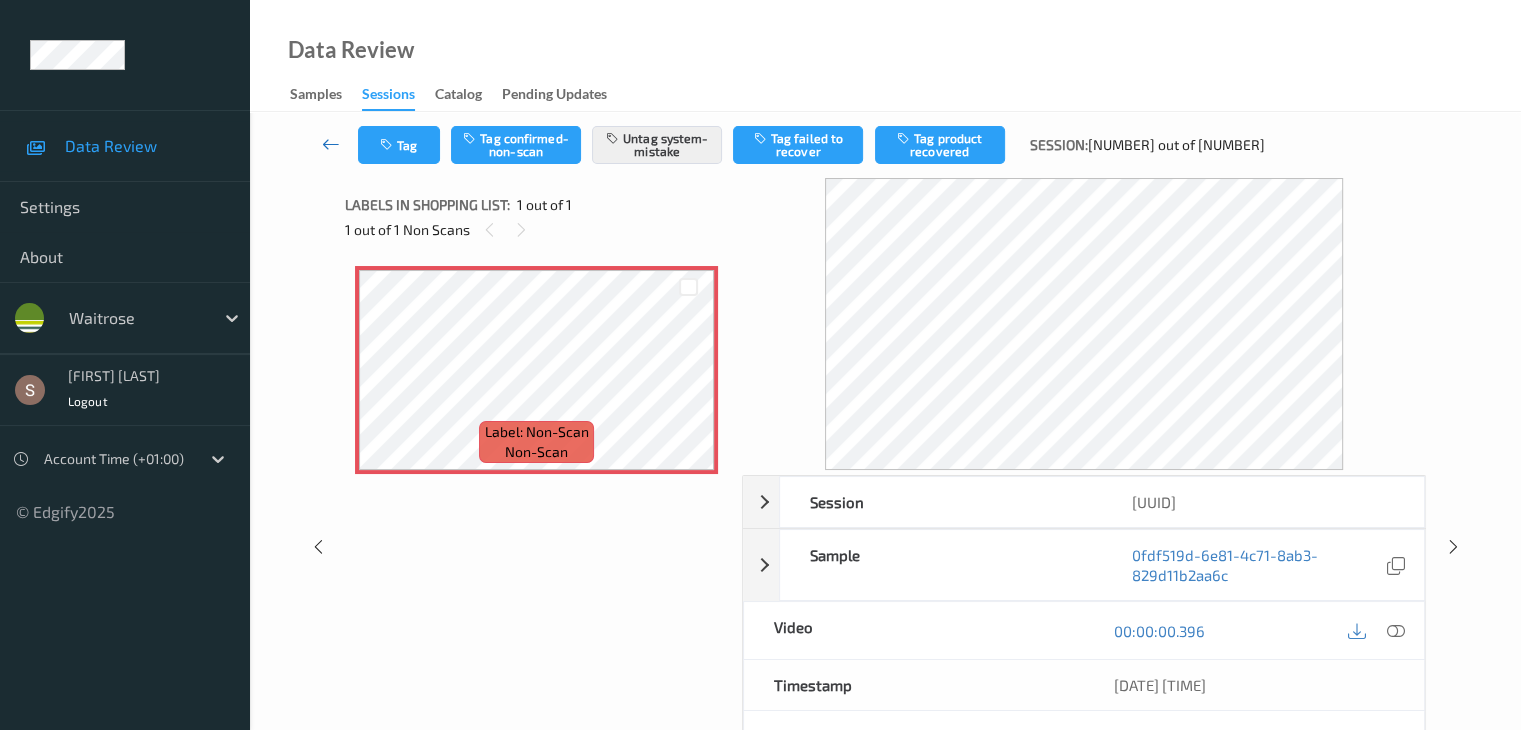 click at bounding box center (331, 144) 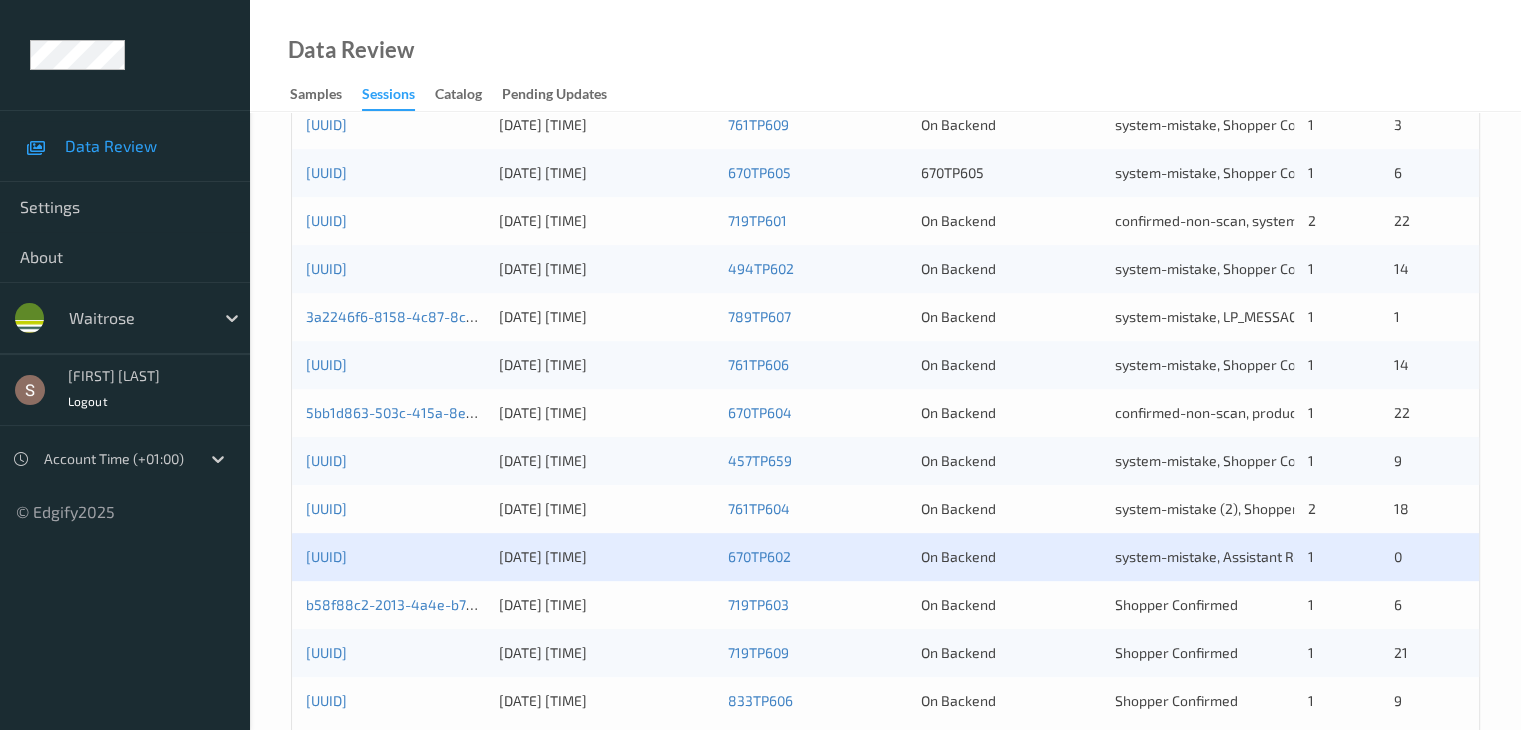 scroll, scrollTop: 932, scrollLeft: 0, axis: vertical 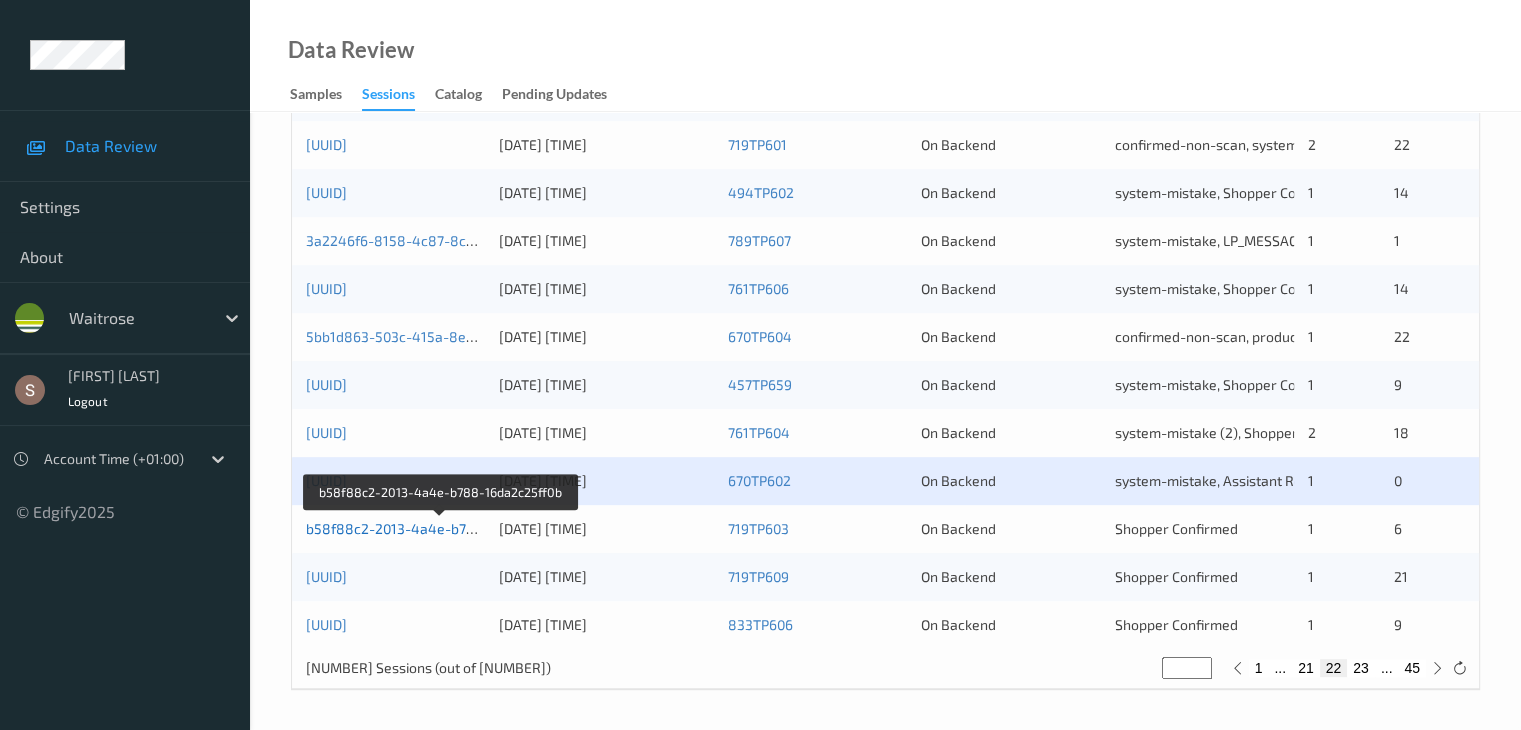 click on "b58f88c2-2013-4a4e-b788-16da2c25ff0b" at bounding box center [441, 528] 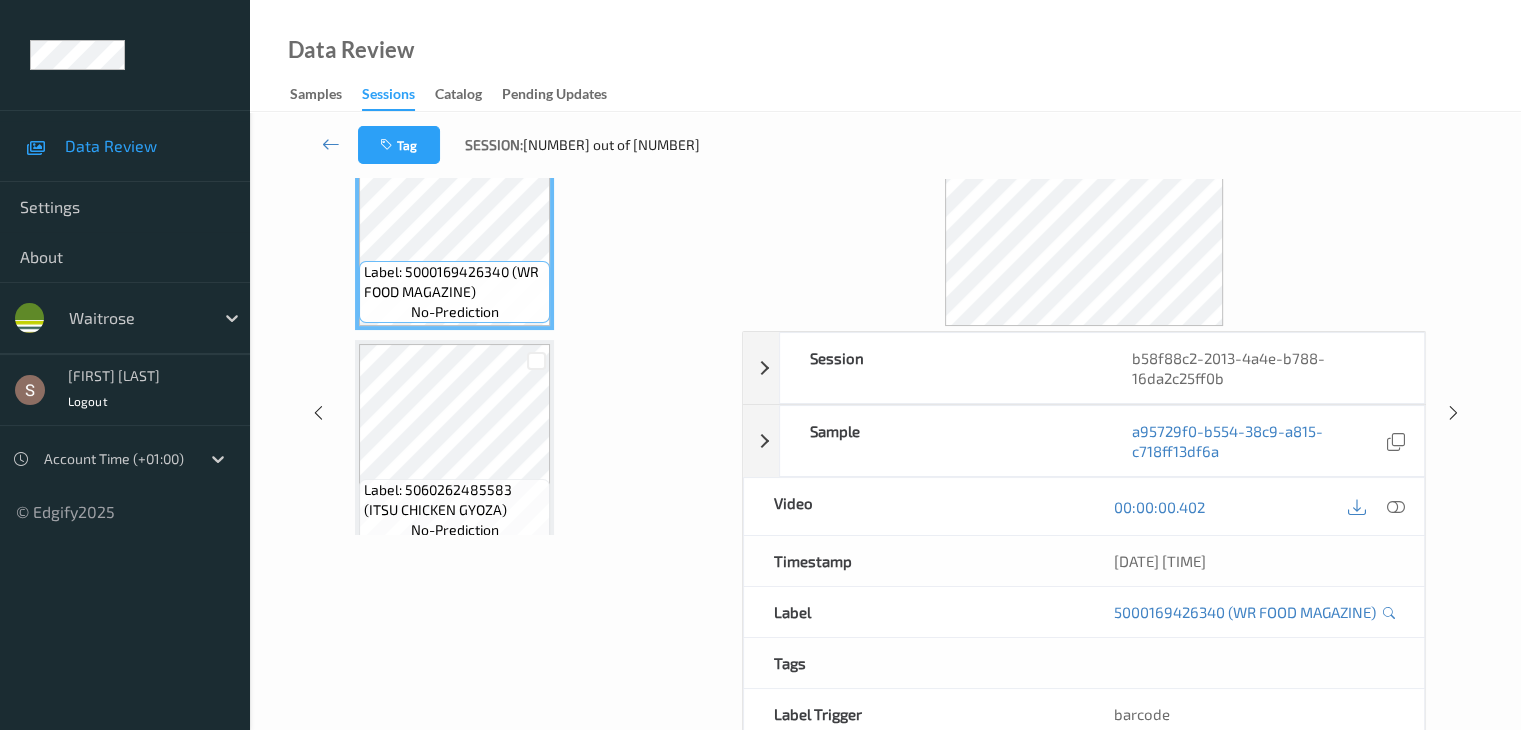 scroll, scrollTop: 0, scrollLeft: 0, axis: both 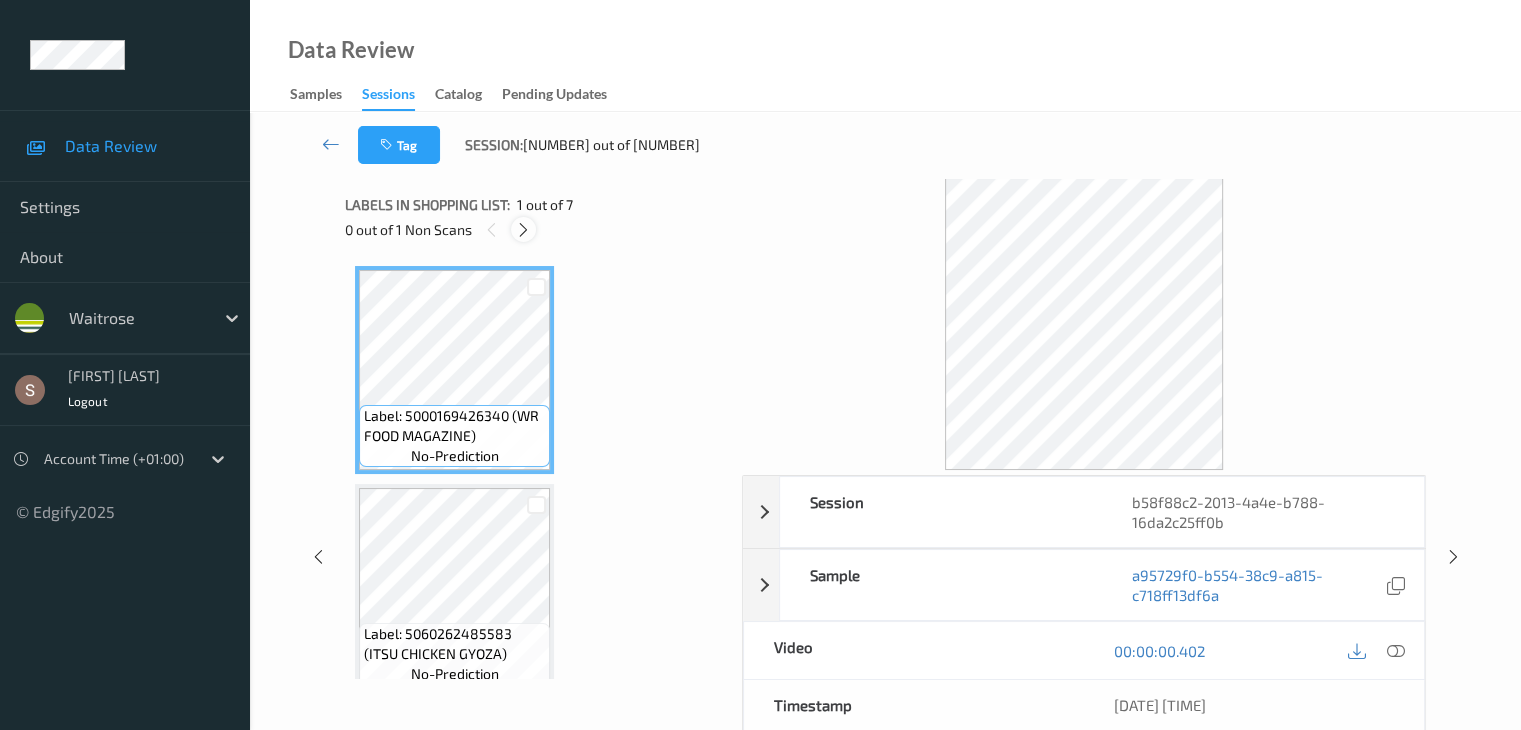 click at bounding box center (523, 230) 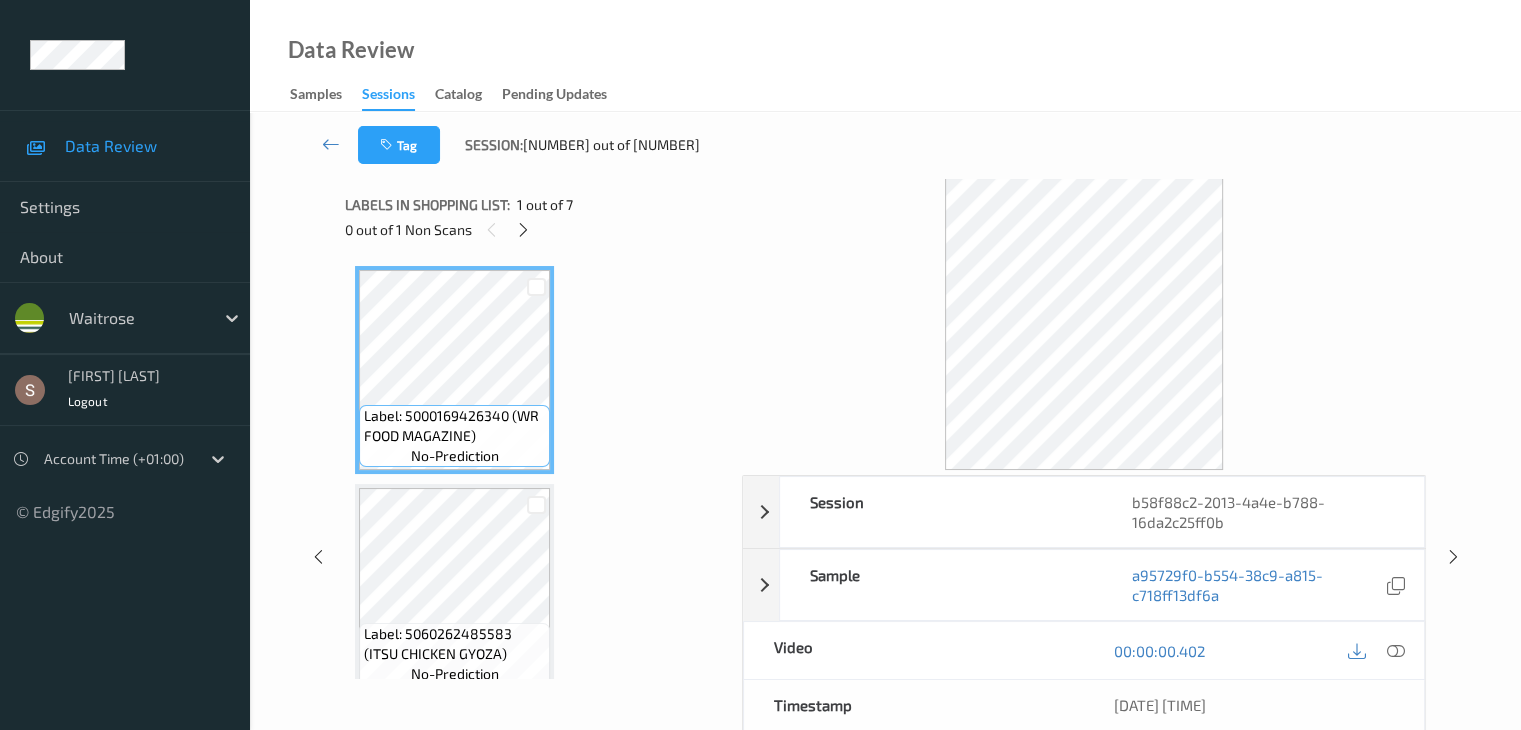 scroll, scrollTop: 228, scrollLeft: 0, axis: vertical 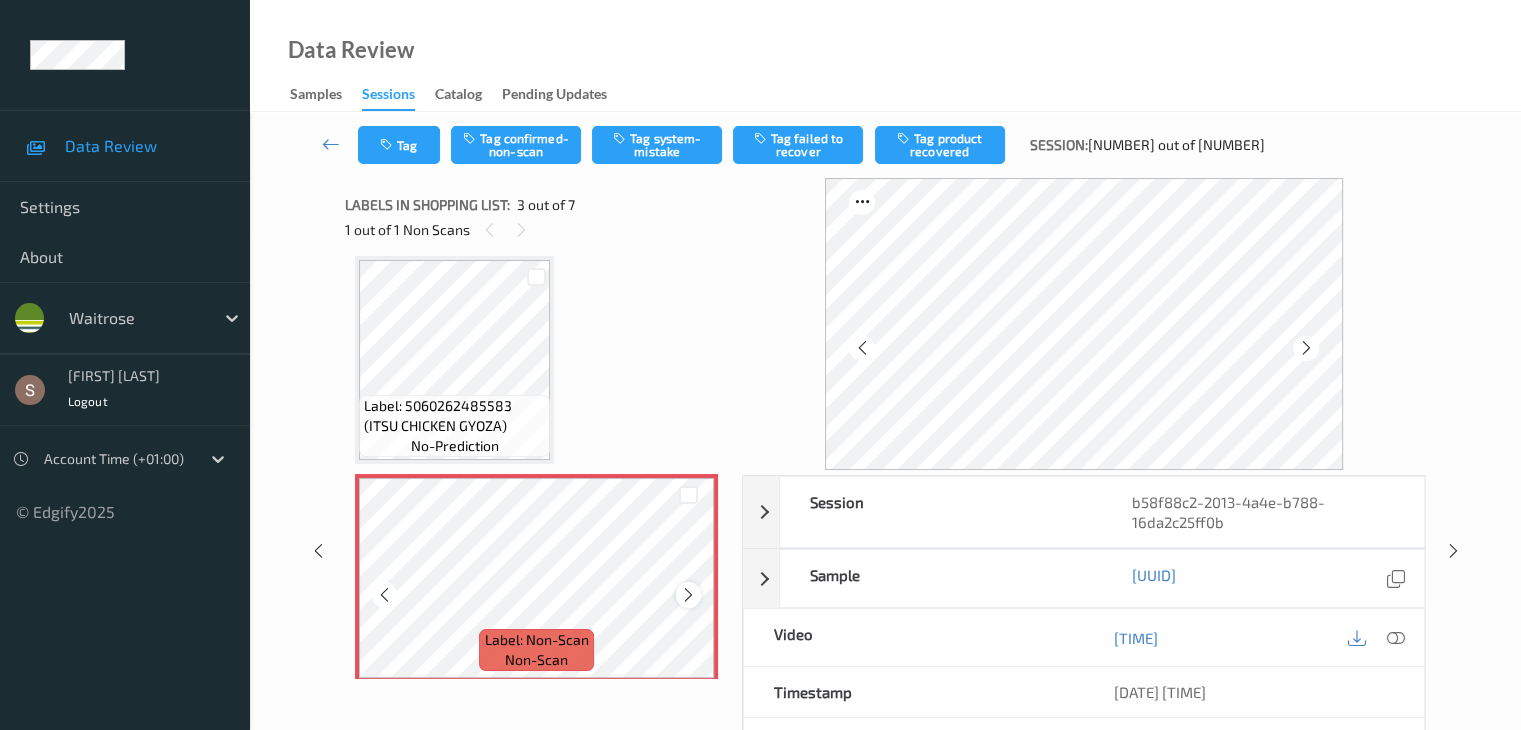 click at bounding box center [688, 595] 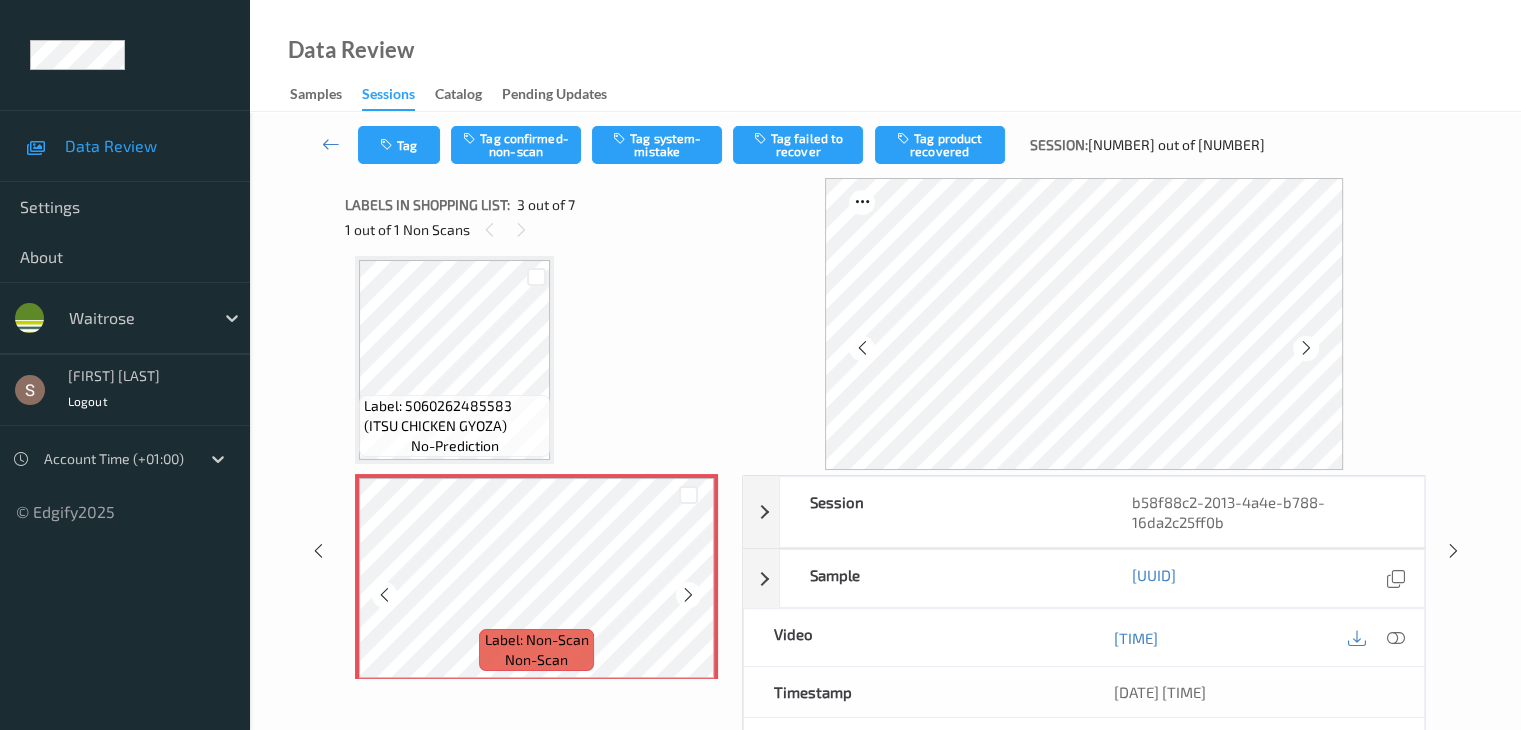 click at bounding box center (688, 595) 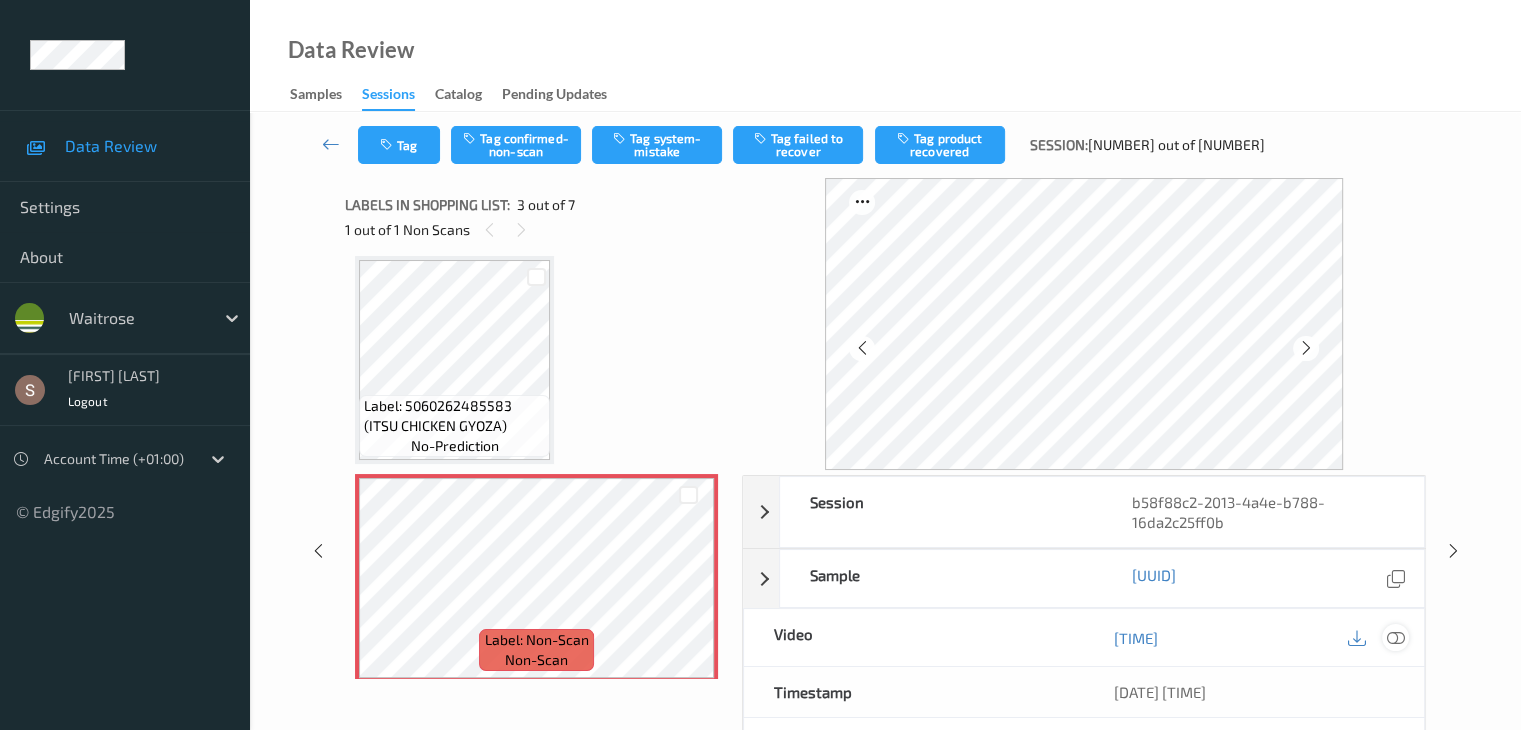click at bounding box center [1395, 638] 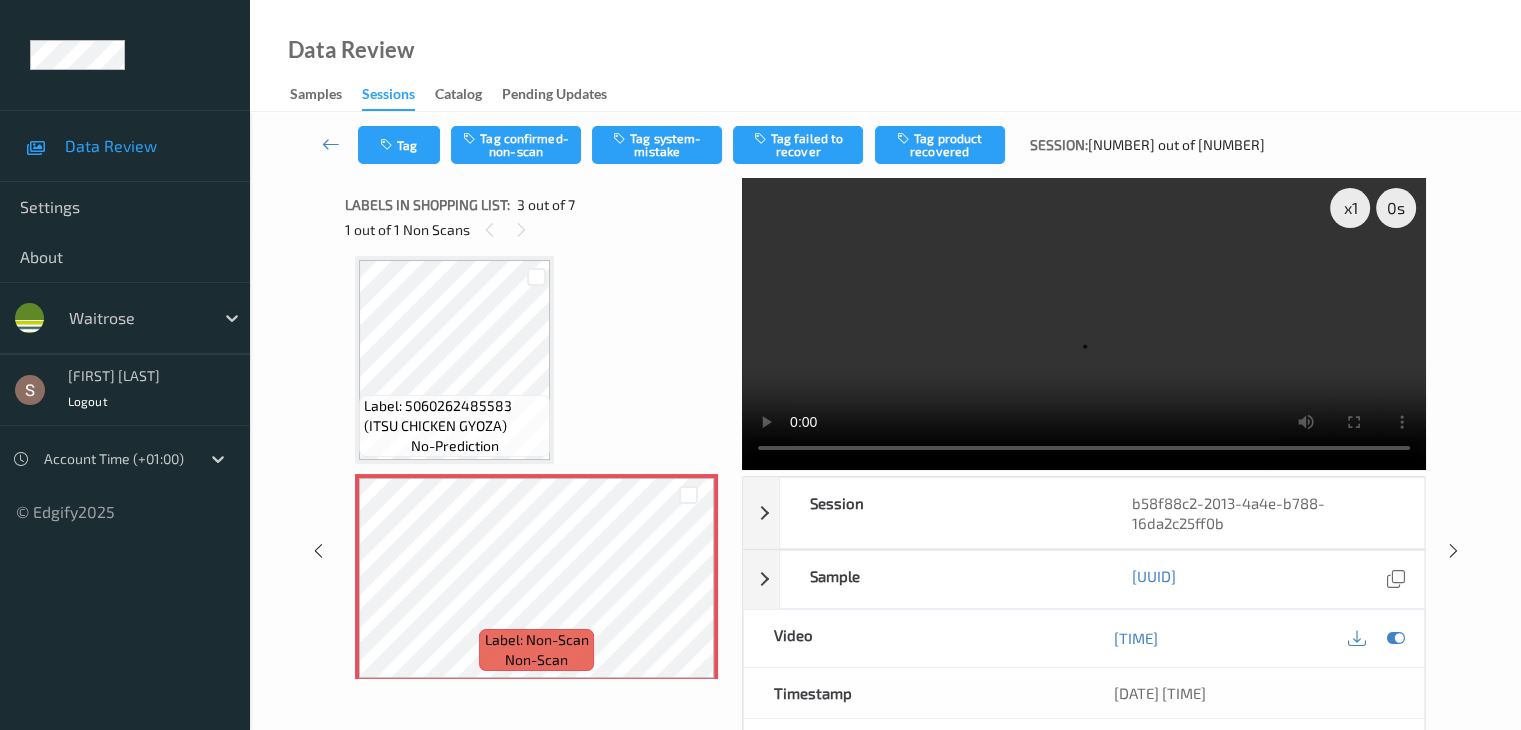 click at bounding box center (1084, 324) 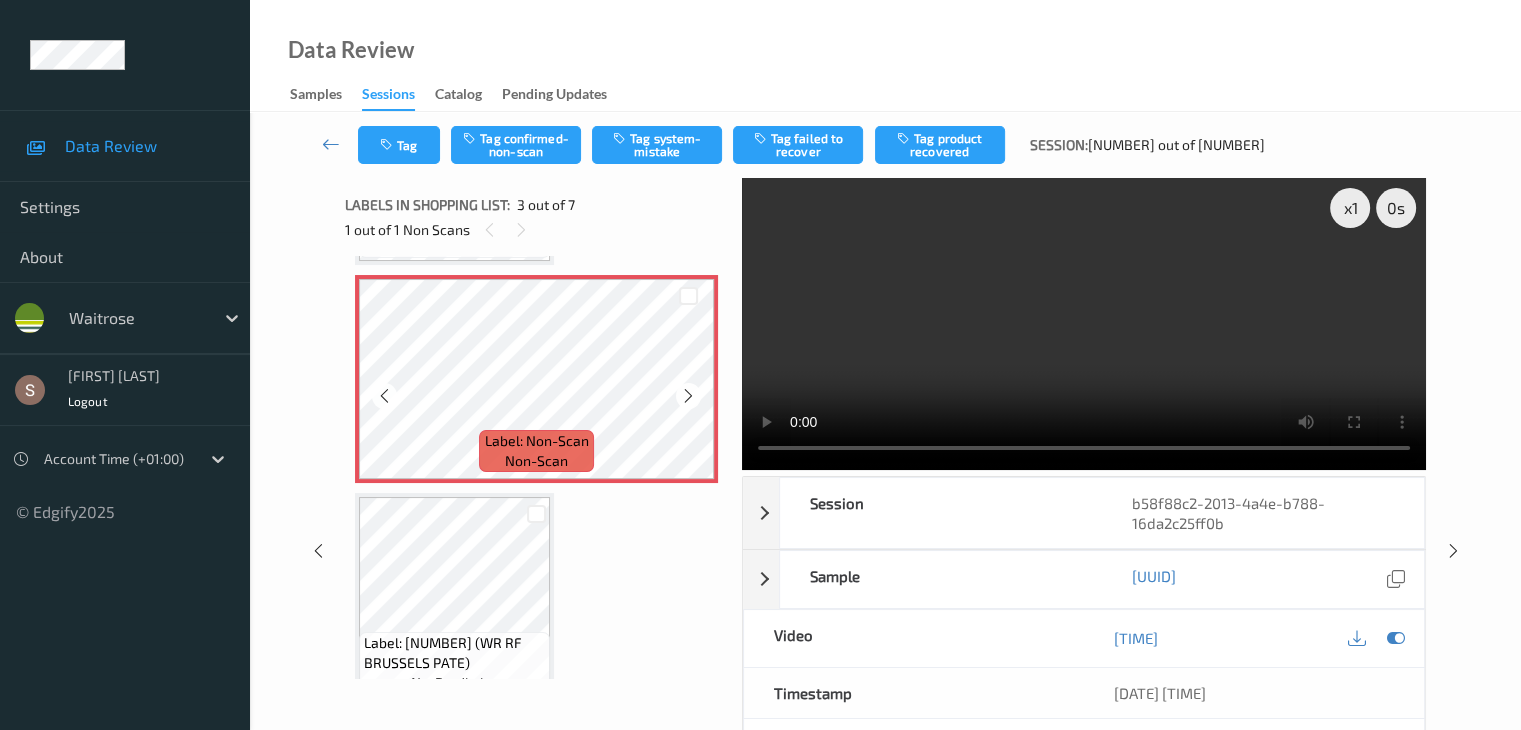 scroll, scrollTop: 428, scrollLeft: 0, axis: vertical 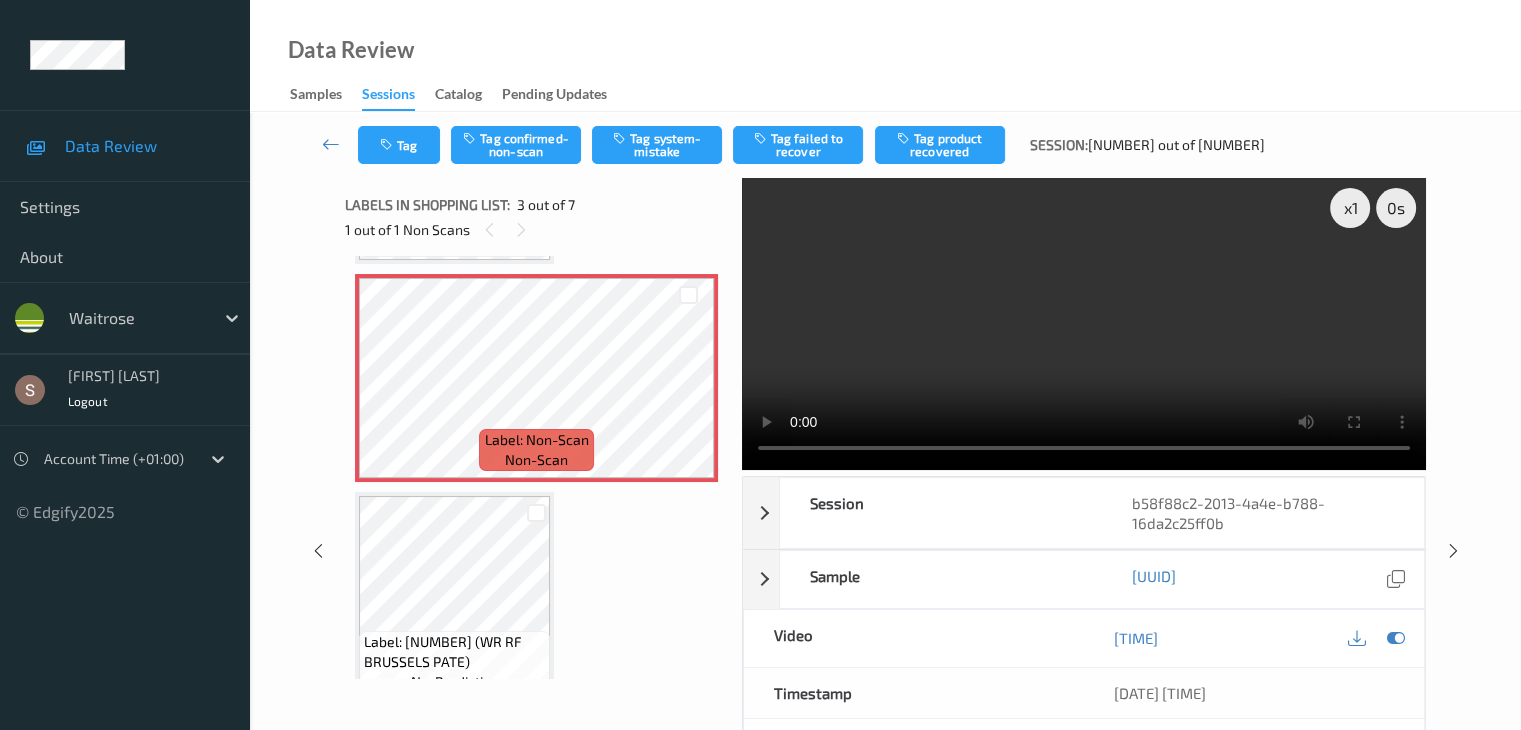 click at bounding box center [1084, 324] 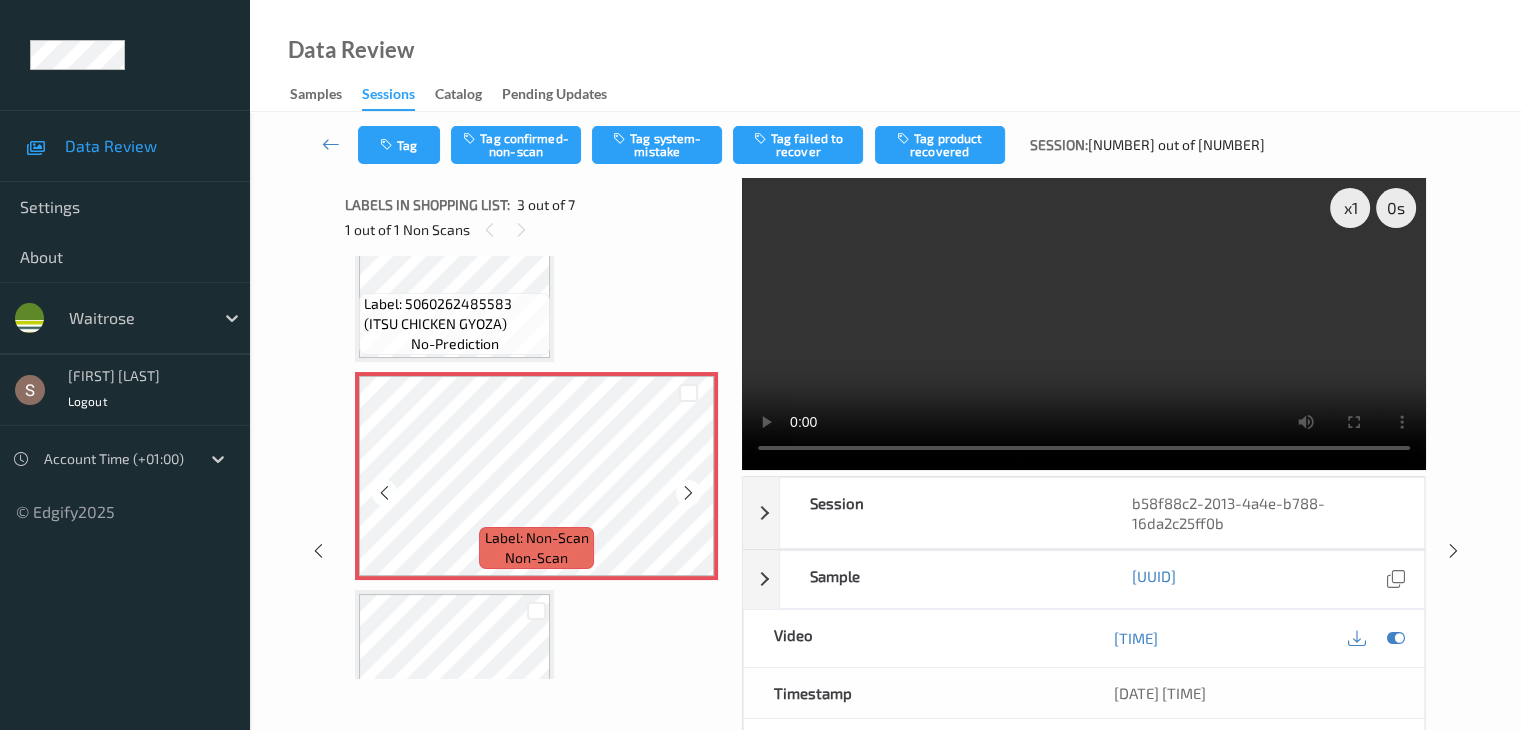 scroll, scrollTop: 328, scrollLeft: 0, axis: vertical 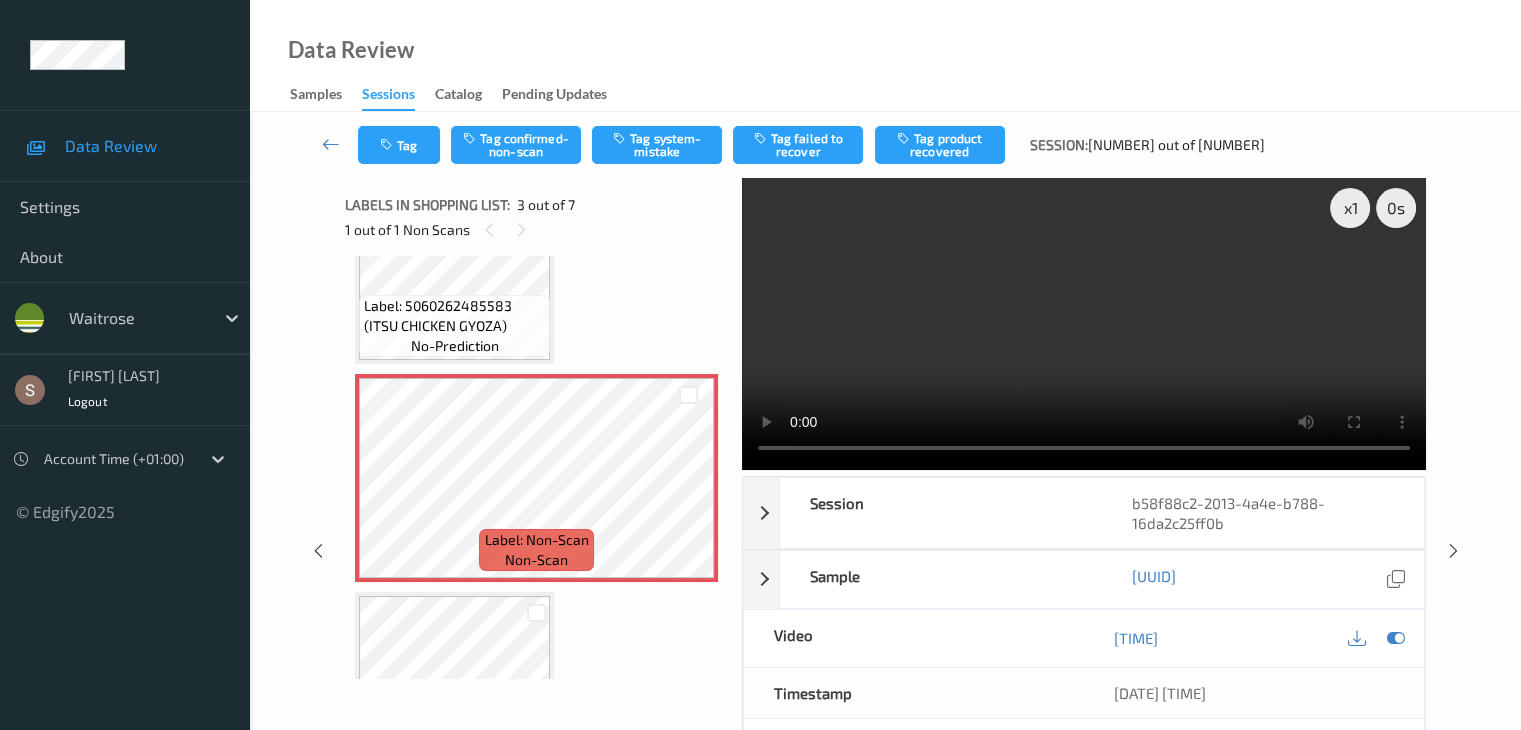 click at bounding box center (1084, 324) 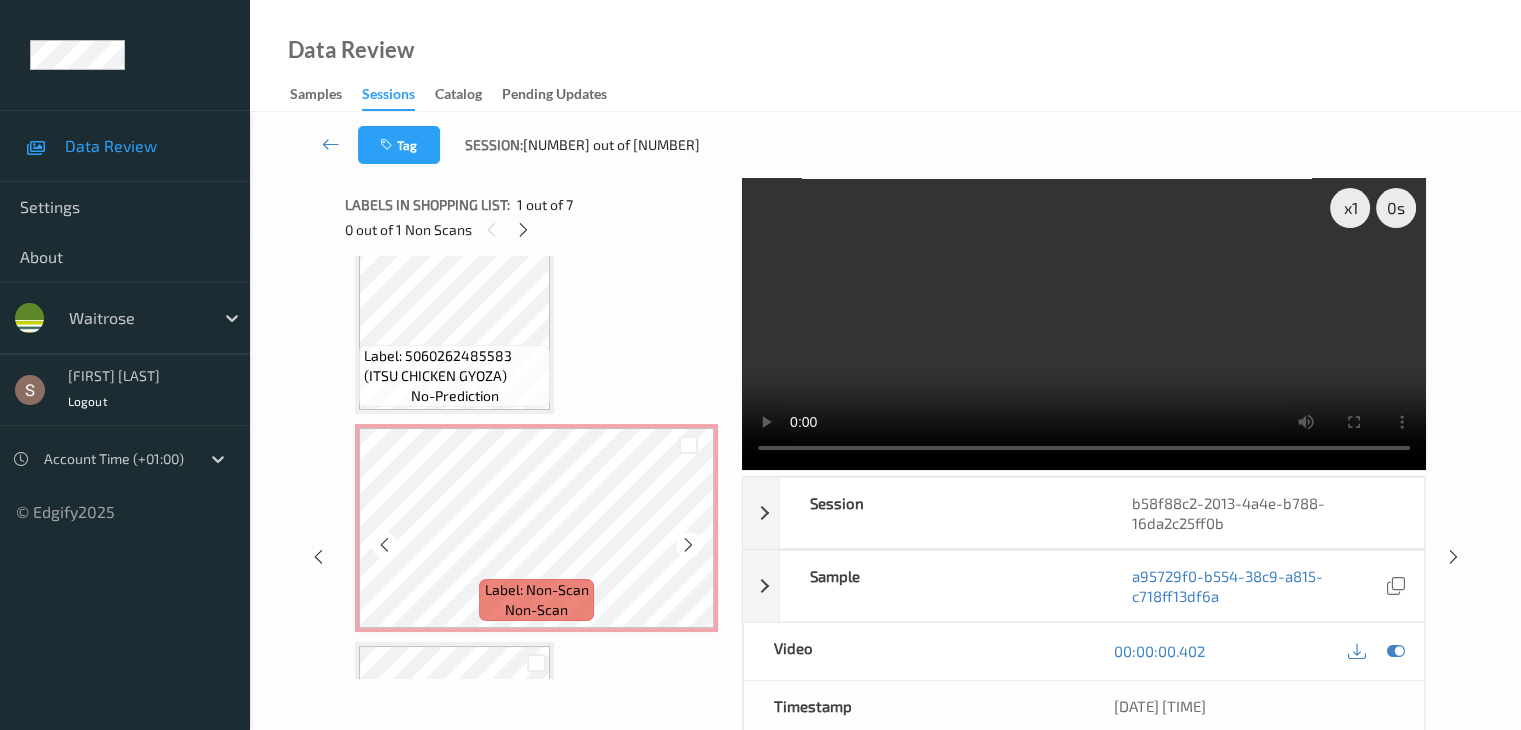 scroll, scrollTop: 300, scrollLeft: 0, axis: vertical 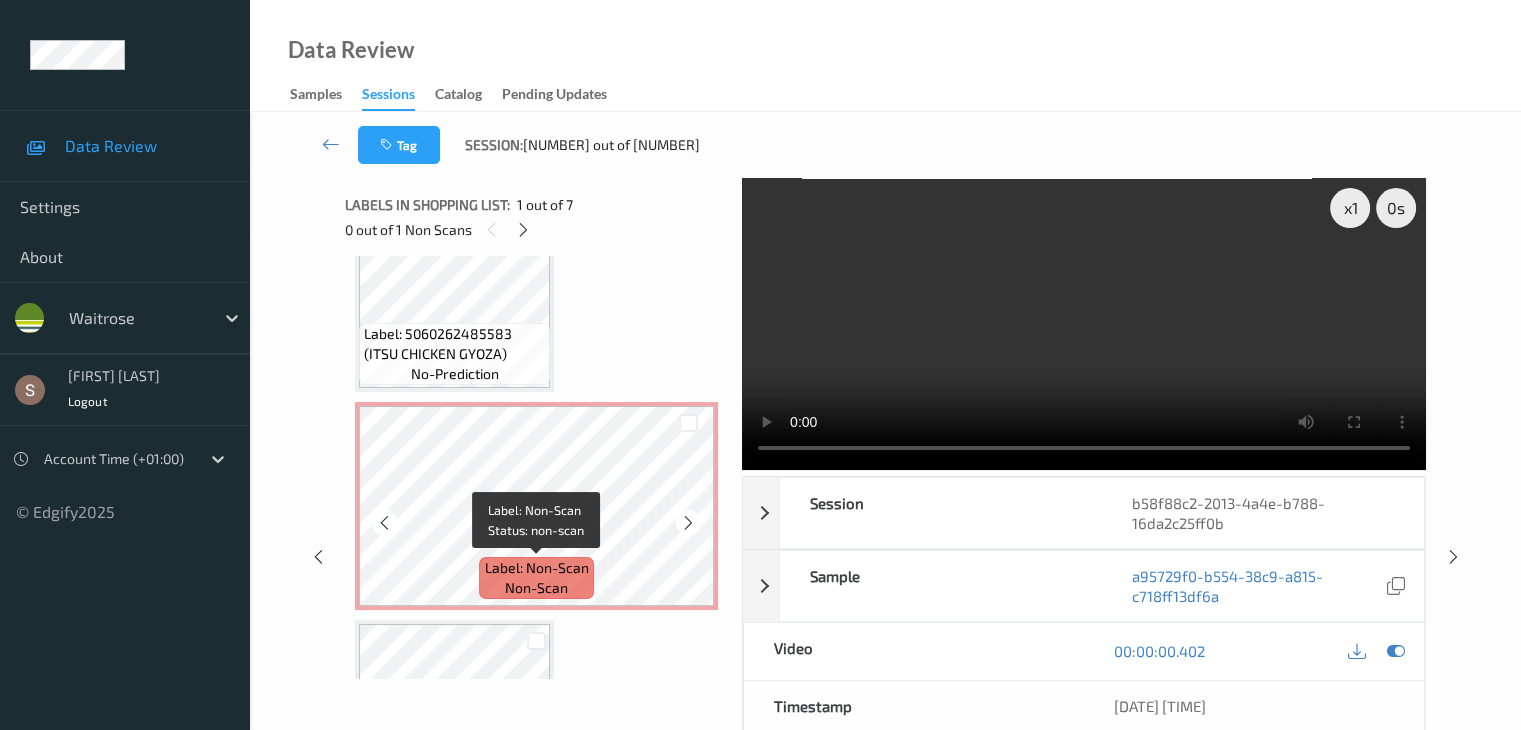 click on "Label: Non-Scan" at bounding box center [537, 568] 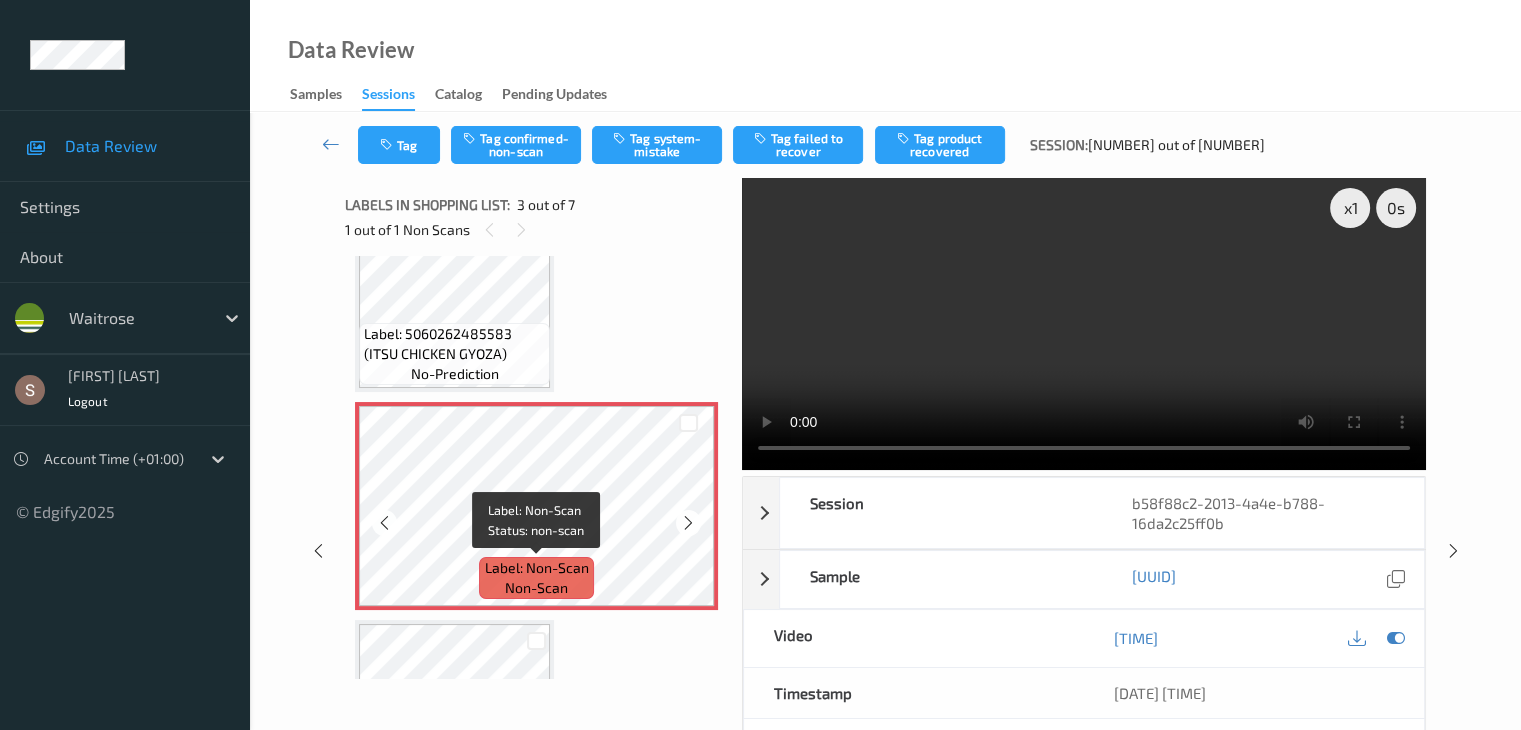 scroll, scrollTop: 200, scrollLeft: 0, axis: vertical 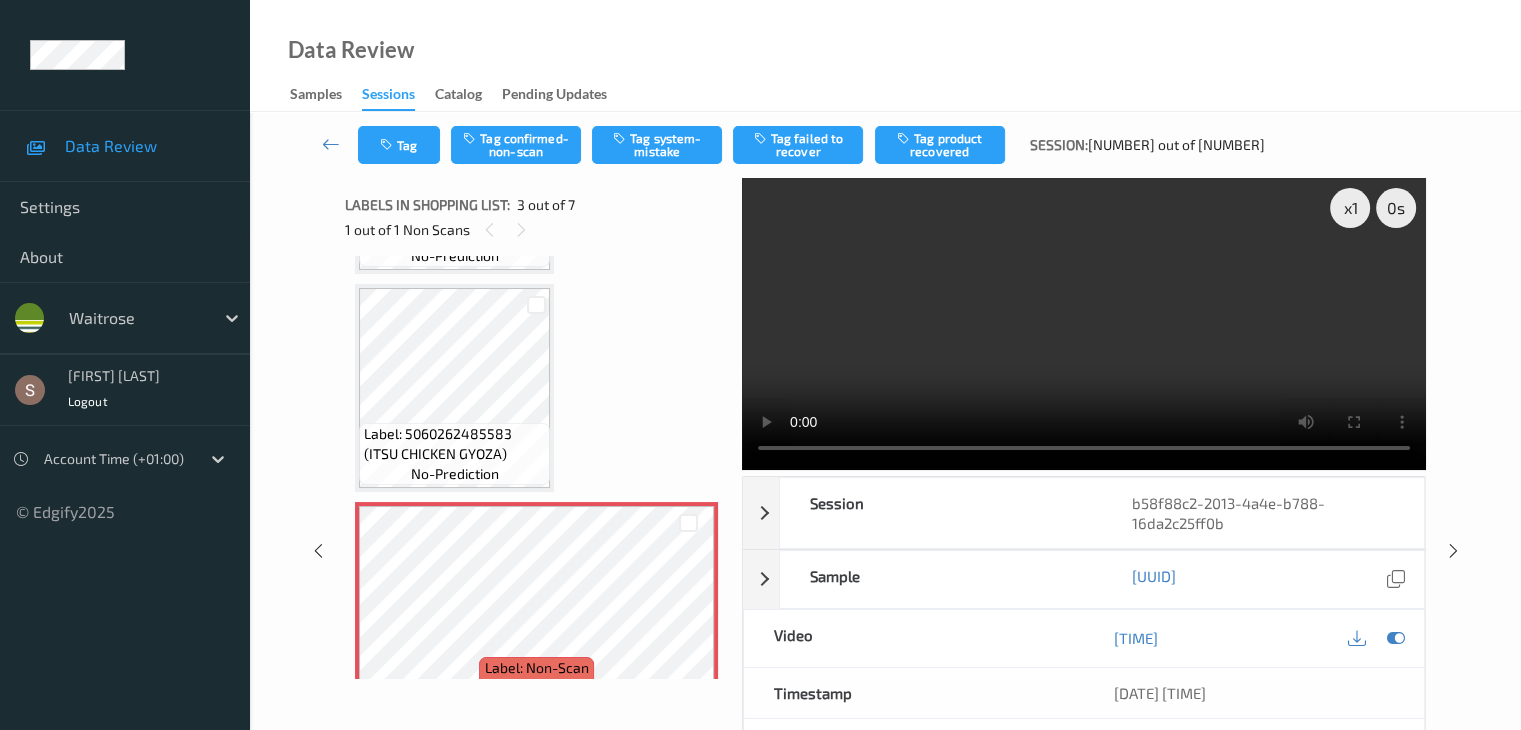 click on "Label: 5060262485583 (ITSU CHICKEN GYOZA) no-prediction" at bounding box center (454, 454) 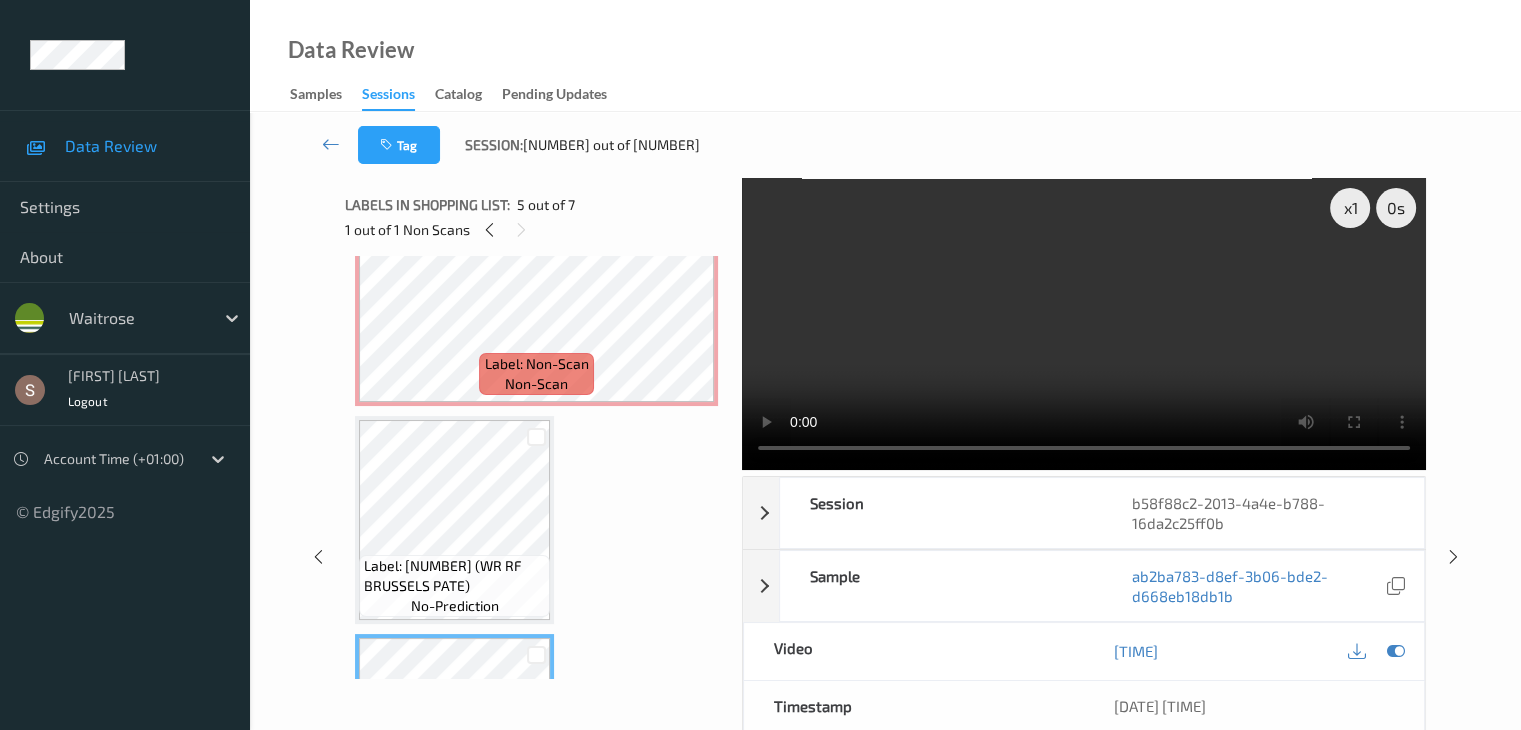 scroll, scrollTop: 500, scrollLeft: 0, axis: vertical 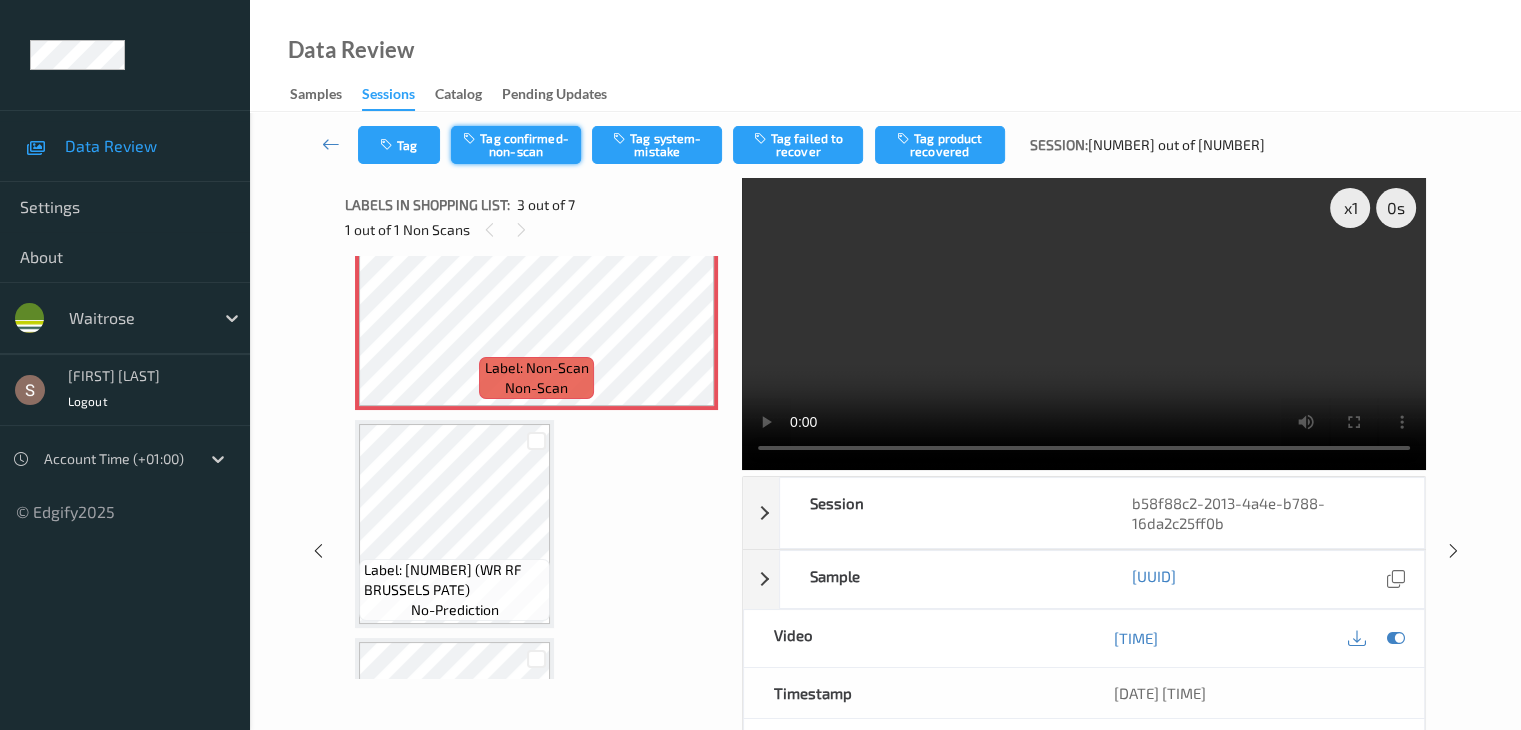 click on "Tag   confirmed-non-scan" at bounding box center [516, 145] 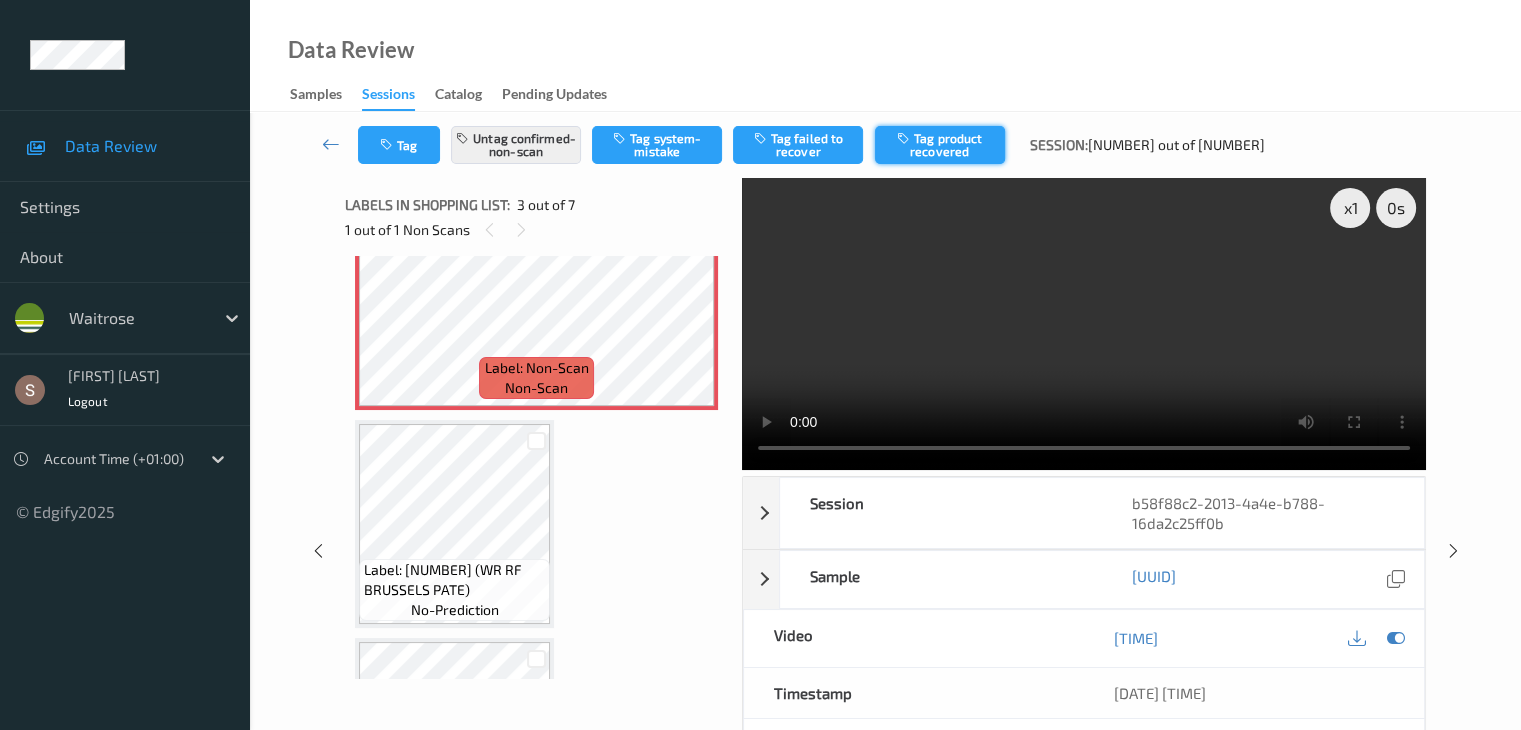 click on "Tag   product recovered" at bounding box center (940, 145) 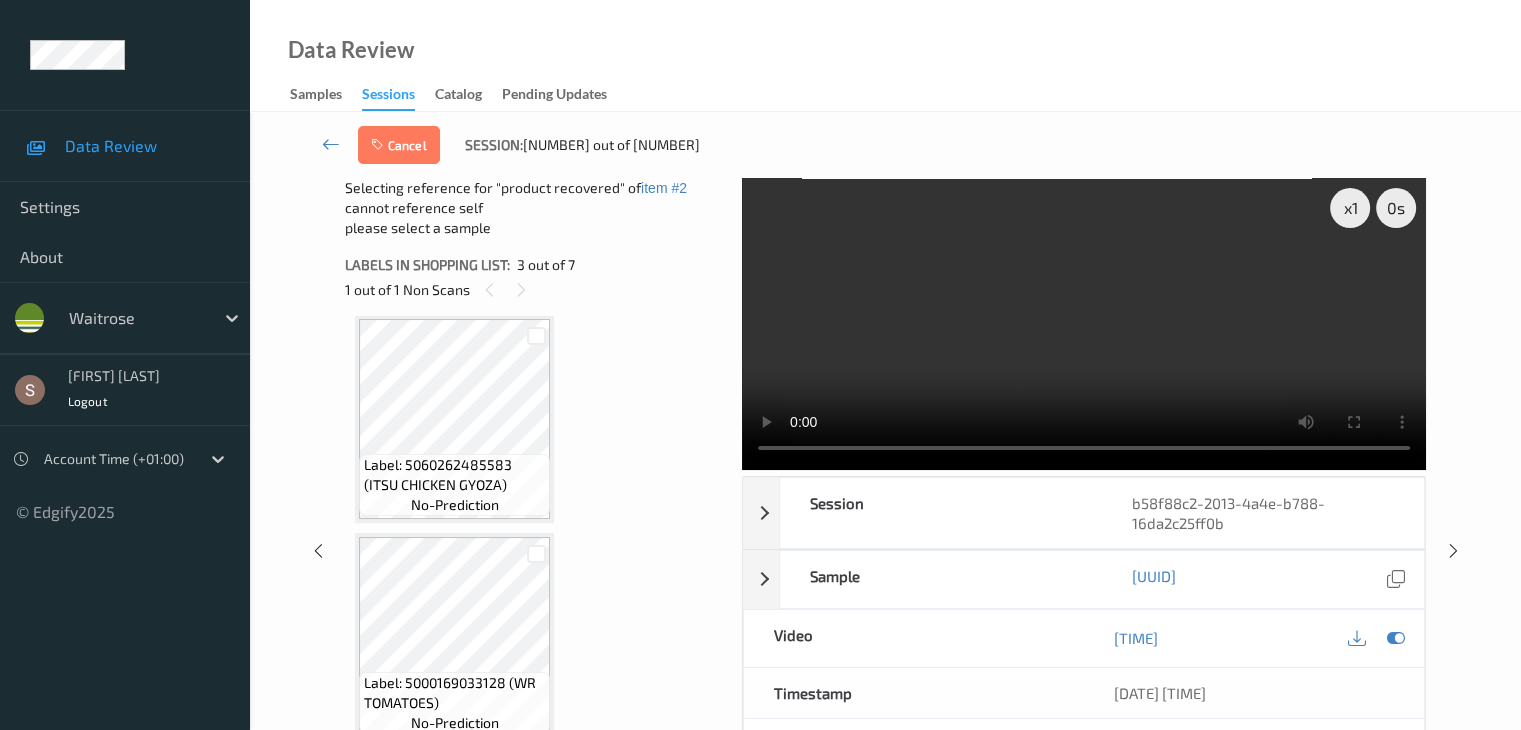 scroll, scrollTop: 900, scrollLeft: 0, axis: vertical 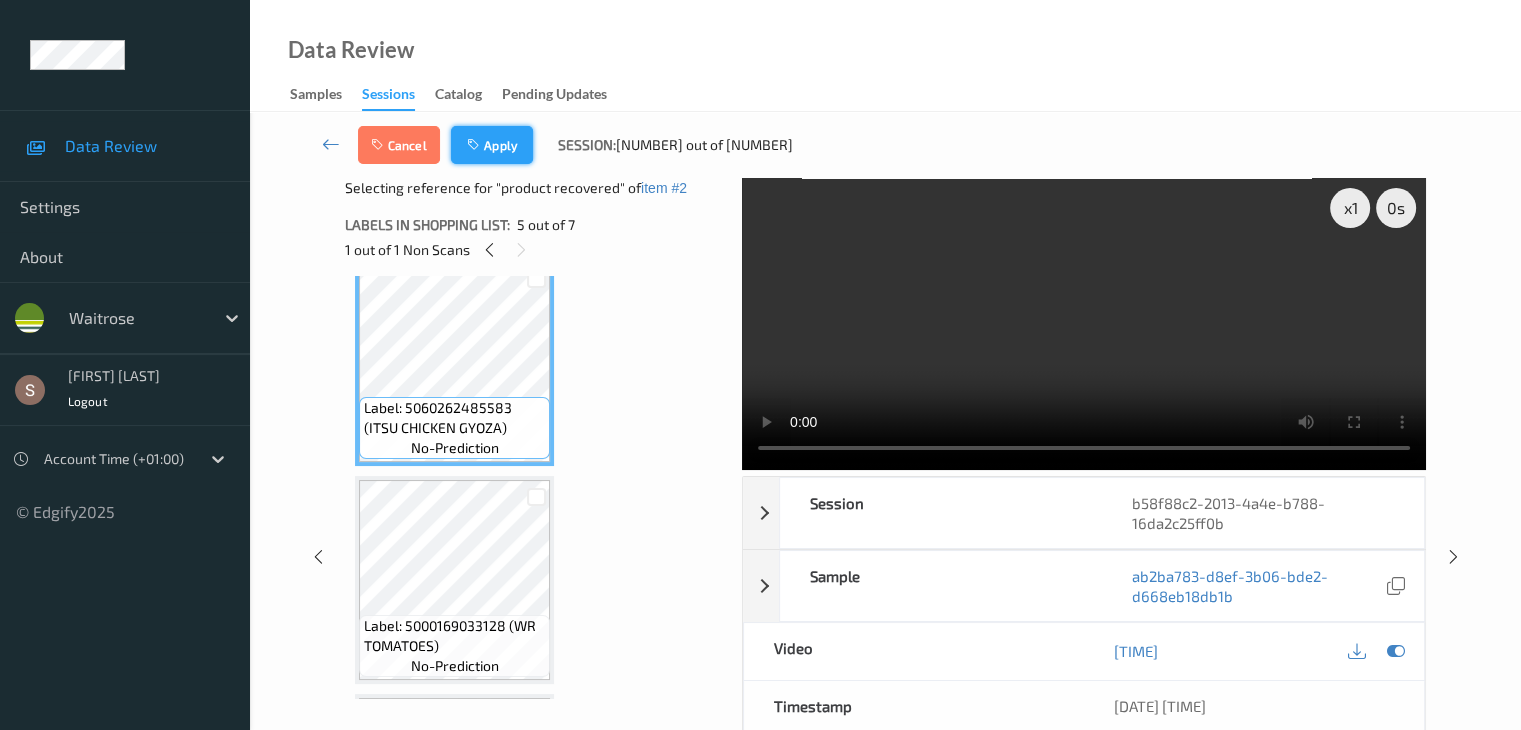 click on "Apply" at bounding box center [492, 145] 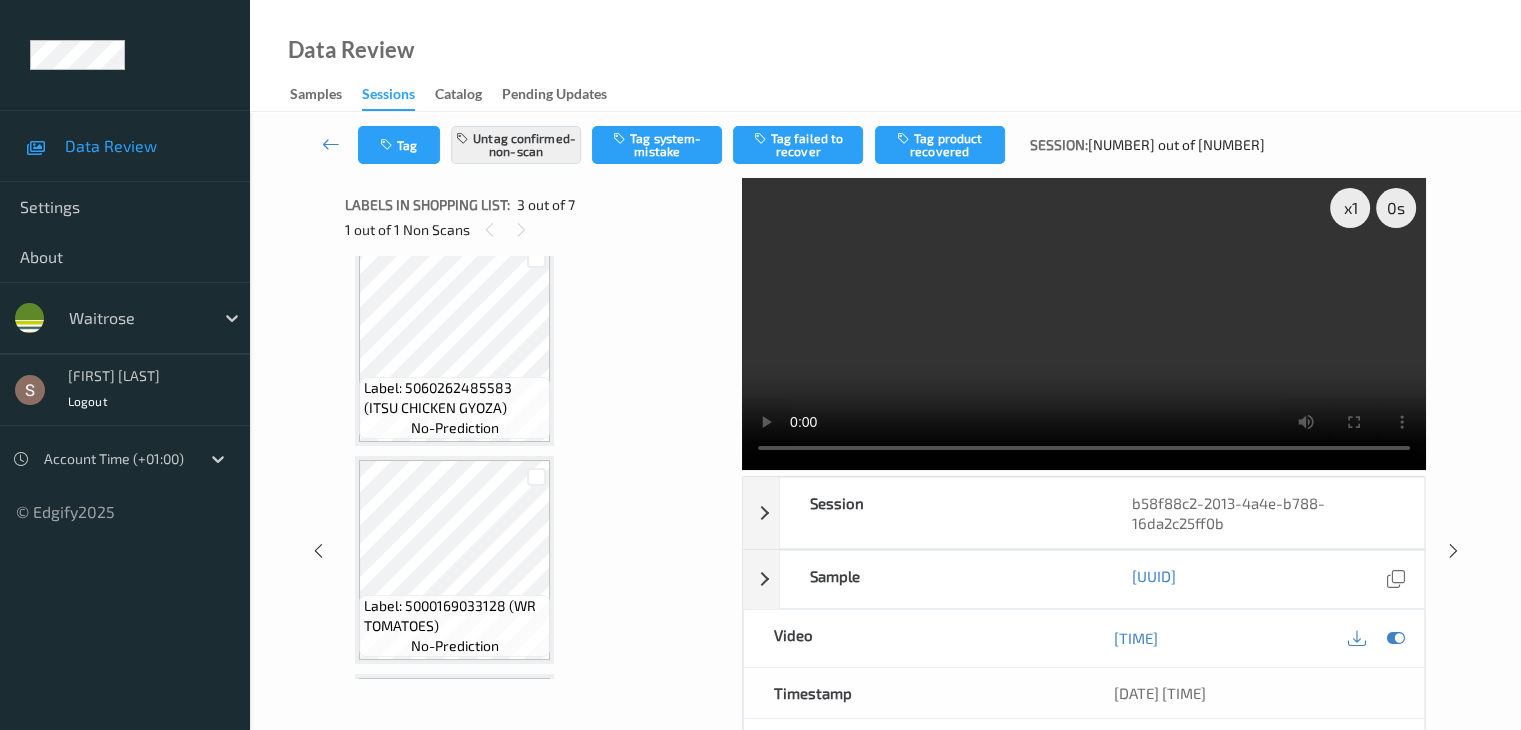 scroll, scrollTop: 228, scrollLeft: 0, axis: vertical 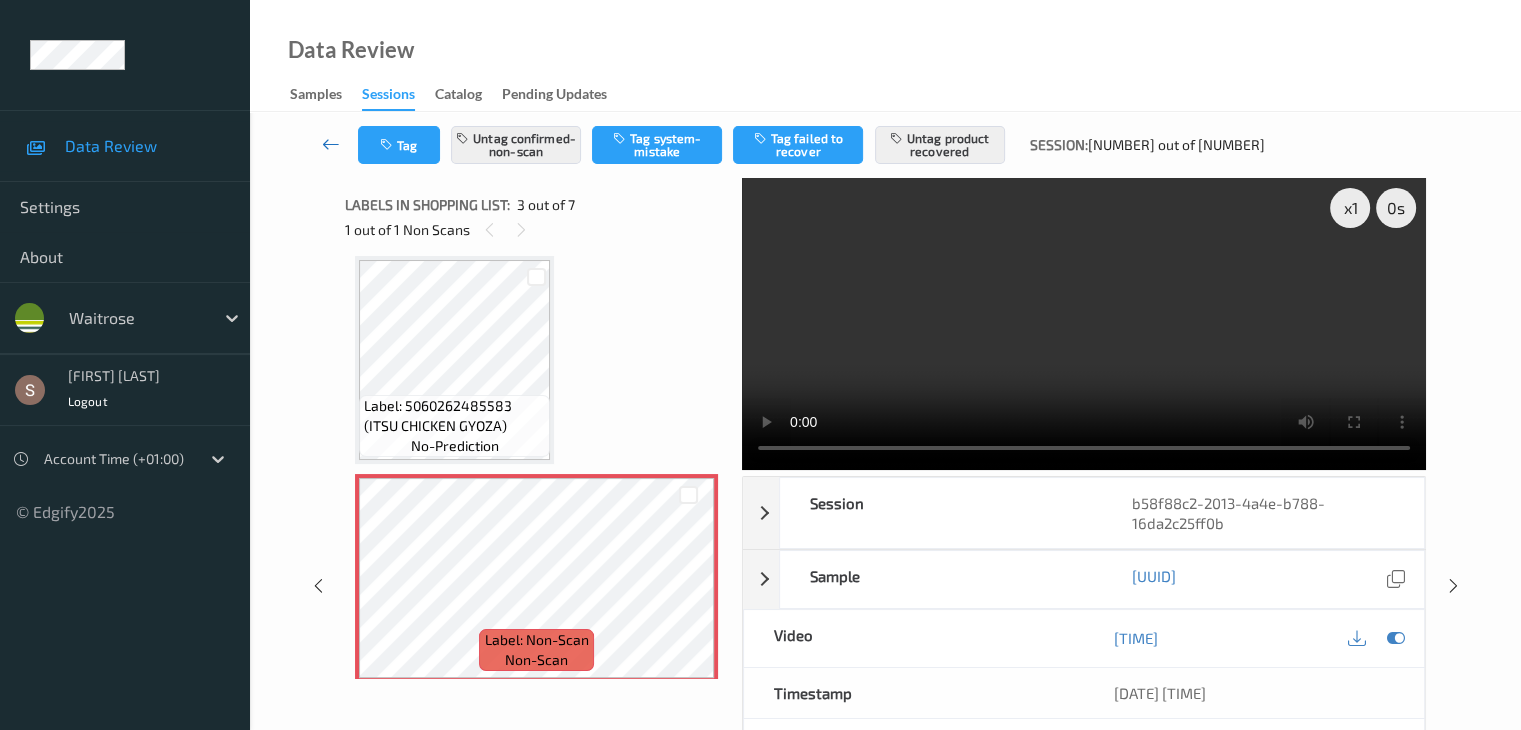 click at bounding box center [331, 144] 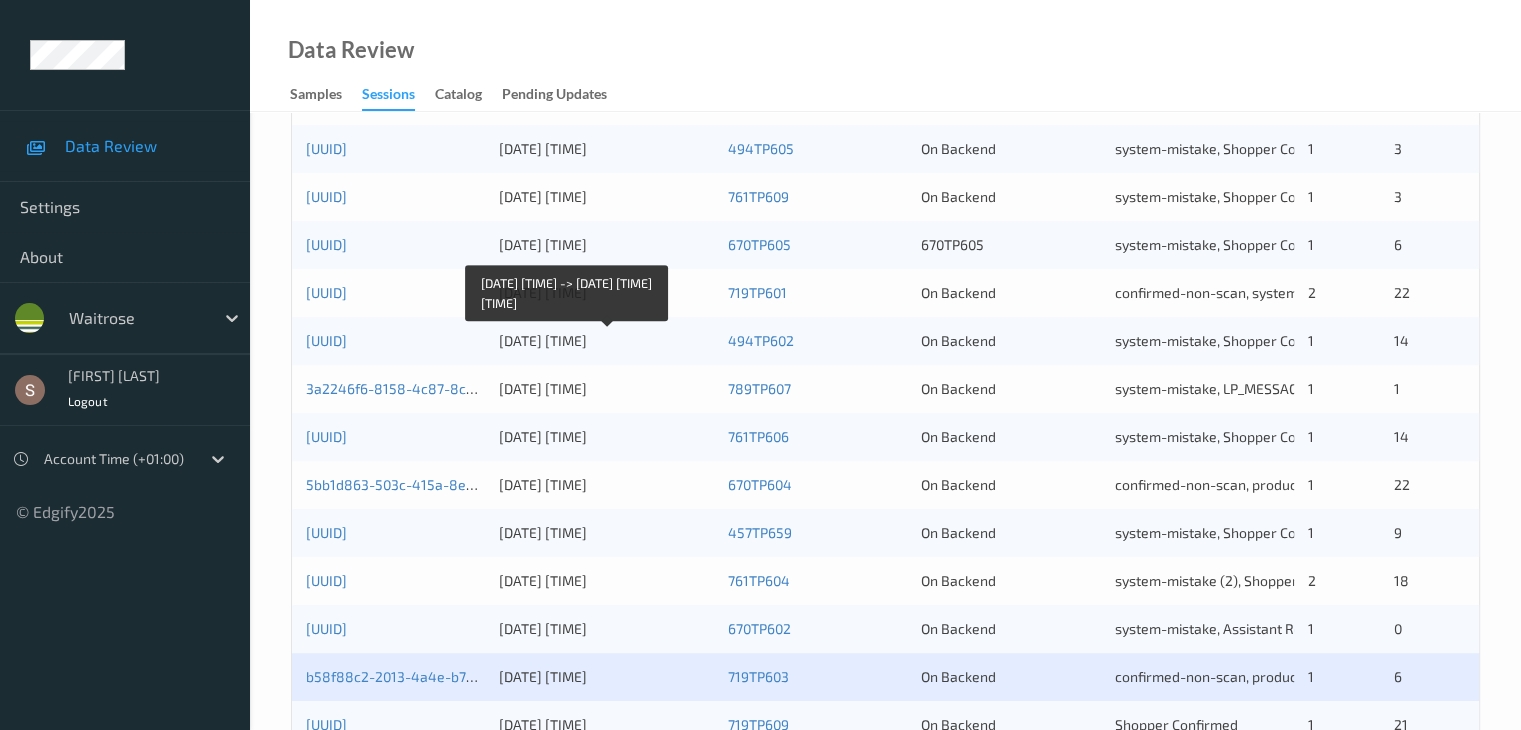 scroll, scrollTop: 932, scrollLeft: 0, axis: vertical 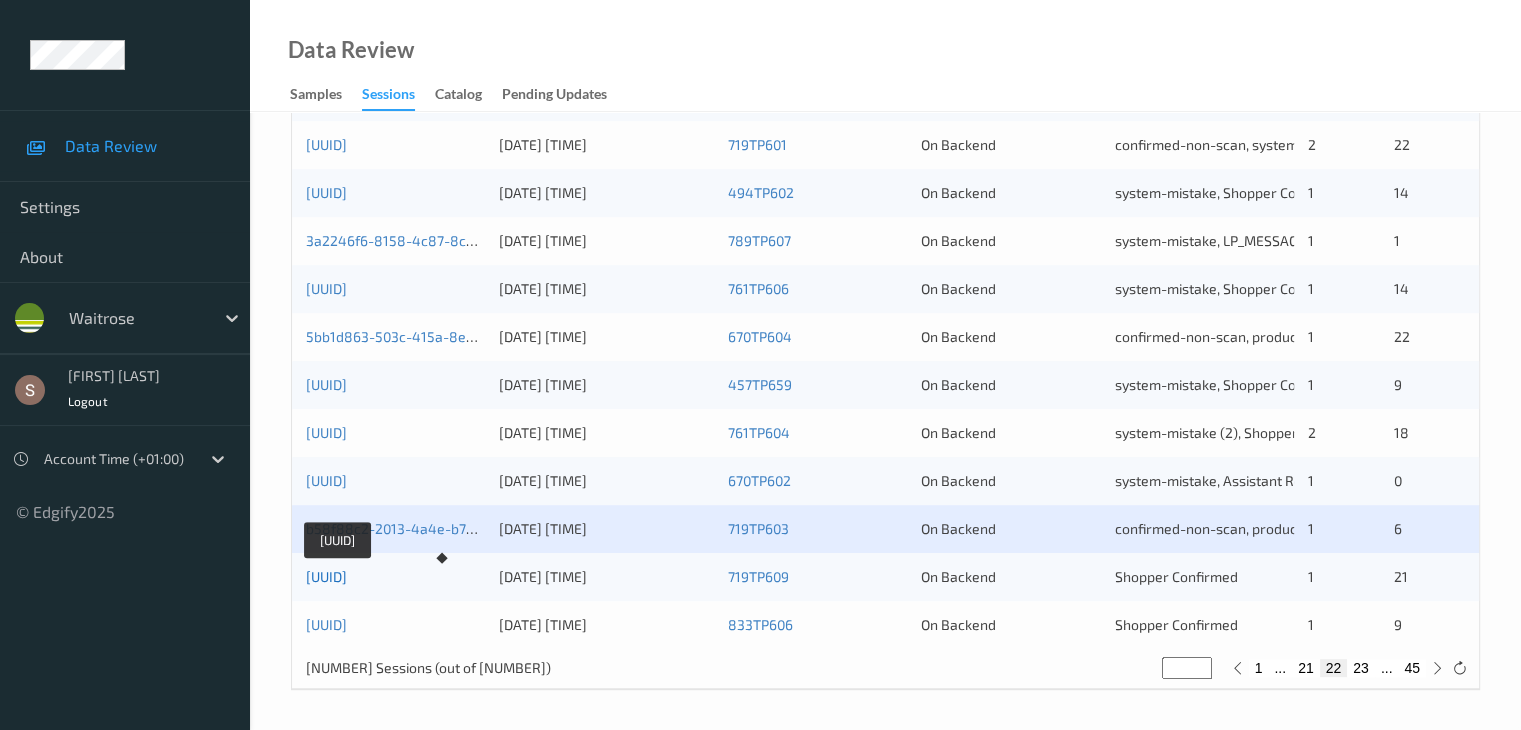 click on "[UUID]" at bounding box center [326, 576] 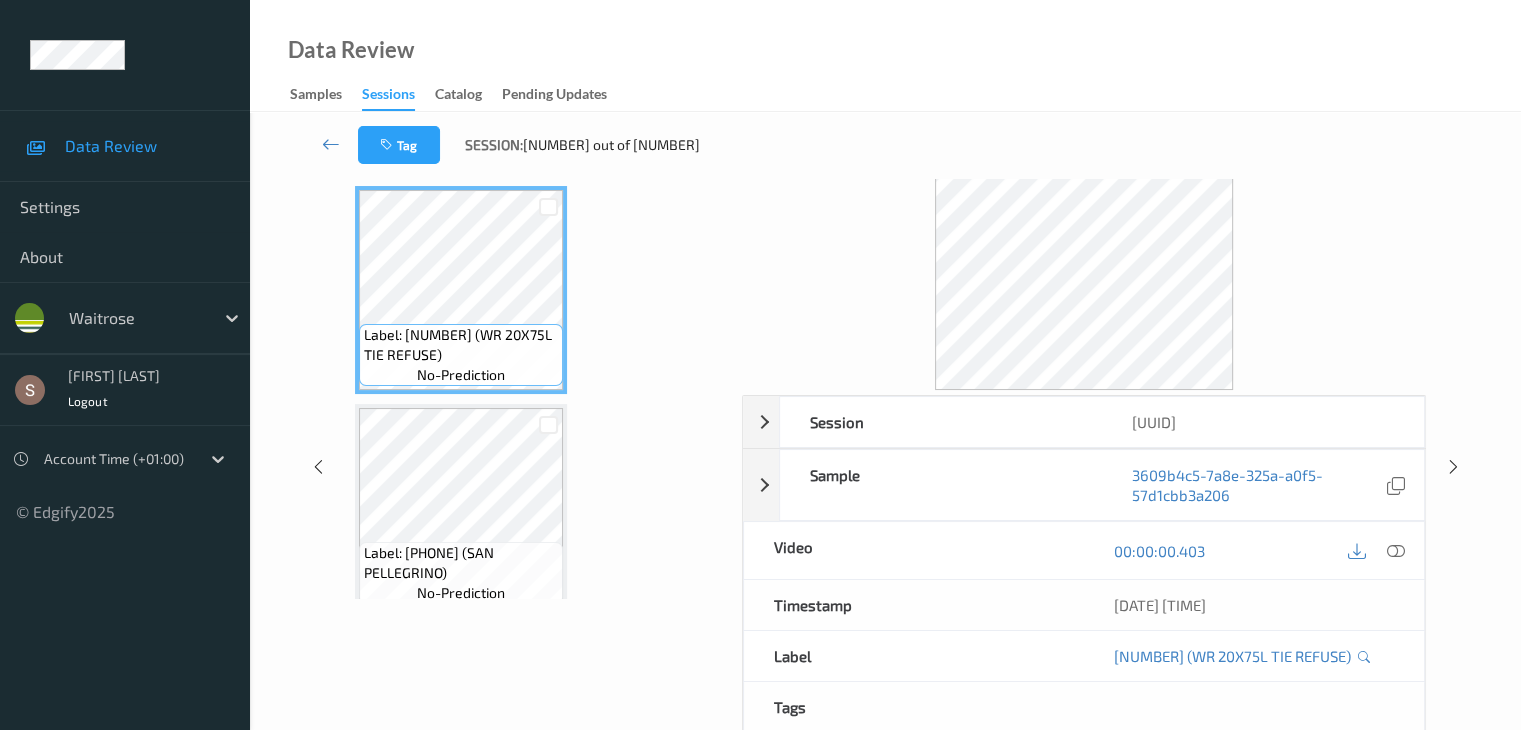scroll, scrollTop: 0, scrollLeft: 0, axis: both 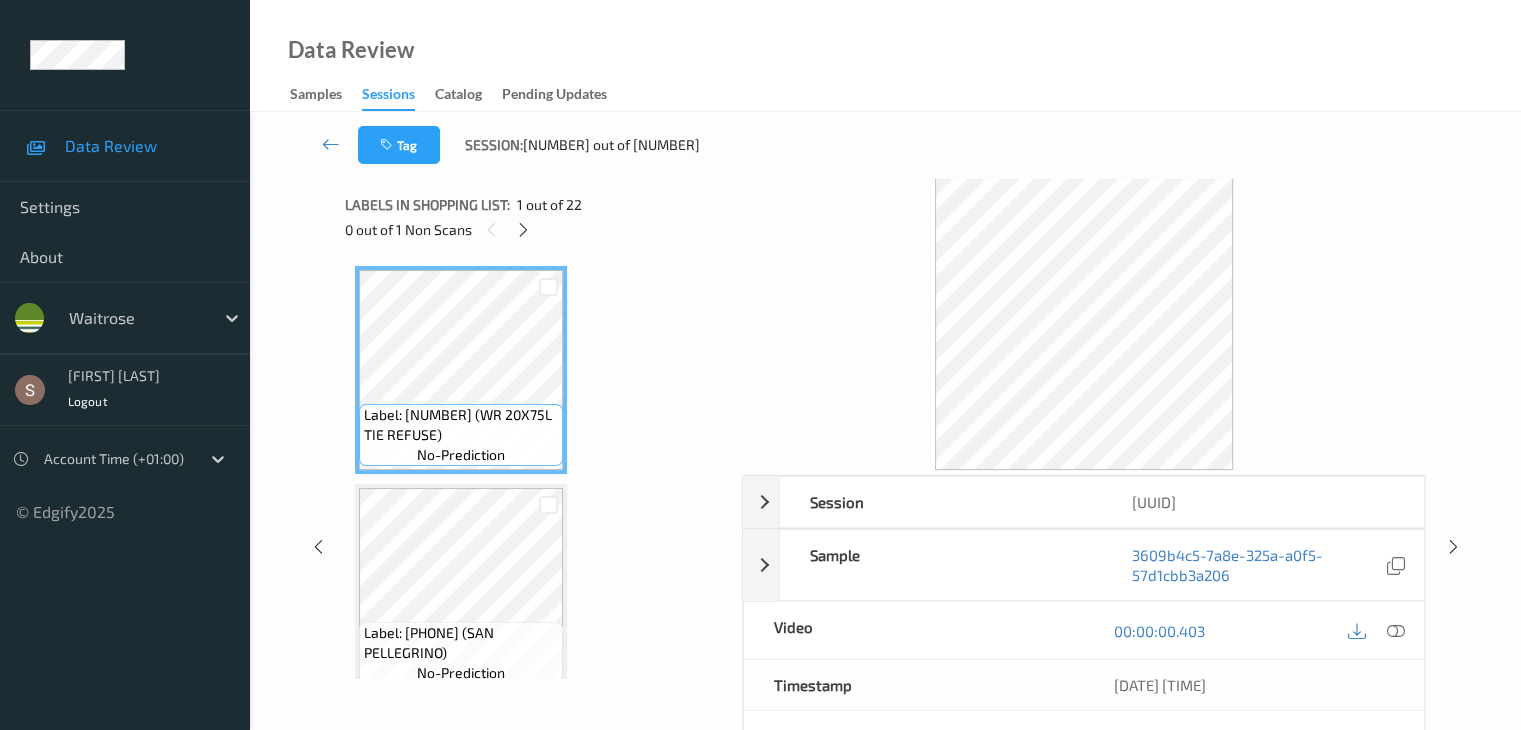 click at bounding box center (523, 230) 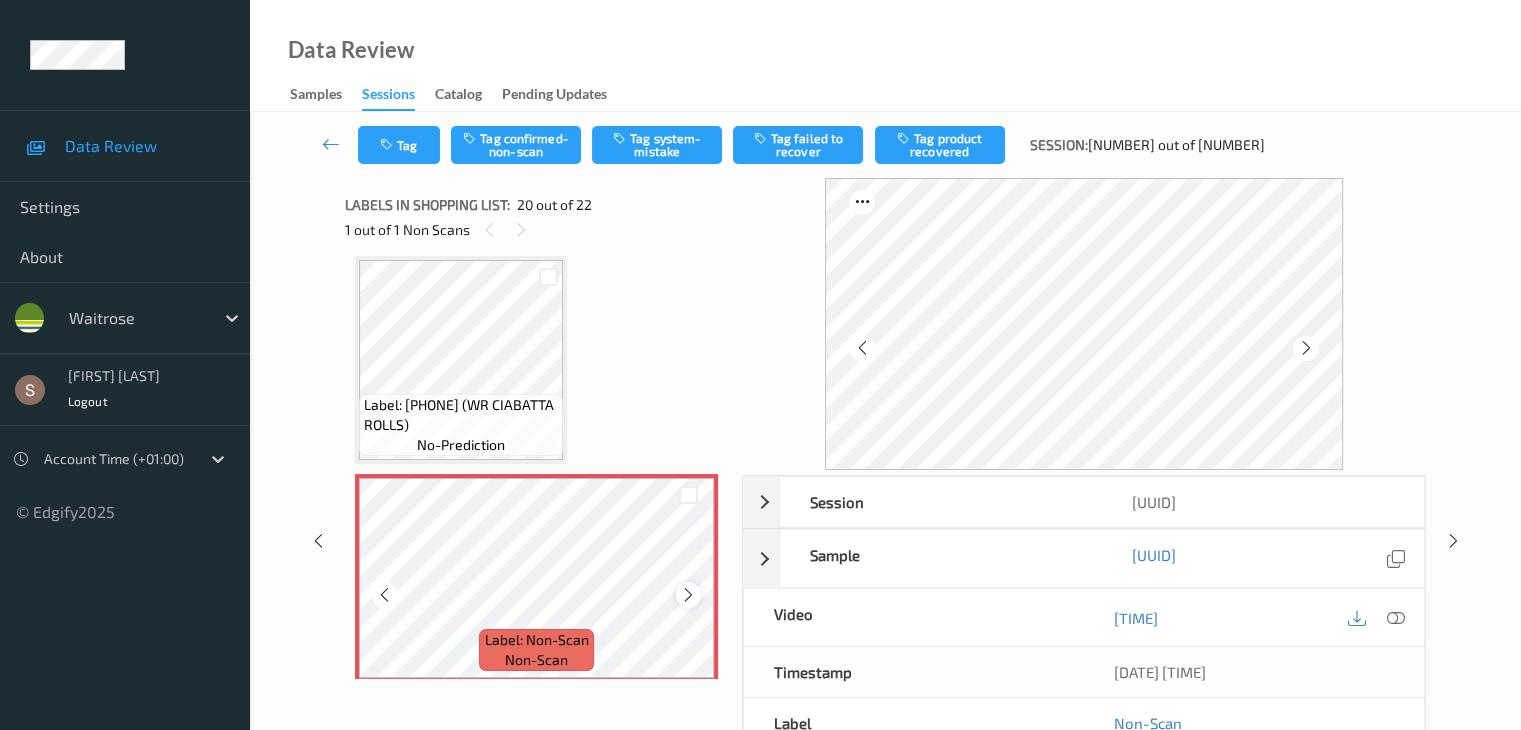 click at bounding box center (688, 594) 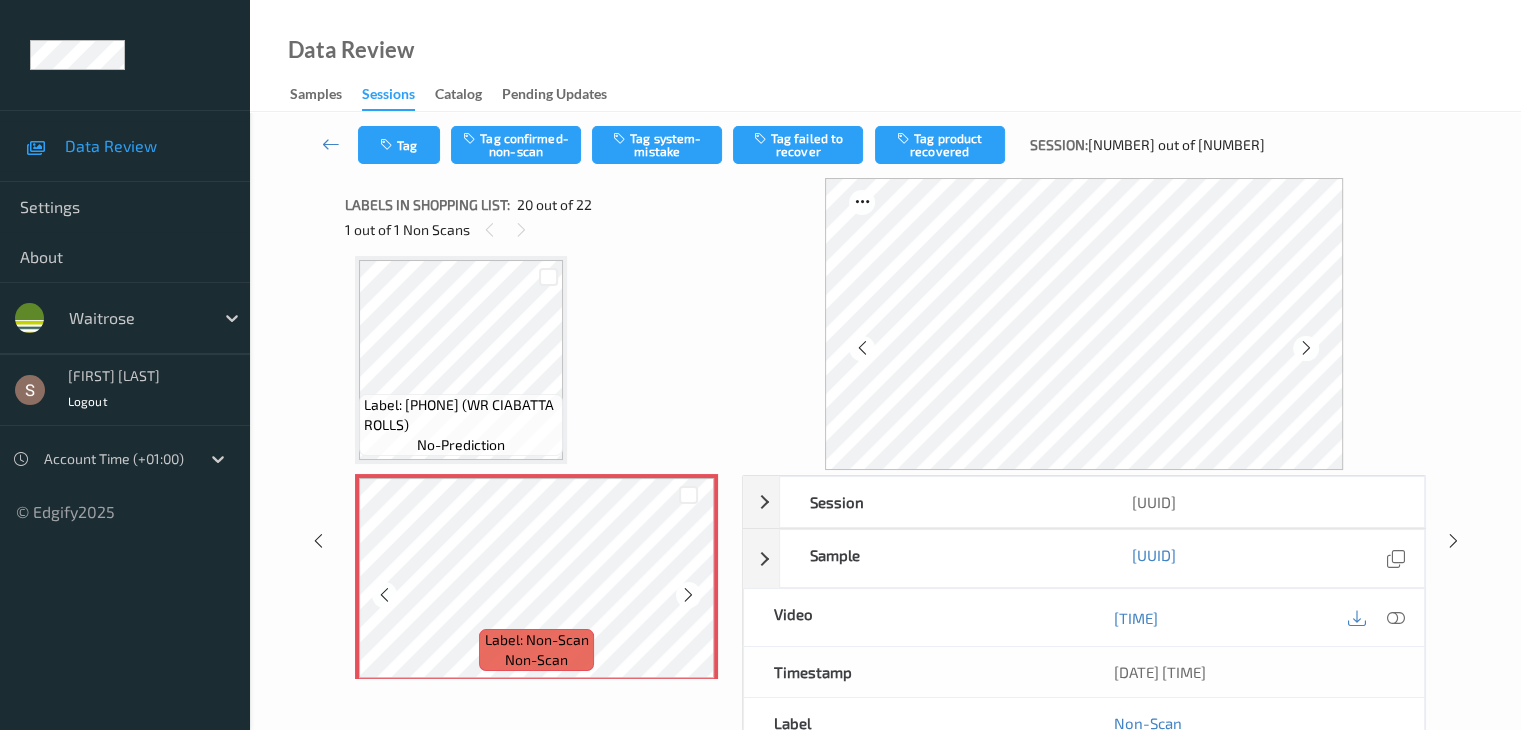 click at bounding box center (688, 594) 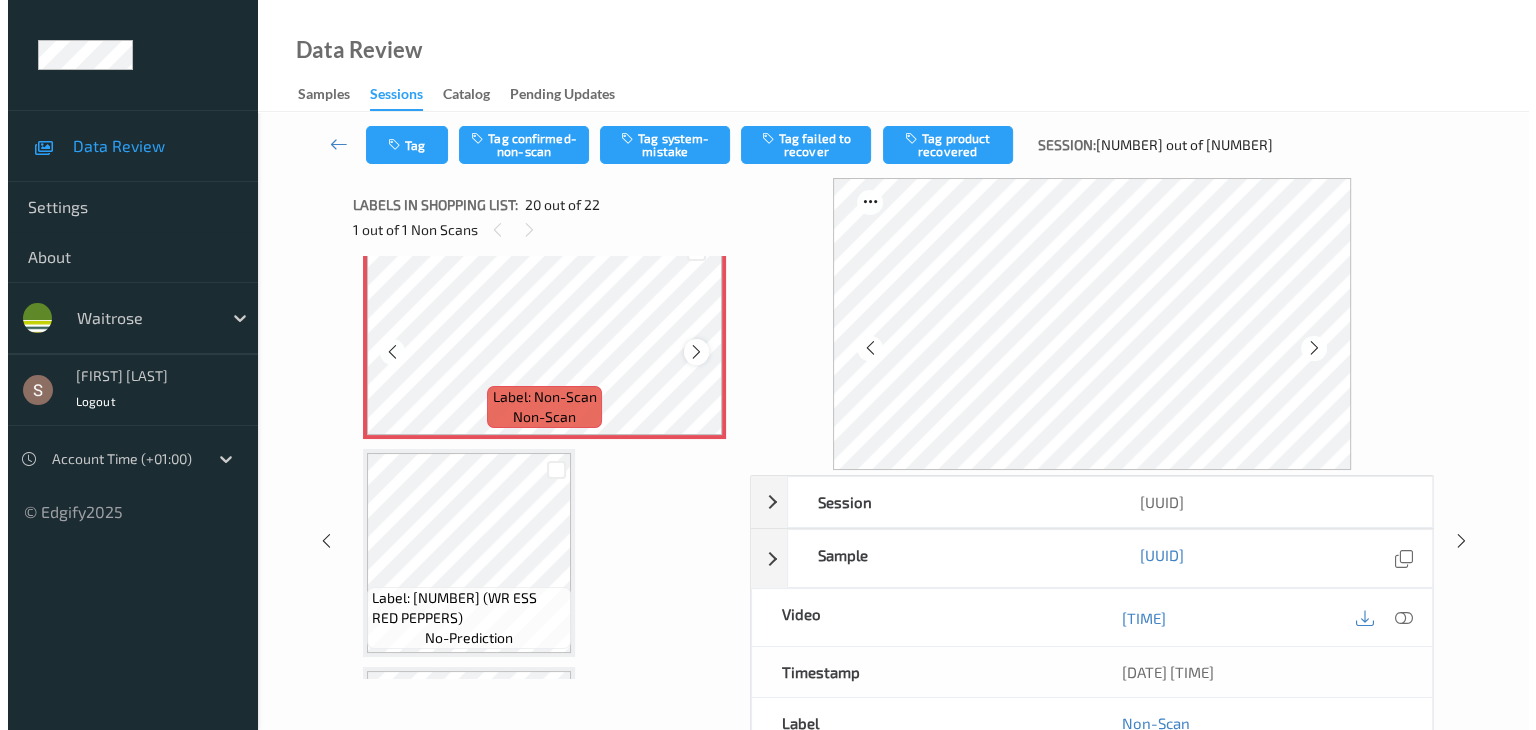 scroll, scrollTop: 4234, scrollLeft: 0, axis: vertical 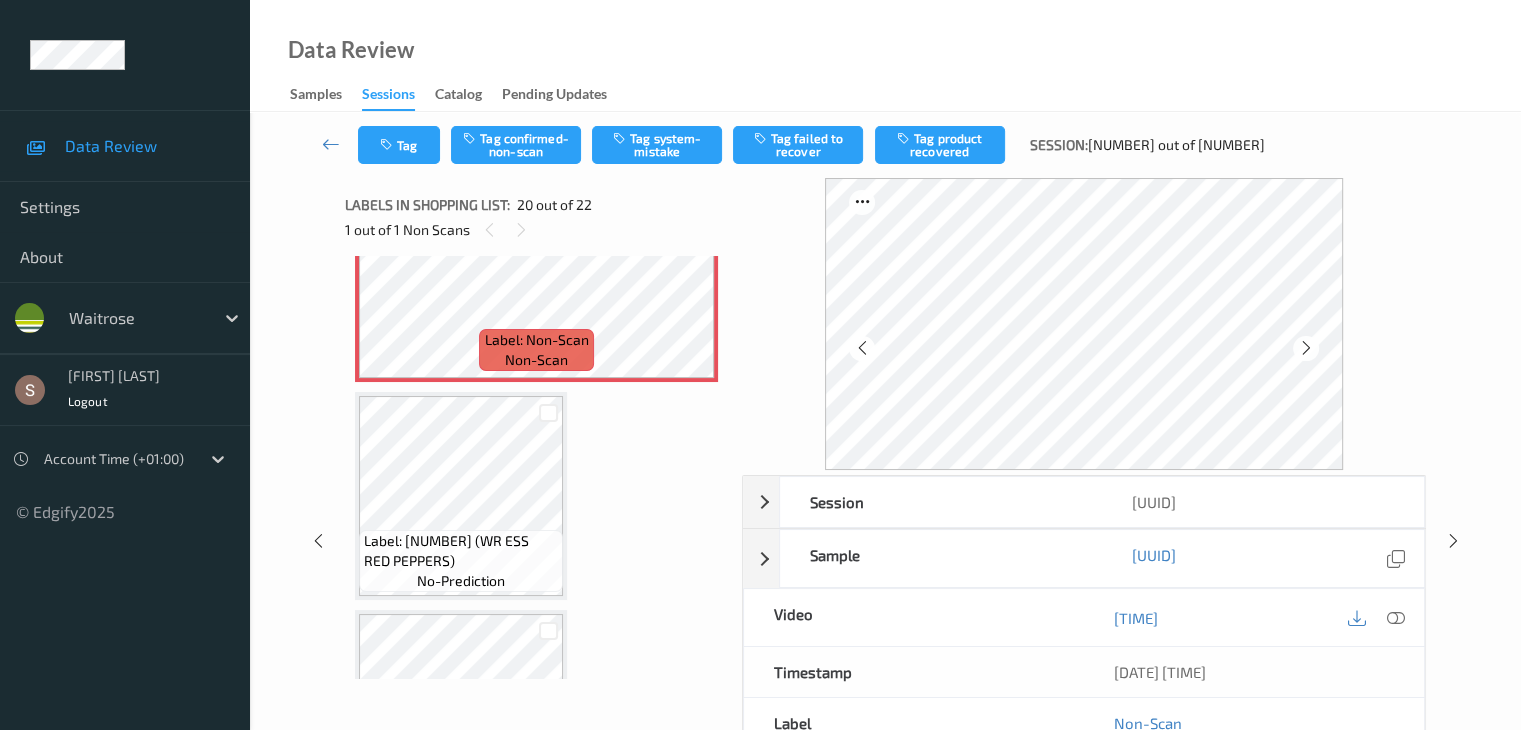 click on "Tag Tag confirmed-non-scan Tag system-mistake Tag failed to recover Tag product recovered Session: [NUMBER] out of [NUMBER]" at bounding box center (885, 145) 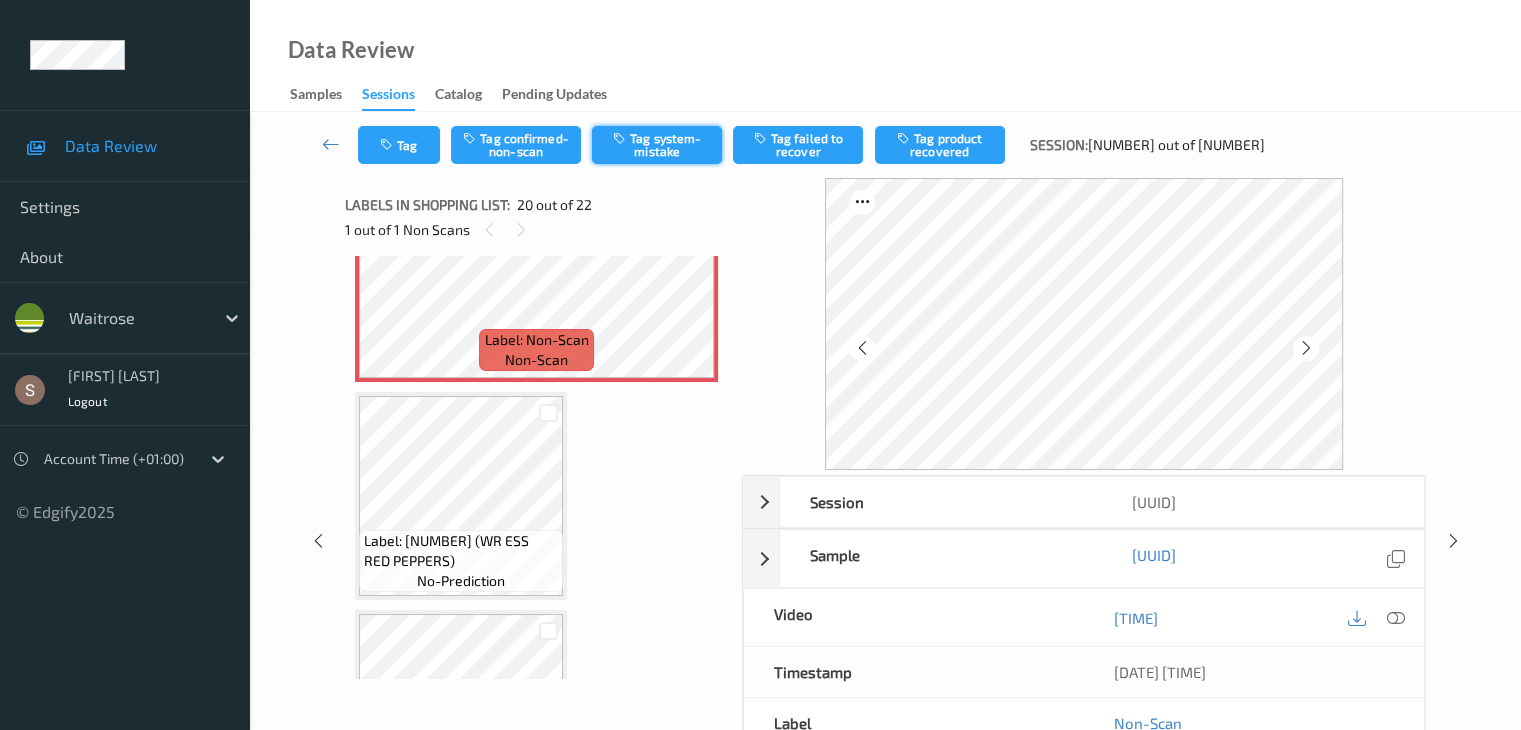 click on "Tag   system-mistake" at bounding box center (657, 145) 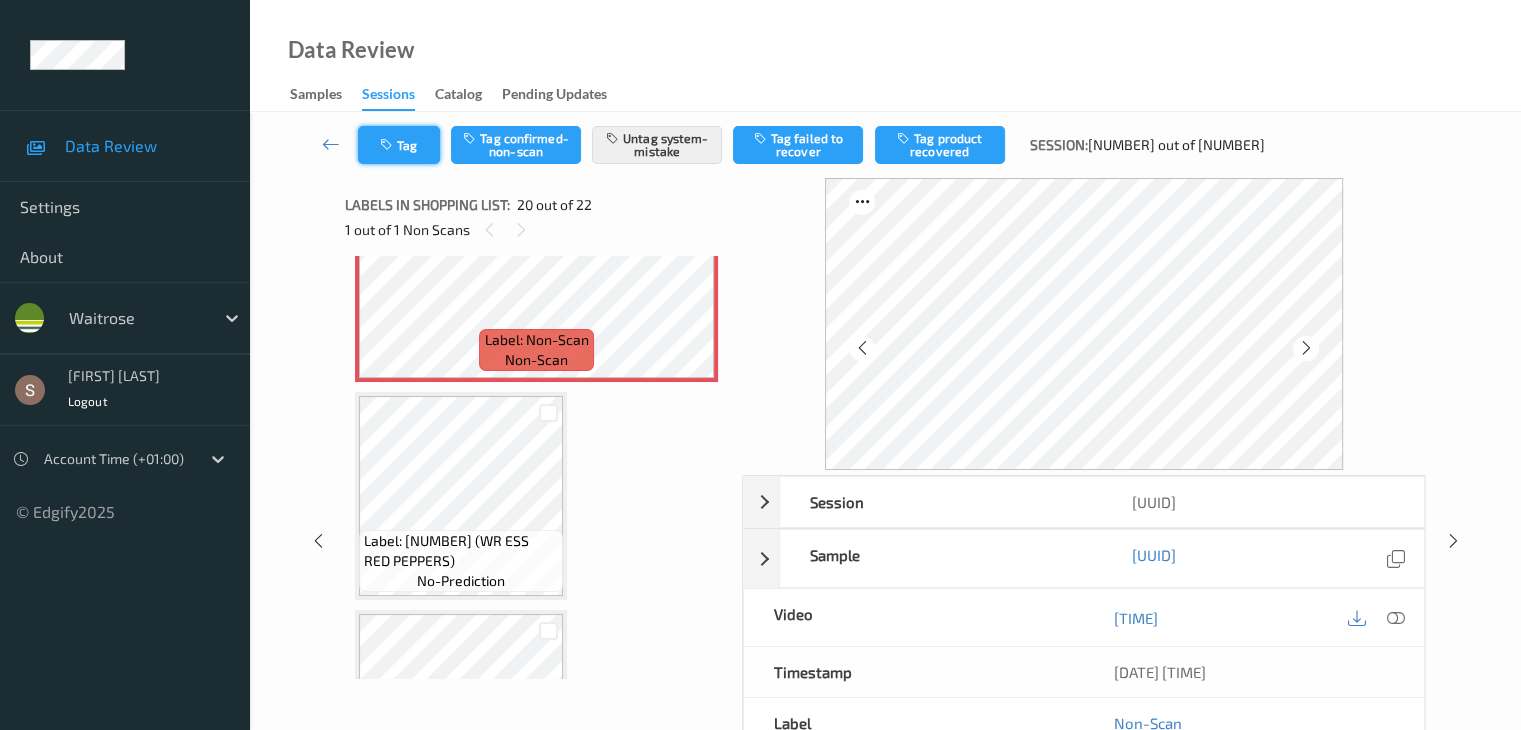 click on "Tag" at bounding box center (399, 145) 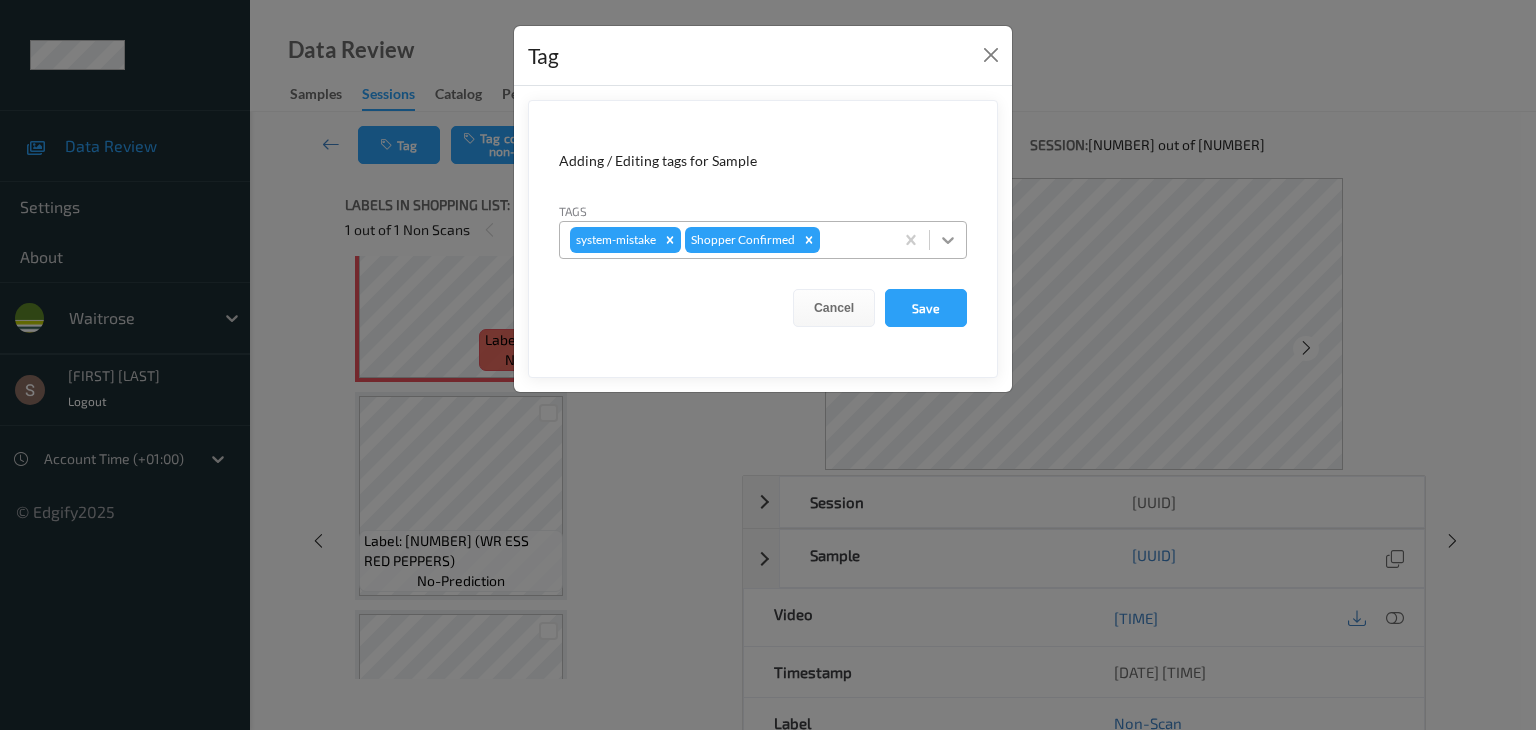 click at bounding box center (948, 240) 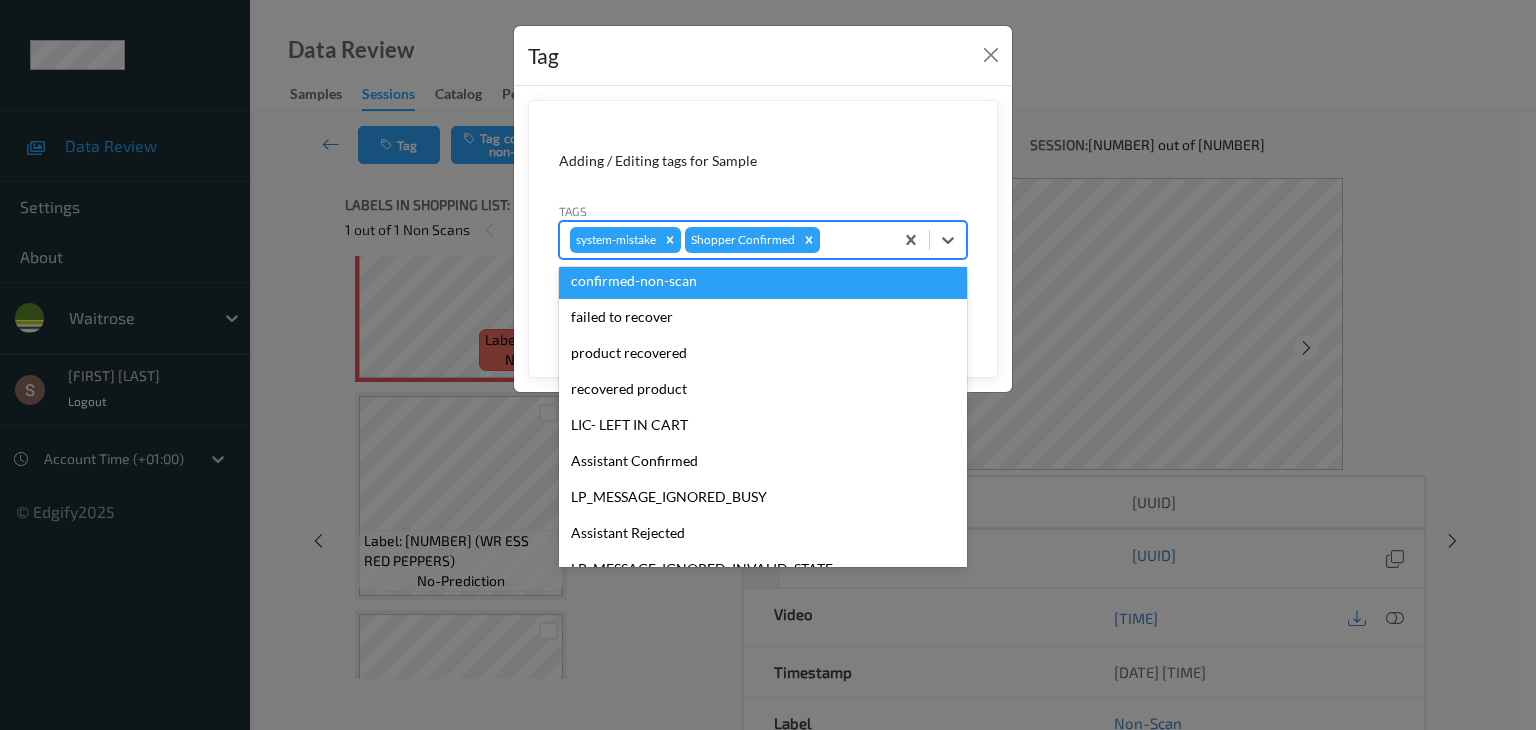 scroll, scrollTop: 320, scrollLeft: 0, axis: vertical 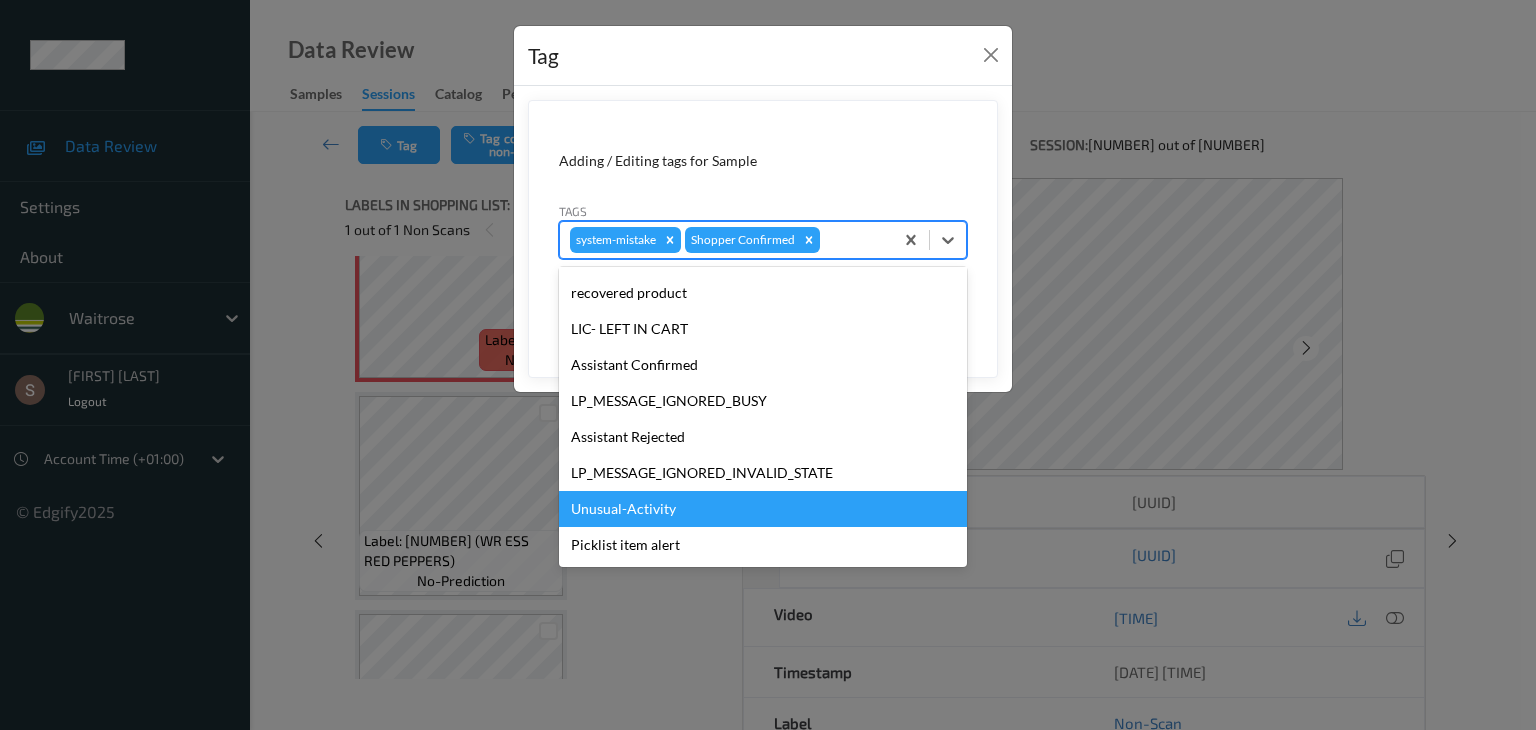 click on "Unusual-Activity" at bounding box center [763, 509] 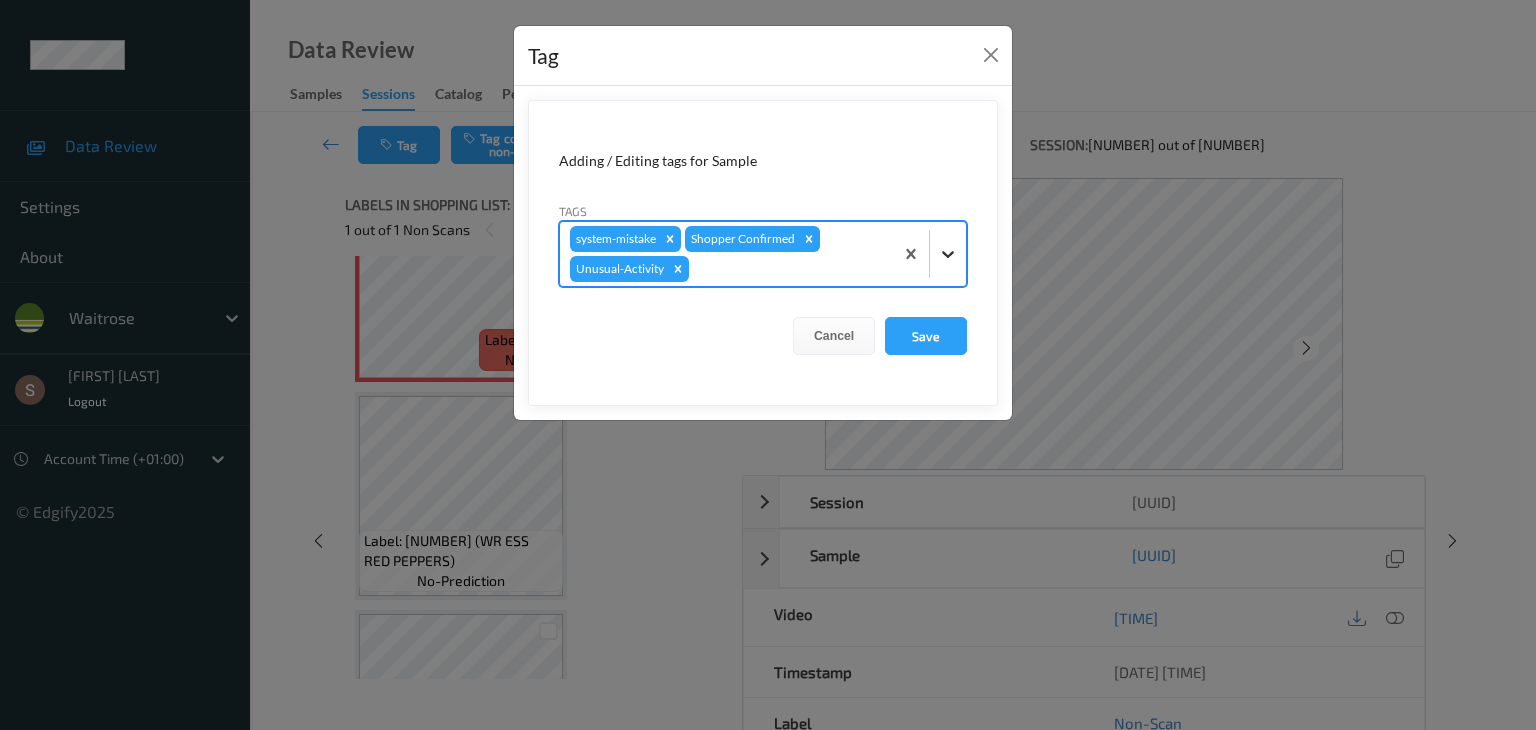 click at bounding box center [948, 254] 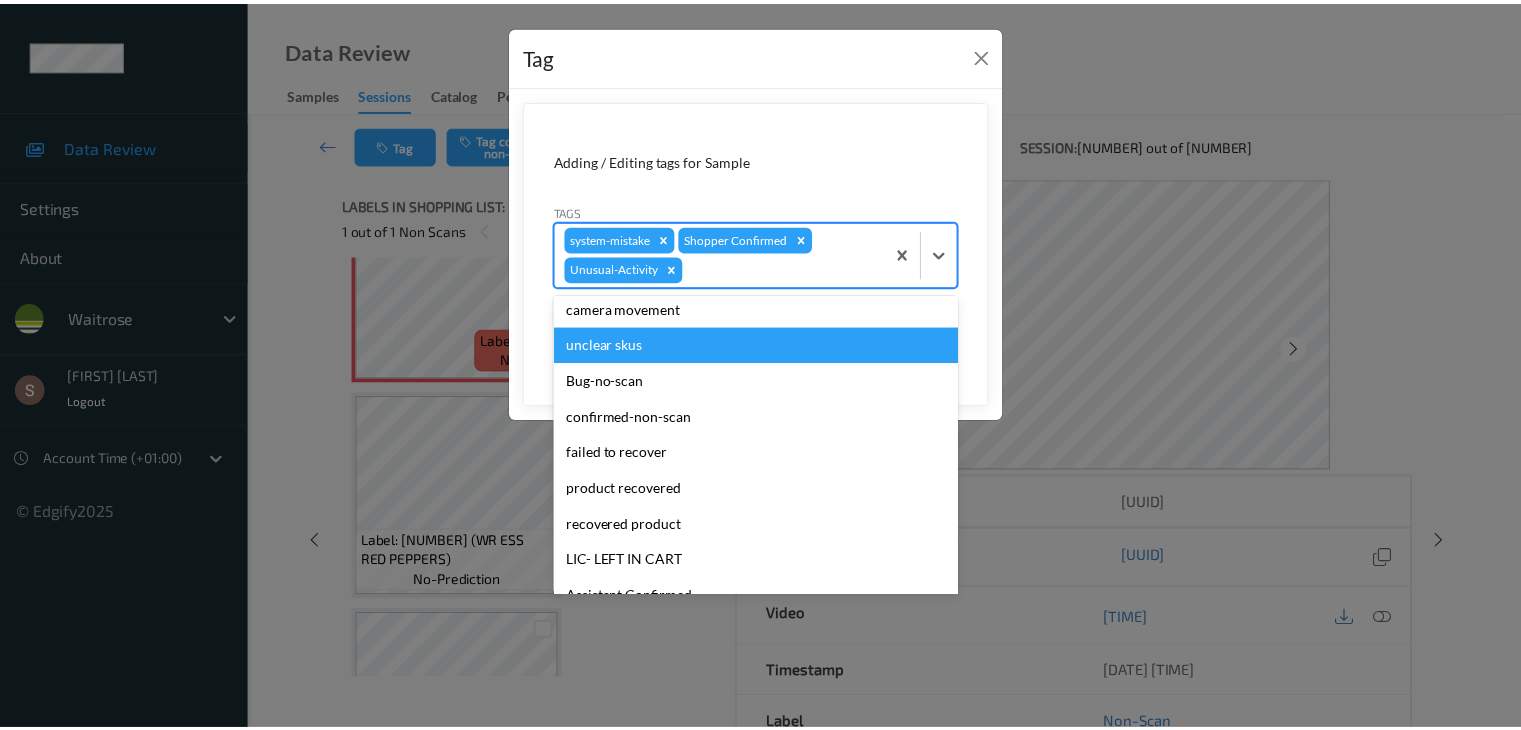 scroll, scrollTop: 284, scrollLeft: 0, axis: vertical 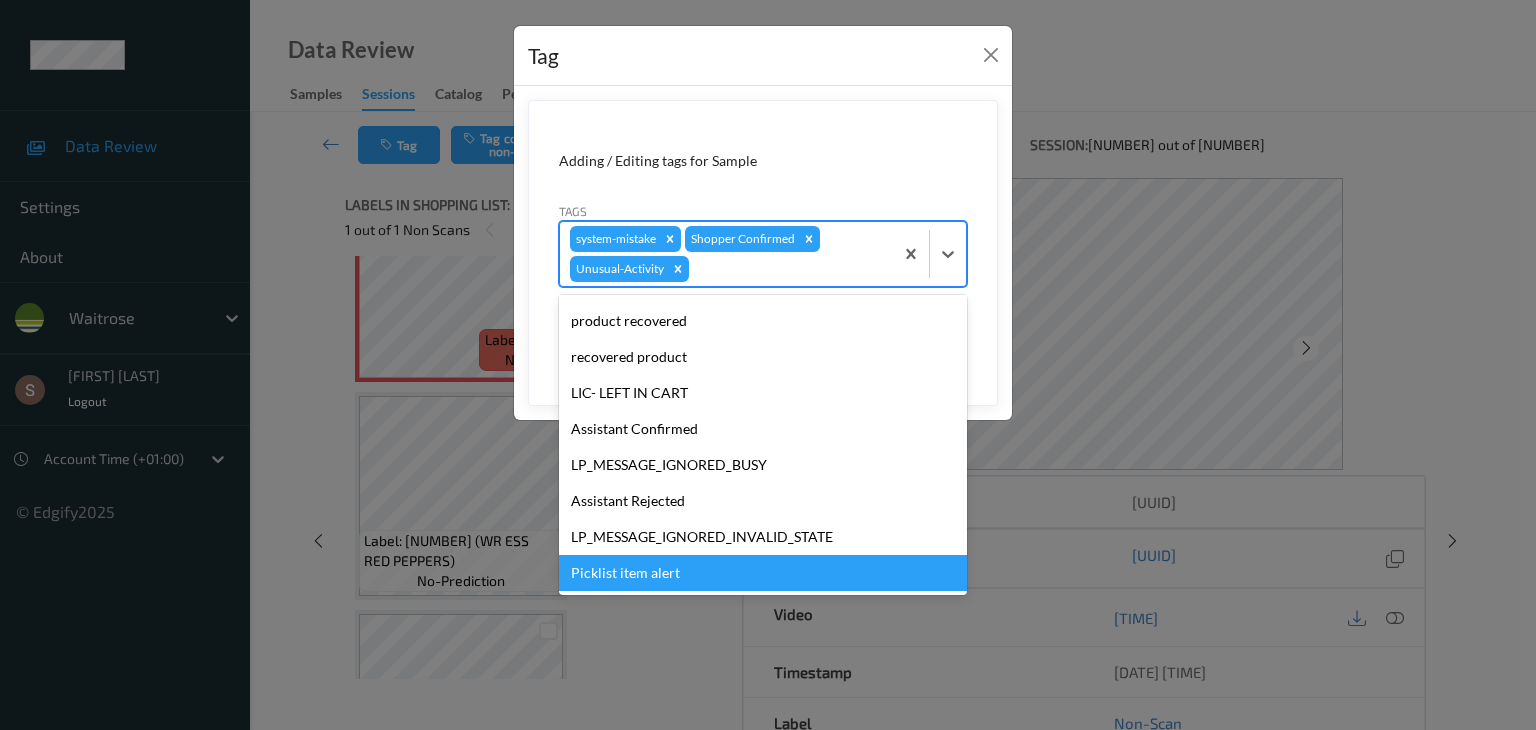 click on "Picklist item alert" at bounding box center [763, 573] 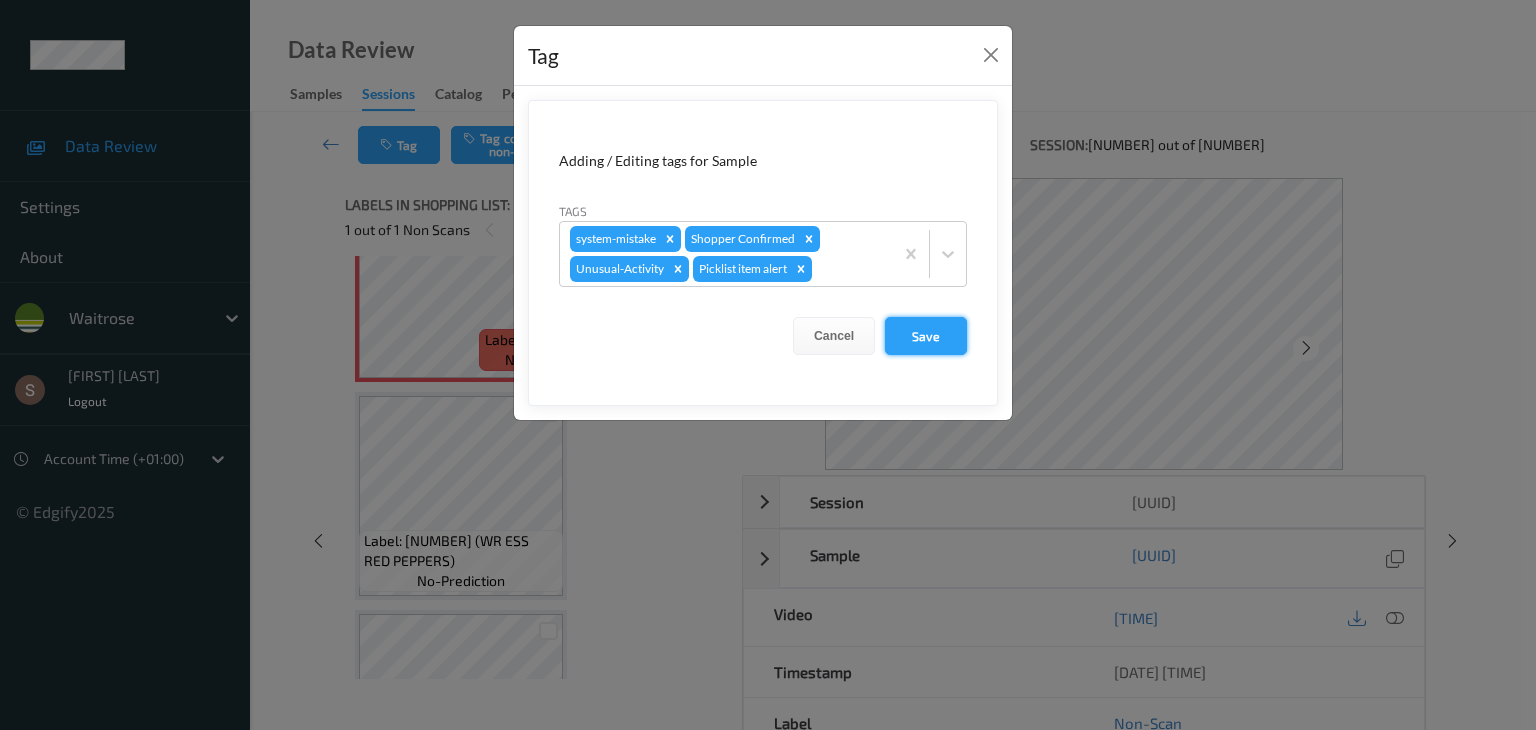 click on "Save" at bounding box center (926, 336) 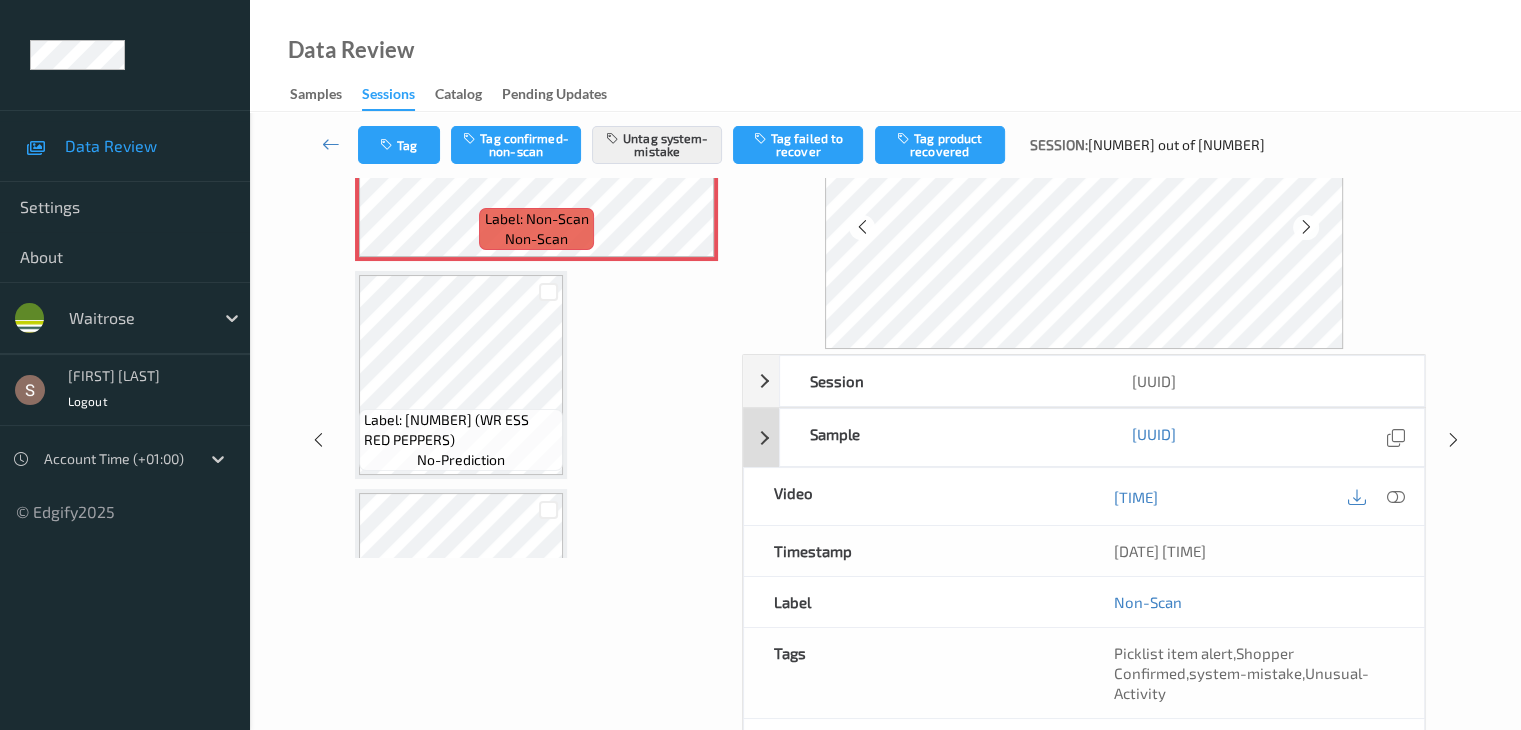 scroll, scrollTop: 0, scrollLeft: 0, axis: both 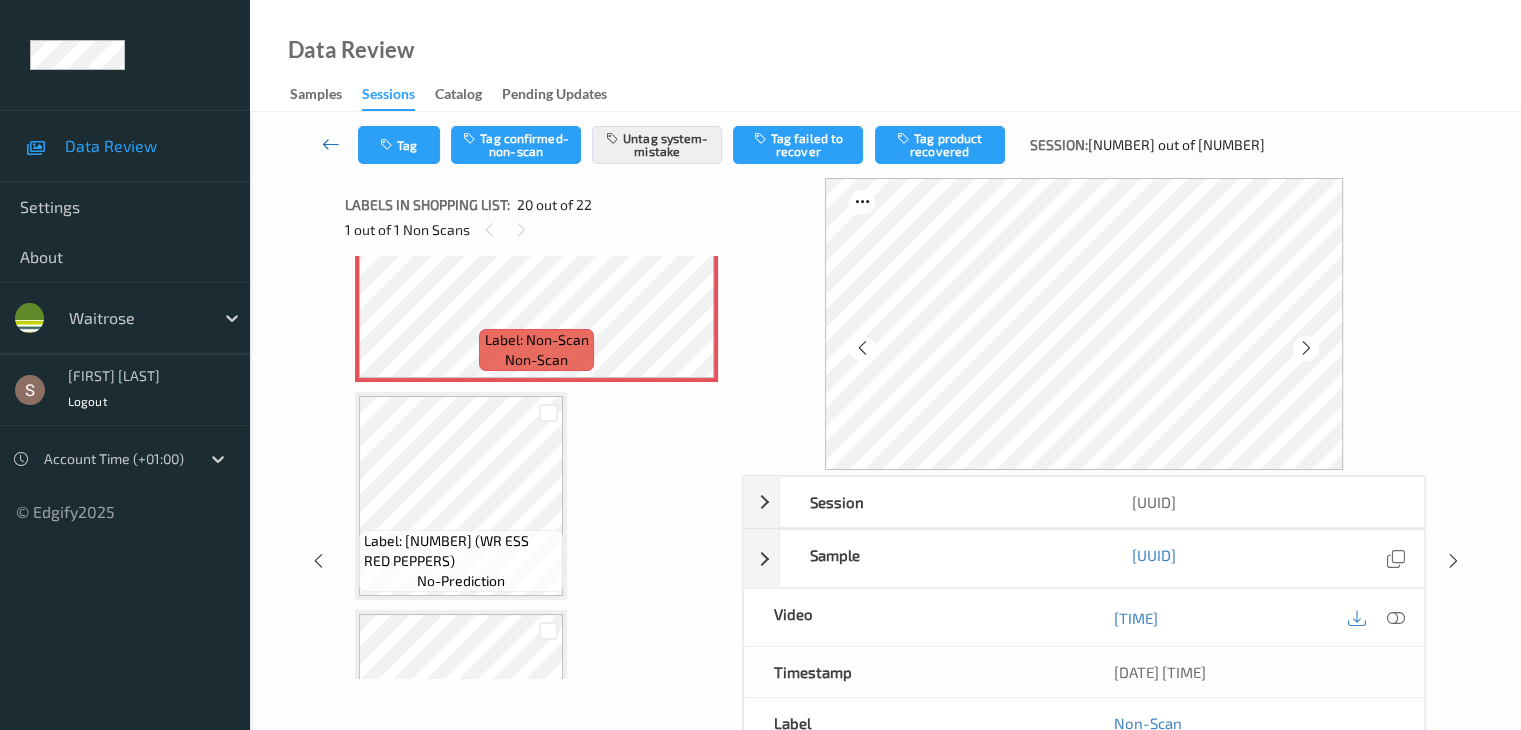 click at bounding box center (331, 144) 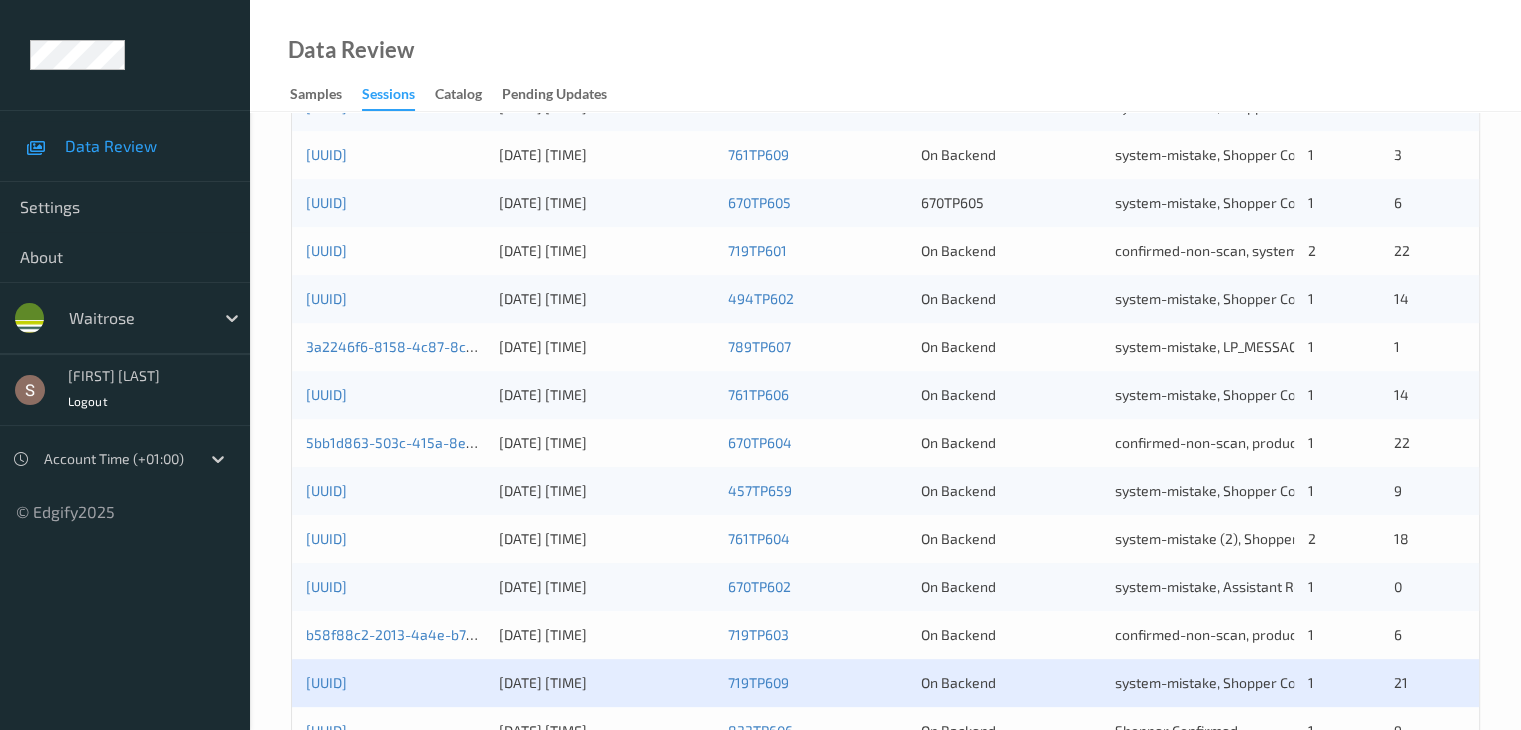 scroll, scrollTop: 932, scrollLeft: 0, axis: vertical 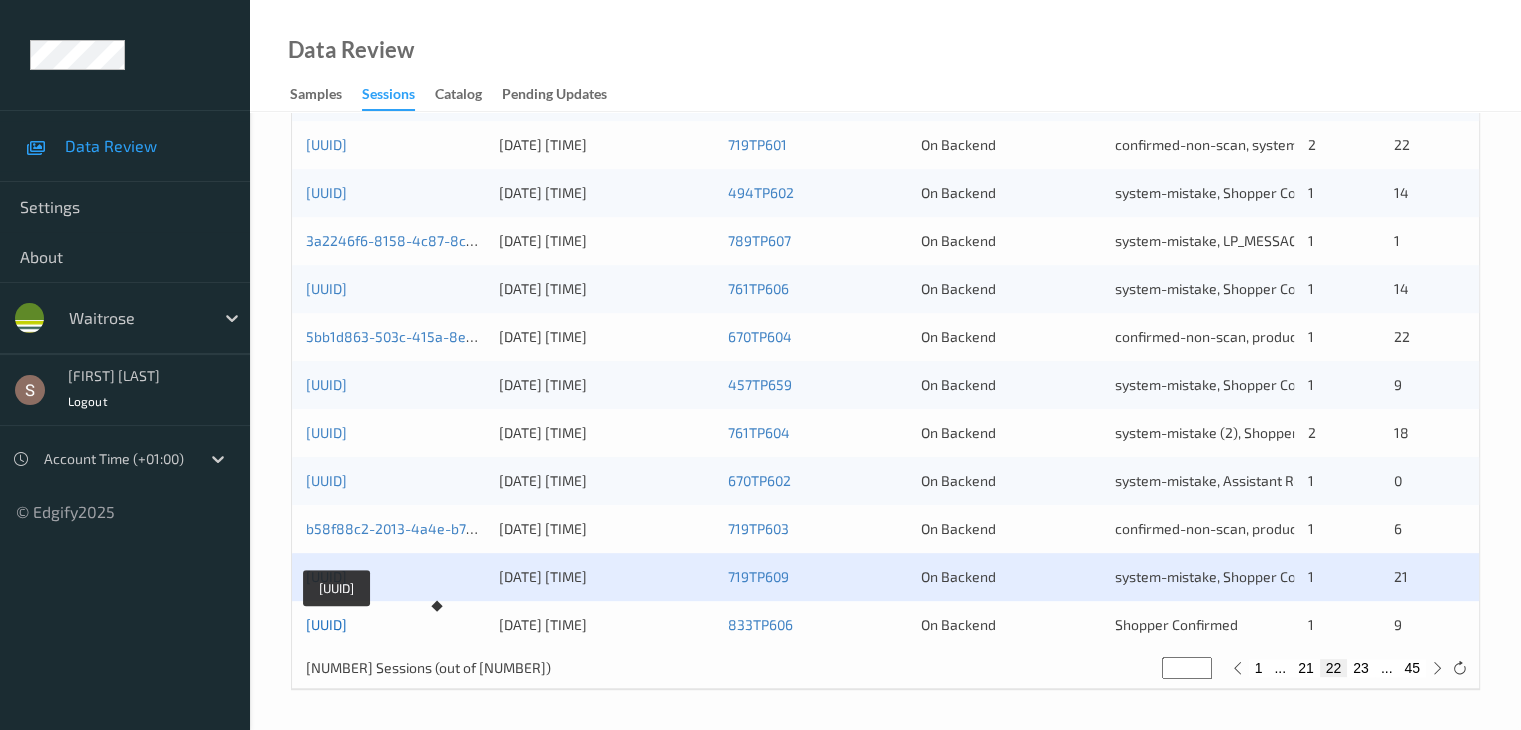 click on "[UUID]" at bounding box center (326, 624) 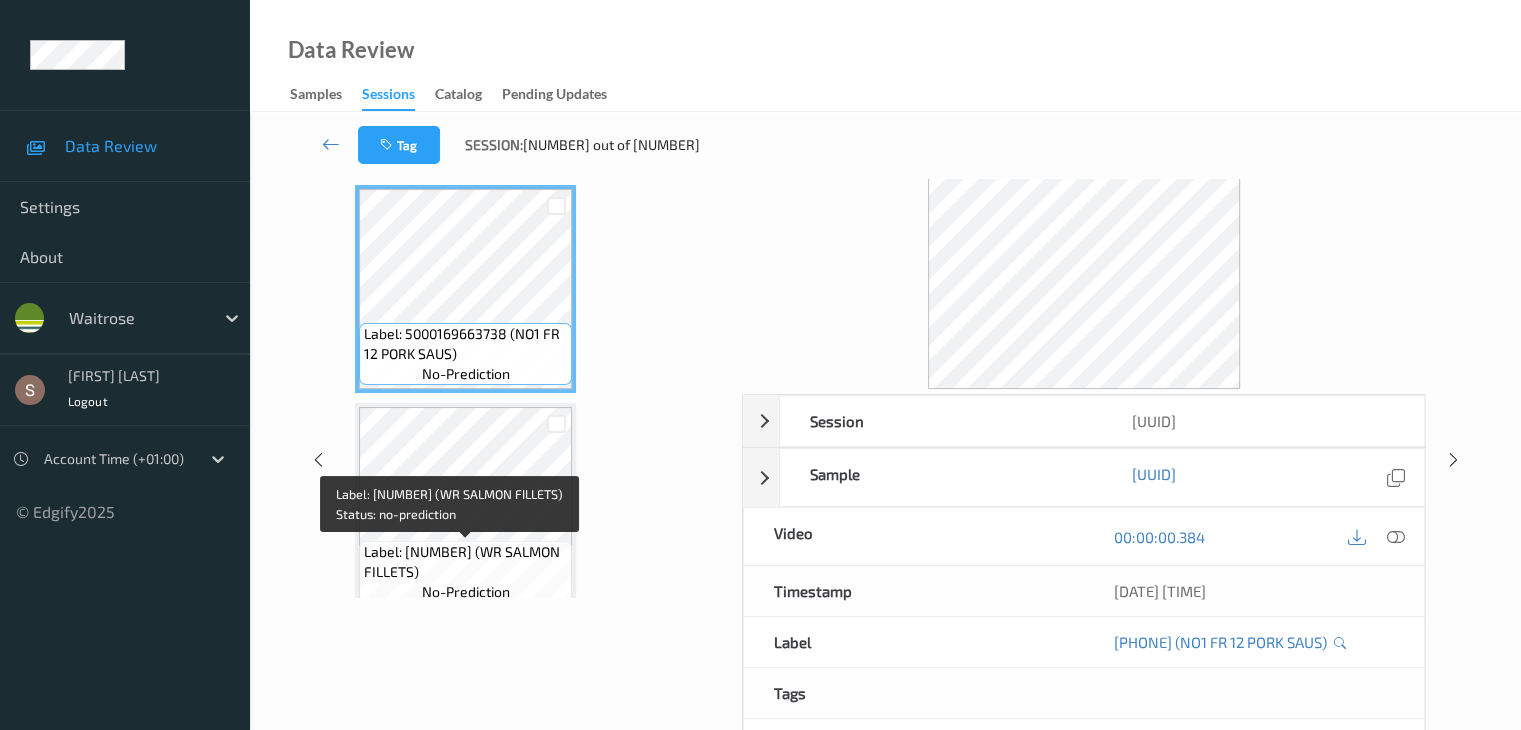 scroll, scrollTop: 0, scrollLeft: 0, axis: both 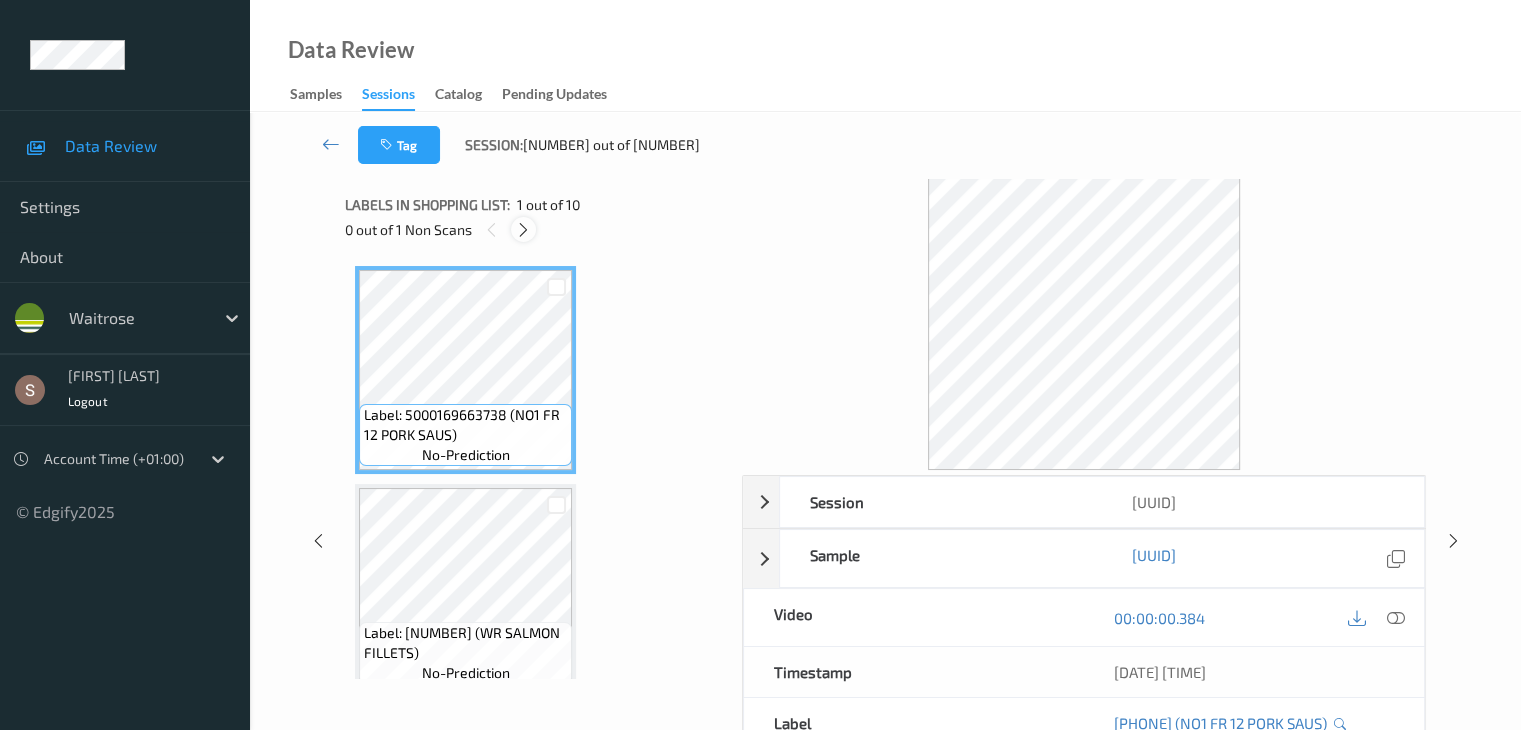 click at bounding box center (523, 230) 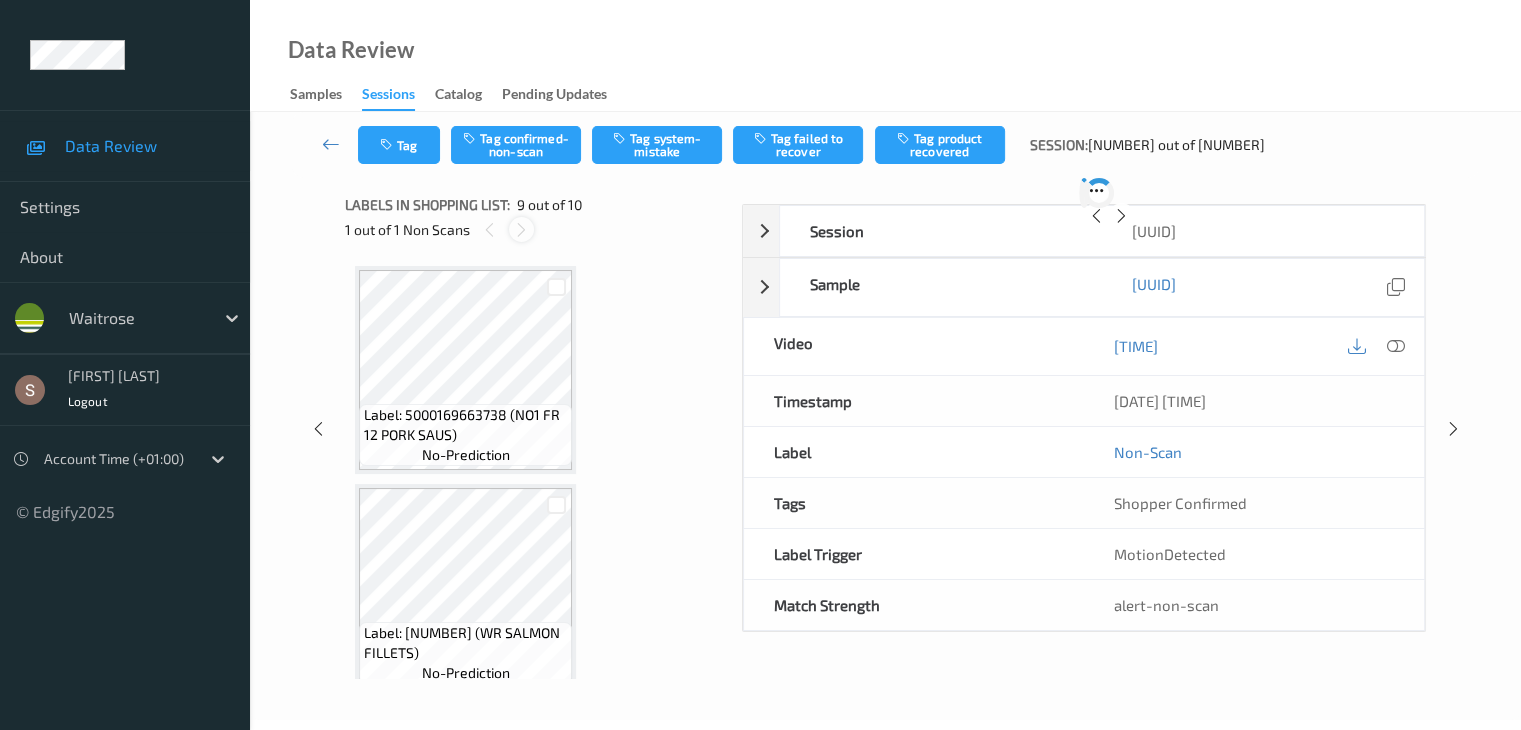 scroll, scrollTop: 1536, scrollLeft: 0, axis: vertical 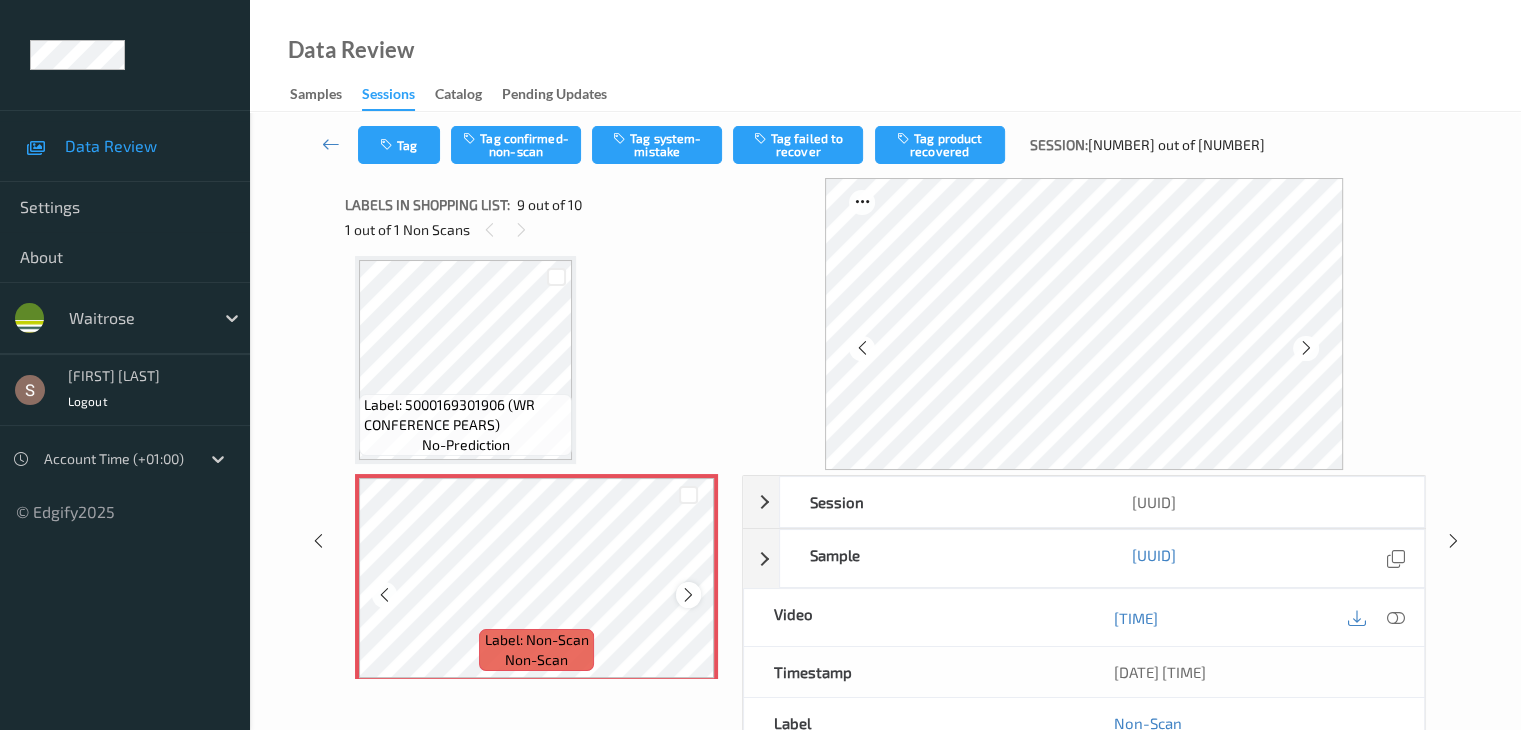 click at bounding box center (688, 594) 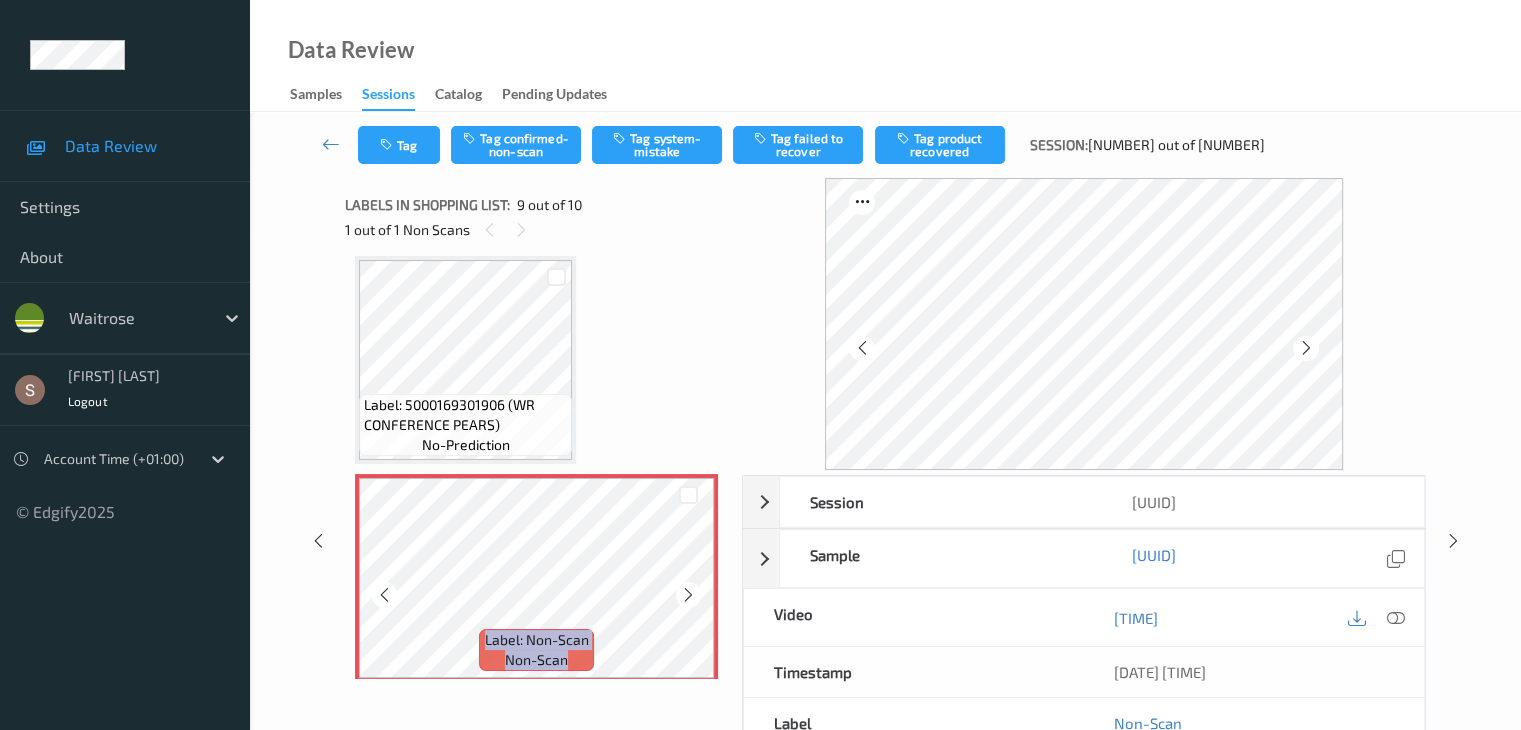 click at bounding box center [688, 594] 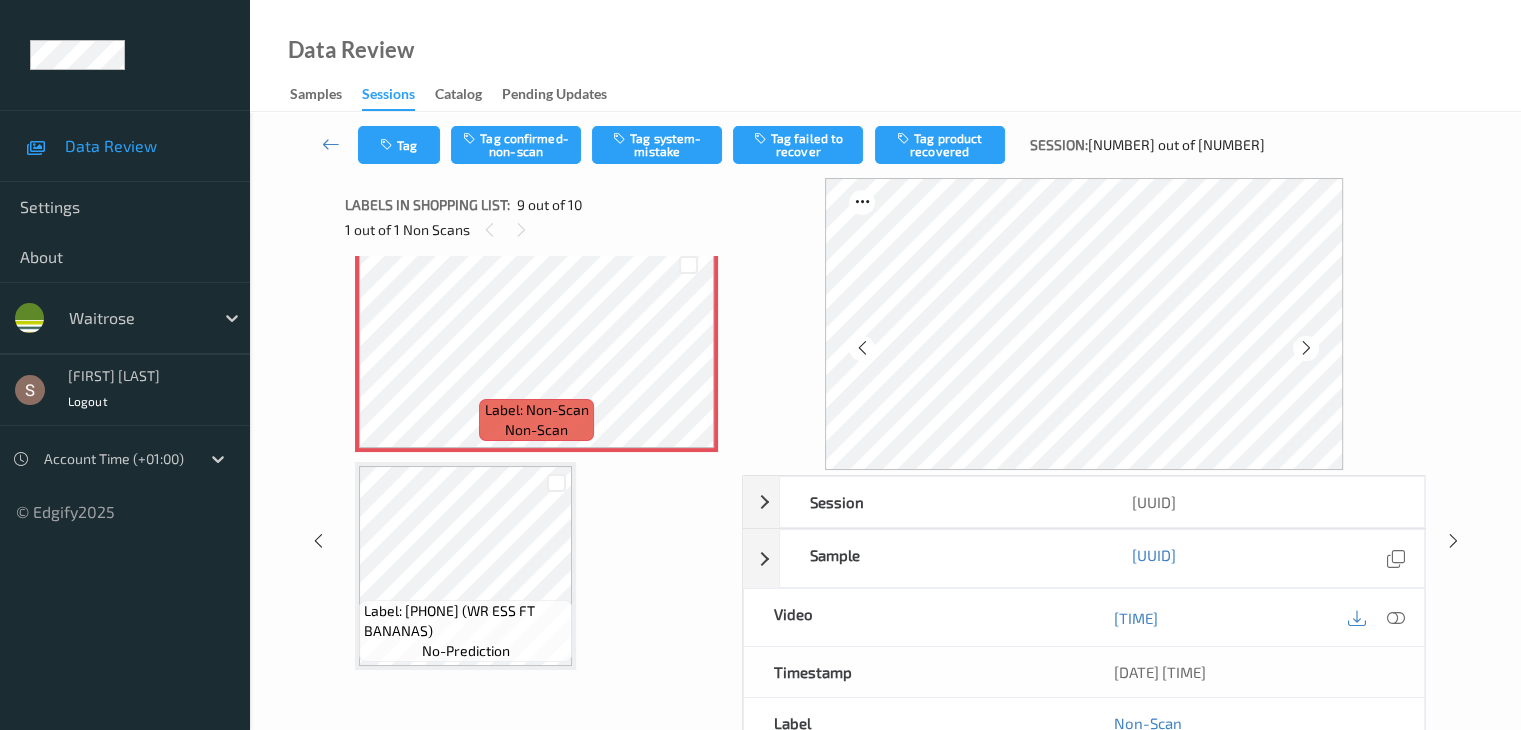 scroll, scrollTop: 1767, scrollLeft: 0, axis: vertical 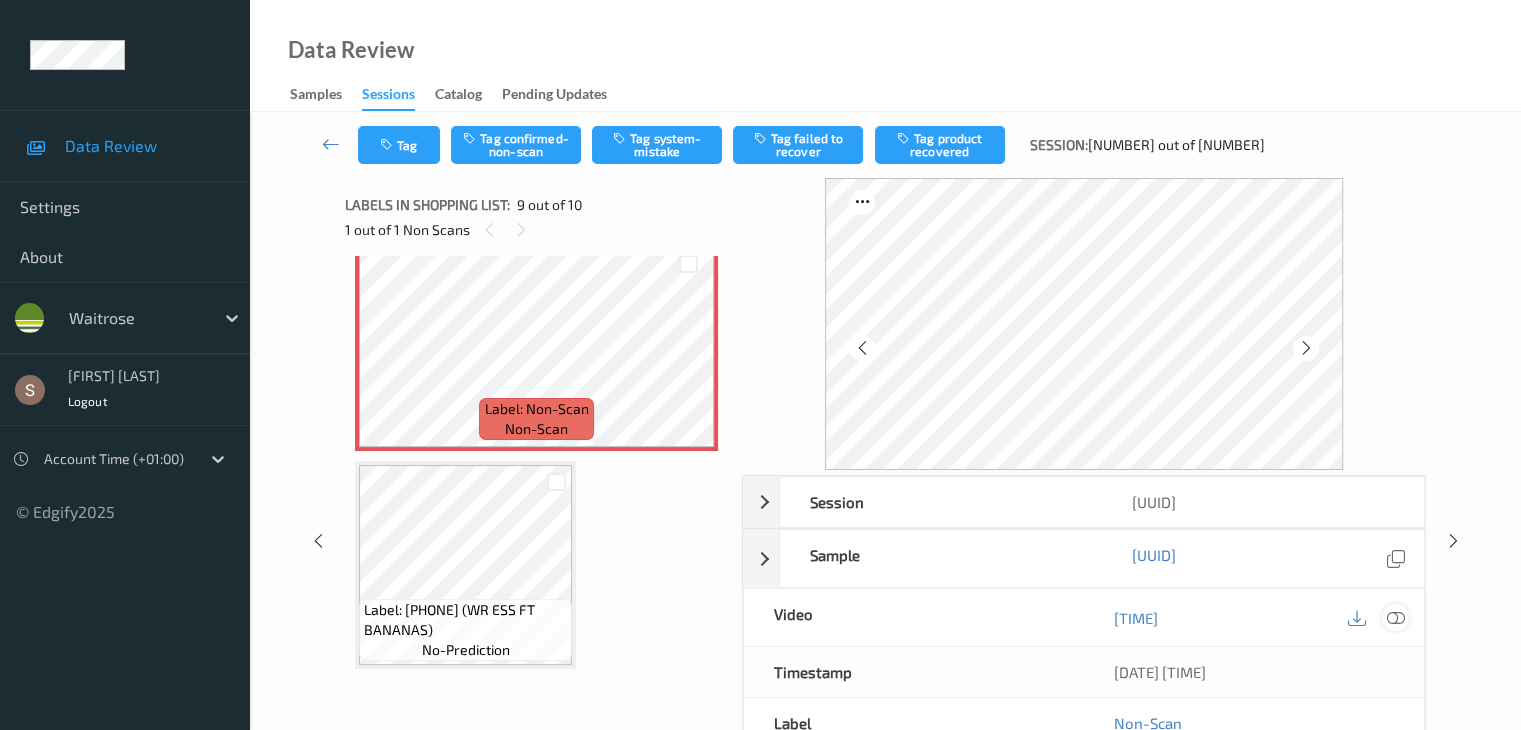 click at bounding box center (1395, 617) 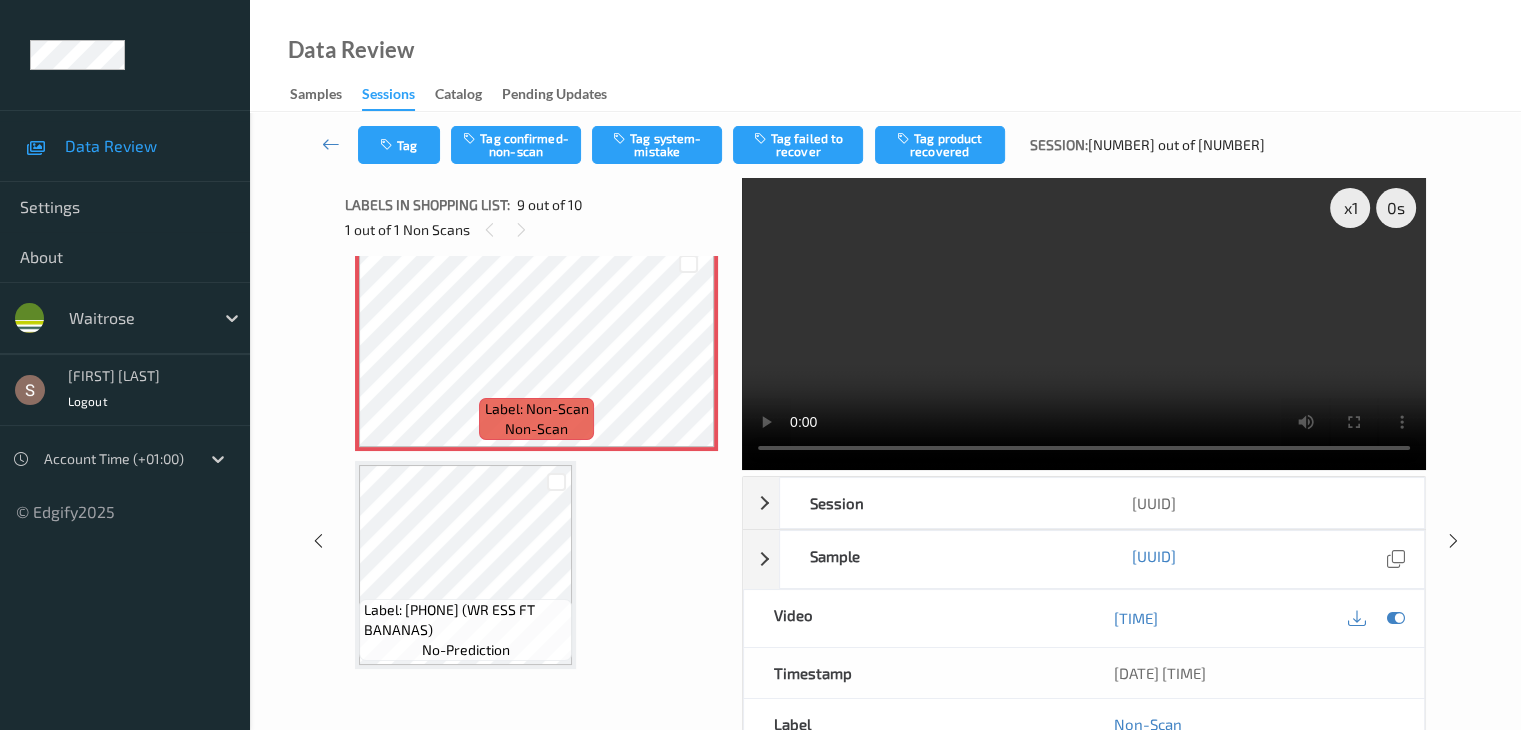 drag, startPoint x: 1243, startPoint y: 353, endPoint x: 1236, endPoint y: 361, distance: 10.630146 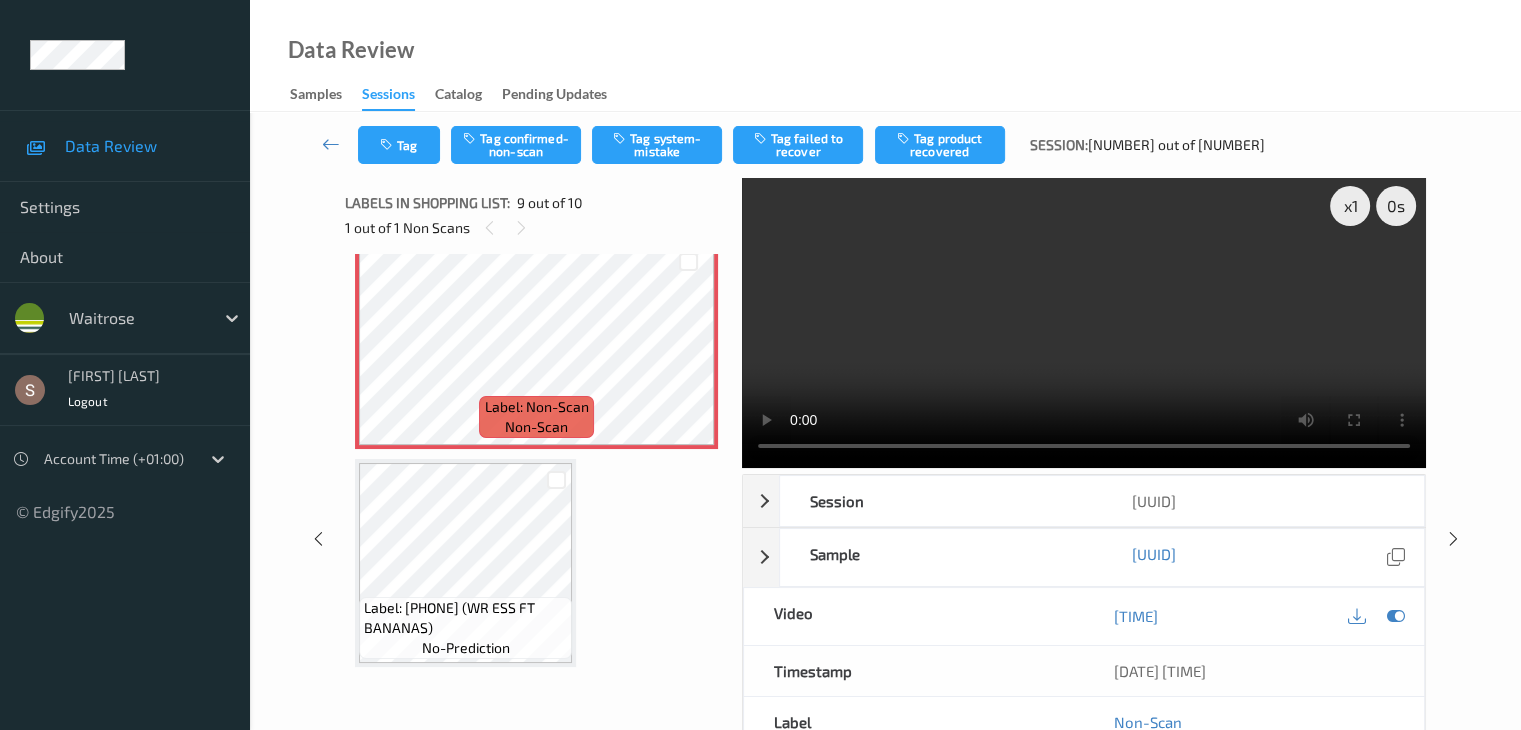 scroll, scrollTop: 0, scrollLeft: 0, axis: both 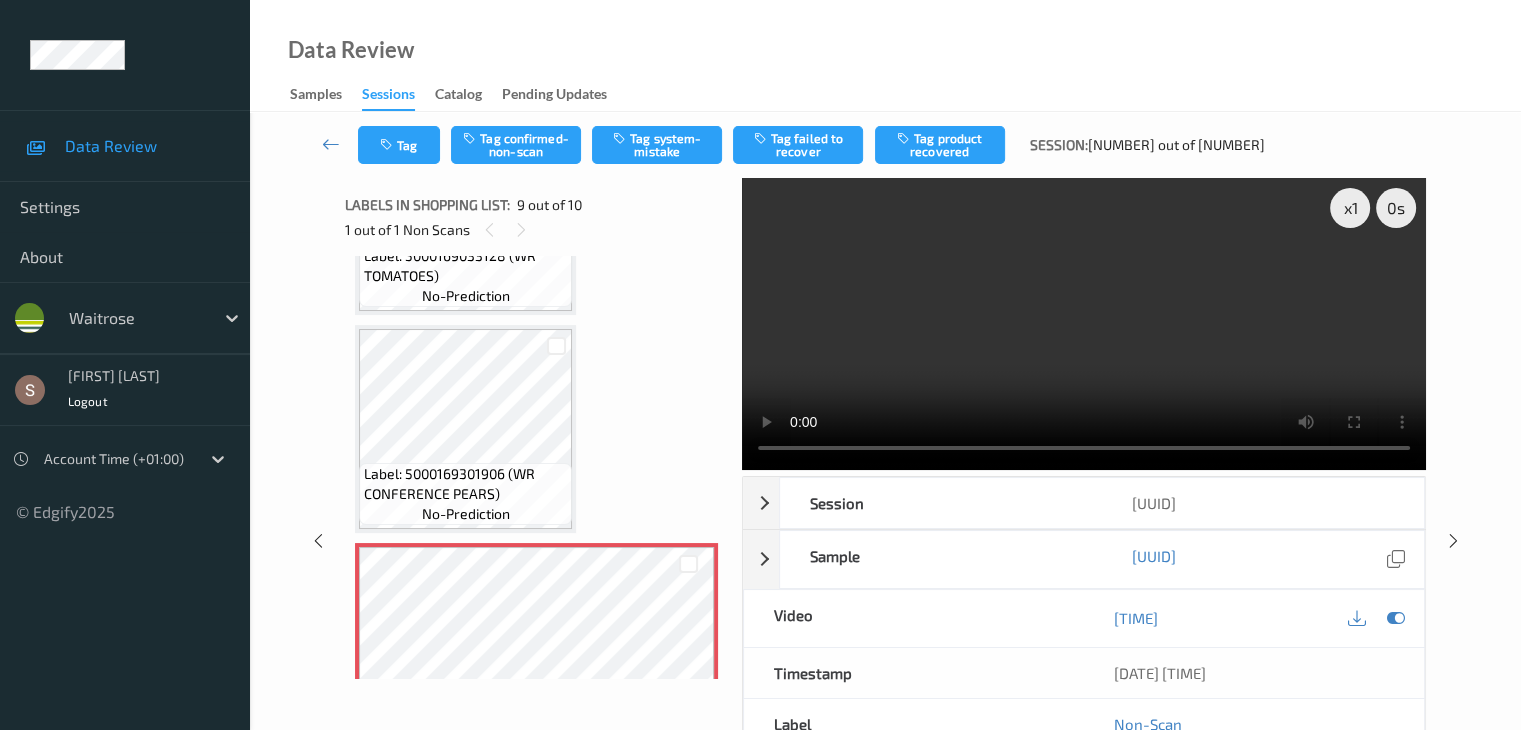 click at bounding box center (1084, 324) 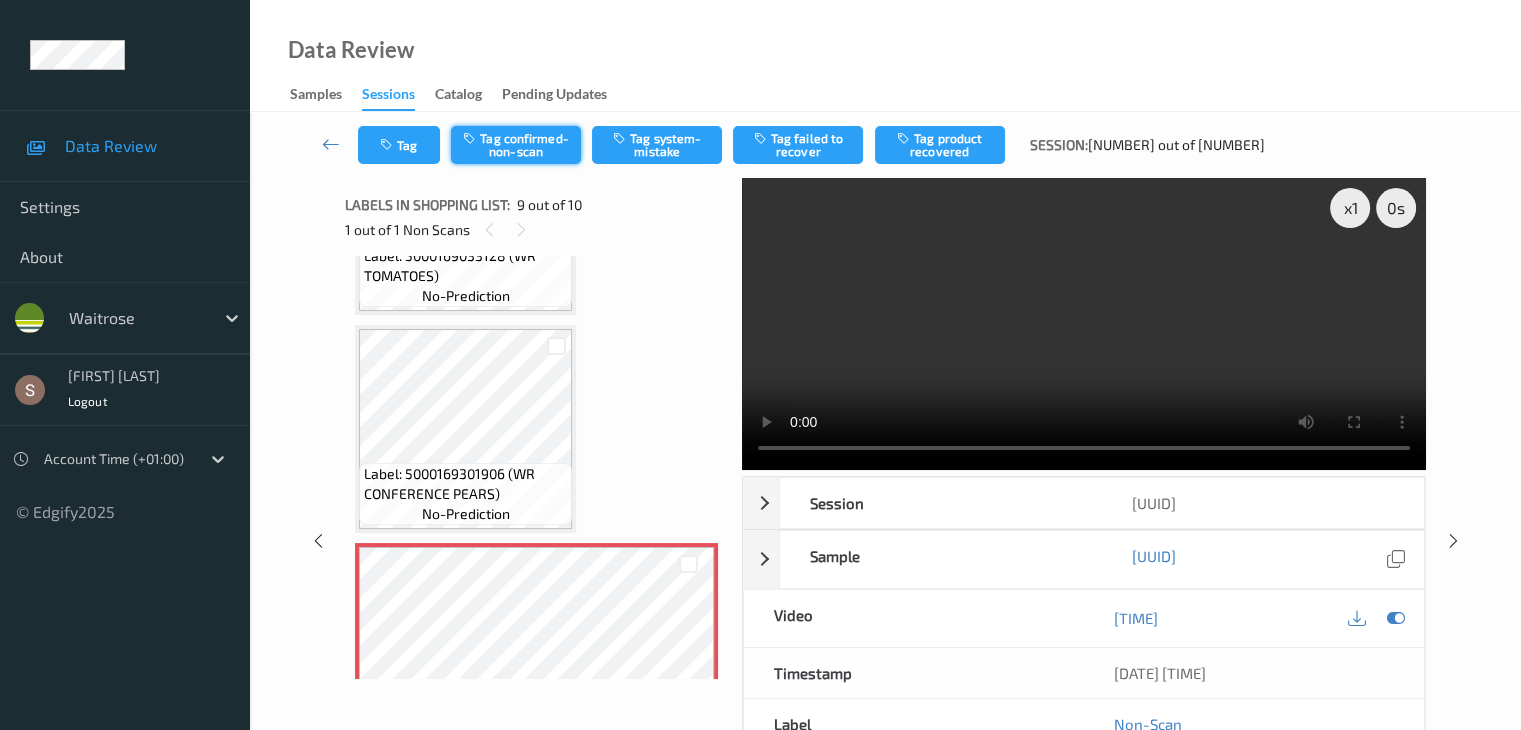 click on "Tag   confirmed-non-scan" at bounding box center [516, 145] 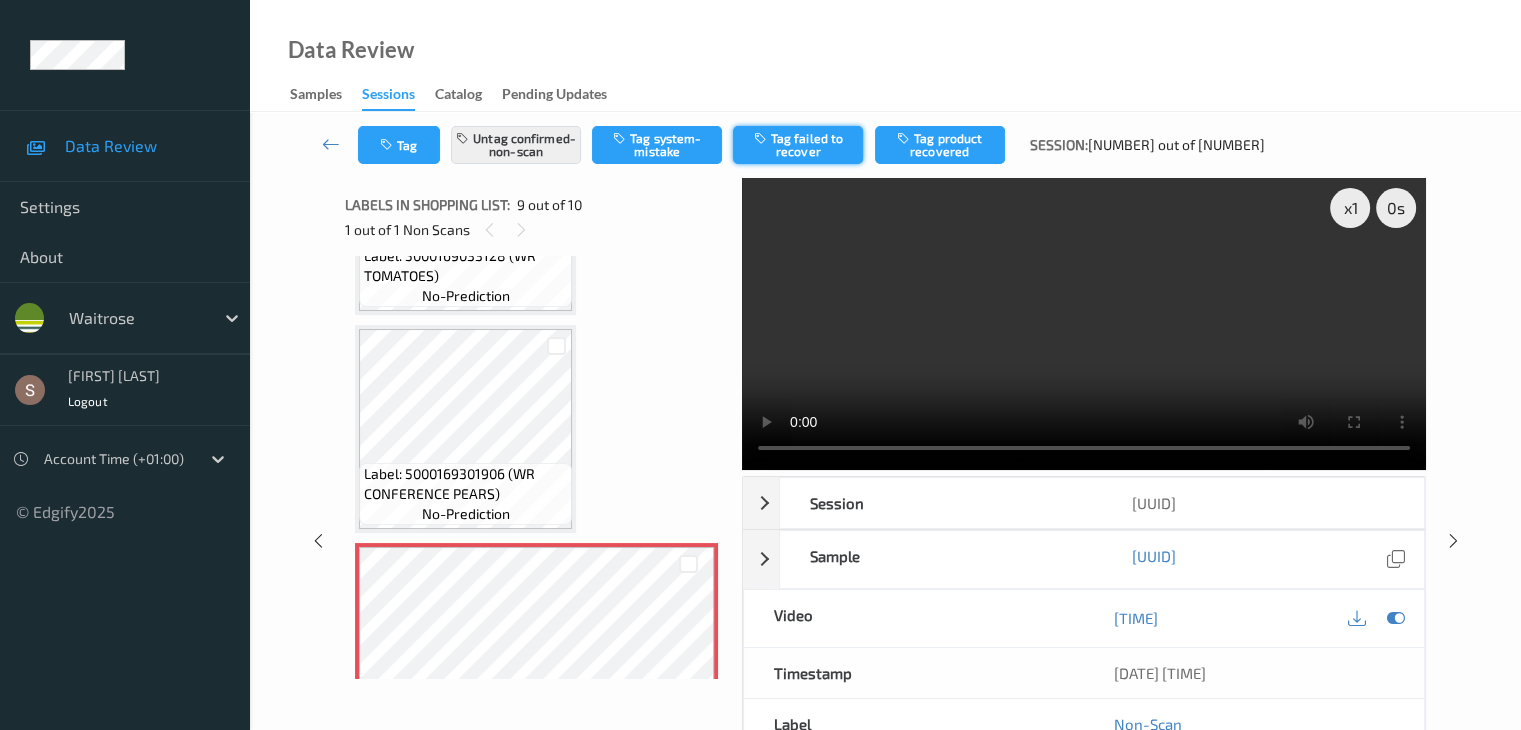 click on "Tag   failed to recover" at bounding box center [798, 145] 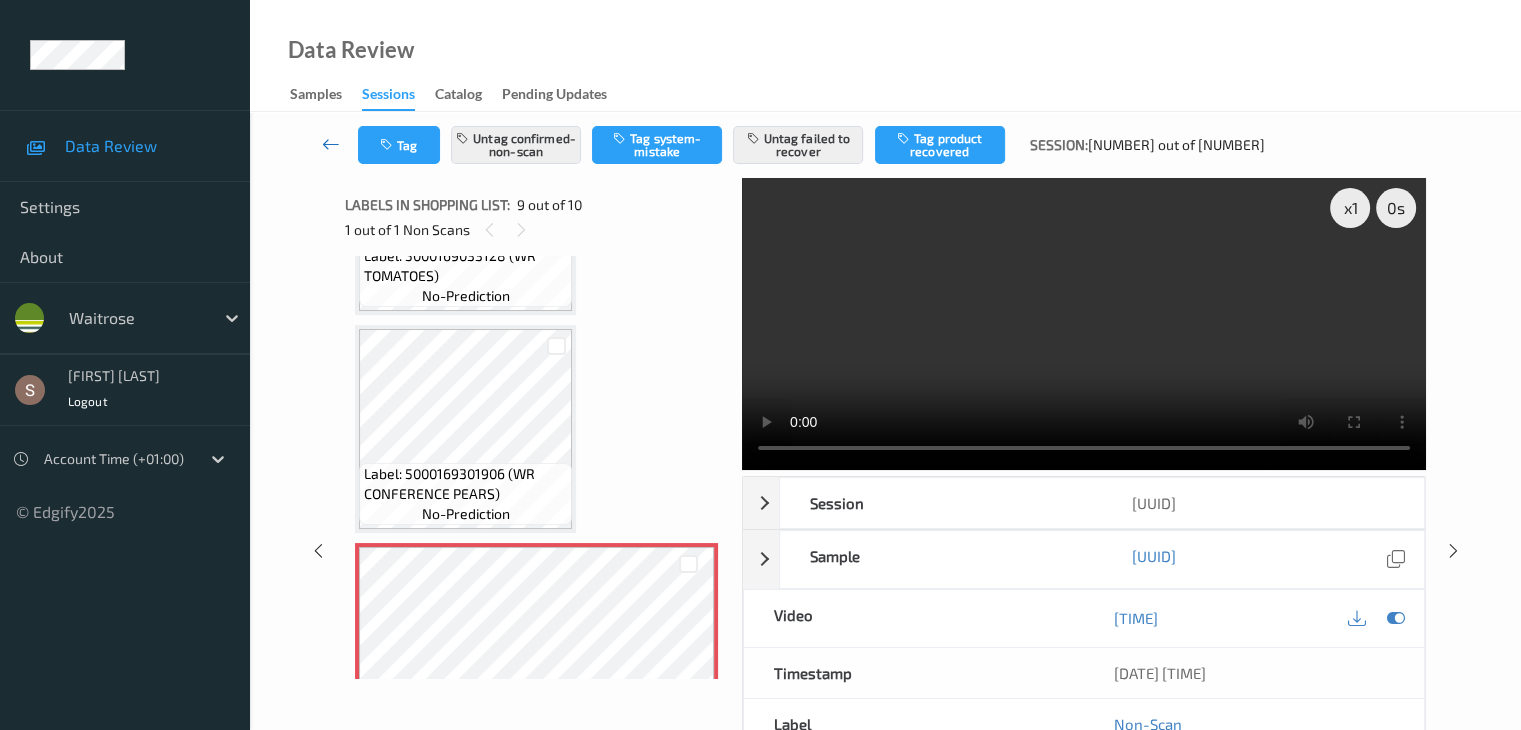 click at bounding box center [331, 144] 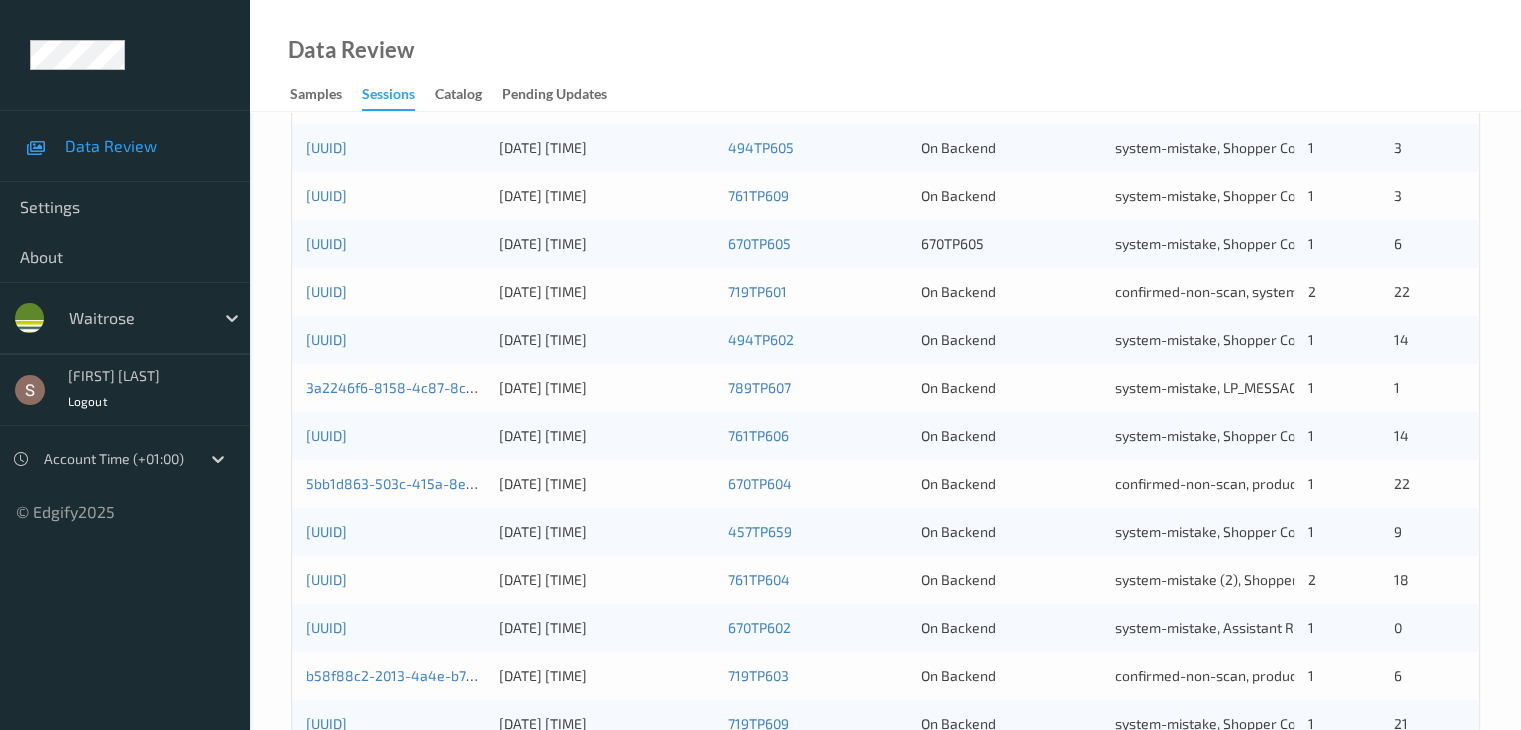 scroll, scrollTop: 932, scrollLeft: 0, axis: vertical 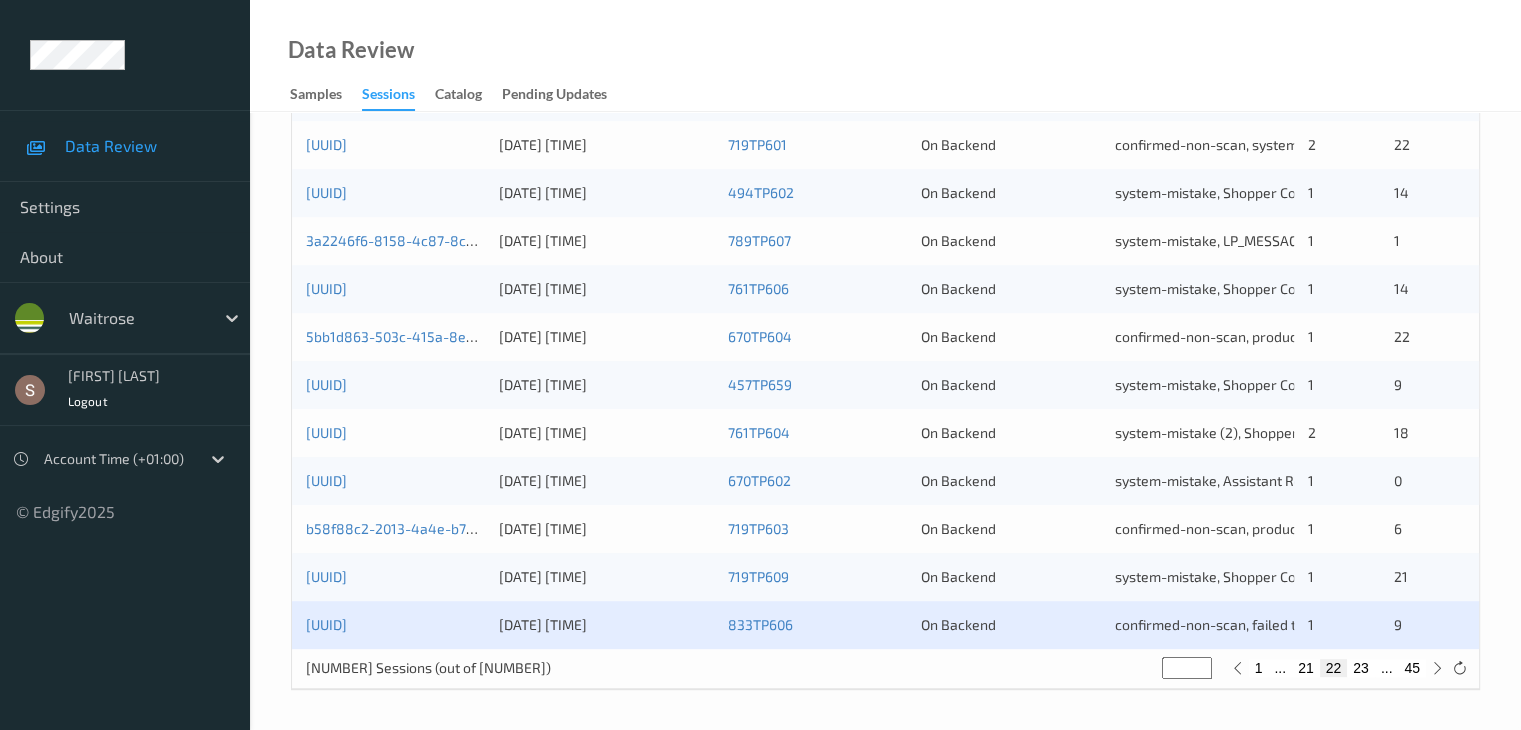 click on "23" at bounding box center [1361, 668] 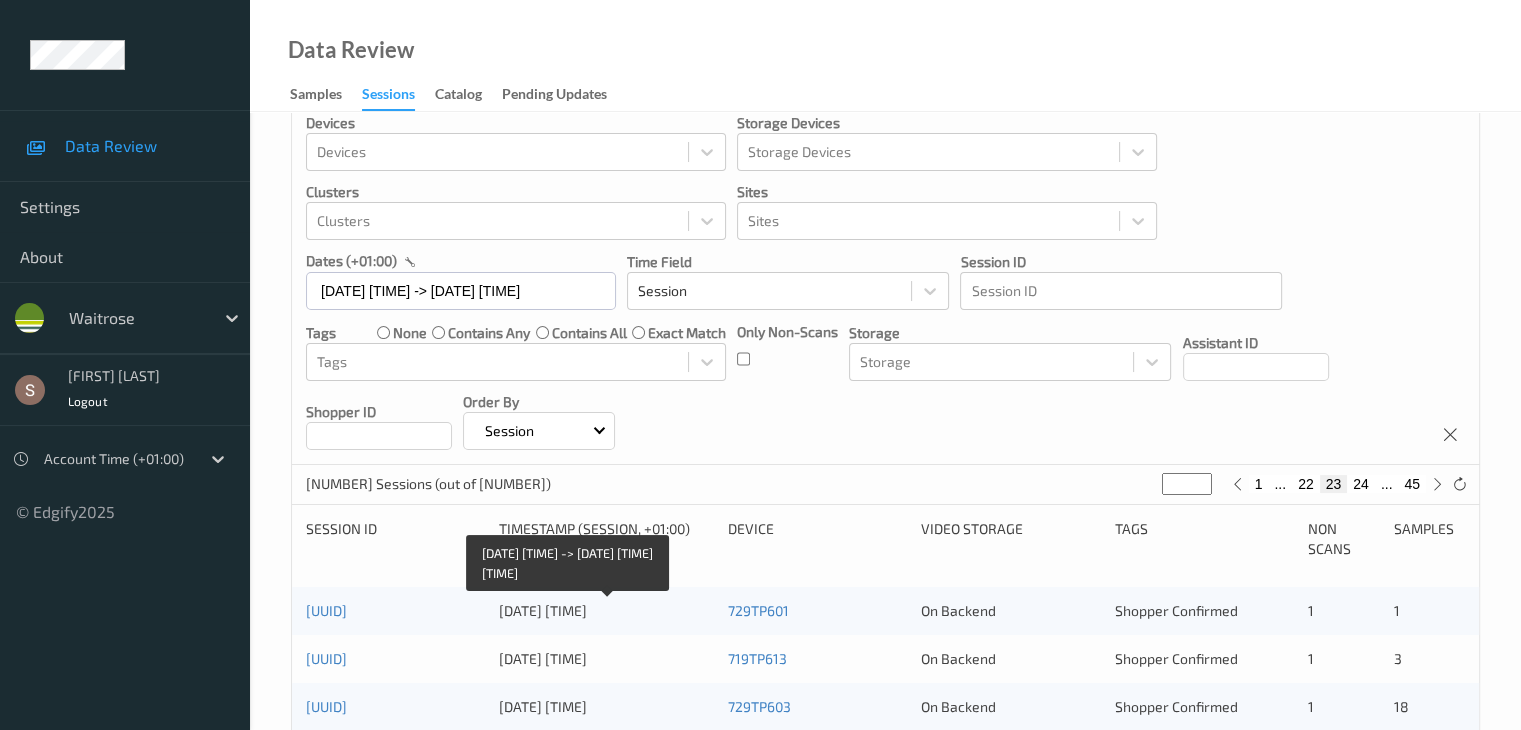 scroll, scrollTop: 0, scrollLeft: 0, axis: both 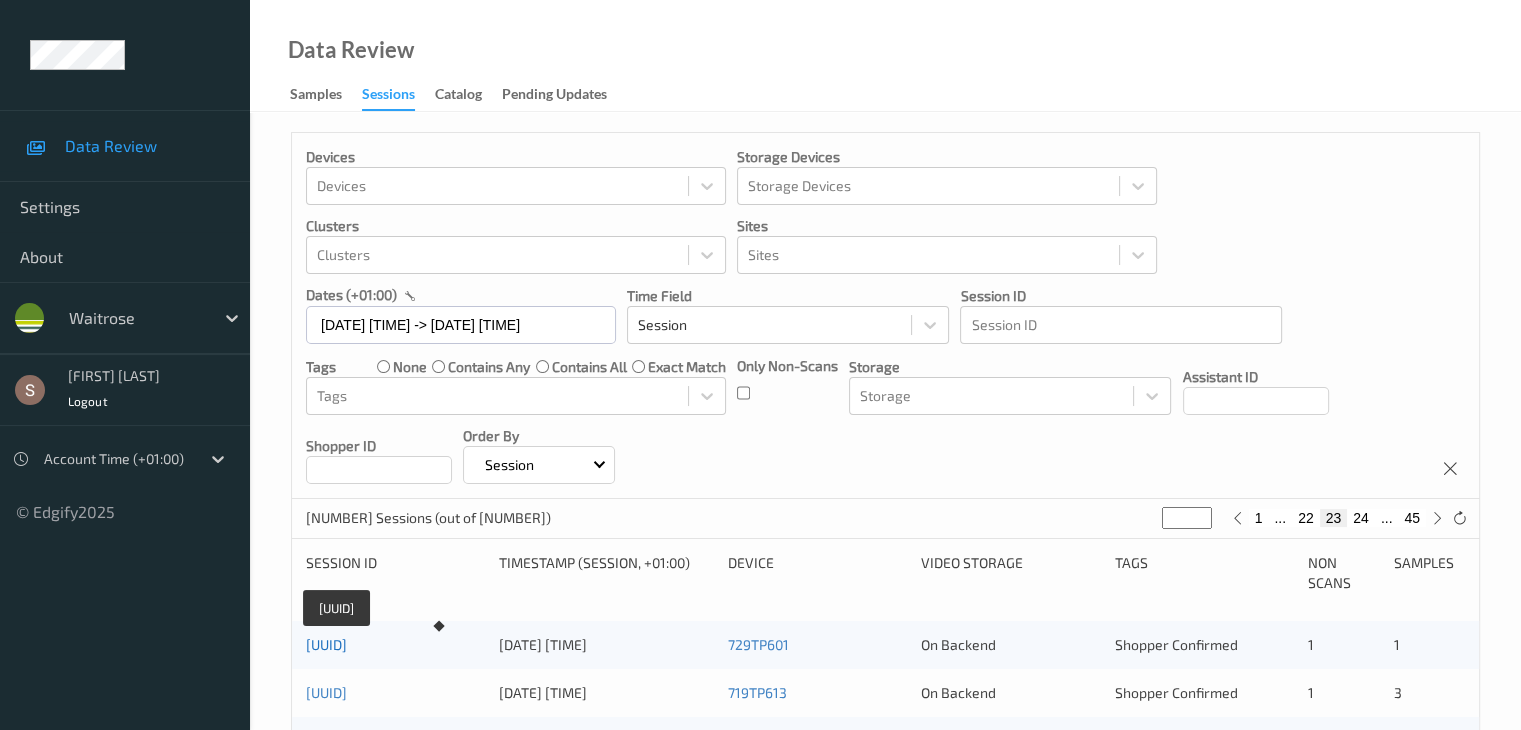 click on "[UUID]" at bounding box center (326, 644) 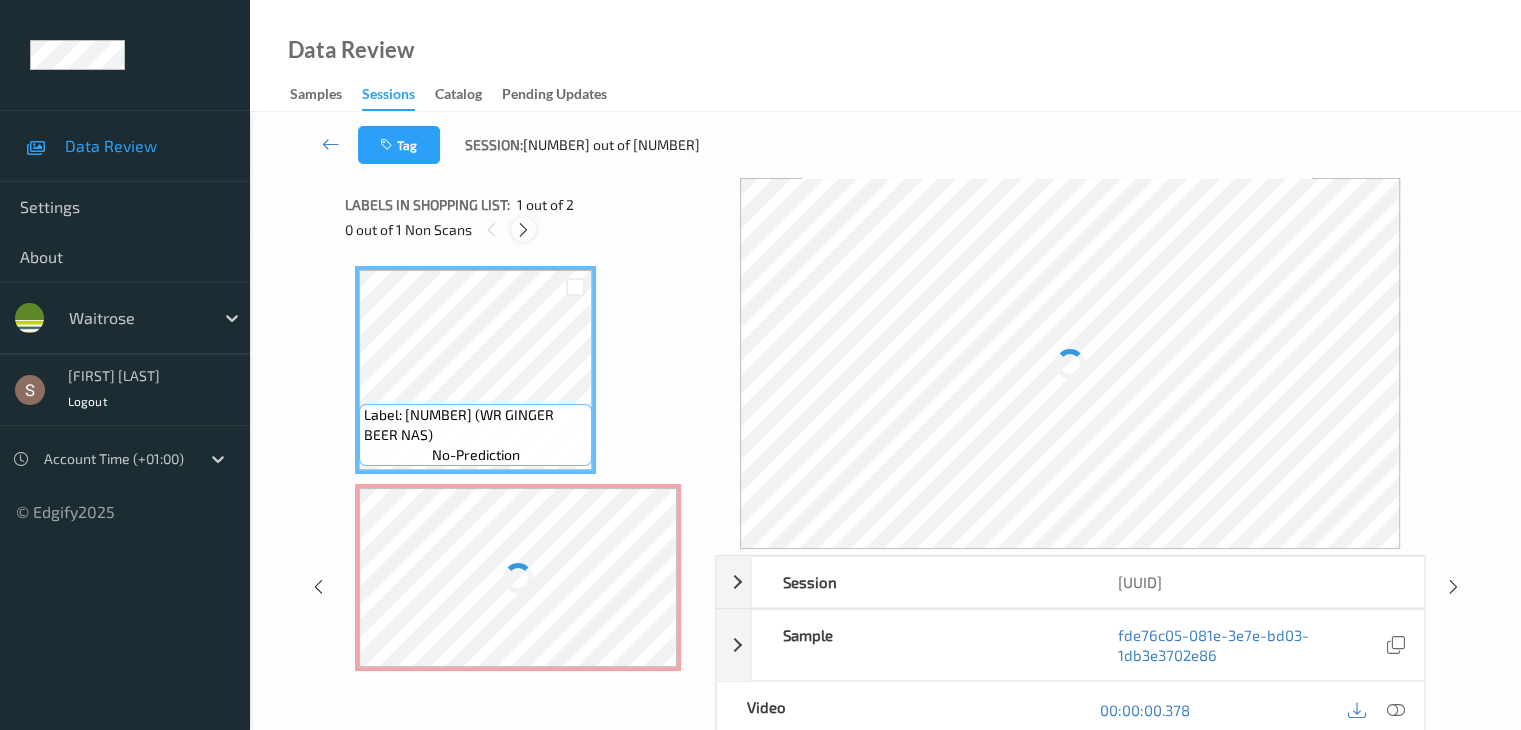 click at bounding box center (523, 230) 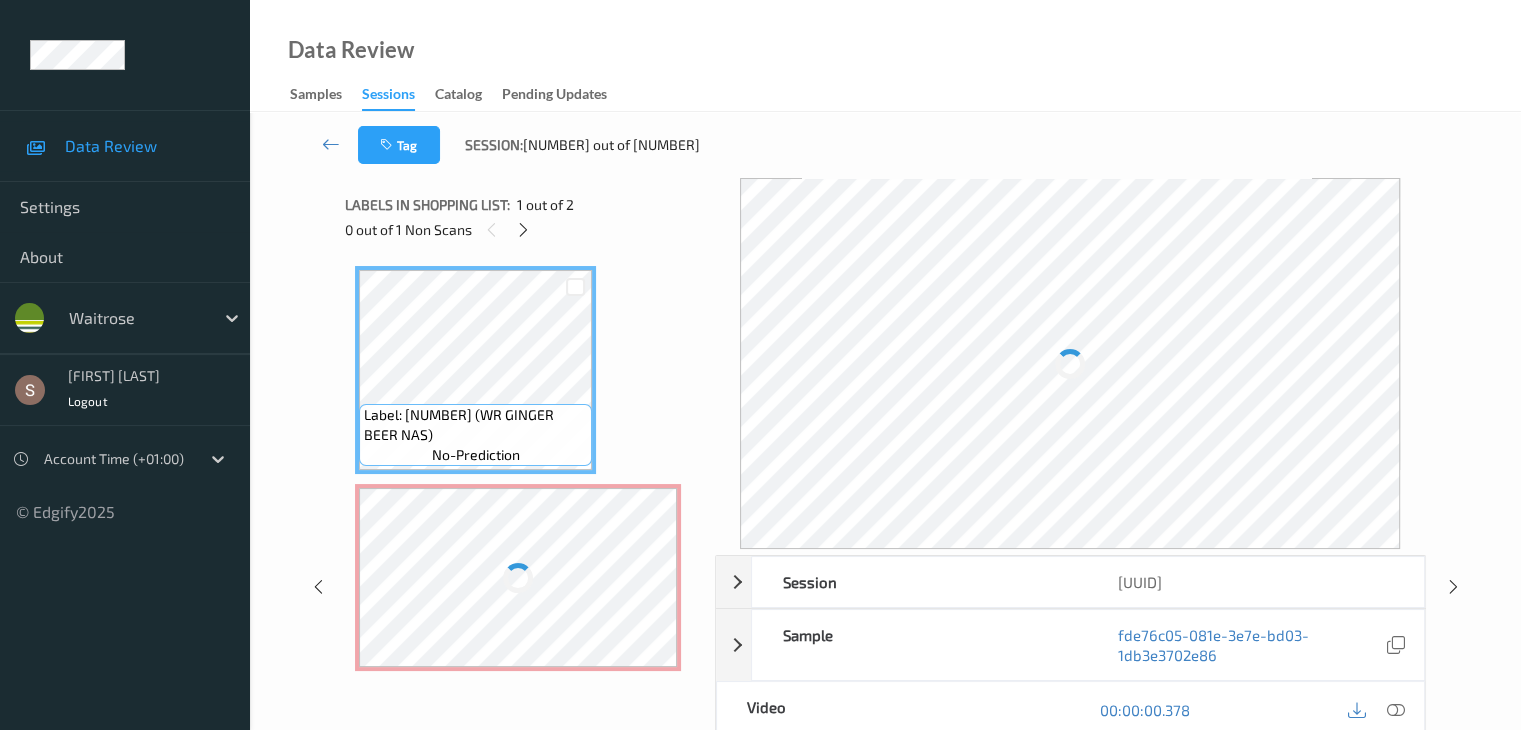 scroll, scrollTop: 10, scrollLeft: 0, axis: vertical 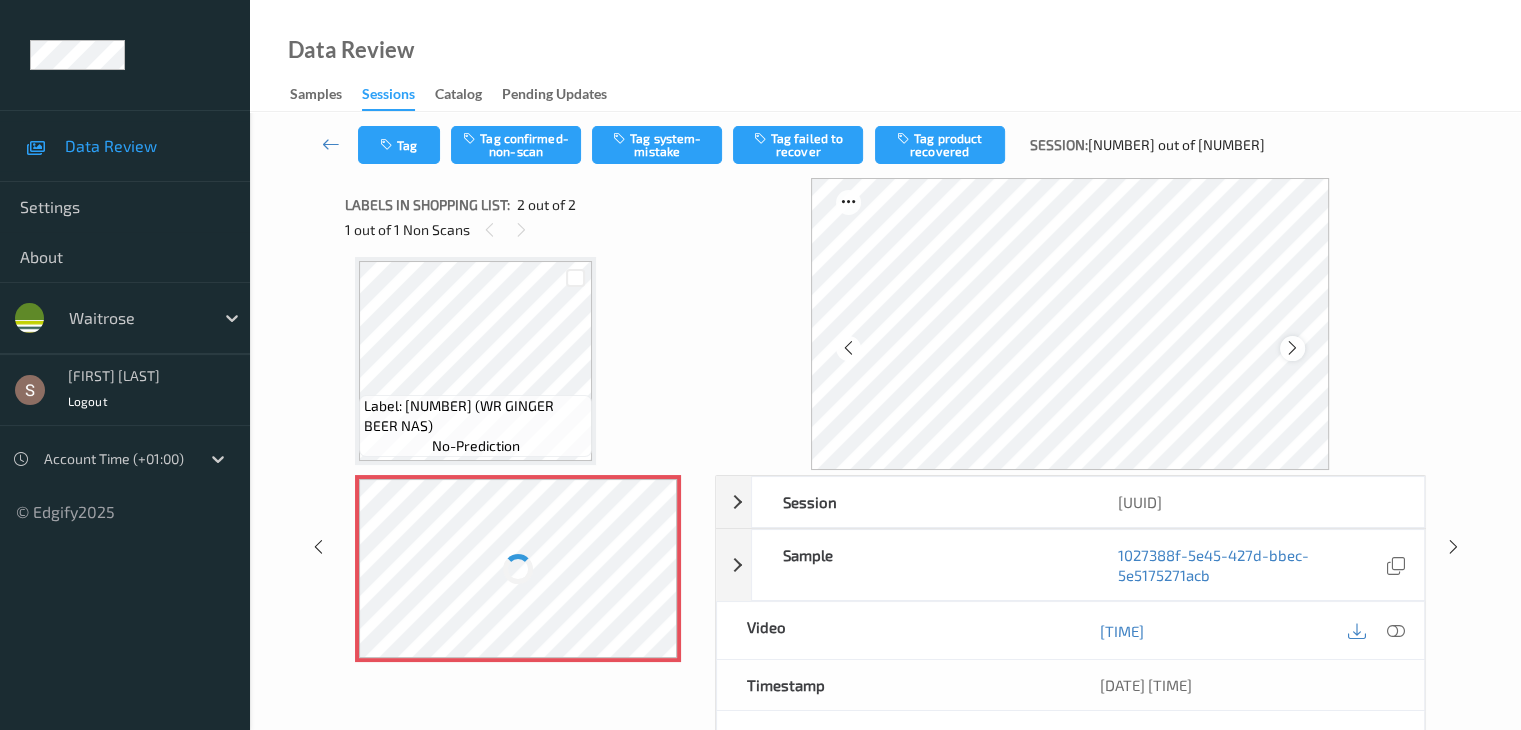 click at bounding box center [1292, 348] 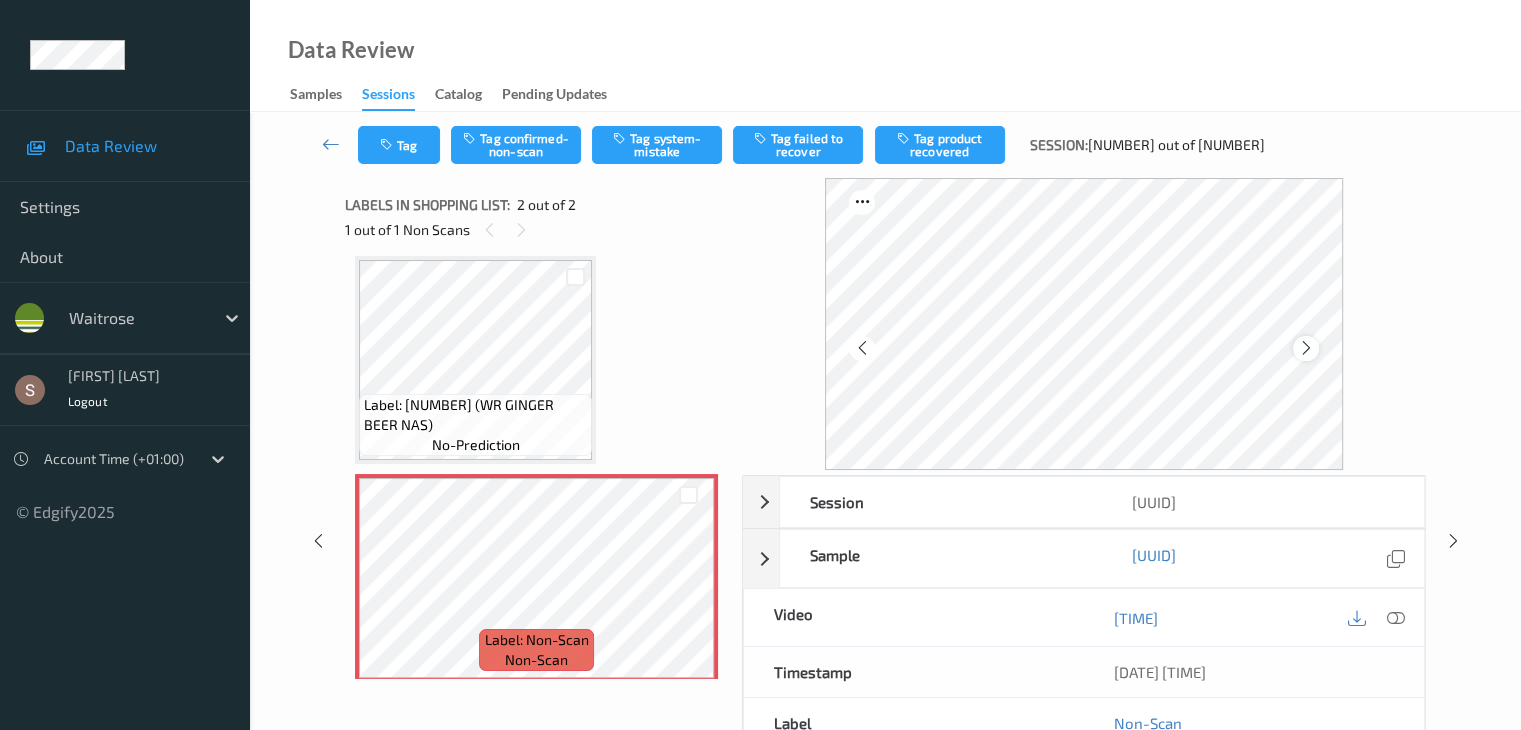 click at bounding box center (1306, 348) 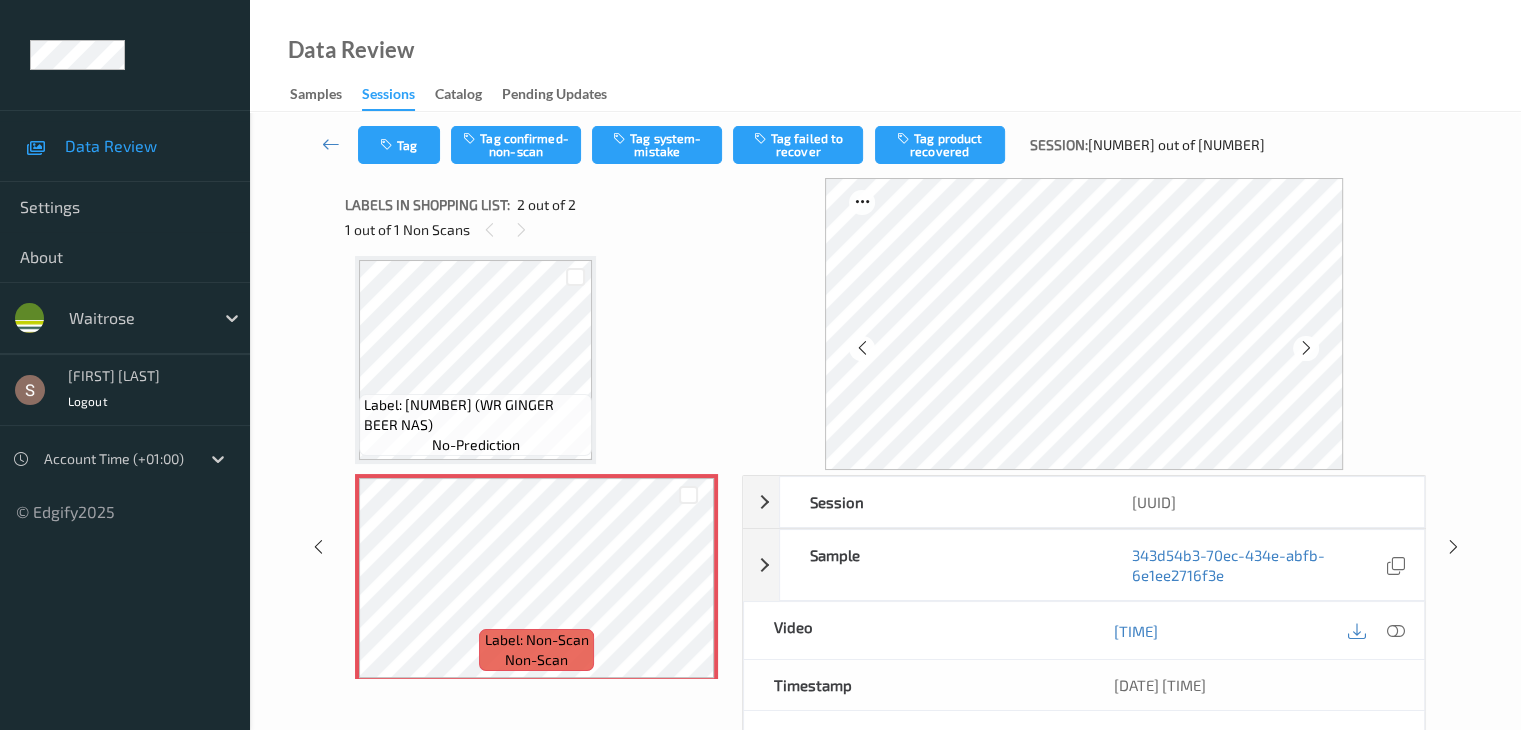 click at bounding box center [1306, 348] 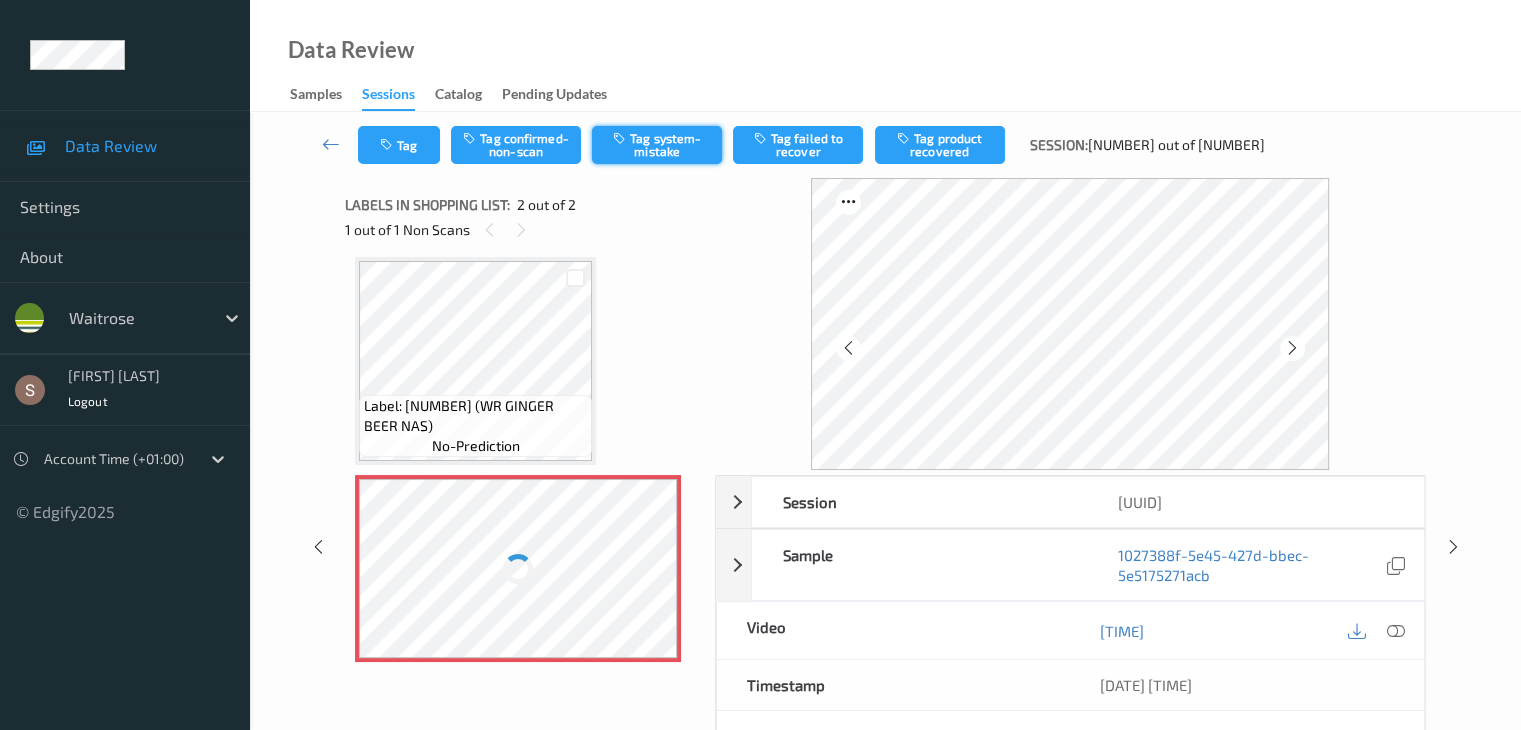 click on "Tag   system-mistake" at bounding box center [657, 145] 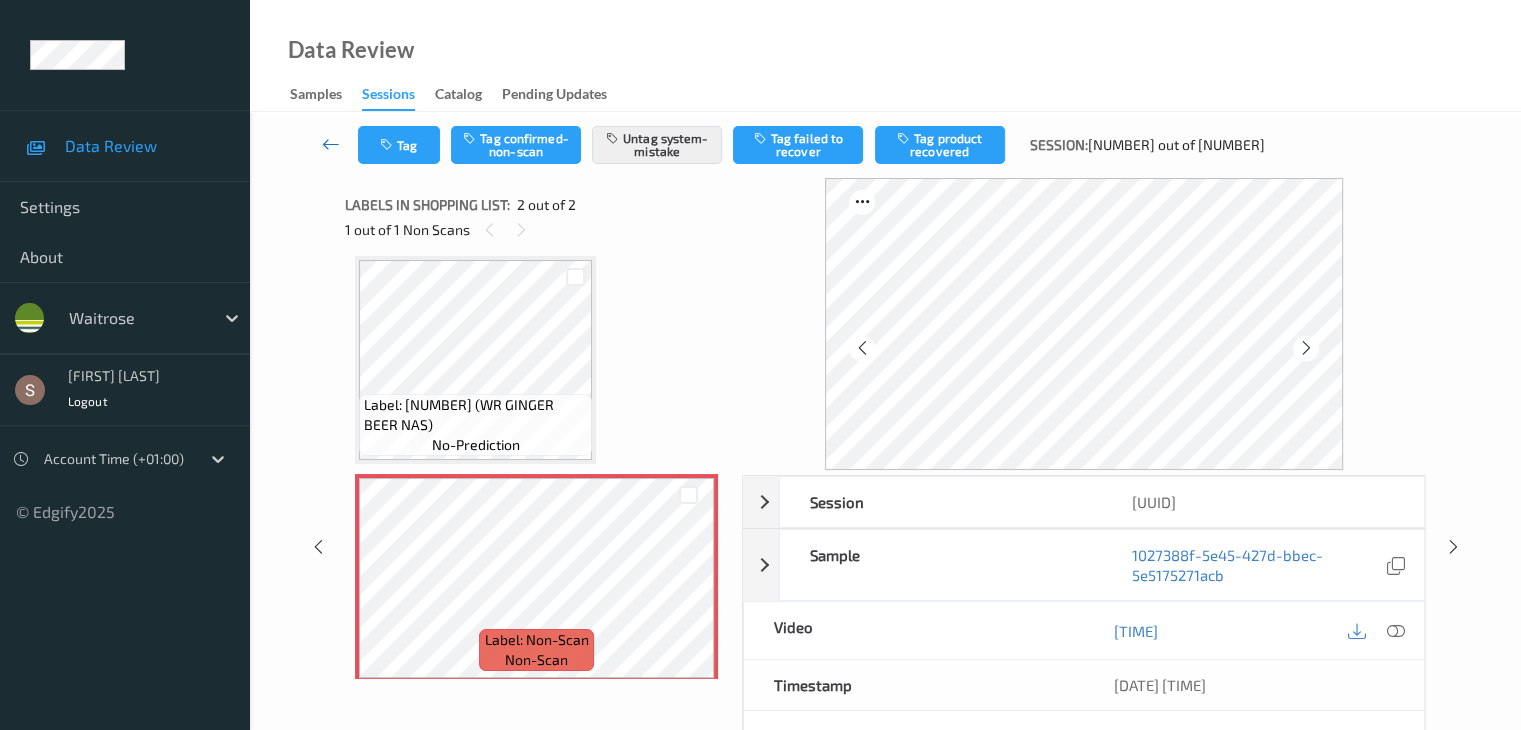 click at bounding box center (331, 144) 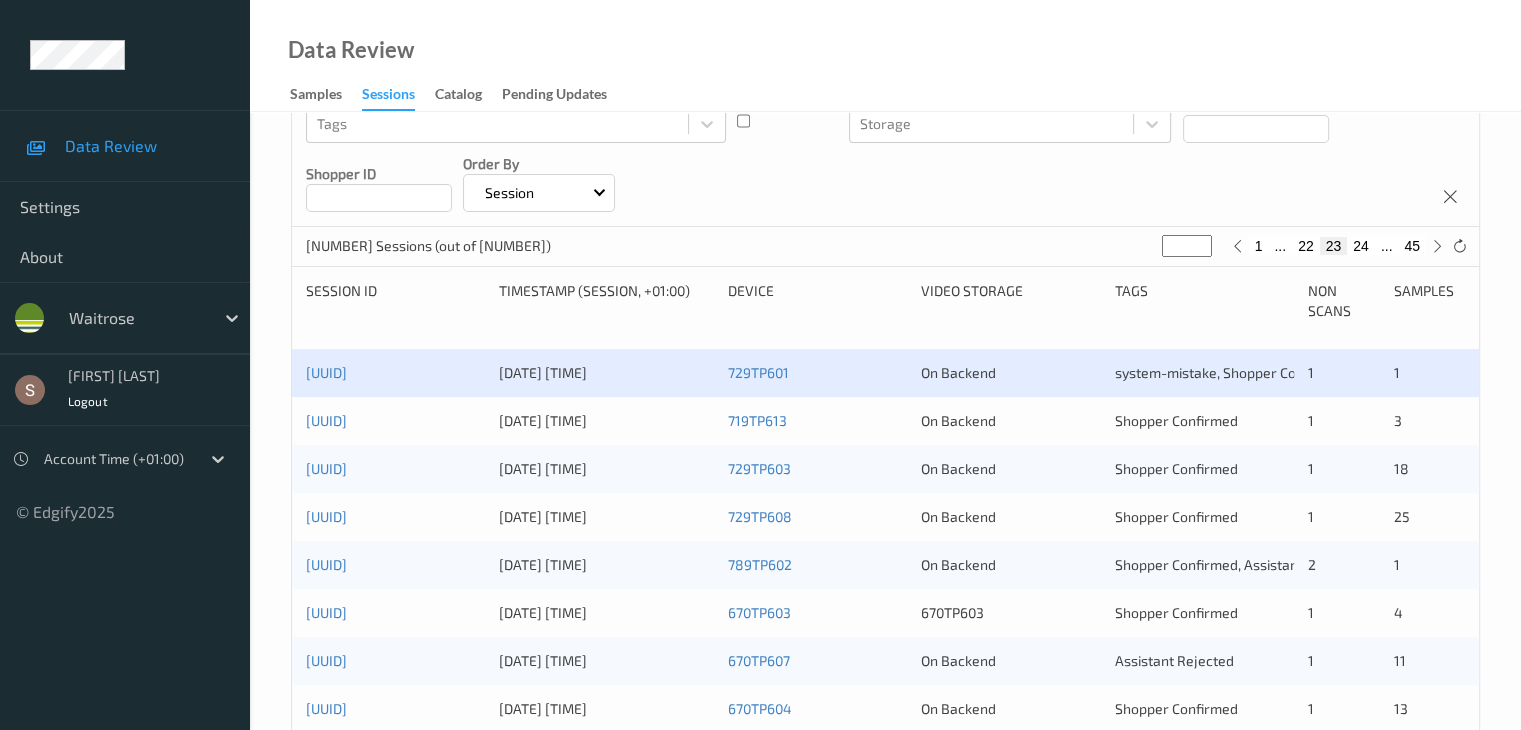 scroll, scrollTop: 0, scrollLeft: 0, axis: both 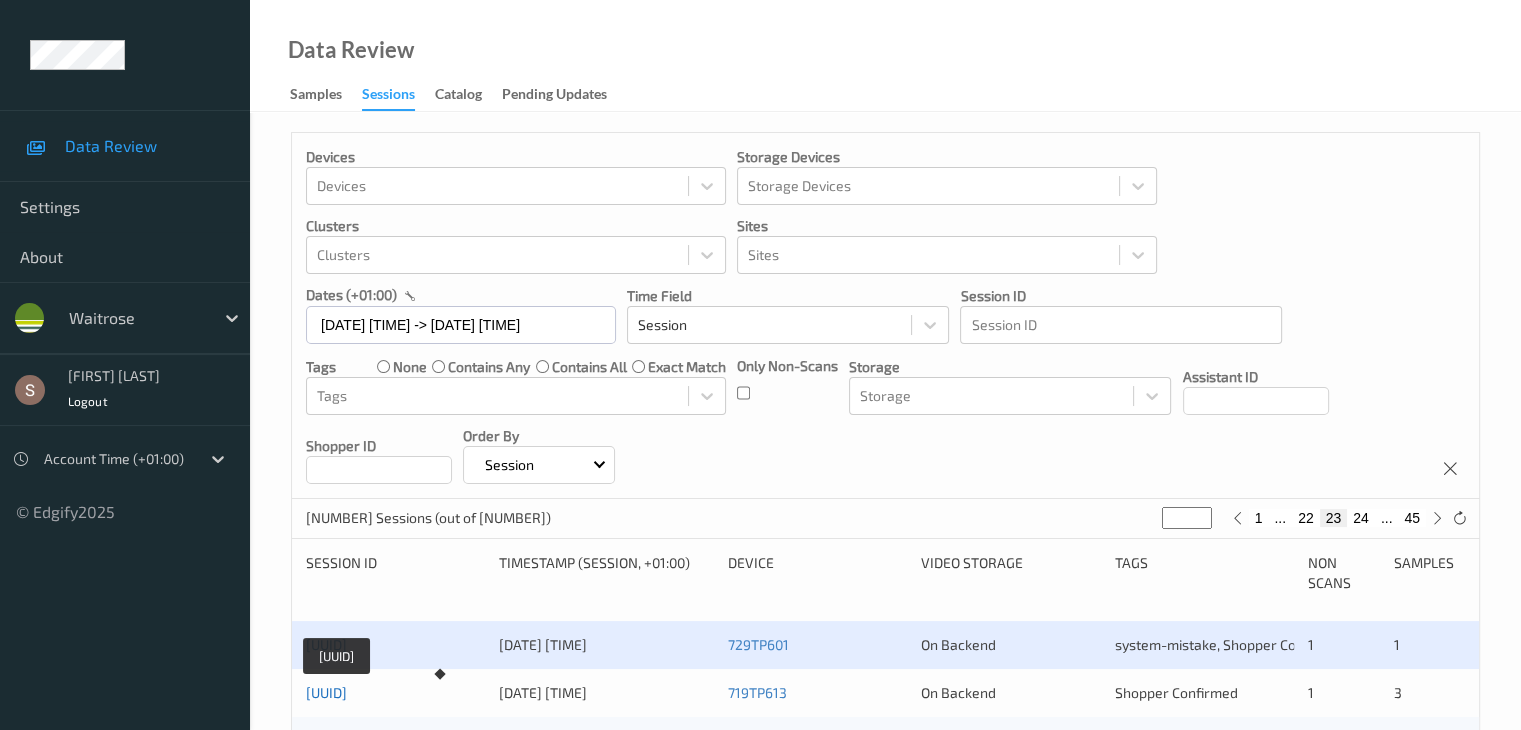 click on "[UUID]" at bounding box center [326, 692] 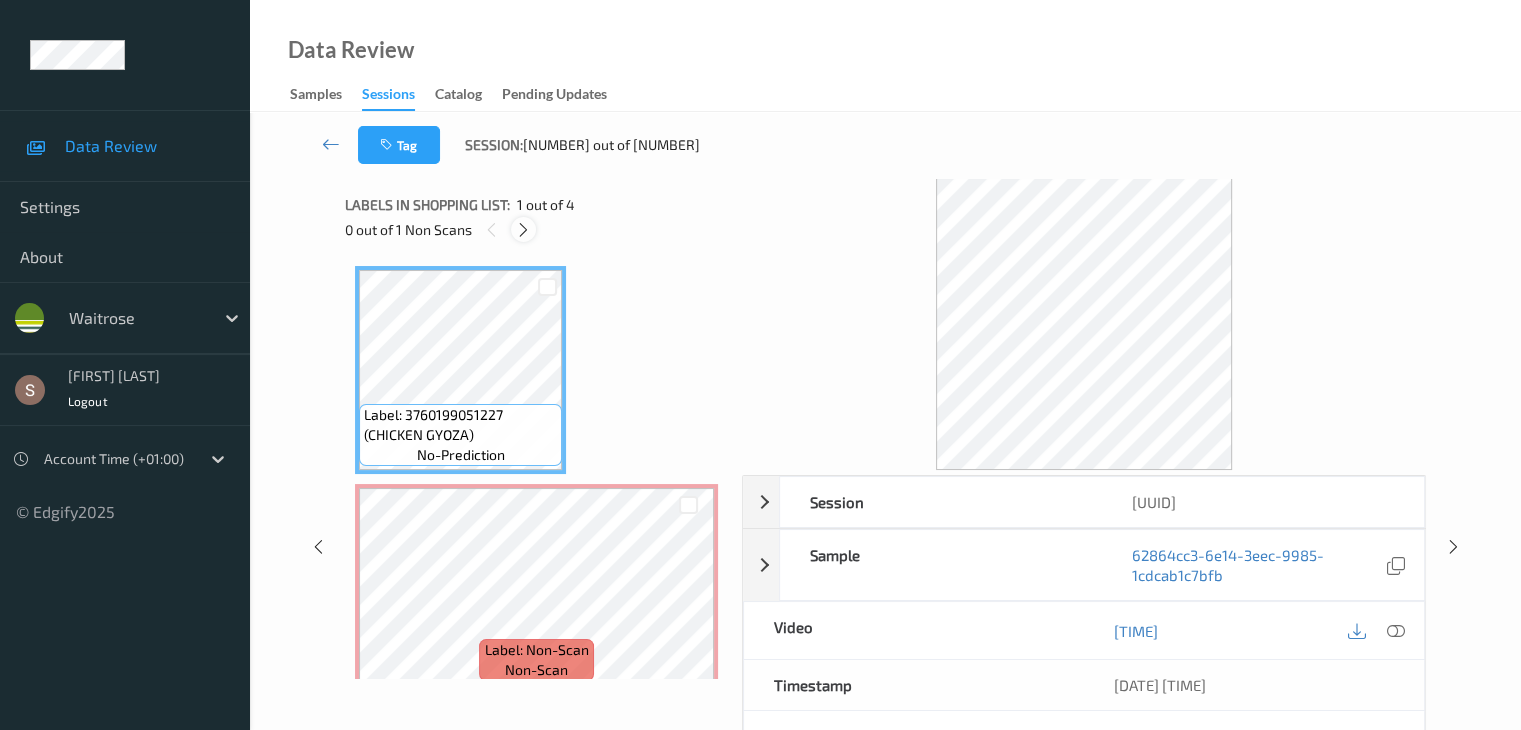 click at bounding box center (523, 229) 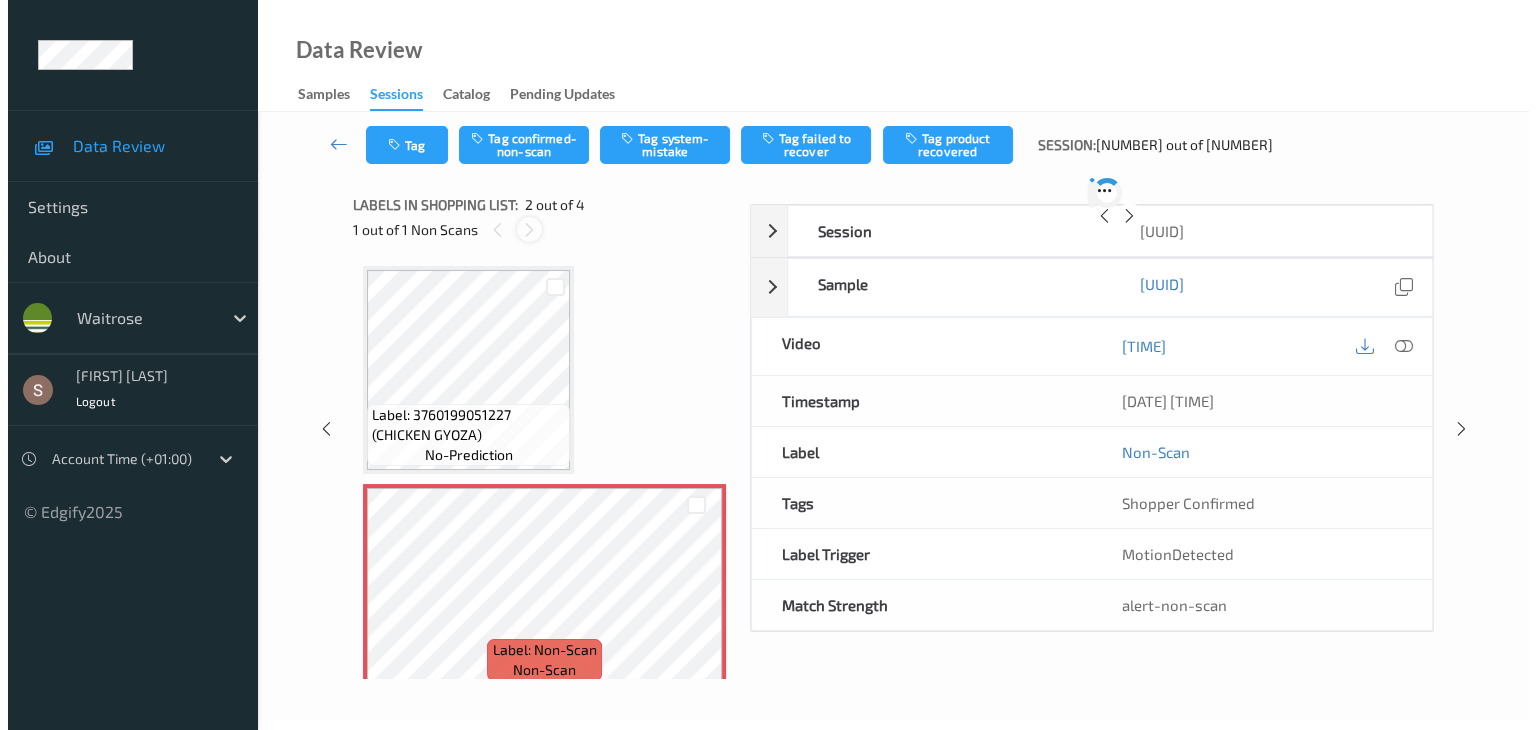 scroll, scrollTop: 10, scrollLeft: 0, axis: vertical 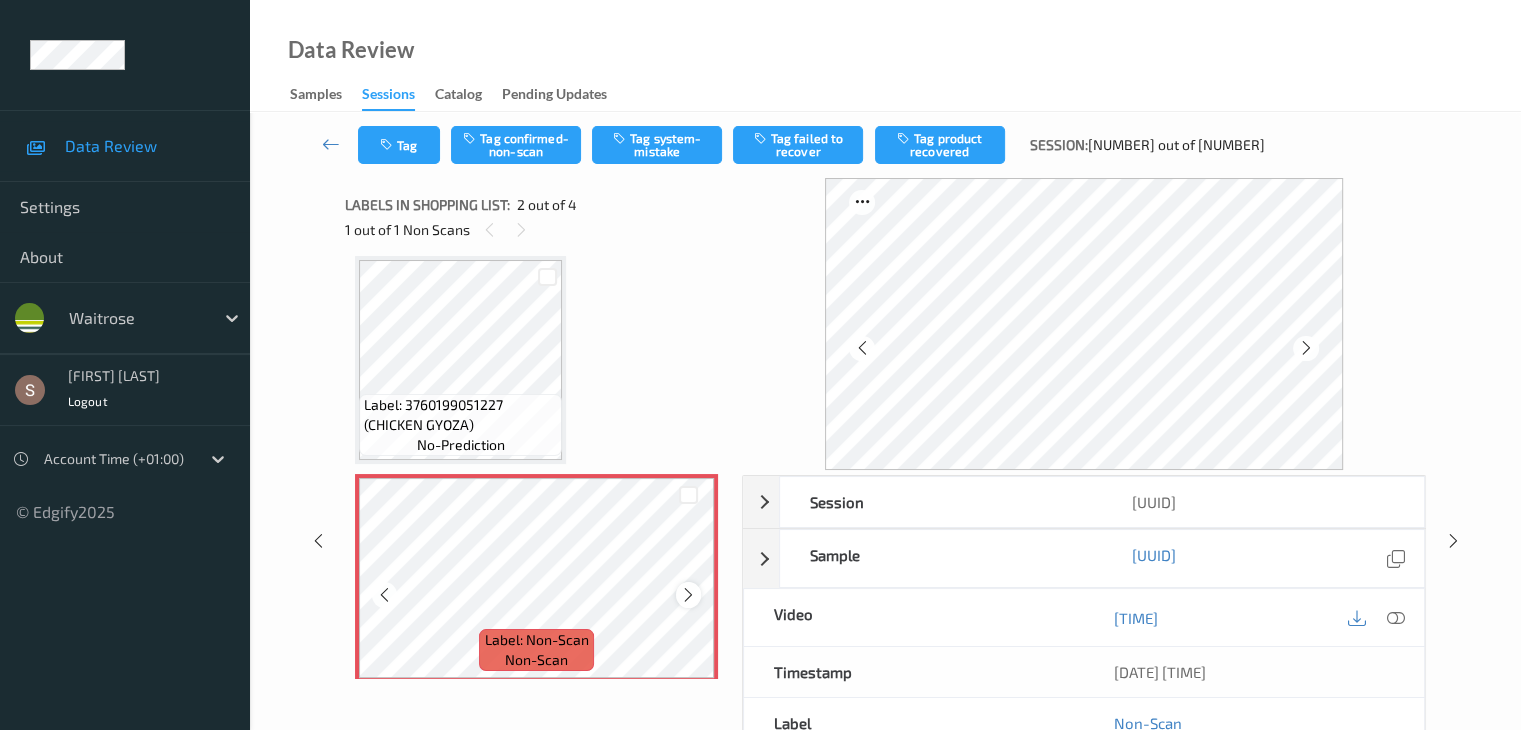 click at bounding box center [688, 595] 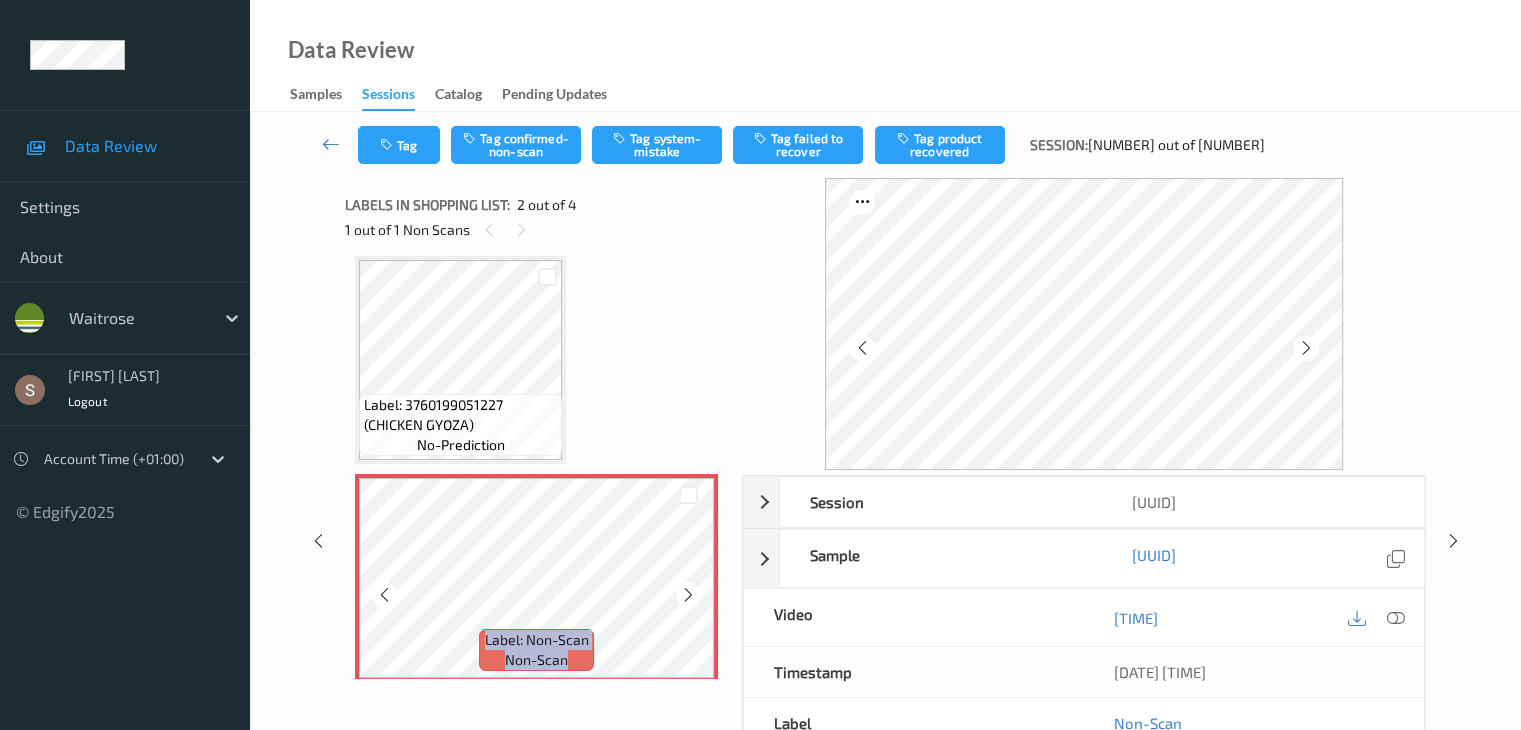 click at bounding box center (688, 595) 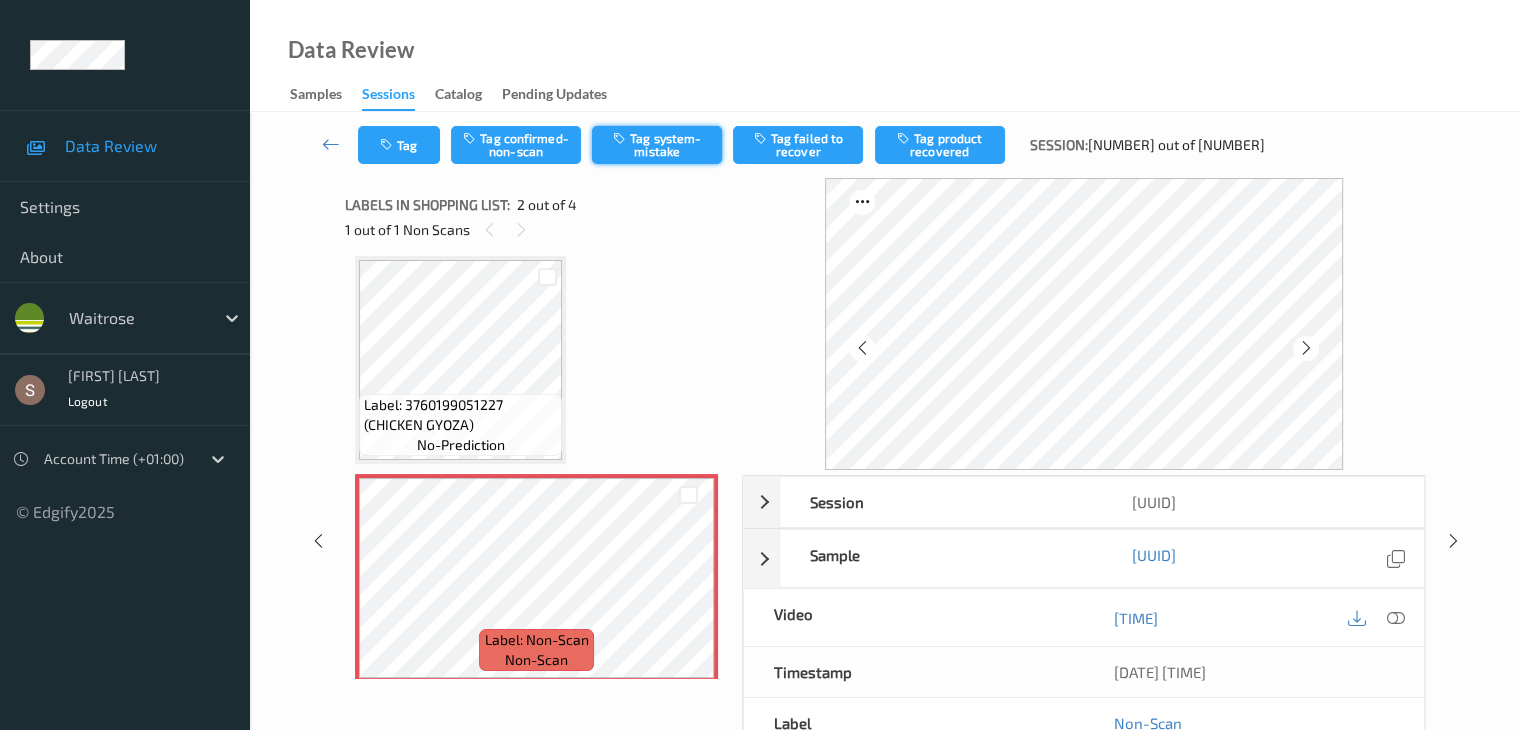 click on "Tag   system-mistake" at bounding box center [657, 145] 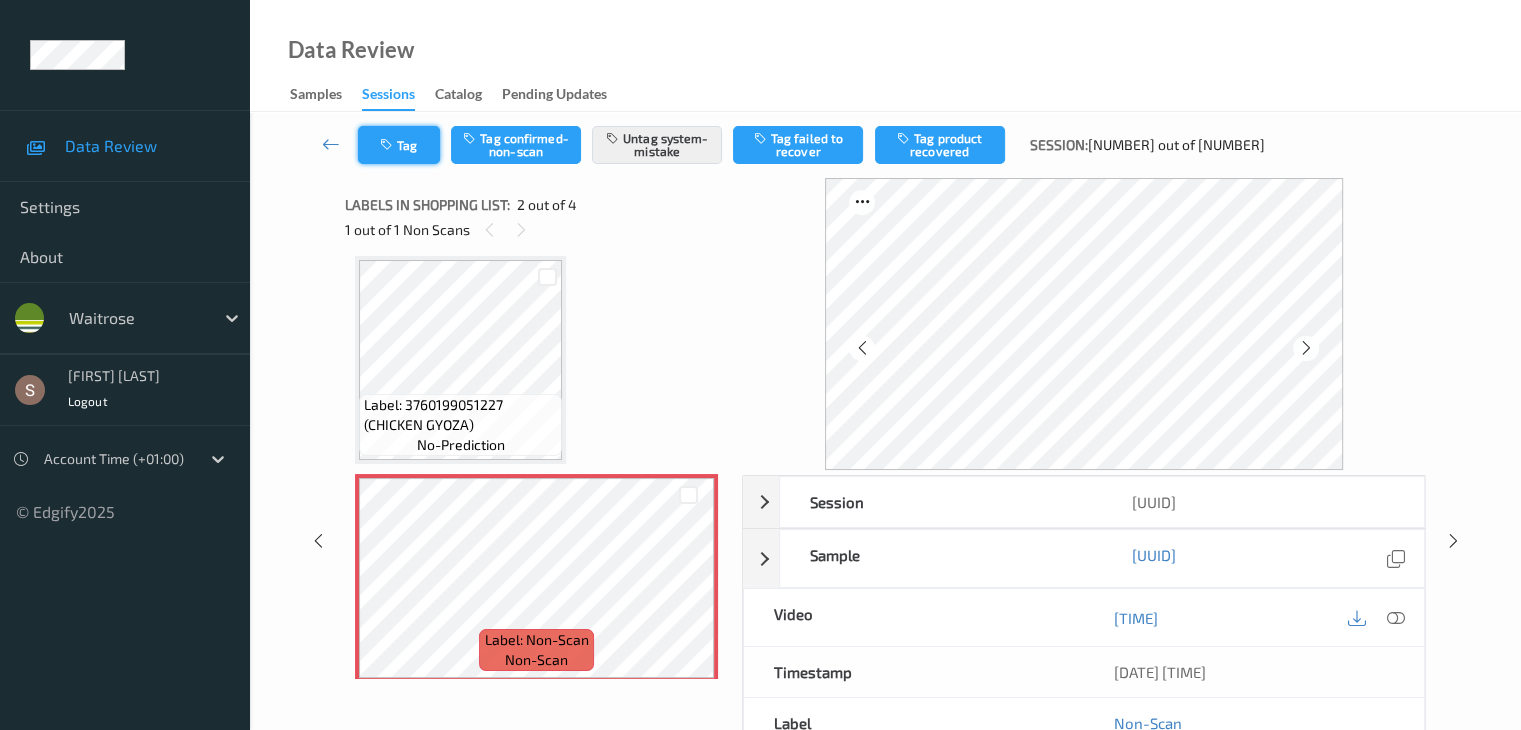 click on "Tag" at bounding box center (399, 145) 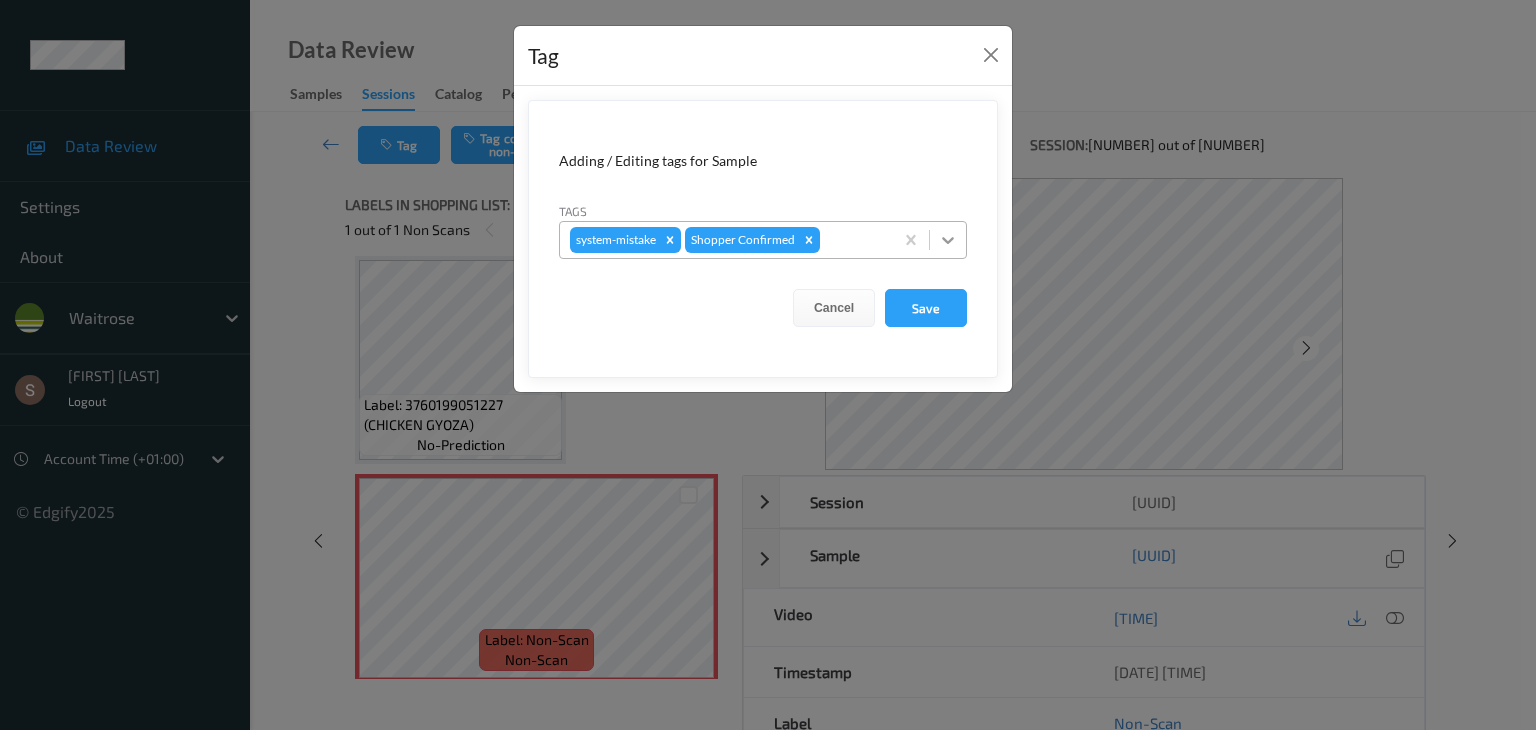 click 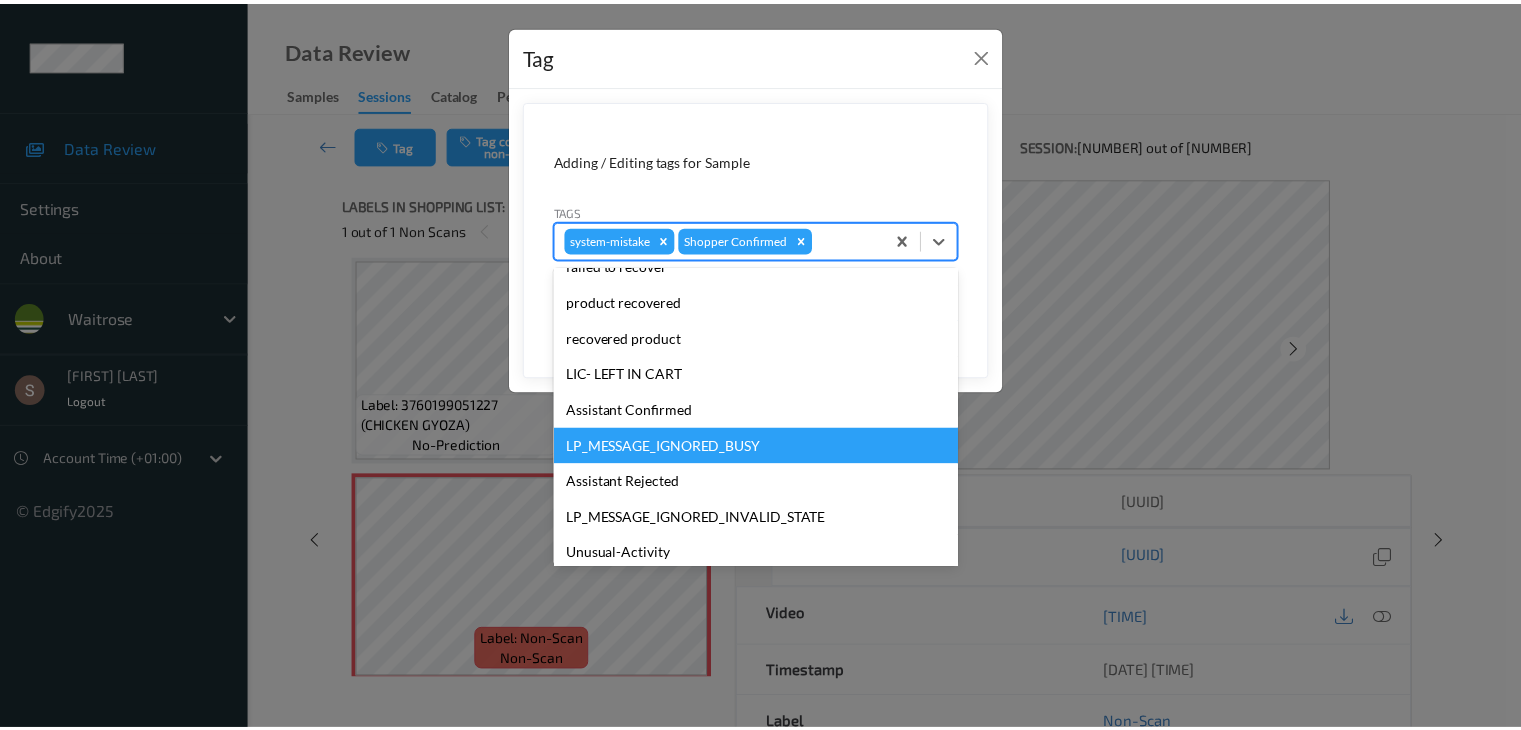scroll, scrollTop: 320, scrollLeft: 0, axis: vertical 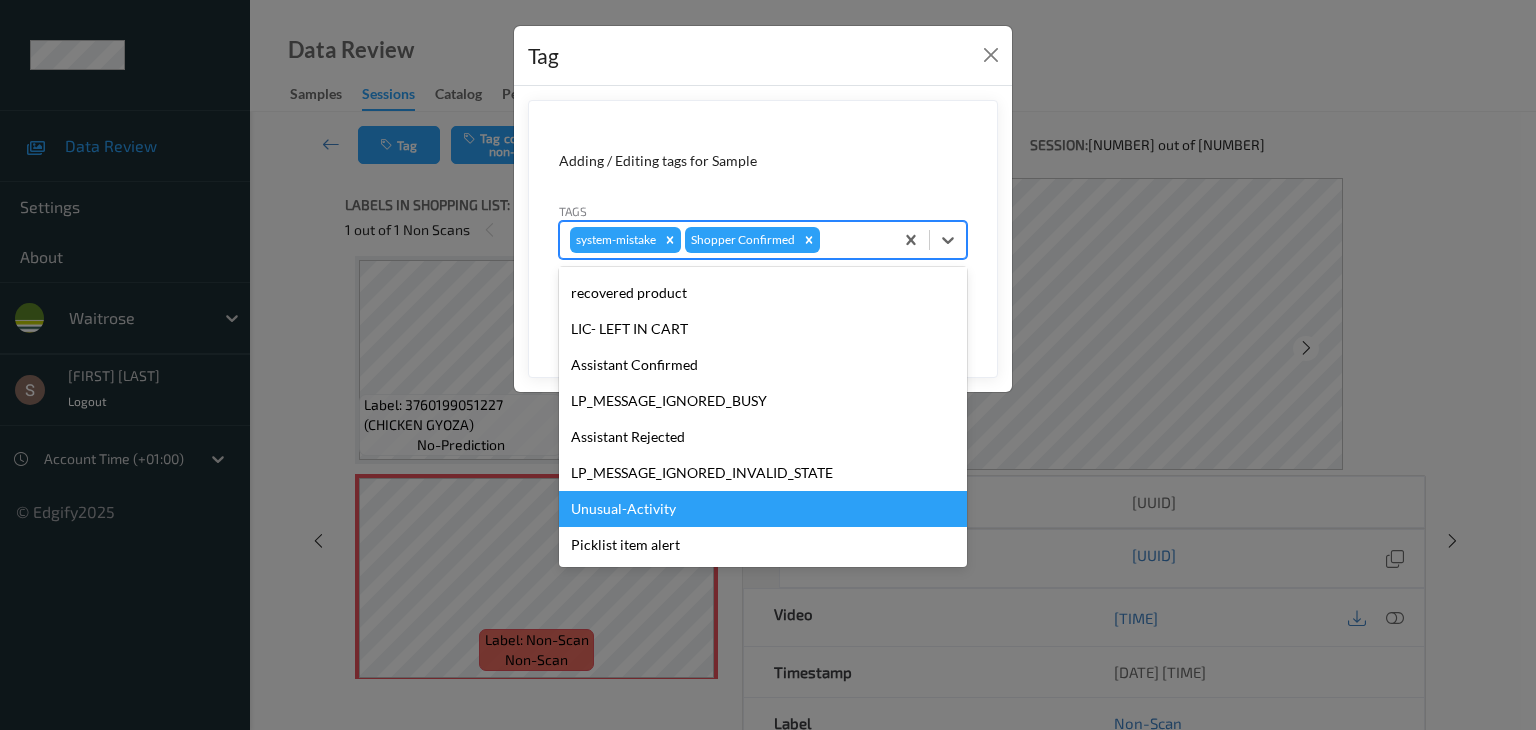 click on "Unusual-Activity" at bounding box center [763, 509] 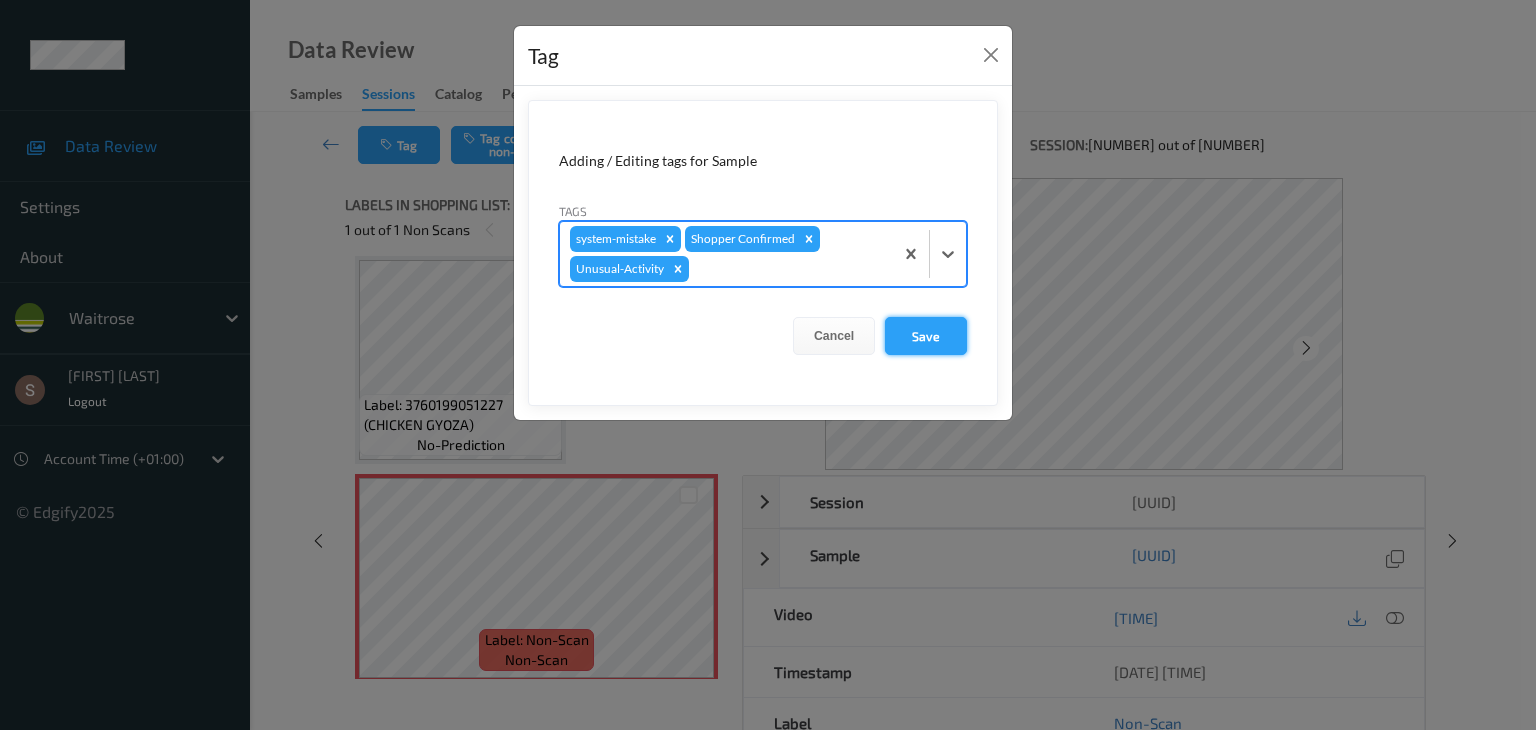 click on "Save" at bounding box center [926, 336] 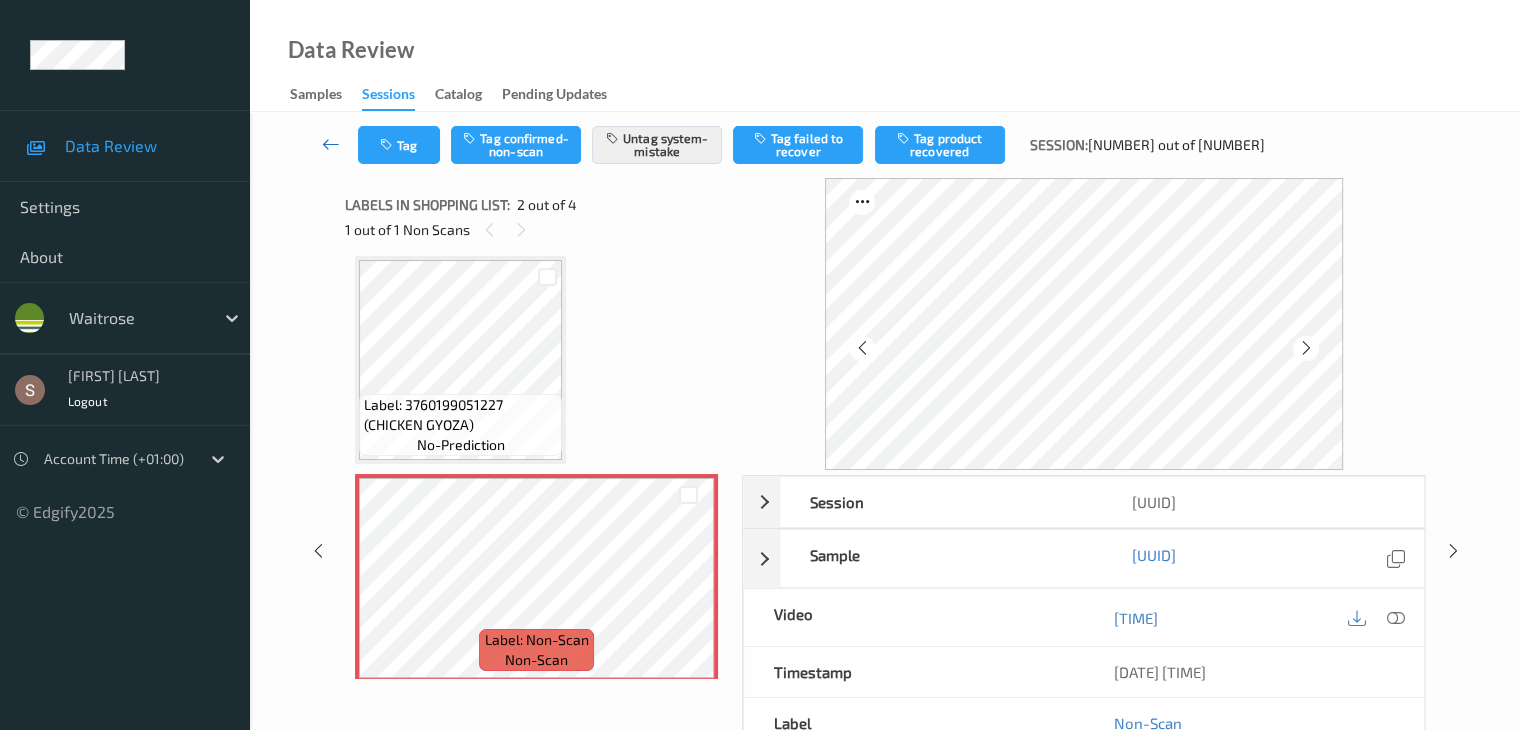 click at bounding box center [331, 144] 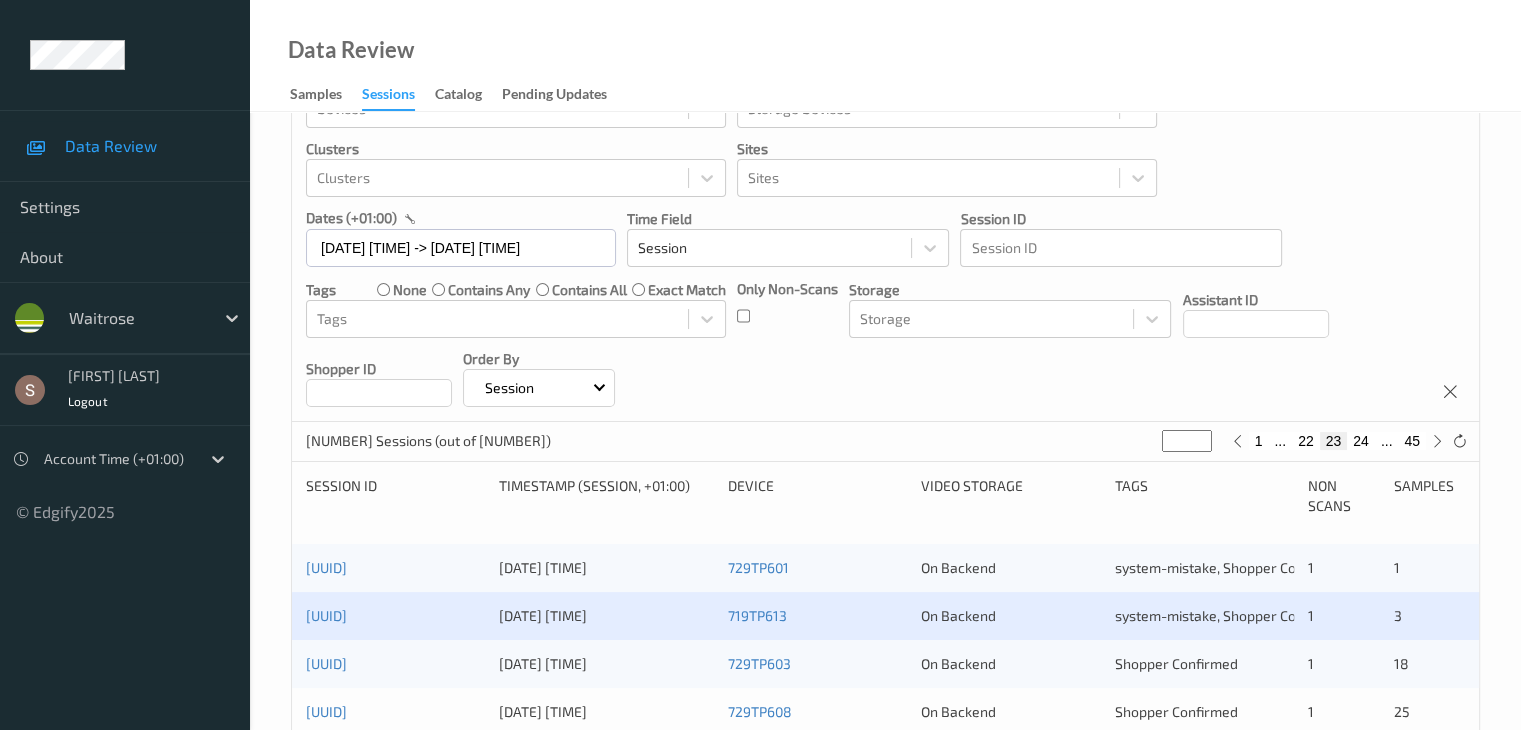 scroll, scrollTop: 200, scrollLeft: 0, axis: vertical 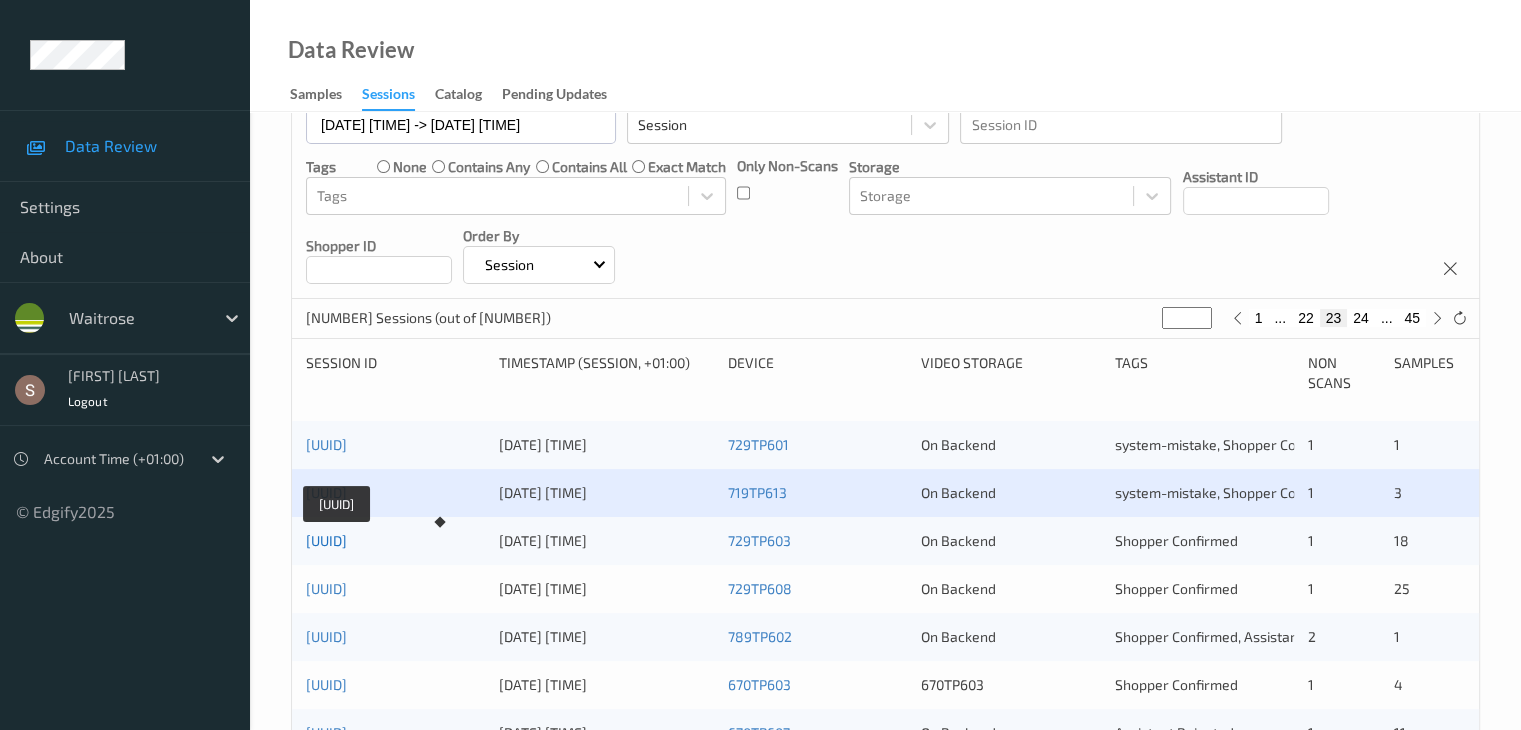 click on "[UUID]" at bounding box center (326, 540) 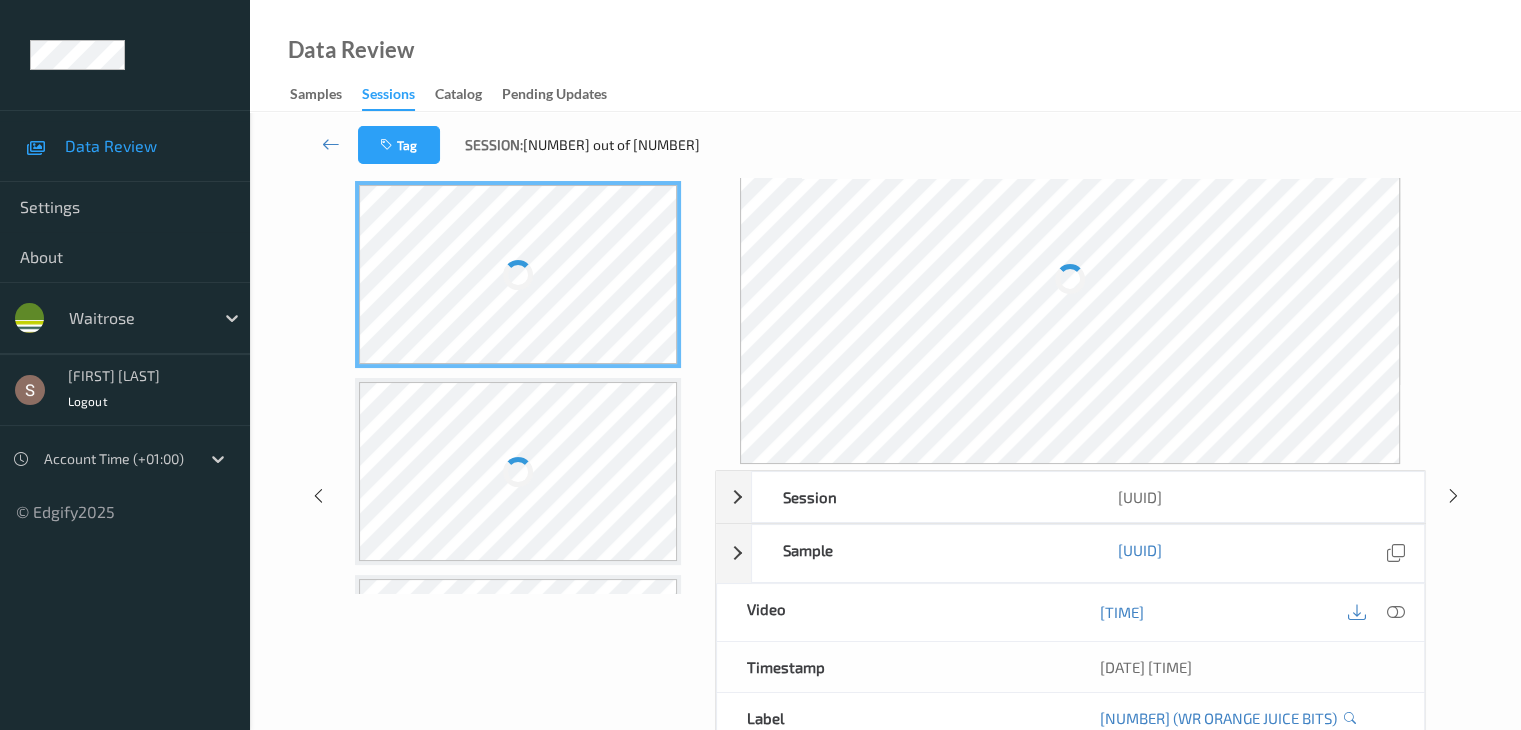 scroll, scrollTop: 0, scrollLeft: 0, axis: both 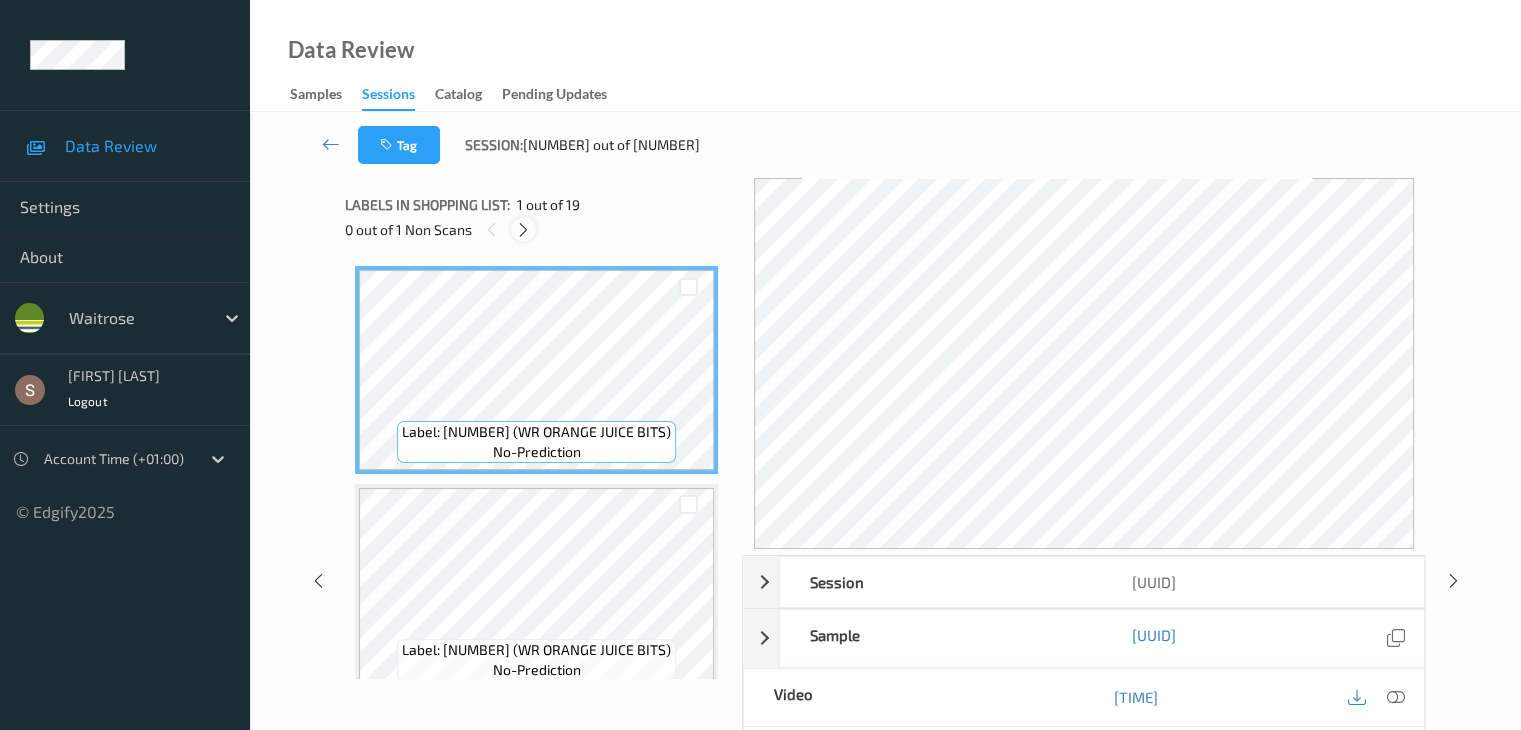 click at bounding box center [523, 230] 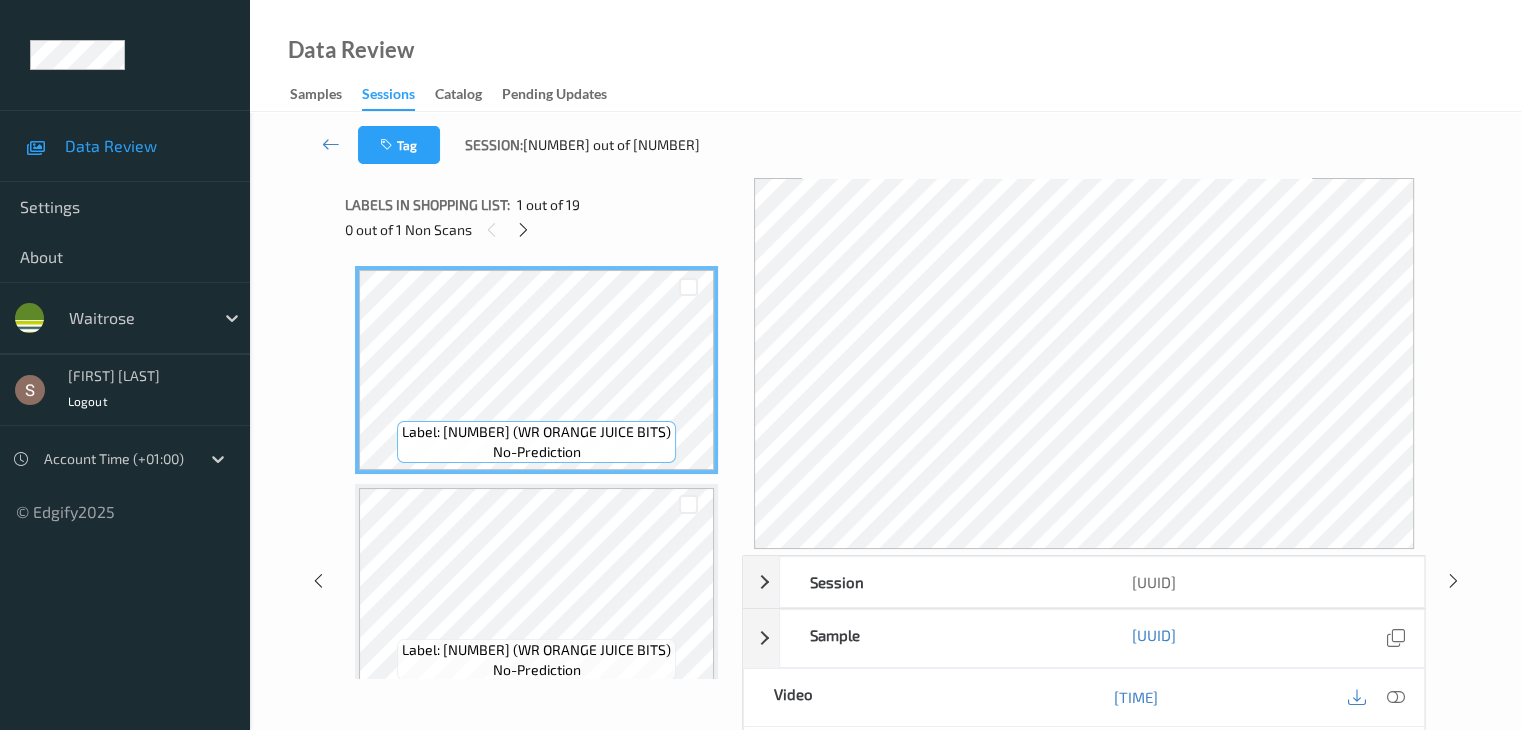 scroll, scrollTop: 880, scrollLeft: 0, axis: vertical 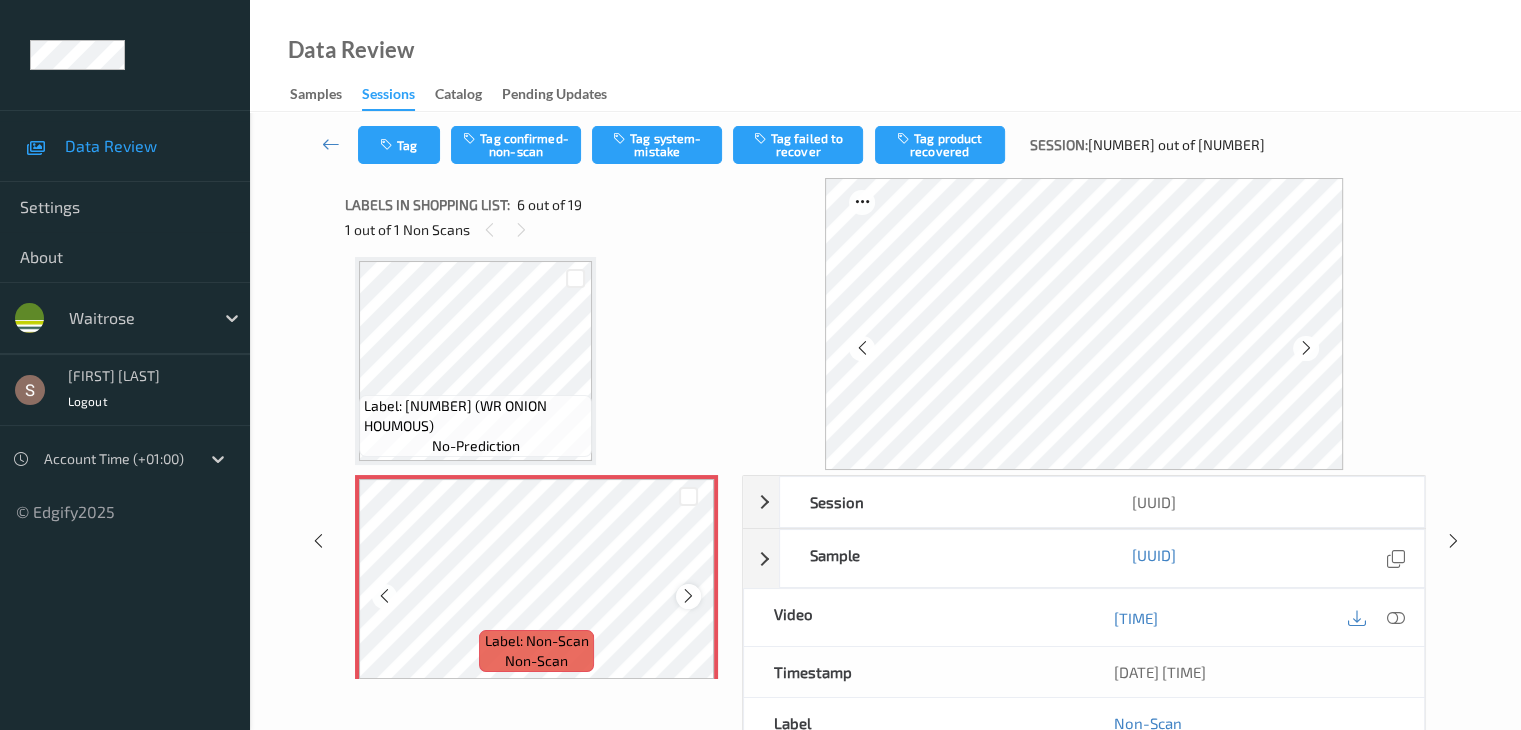 click at bounding box center (688, 596) 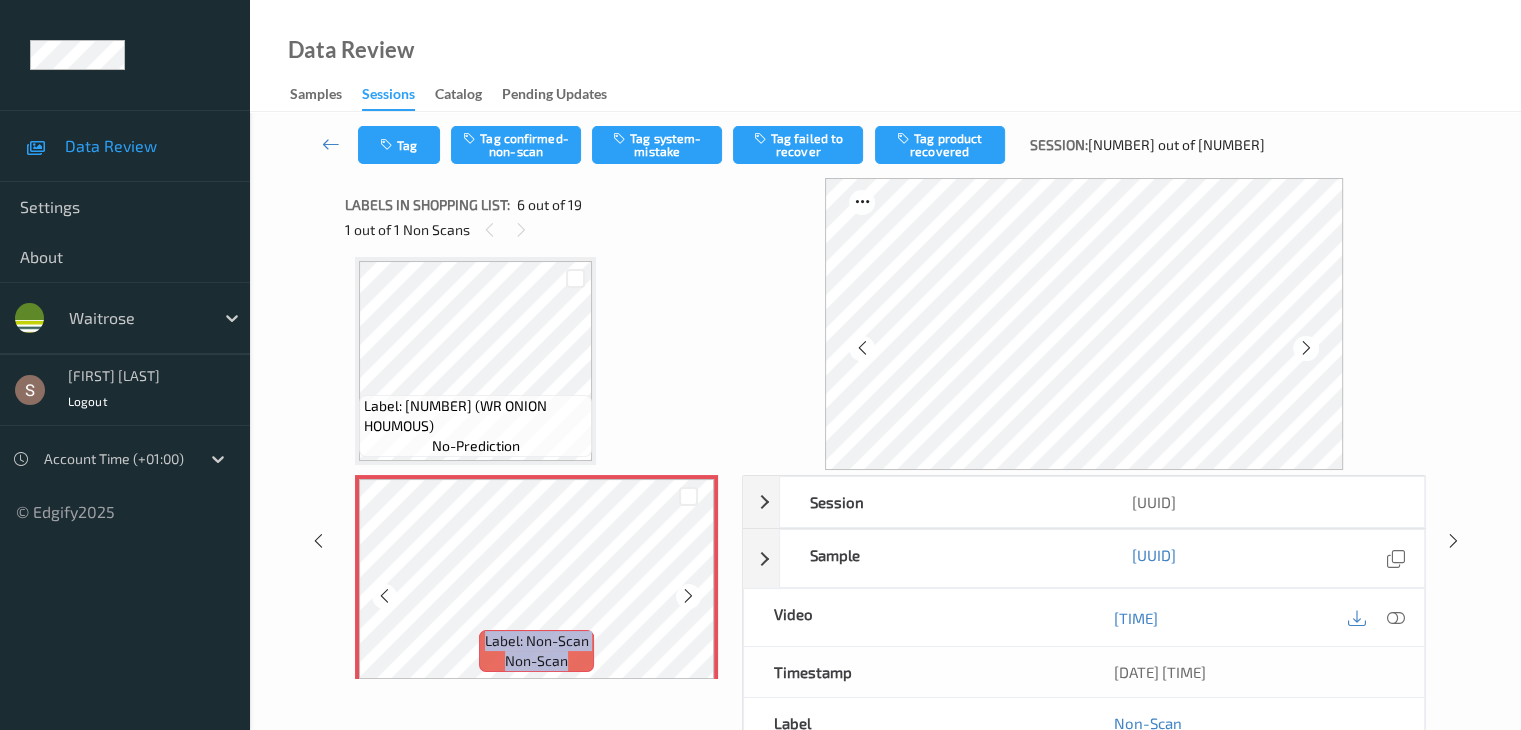 click at bounding box center (688, 596) 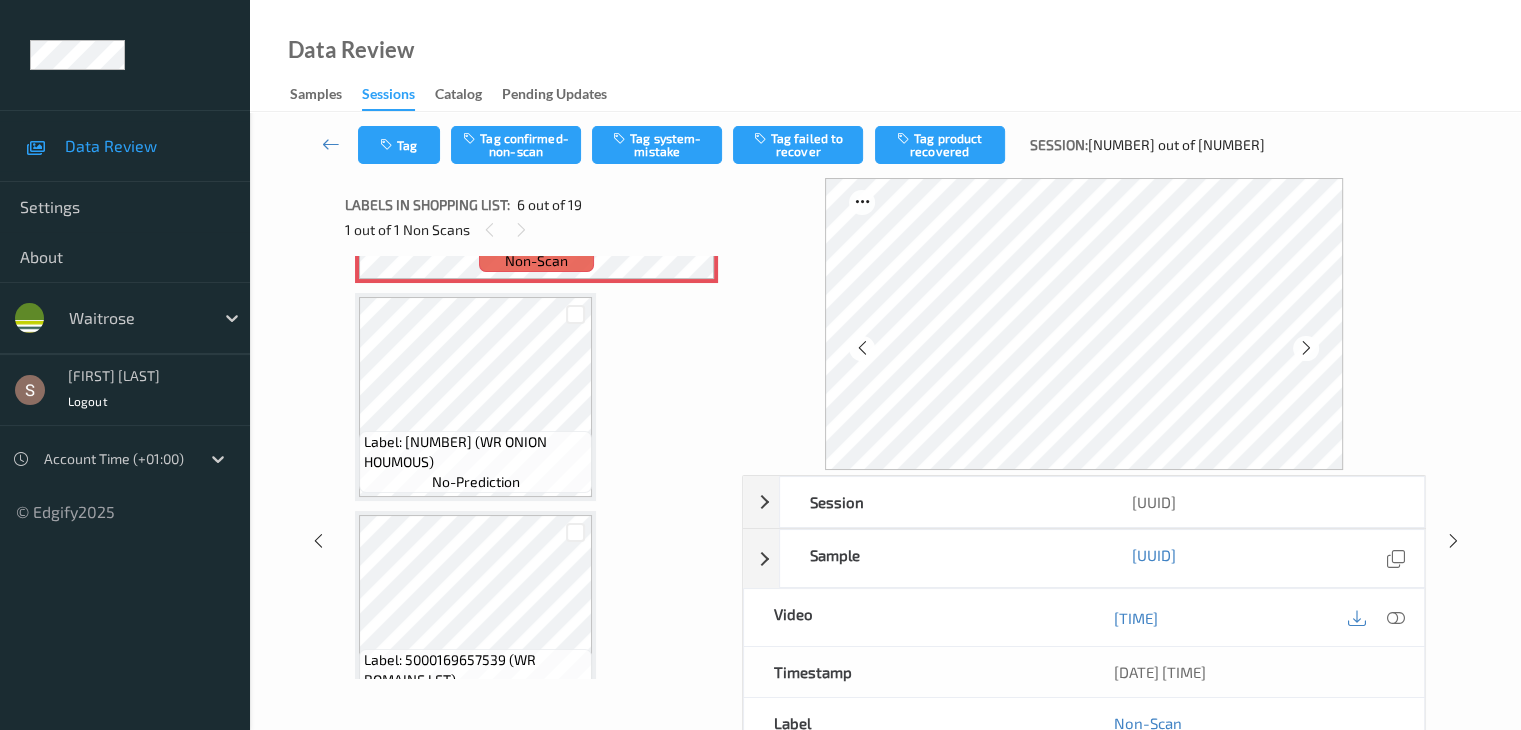 scroll, scrollTop: 1280, scrollLeft: 0, axis: vertical 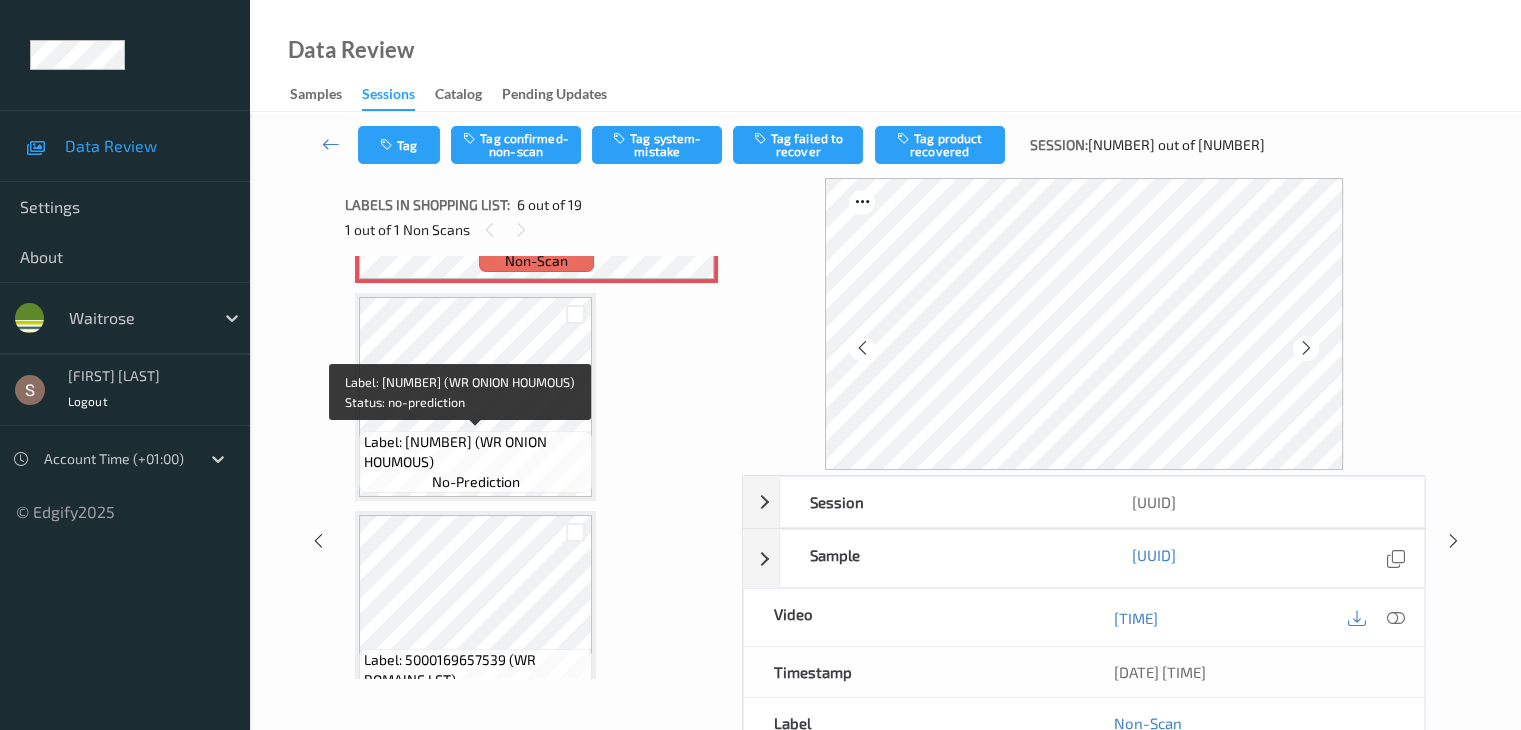 click on "Label: [NUMBER] (WR ONION HOUMOUS)" at bounding box center (475, 452) 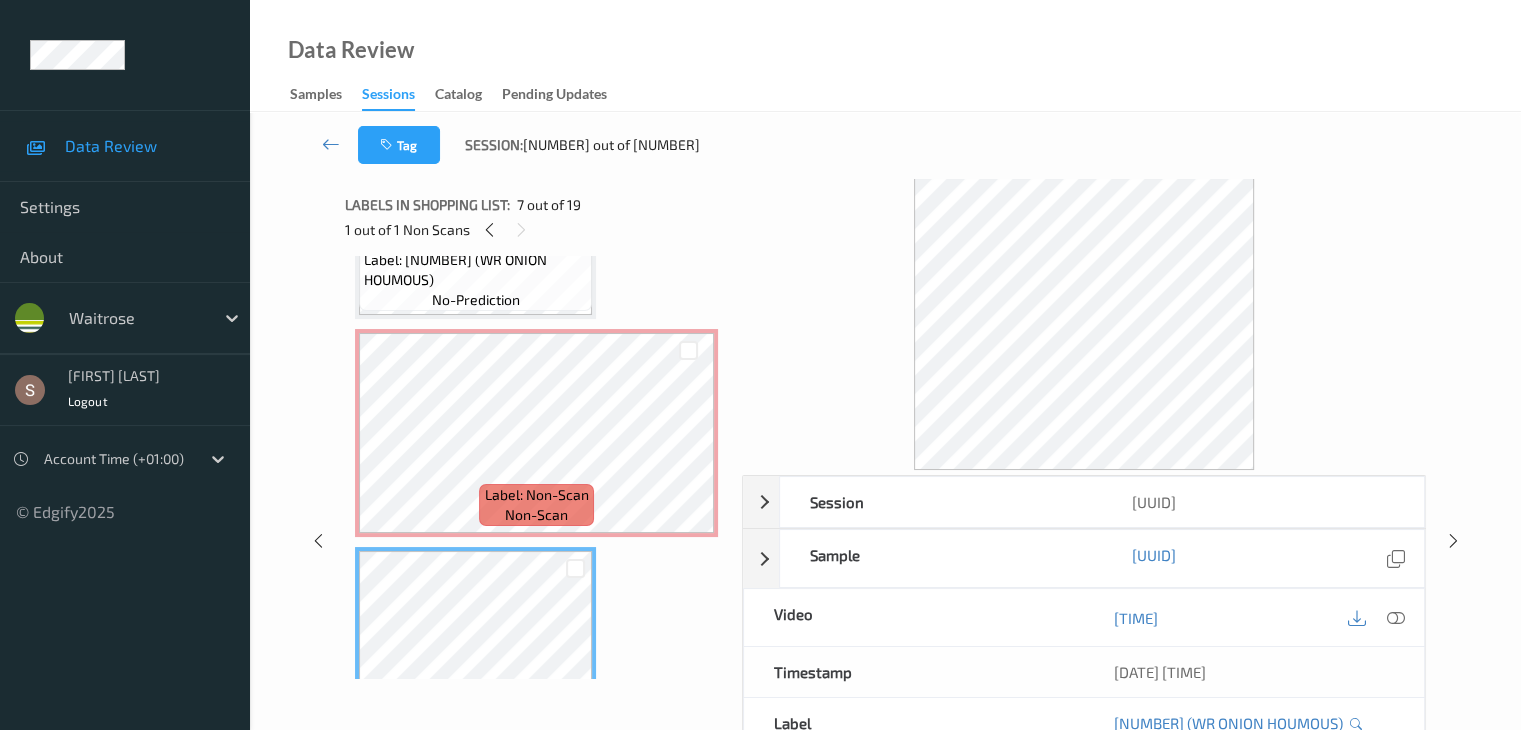 scroll, scrollTop: 980, scrollLeft: 0, axis: vertical 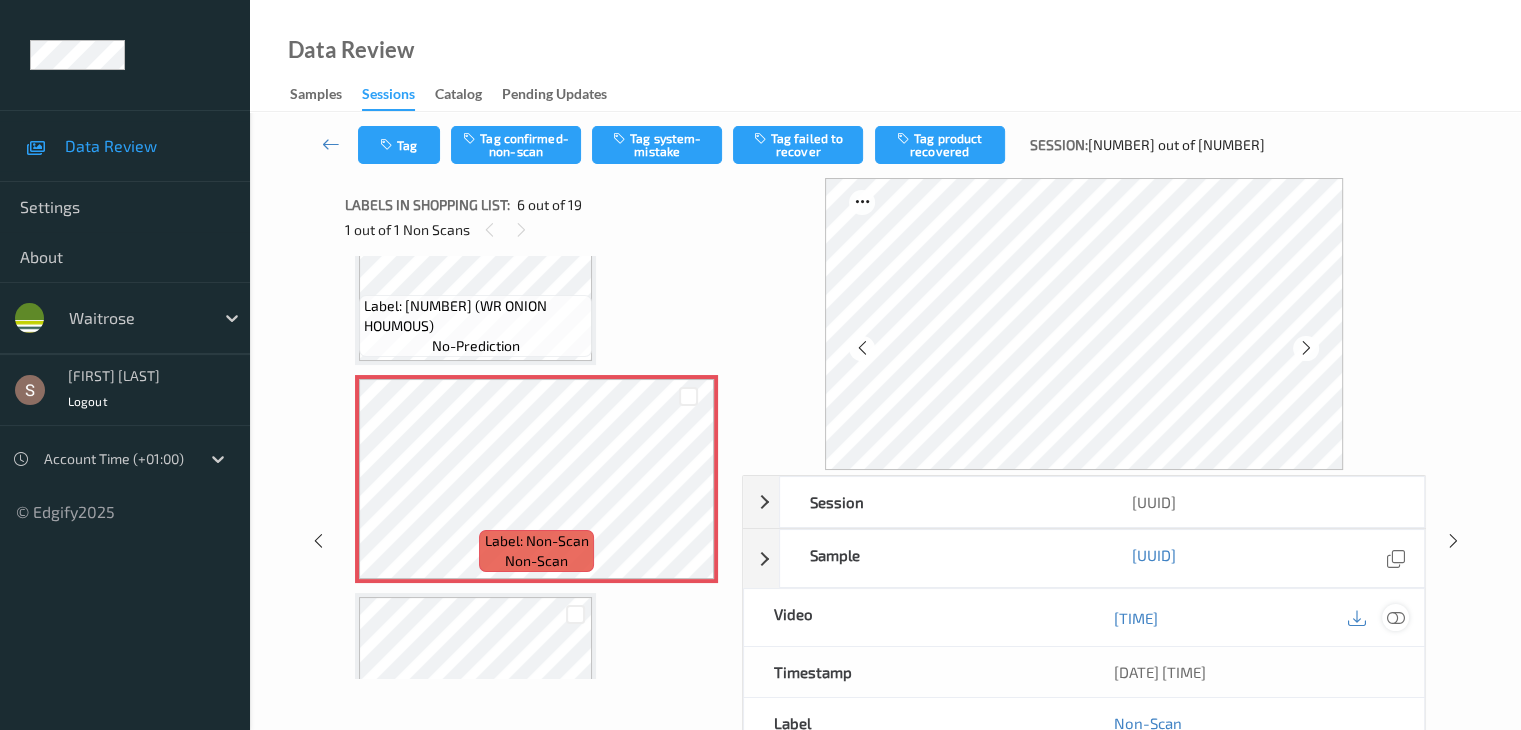 click at bounding box center (1395, 618) 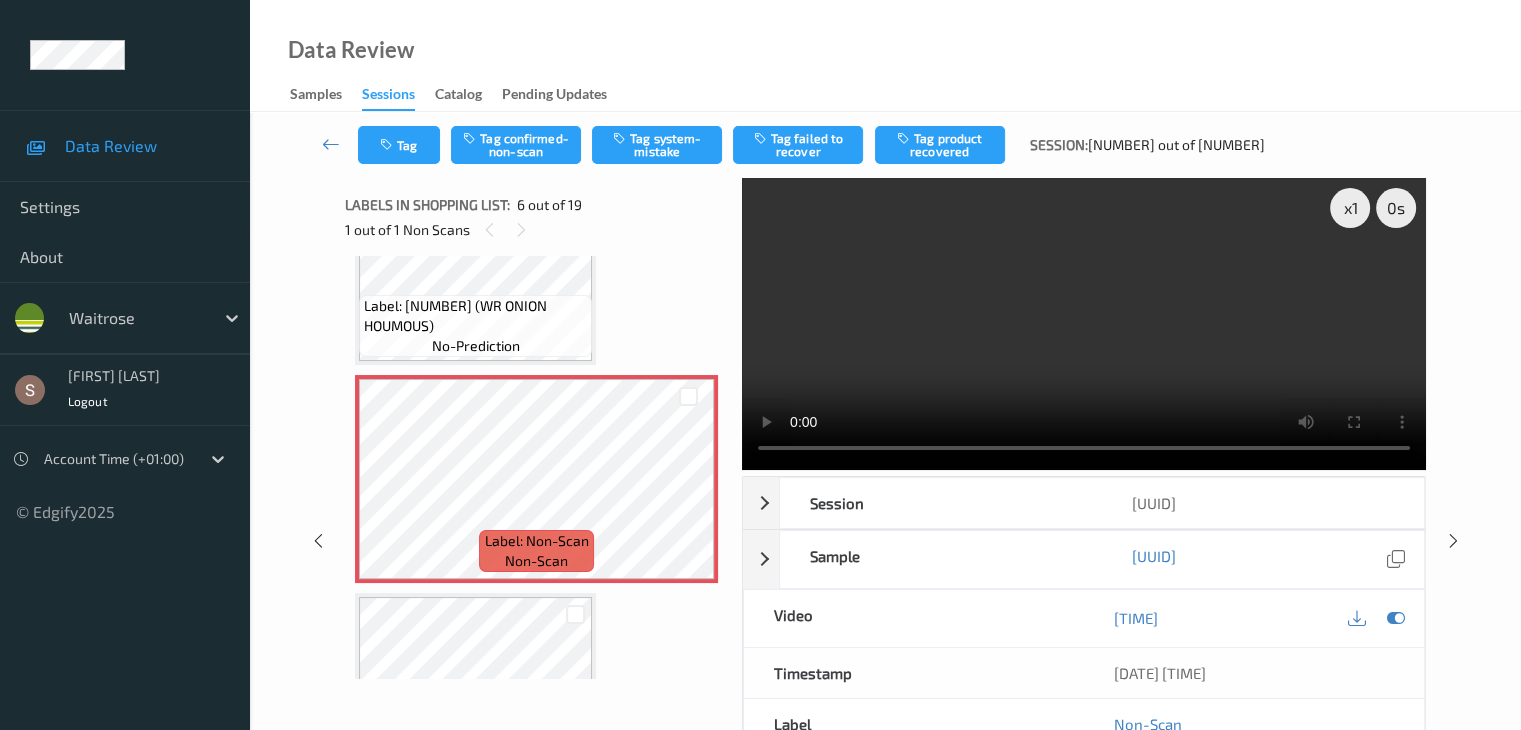 click at bounding box center (1084, 324) 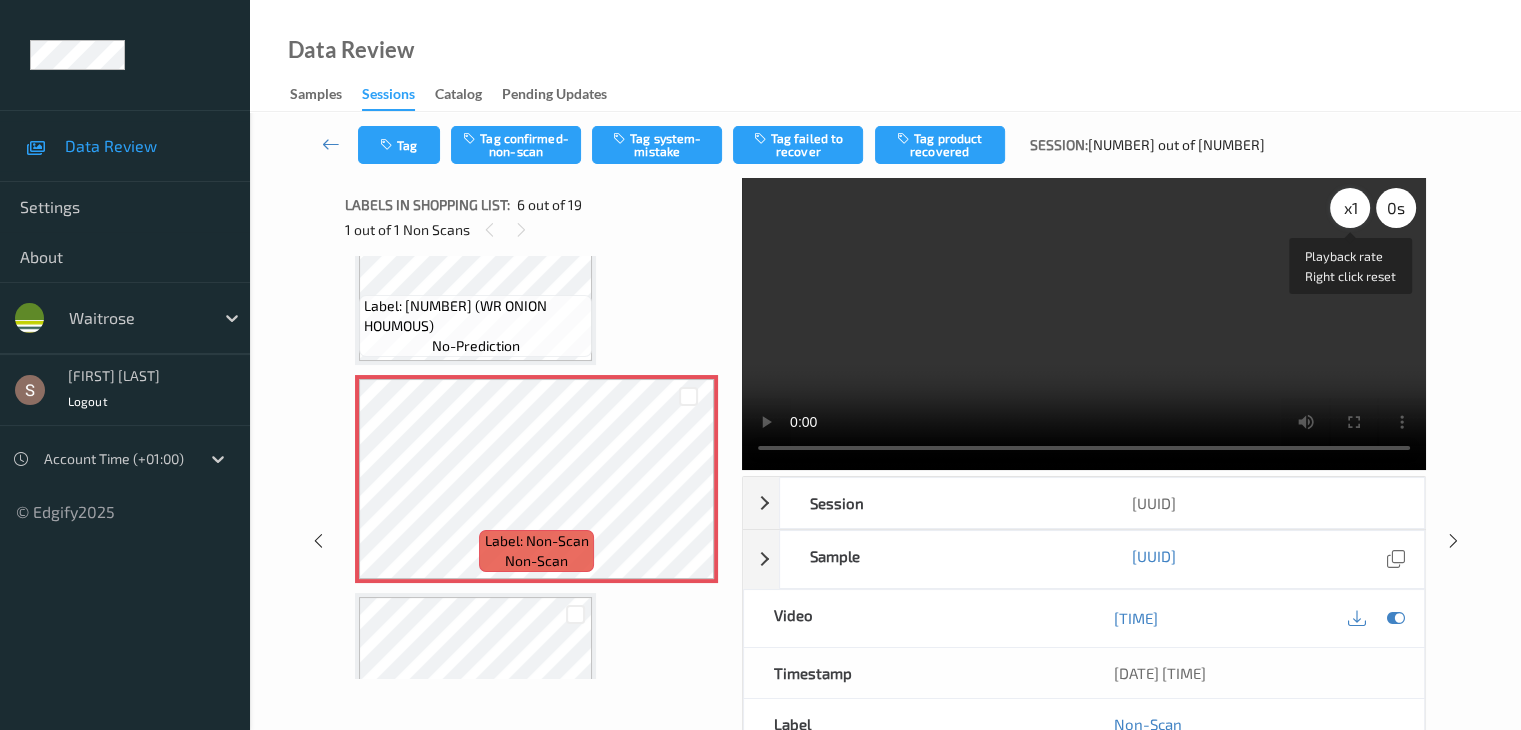 click on "x 1" at bounding box center (1350, 208) 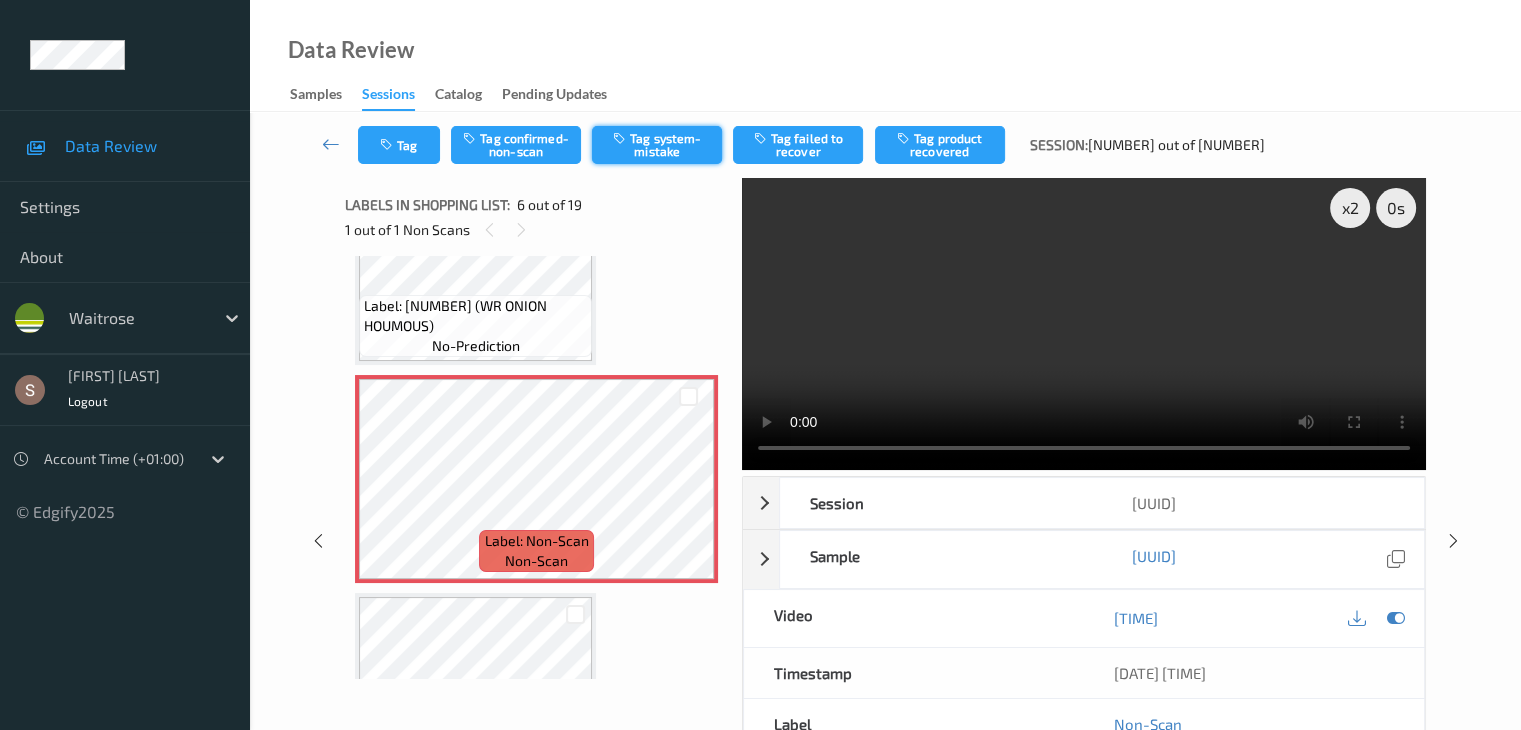 click on "Tag   system-mistake" at bounding box center [657, 145] 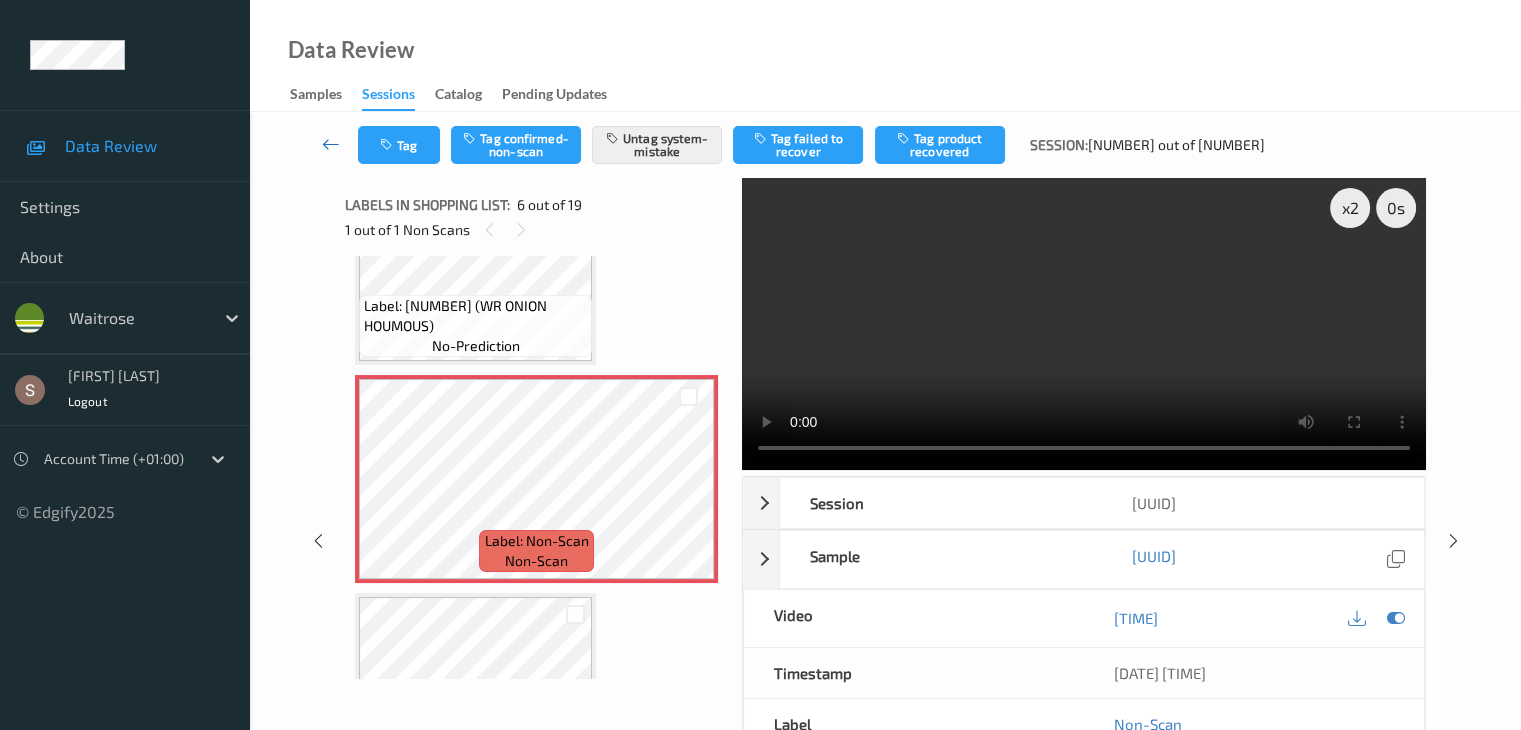 click at bounding box center [331, 144] 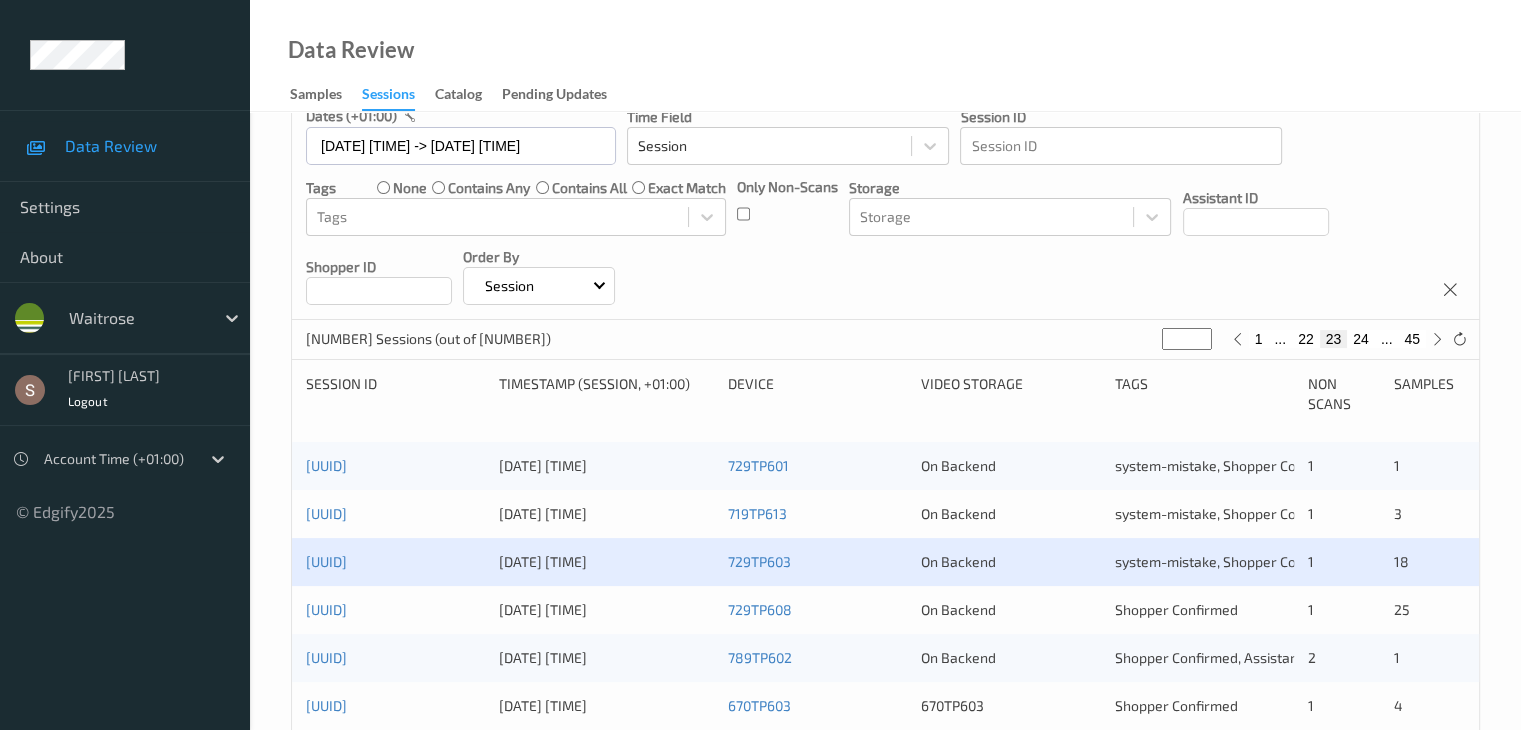 scroll, scrollTop: 300, scrollLeft: 0, axis: vertical 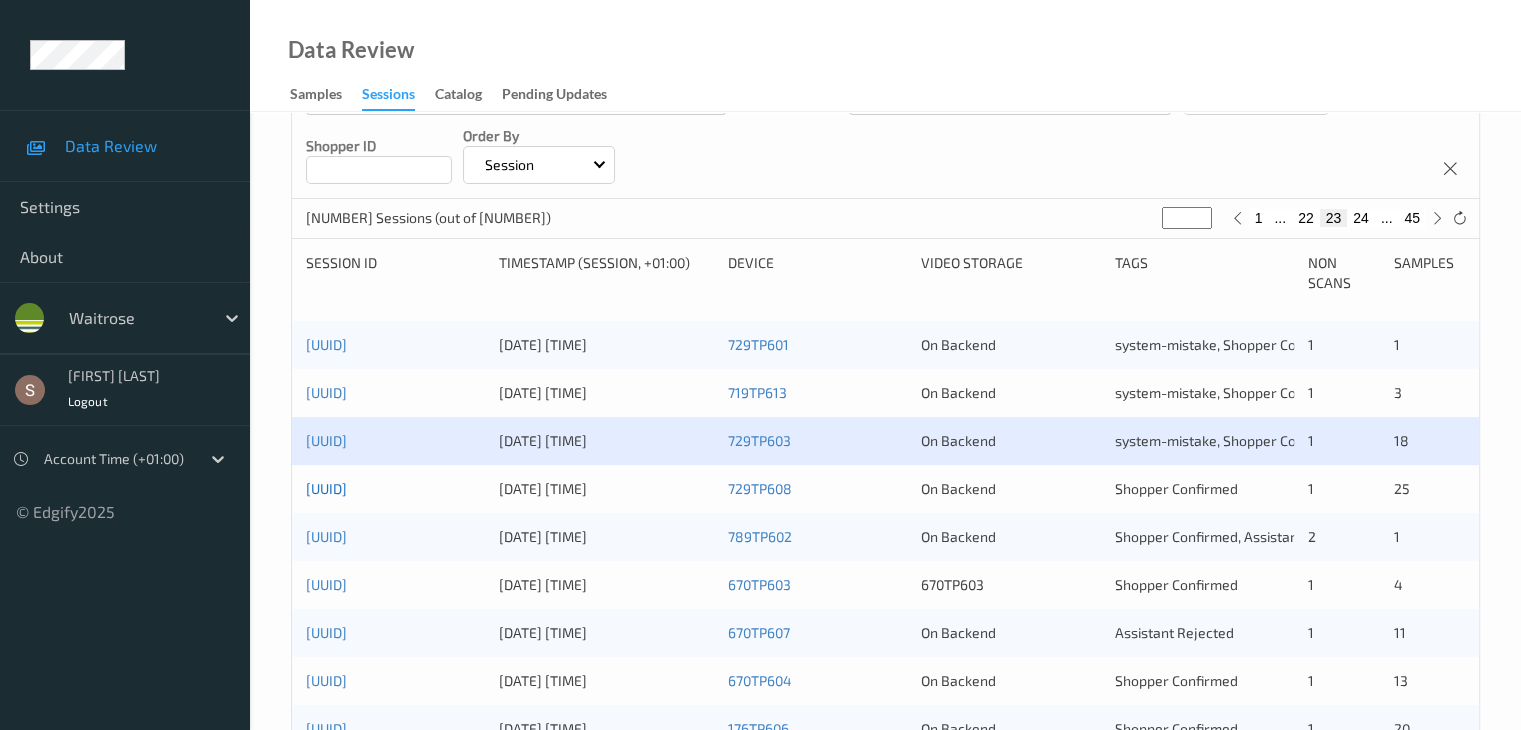 click on "[UUID]" at bounding box center [326, 488] 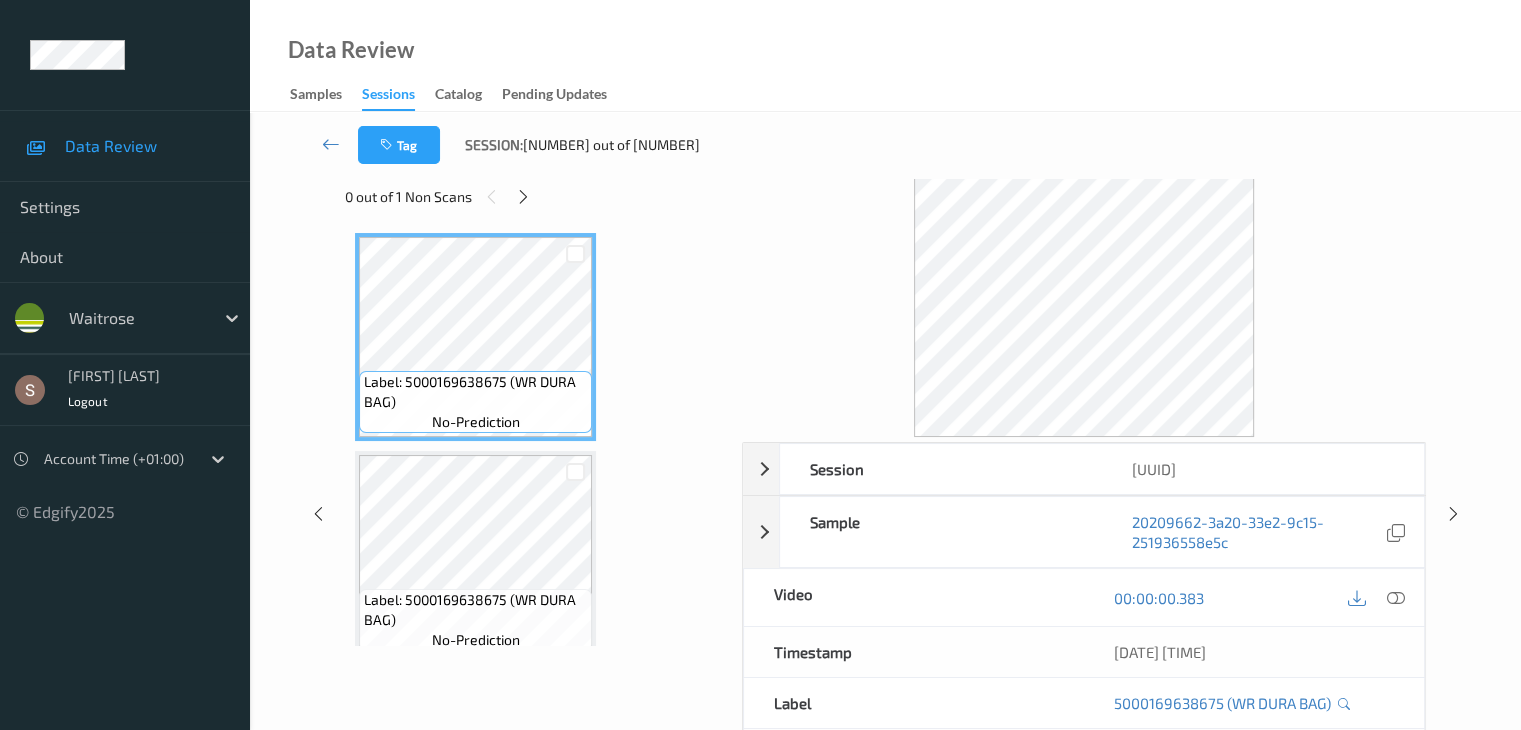scroll, scrollTop: 0, scrollLeft: 0, axis: both 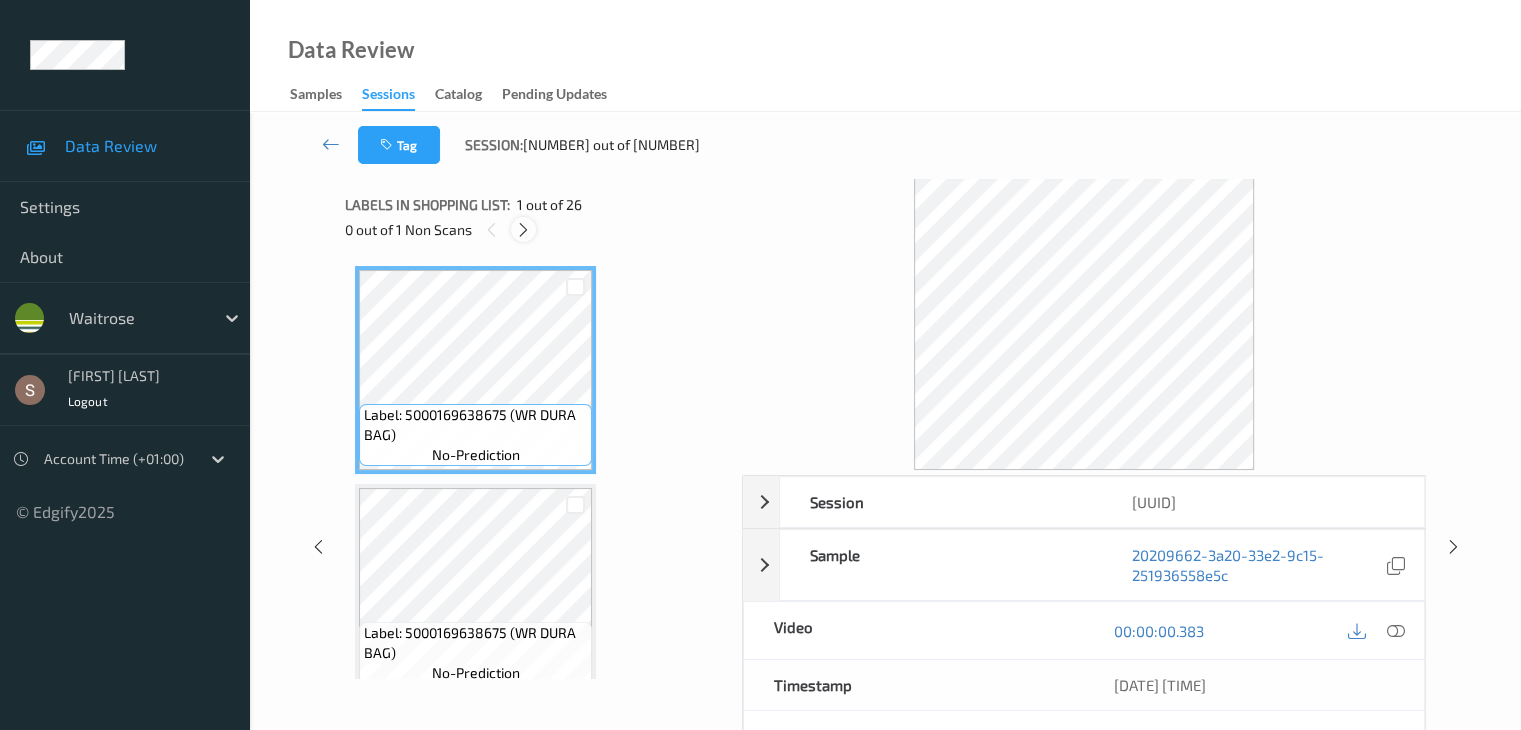 click at bounding box center [523, 230] 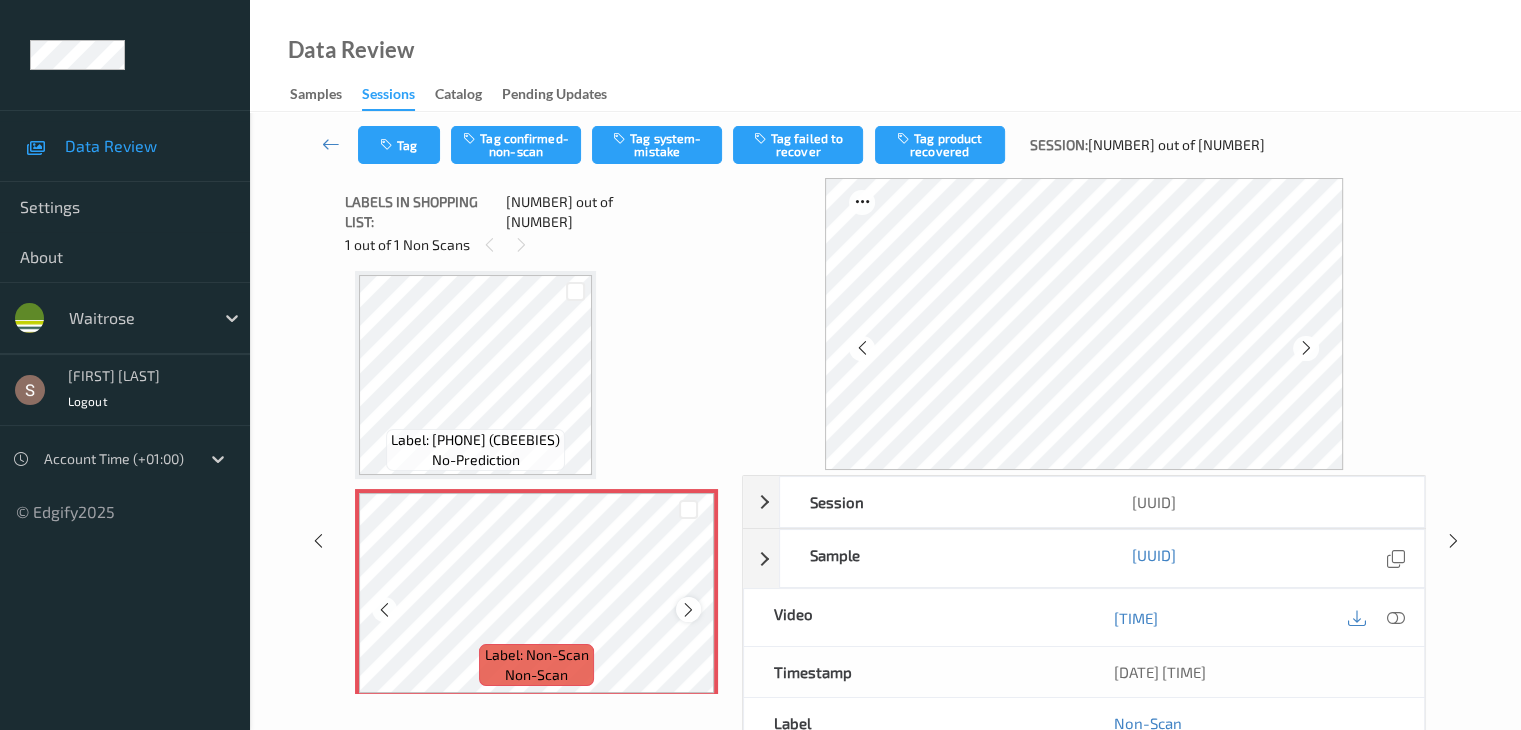 click at bounding box center [688, 610] 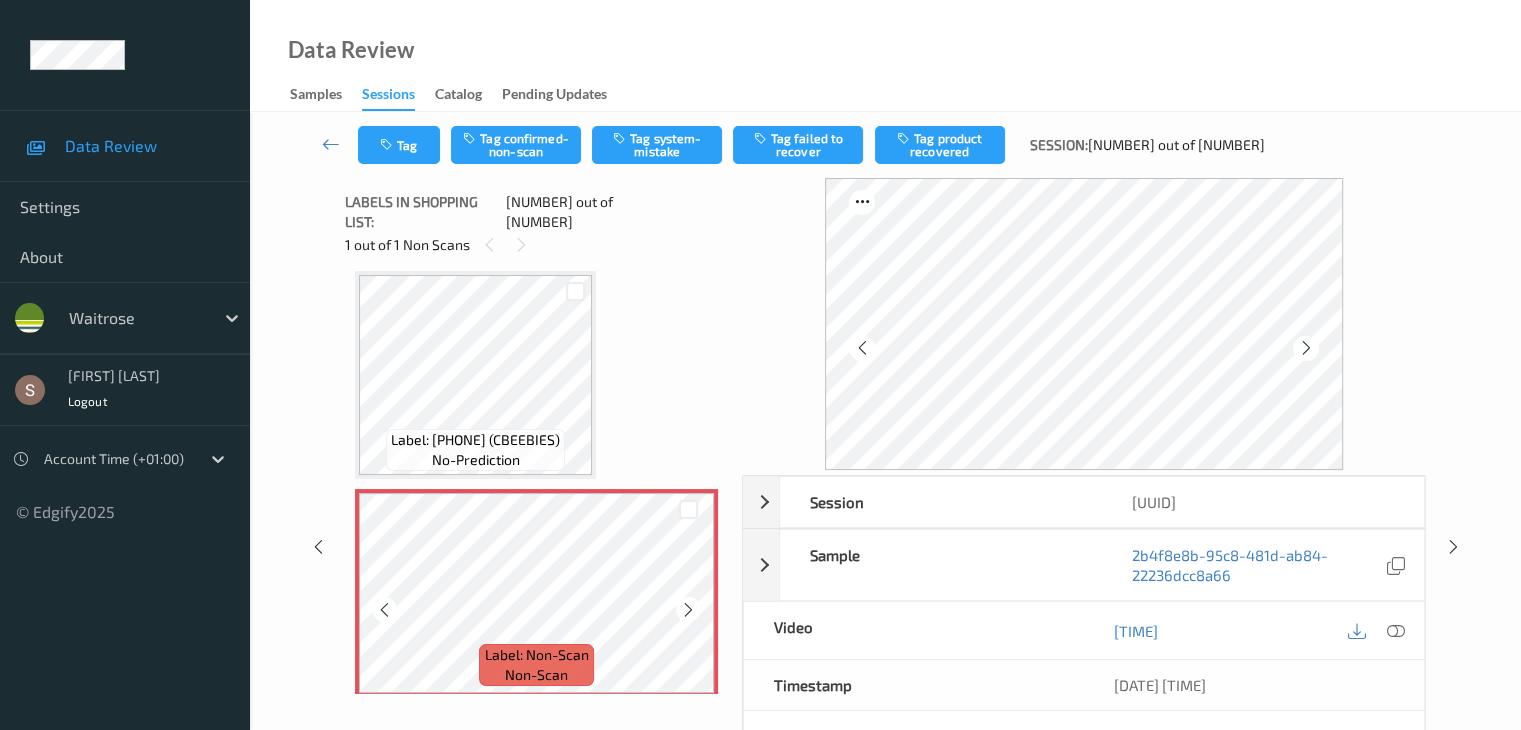 click at bounding box center (688, 610) 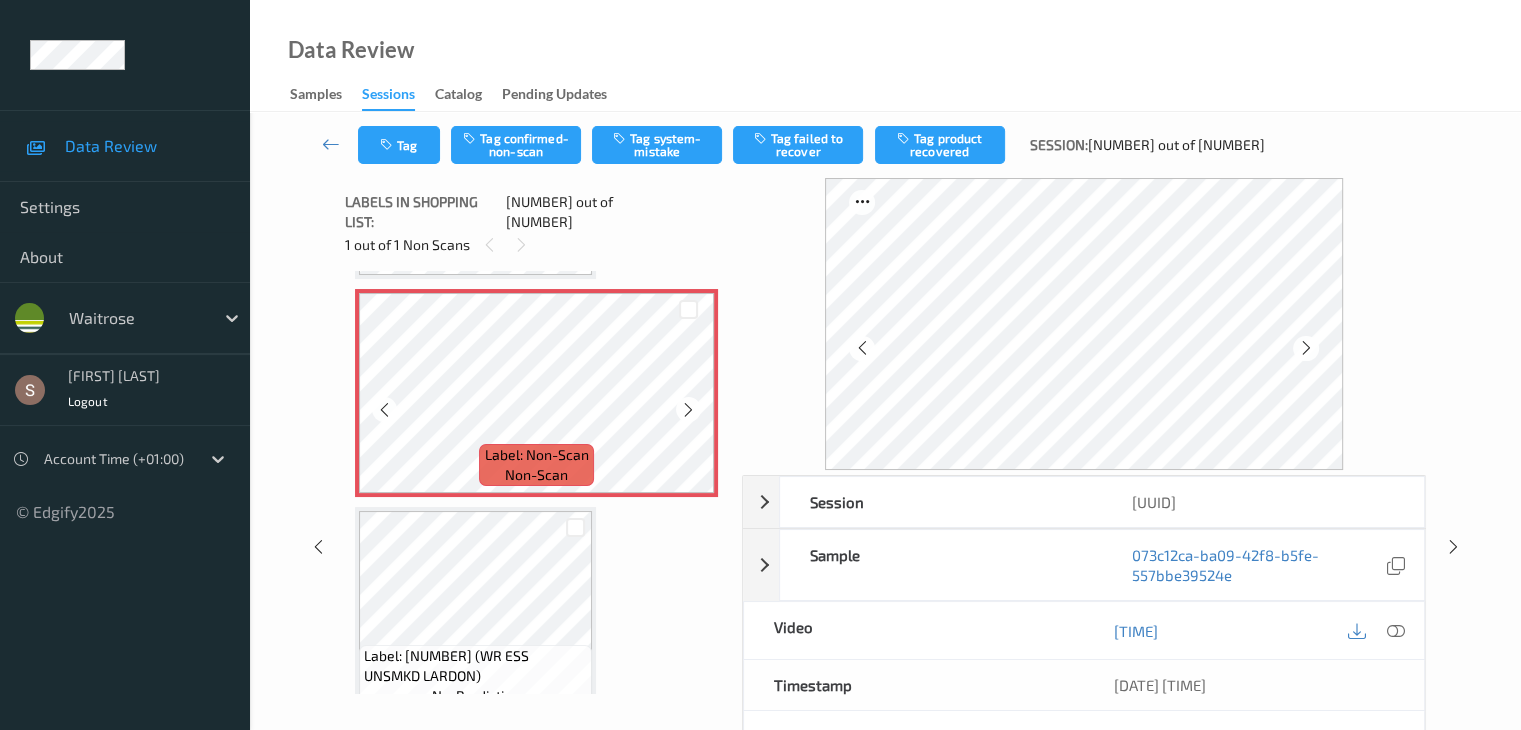 scroll, scrollTop: 1536, scrollLeft: 0, axis: vertical 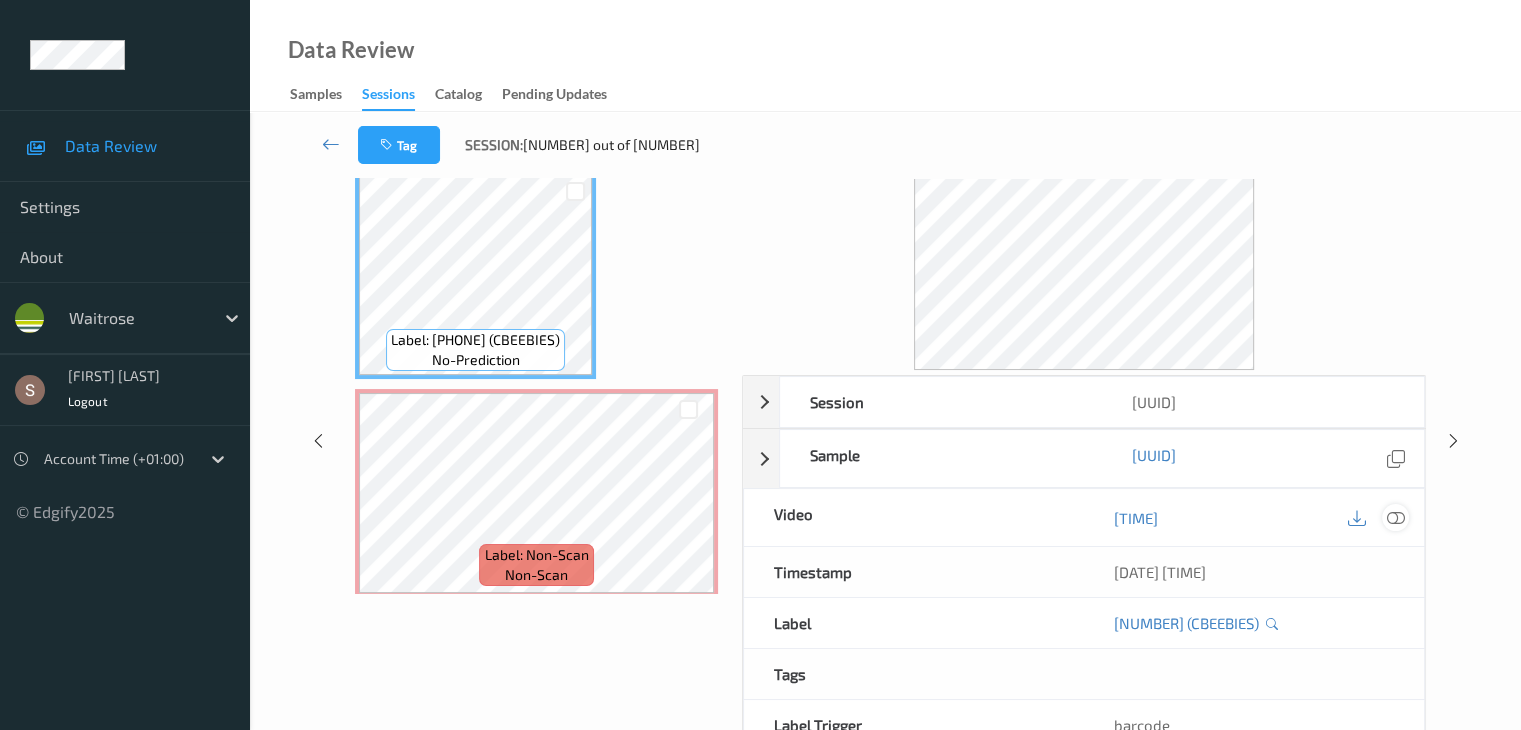 click at bounding box center [1395, 518] 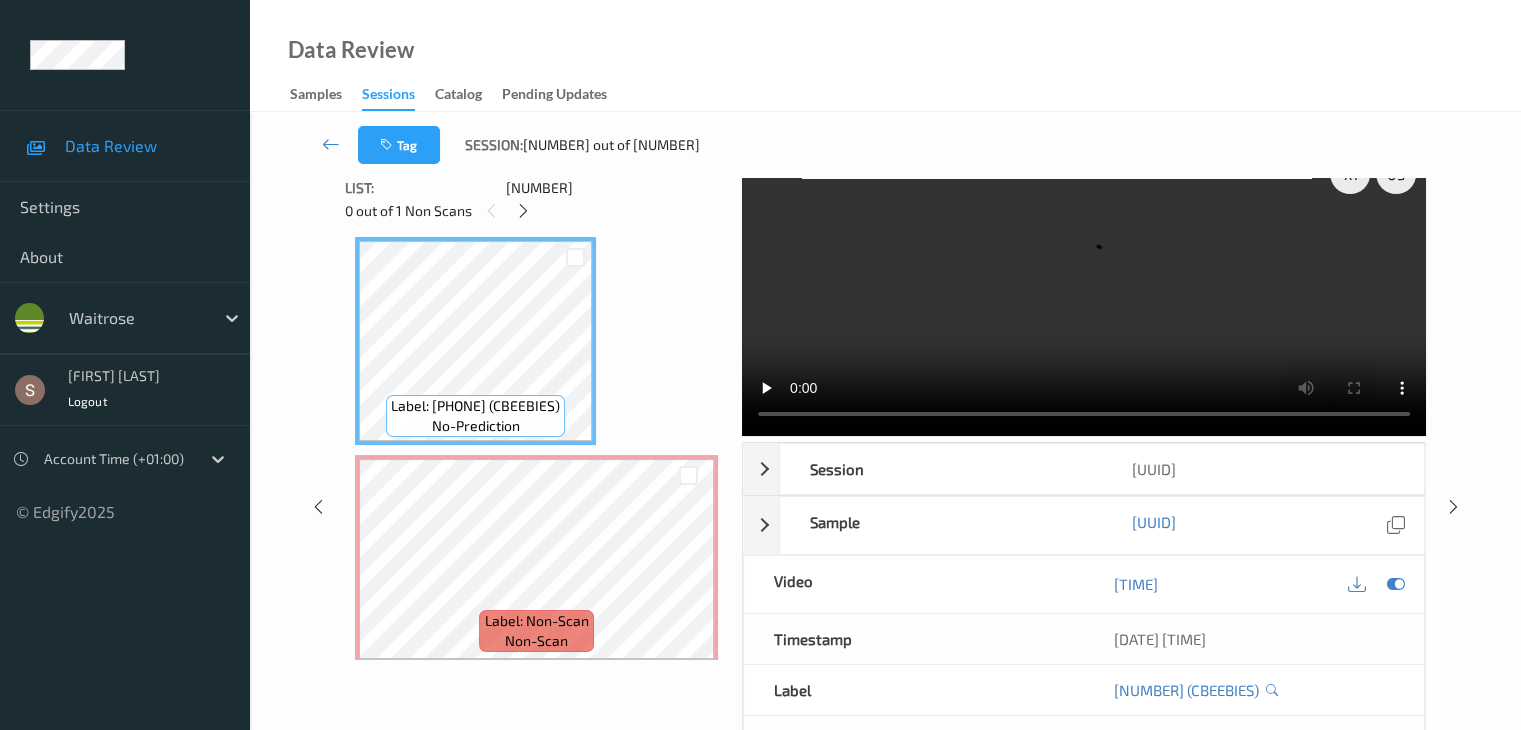 scroll, scrollTop: 0, scrollLeft: 0, axis: both 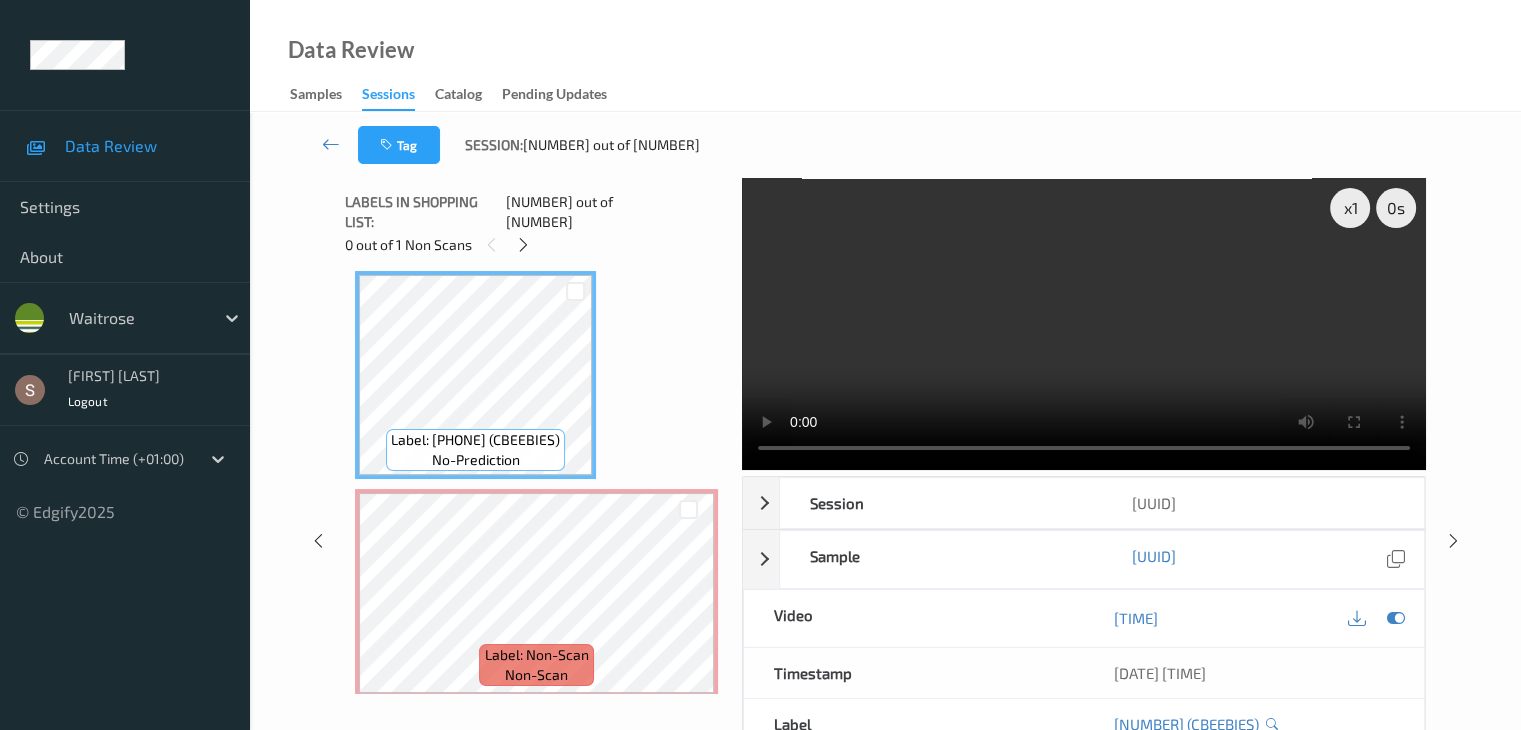 drag, startPoint x: 1073, startPoint y: 320, endPoint x: 1084, endPoint y: 373, distance: 54.129475 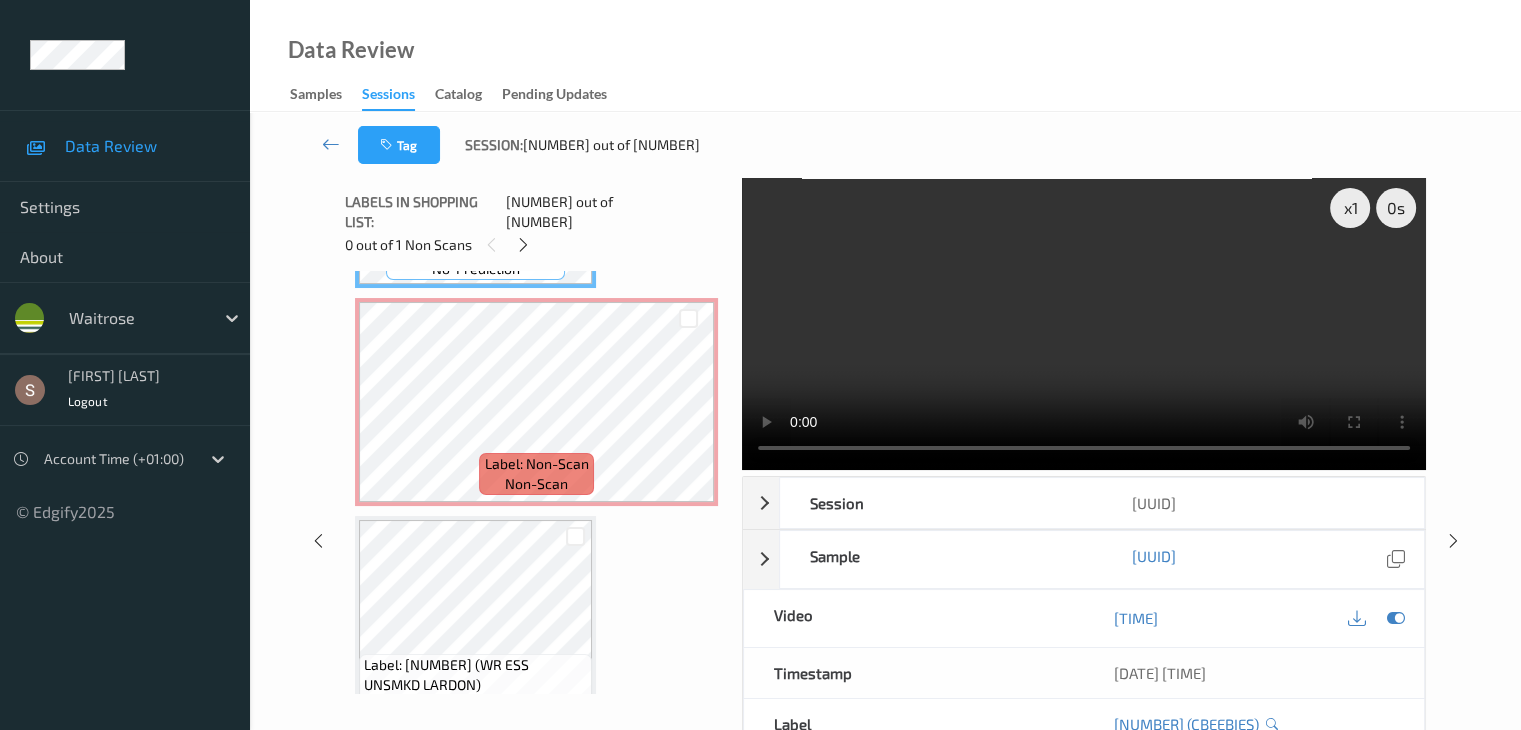 scroll, scrollTop: 1736, scrollLeft: 0, axis: vertical 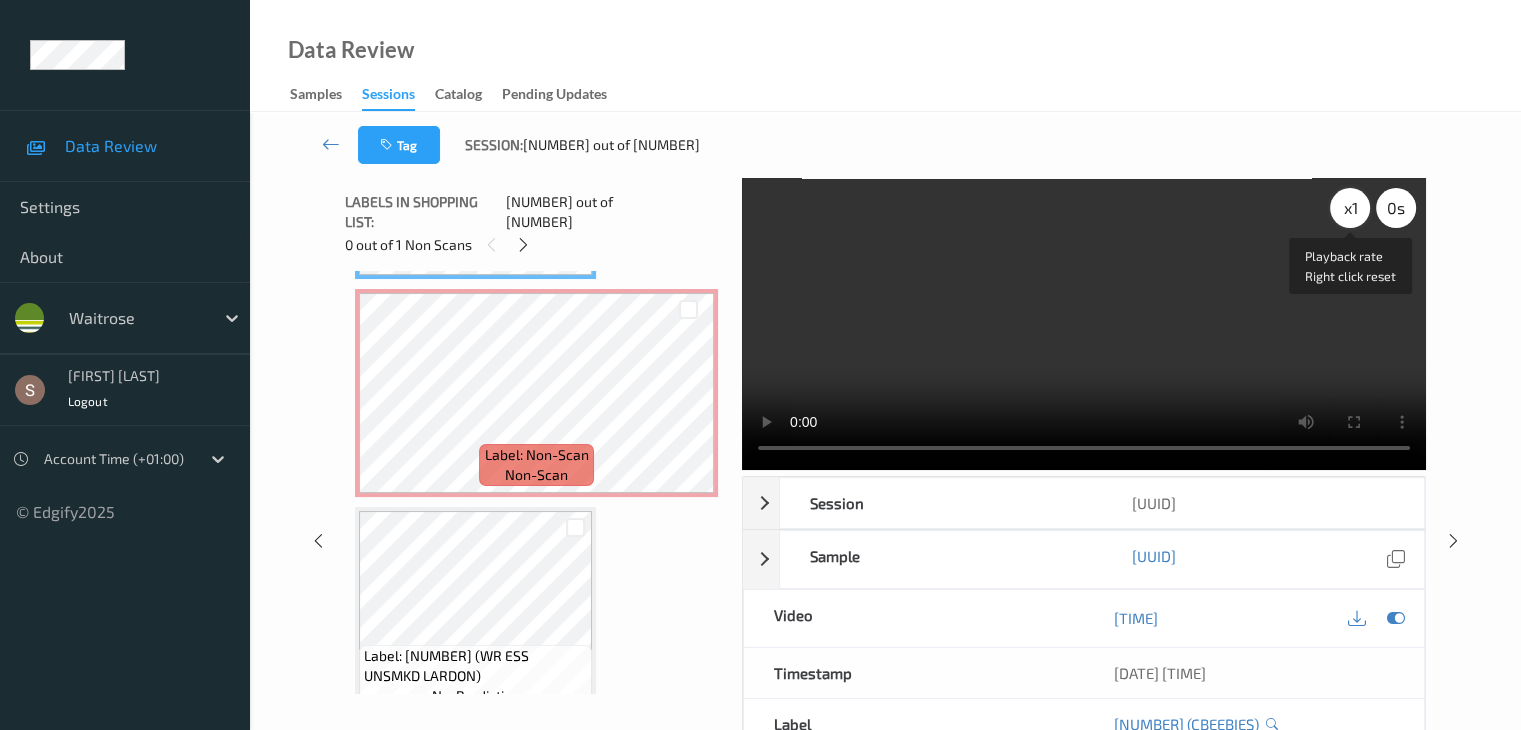 click on "x 1" at bounding box center [1350, 208] 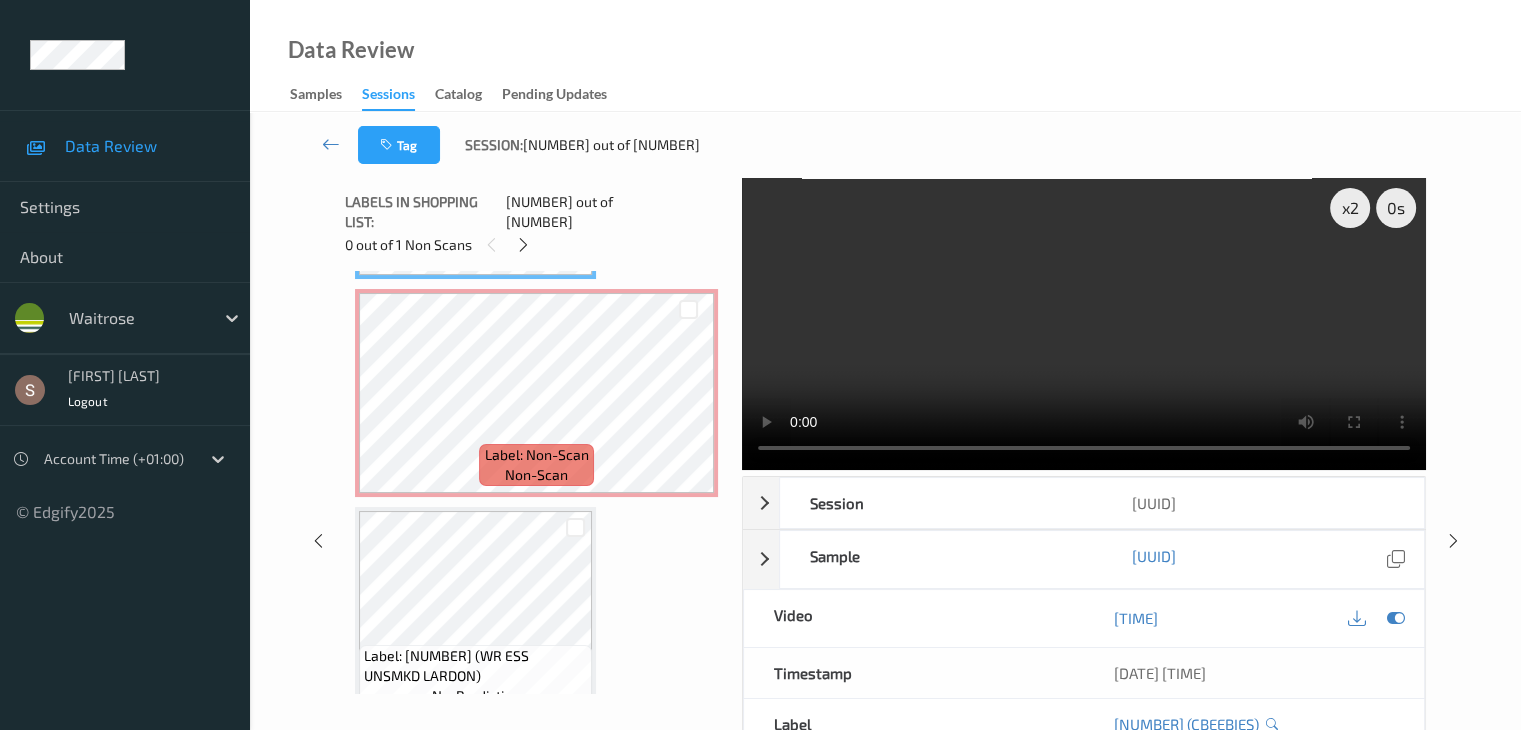 scroll, scrollTop: 1836, scrollLeft: 0, axis: vertical 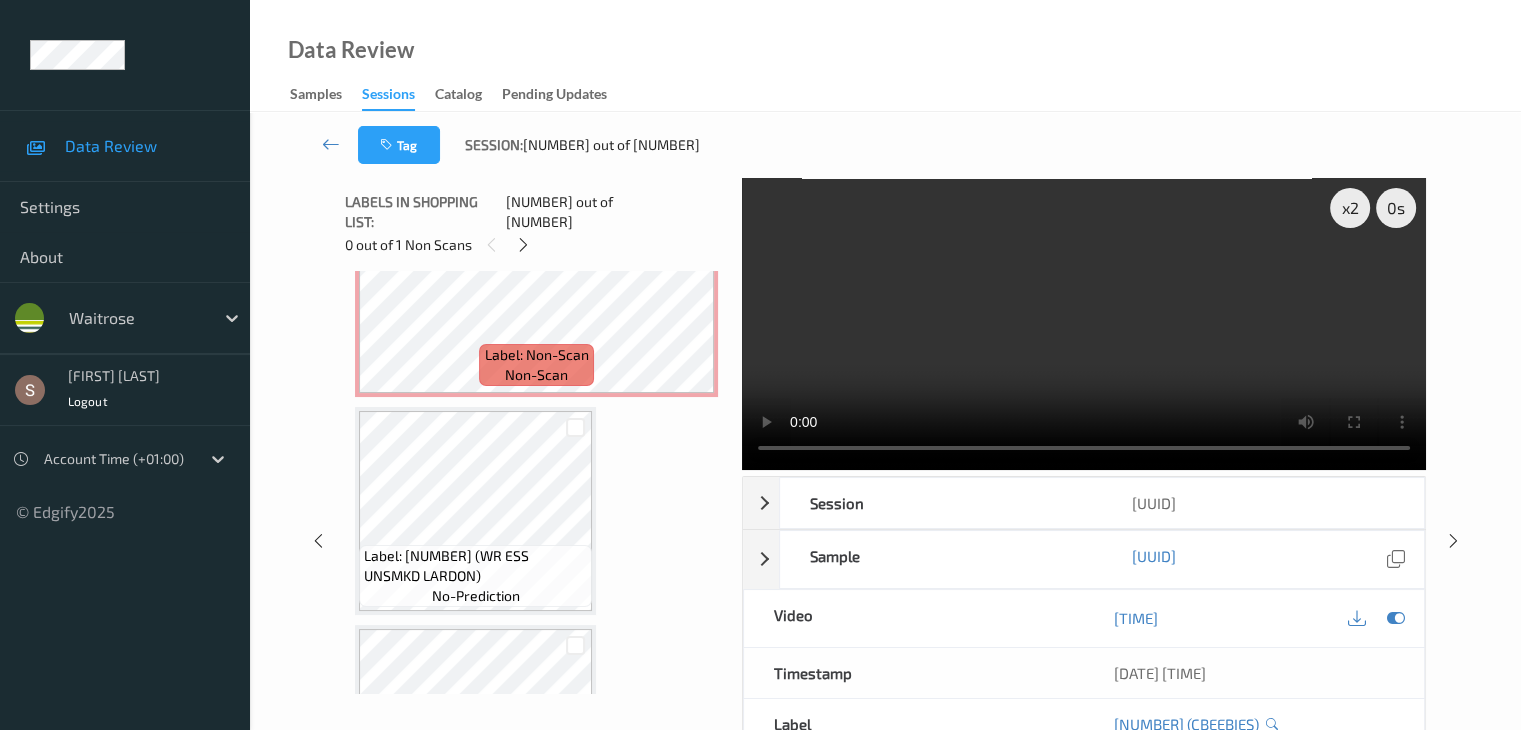 click at bounding box center [1084, 324] 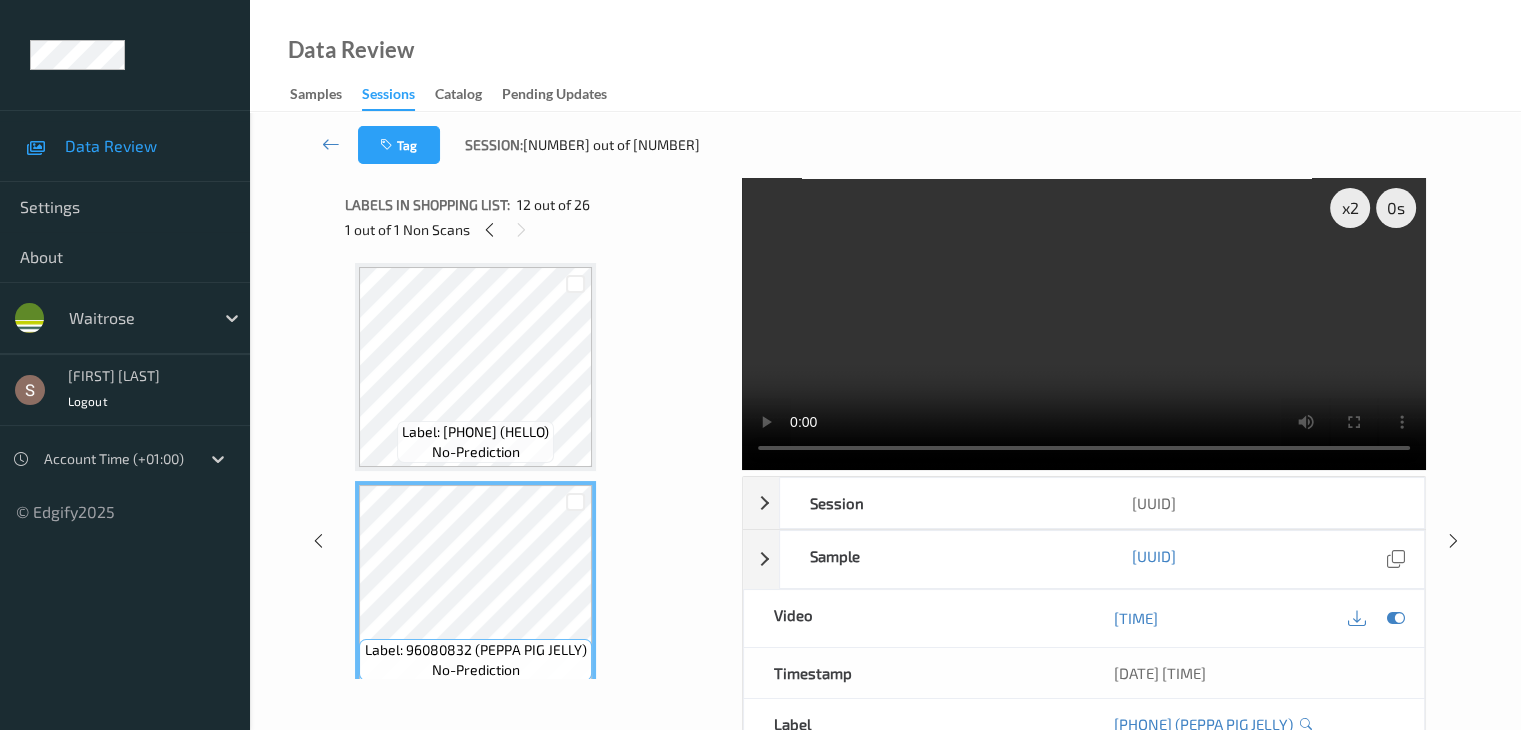 scroll, scrollTop: 2136, scrollLeft: 0, axis: vertical 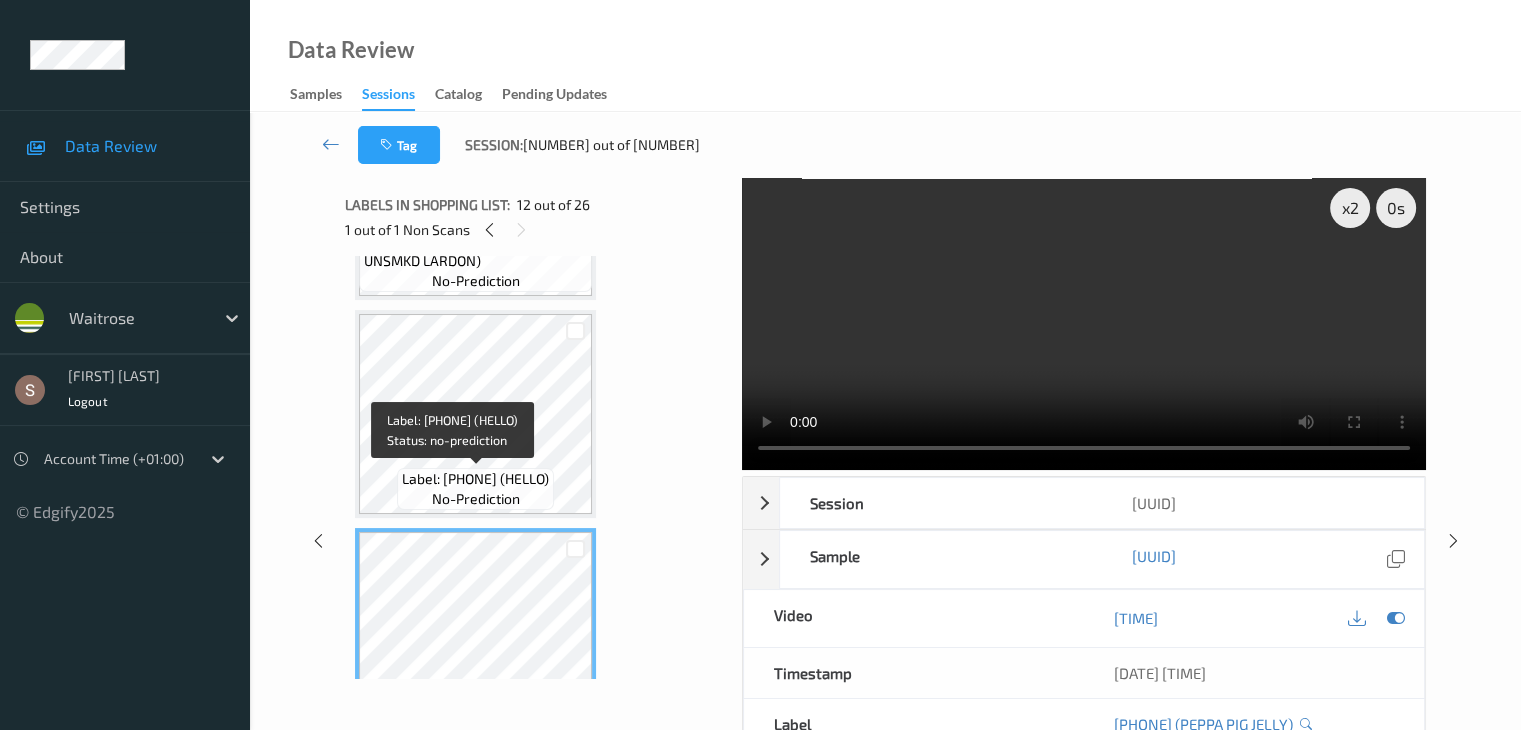 click on "Label: [PHONE] (HELLO)" at bounding box center (475, 479) 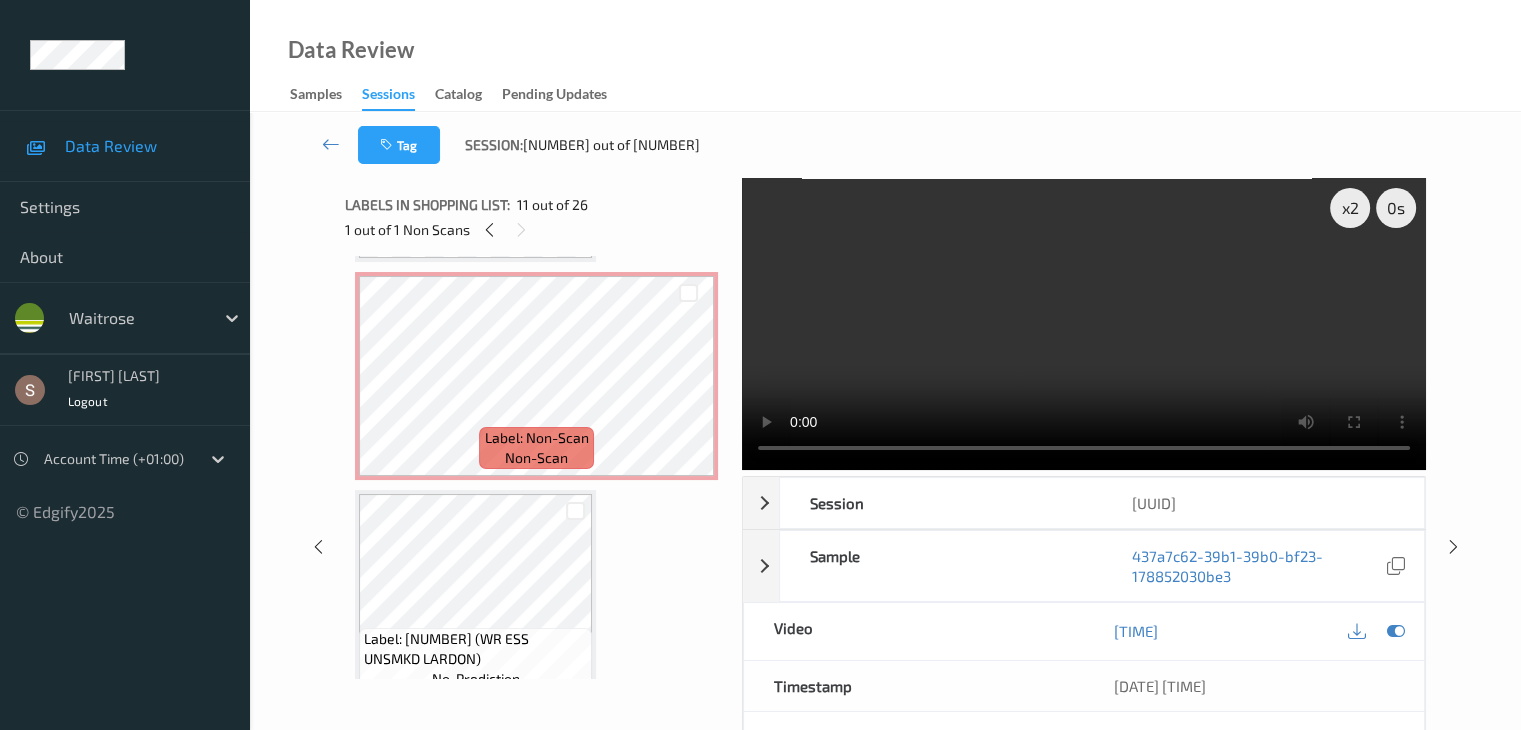 scroll, scrollTop: 1736, scrollLeft: 0, axis: vertical 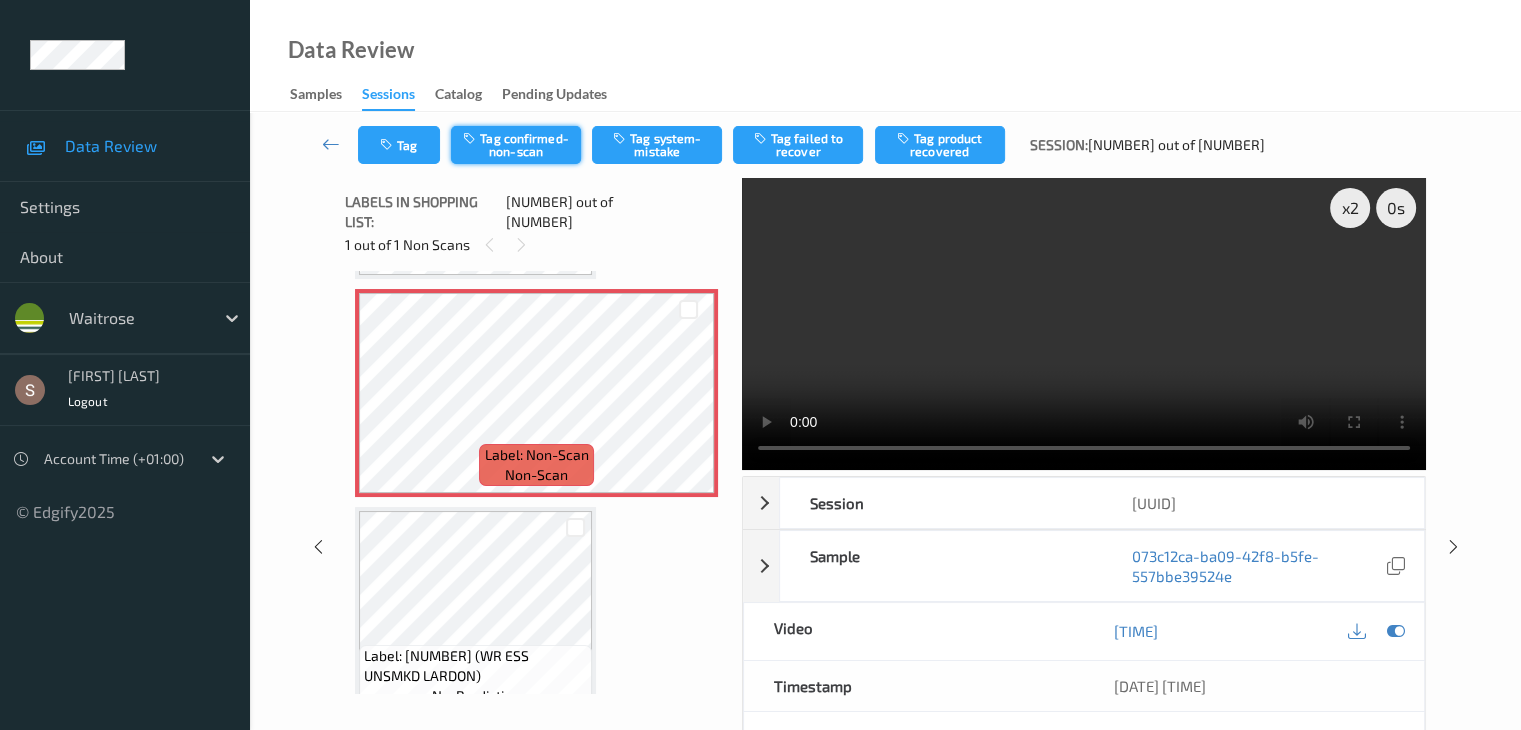 click on "Tag   confirmed-non-scan" at bounding box center (516, 145) 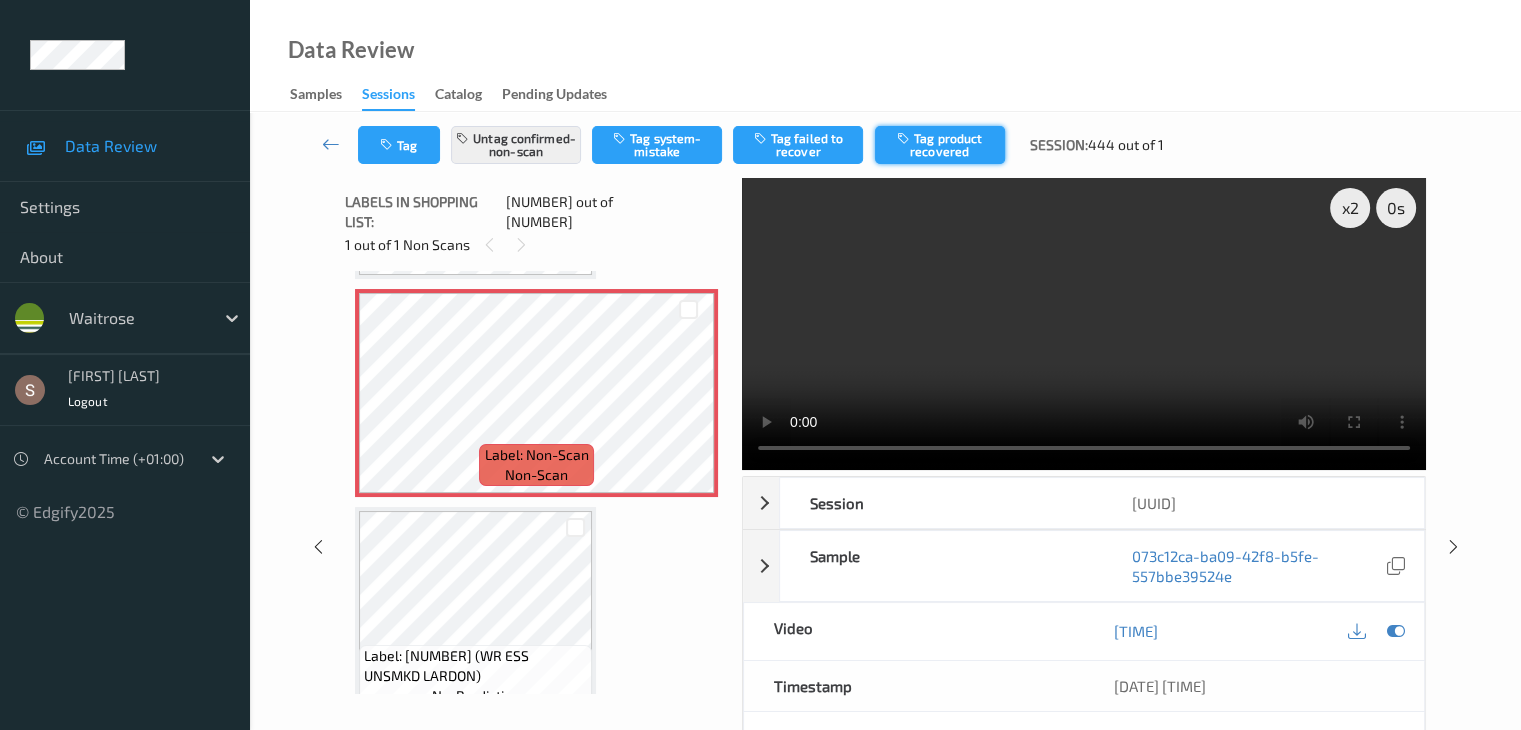click on "Tag   product recovered" at bounding box center [940, 145] 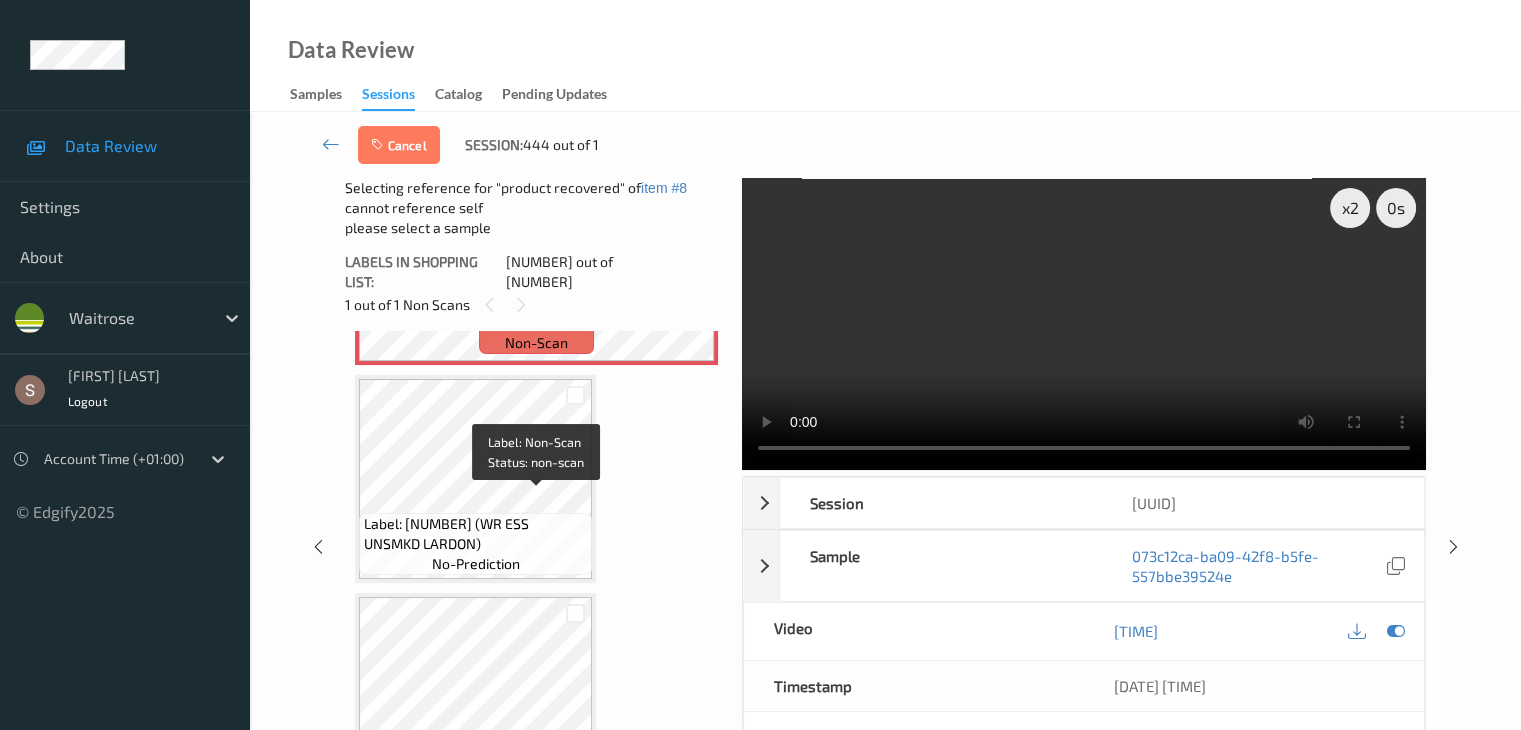 scroll, scrollTop: 2036, scrollLeft: 0, axis: vertical 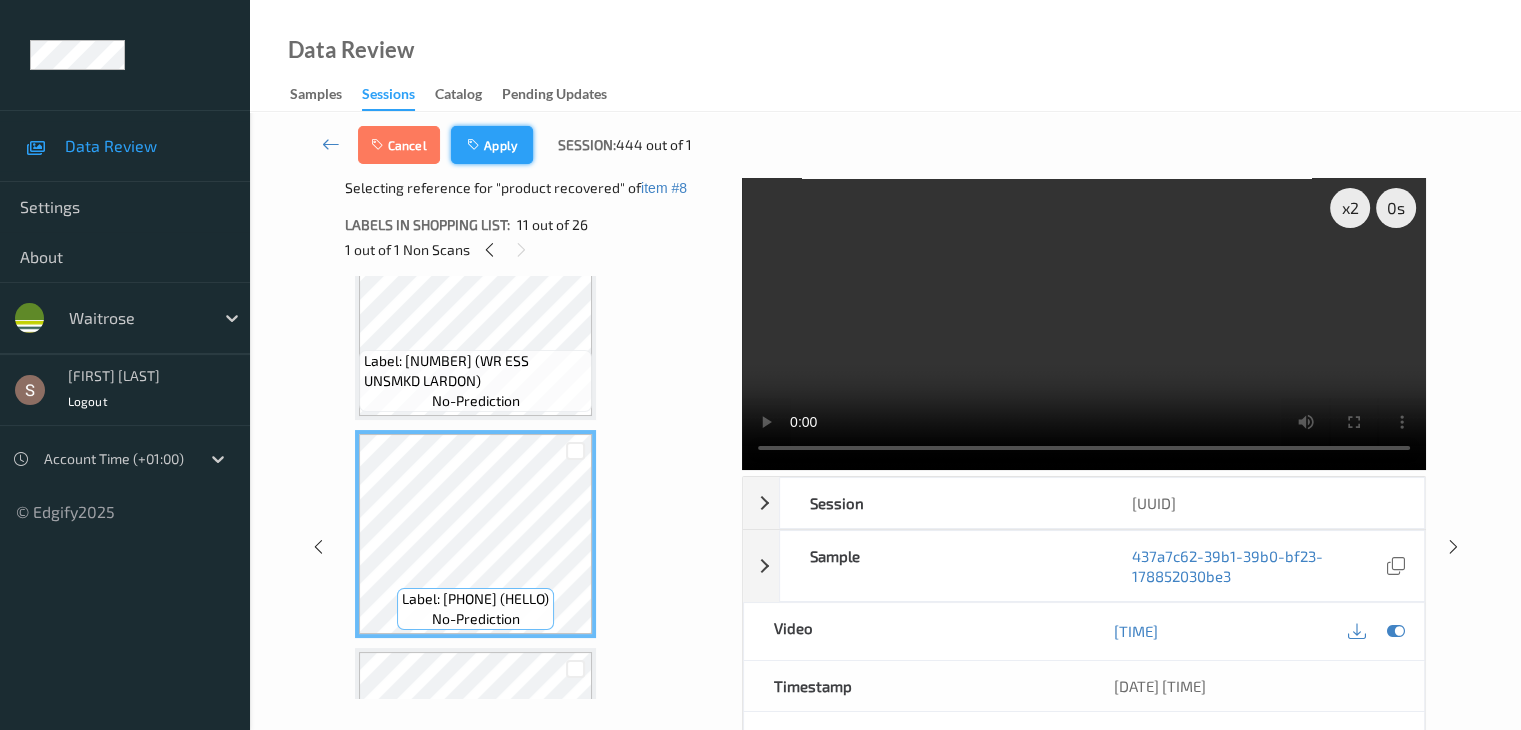 click at bounding box center (475, 145) 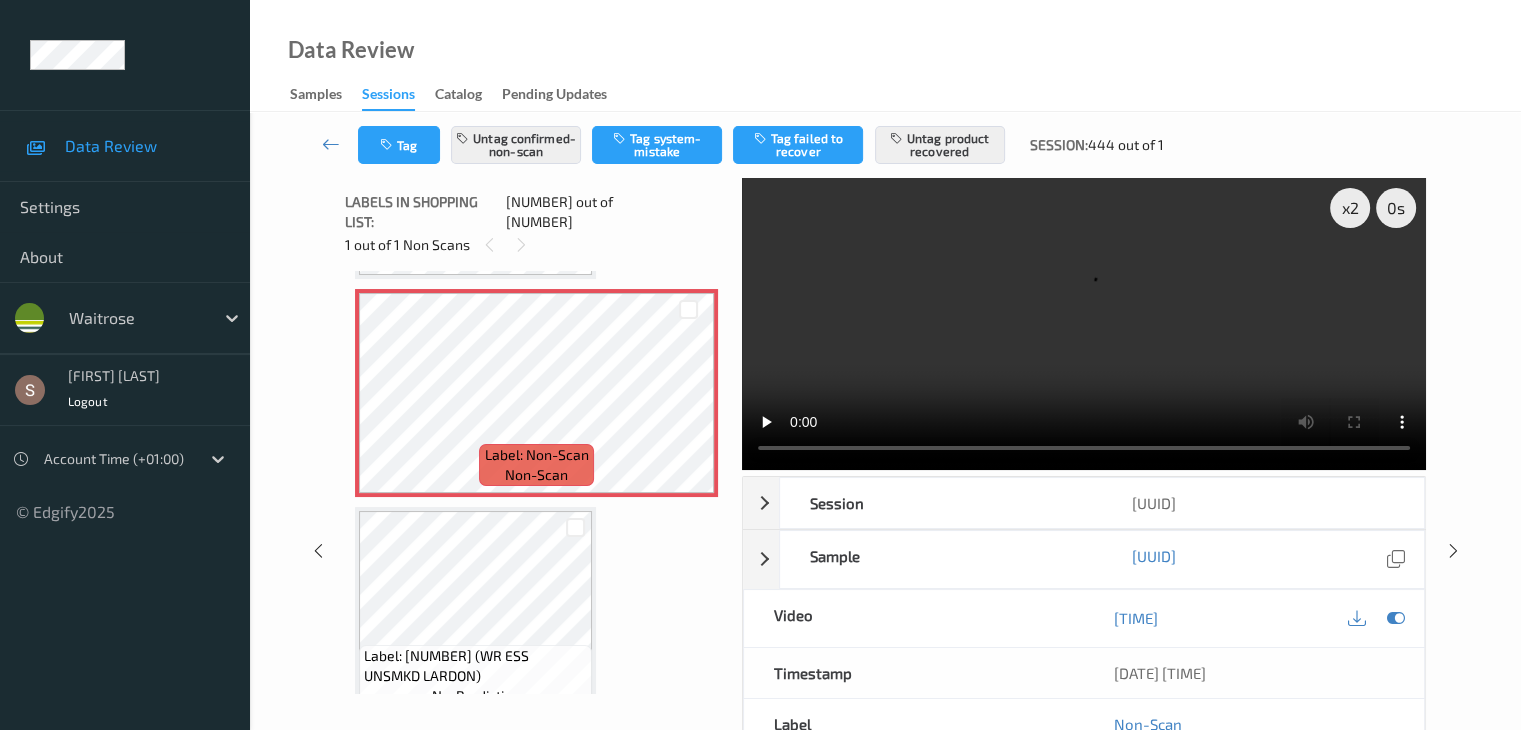 scroll, scrollTop: 1636, scrollLeft: 0, axis: vertical 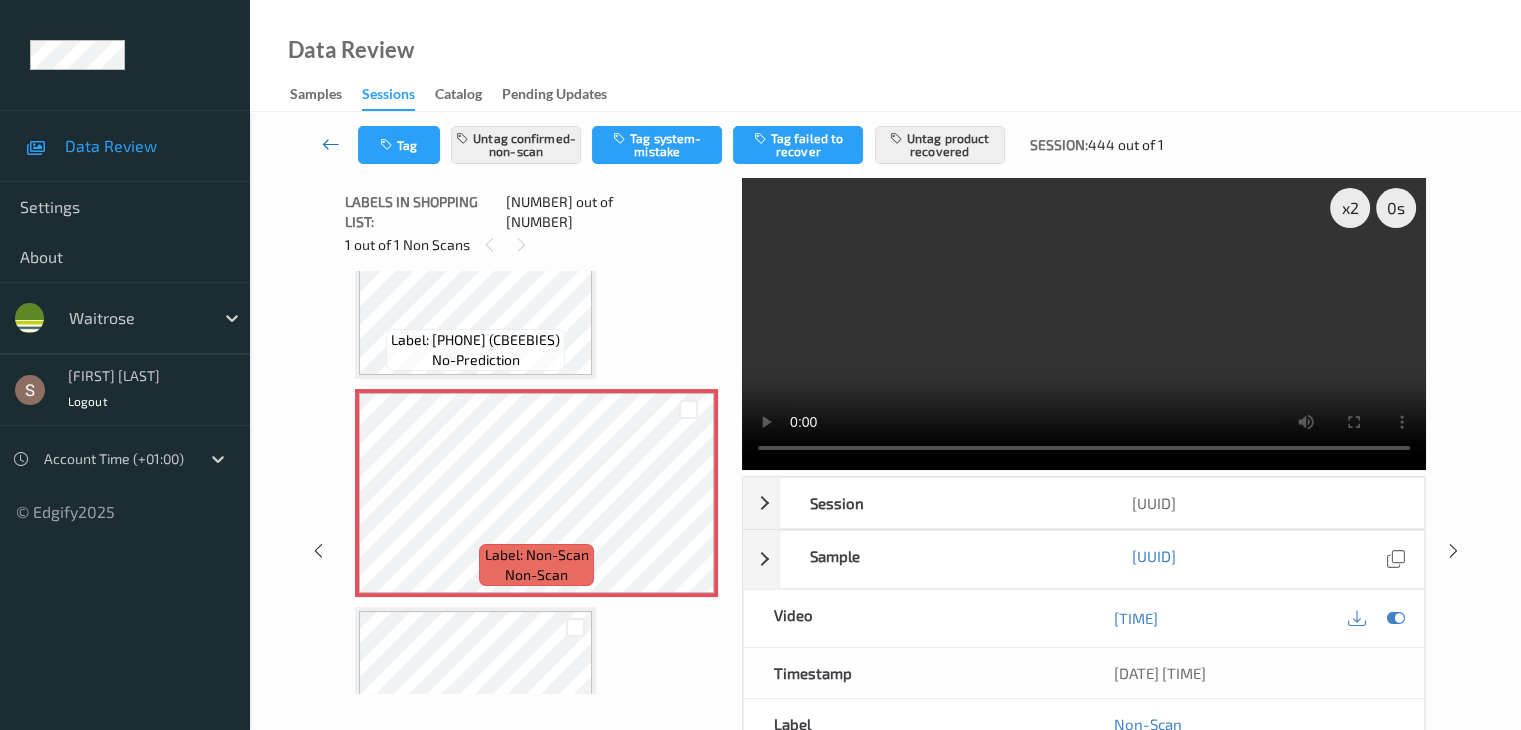 click at bounding box center (331, 144) 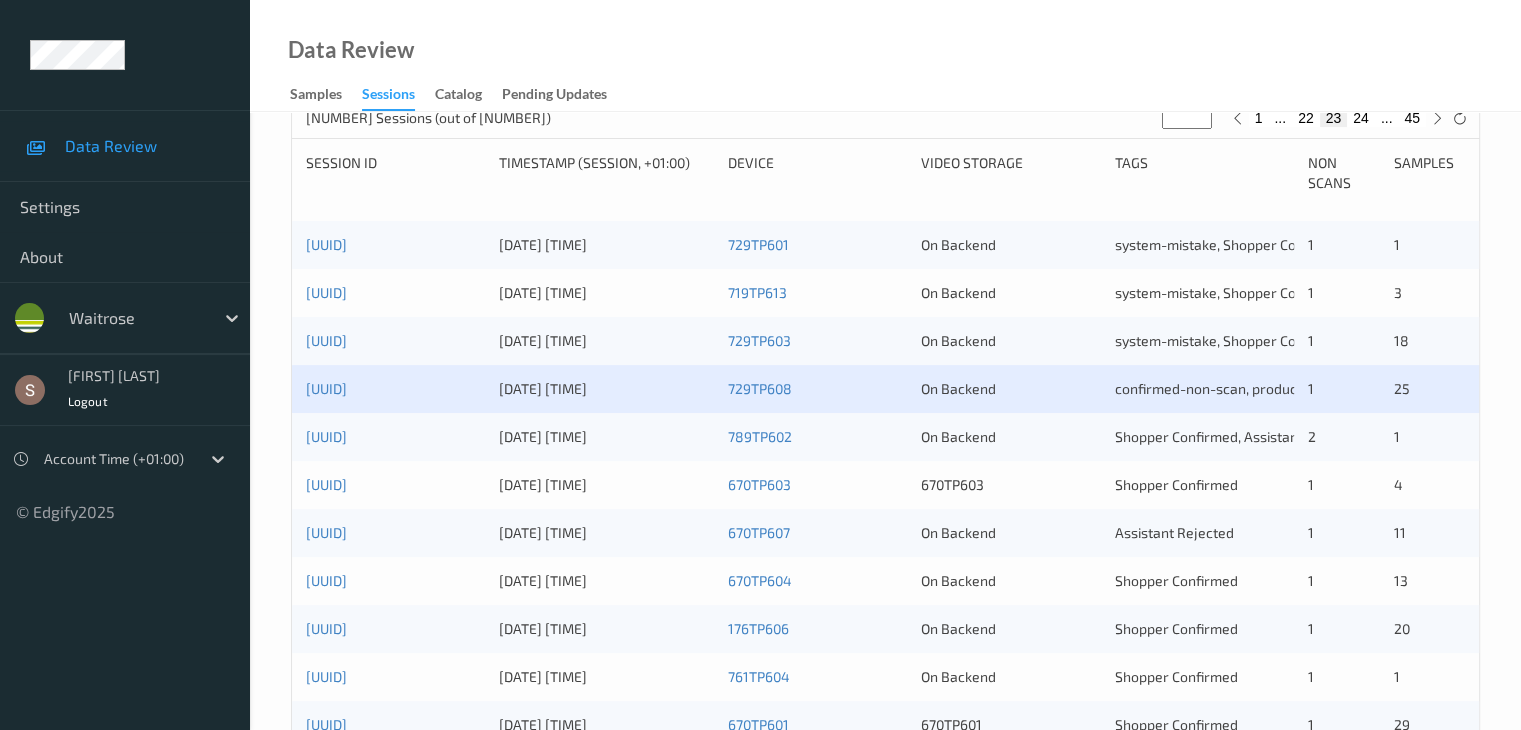 scroll, scrollTop: 500, scrollLeft: 0, axis: vertical 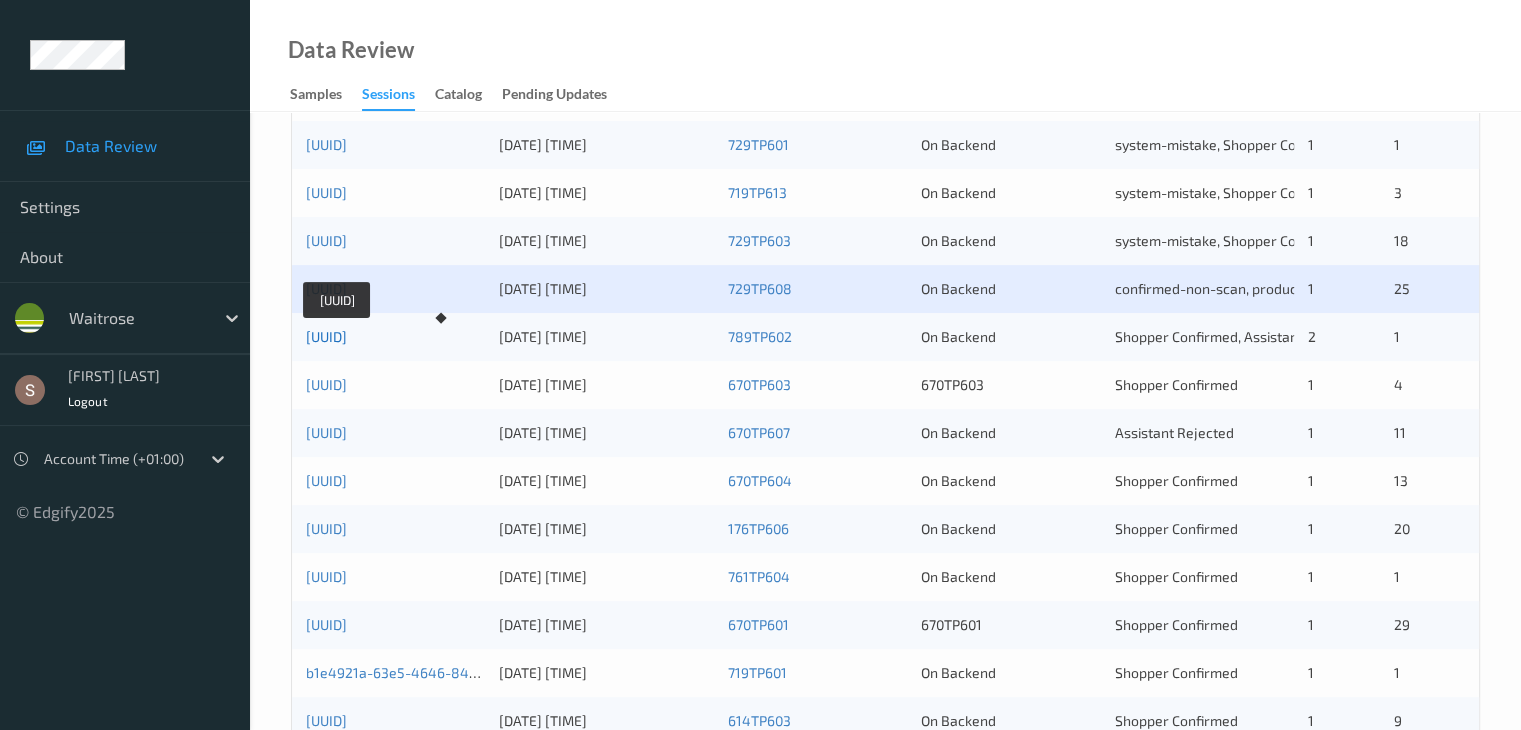 click on "[UUID]" at bounding box center (326, 336) 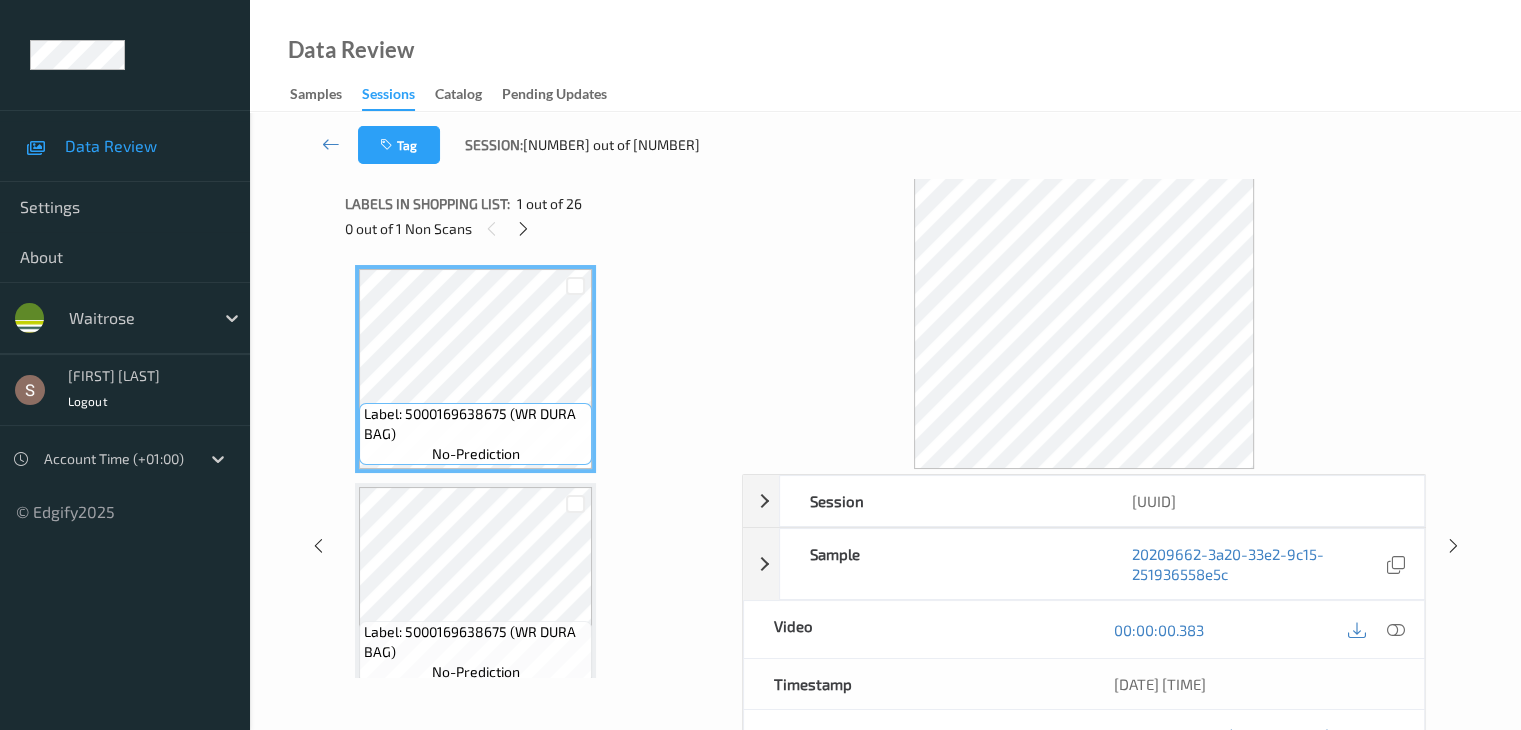 scroll, scrollTop: 0, scrollLeft: 0, axis: both 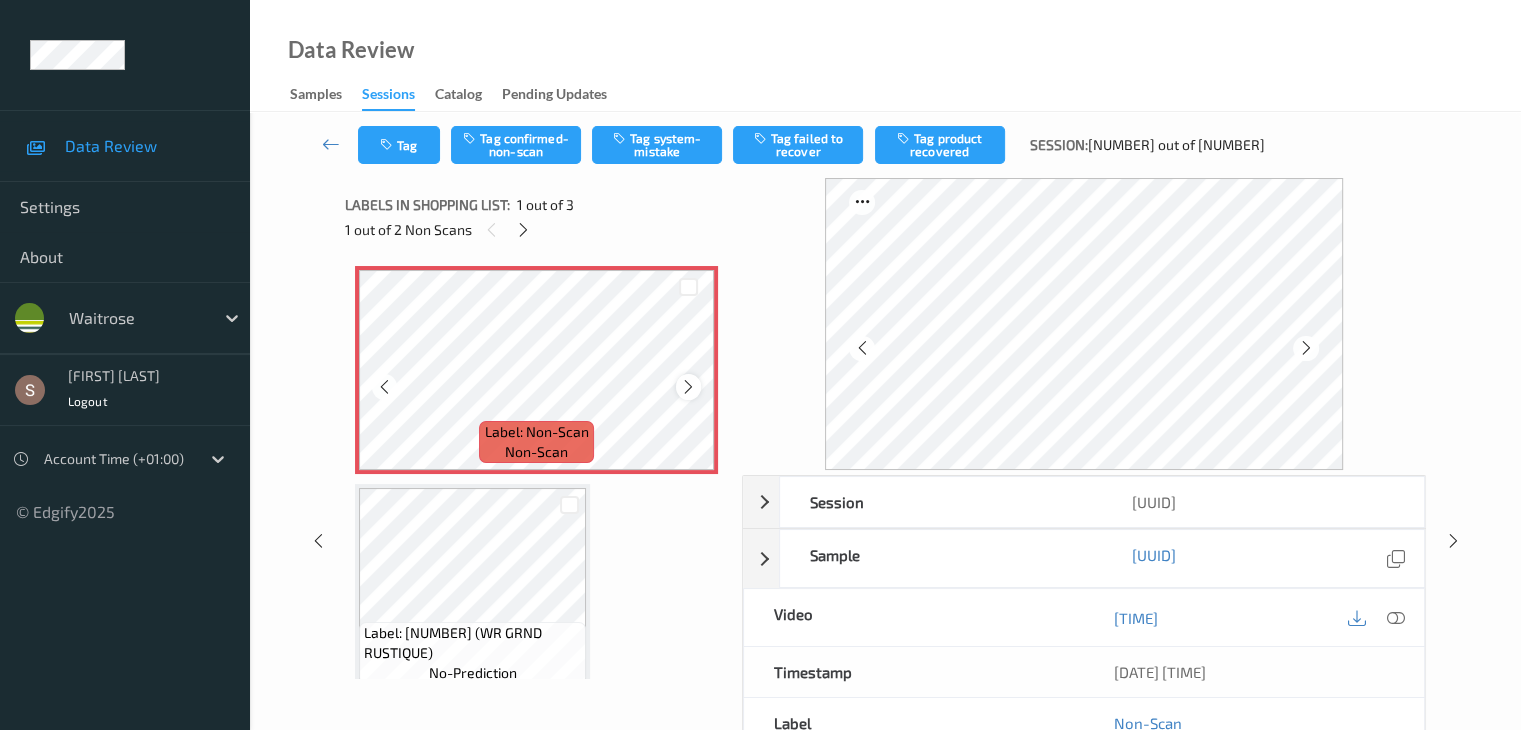 click at bounding box center (688, 387) 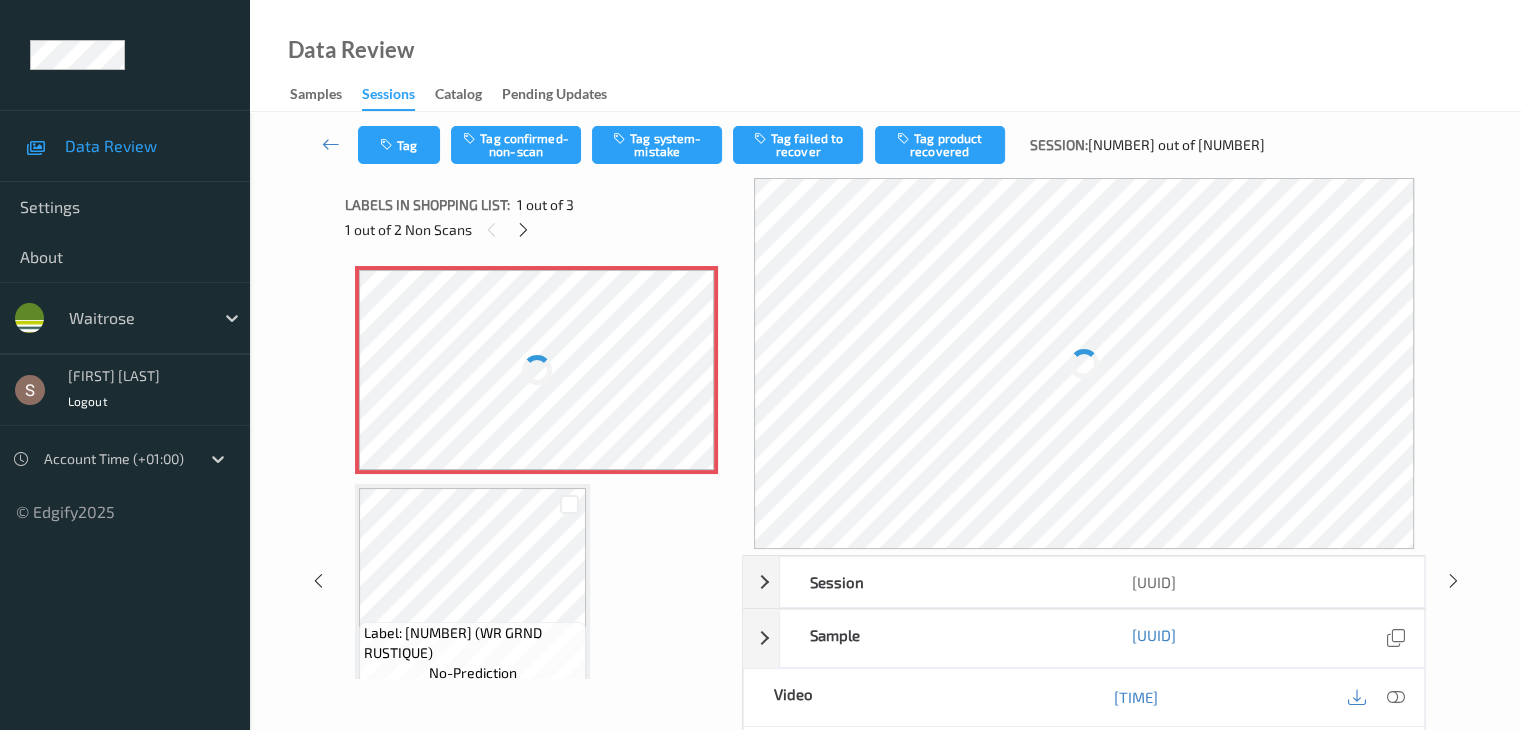 click at bounding box center (536, 370) 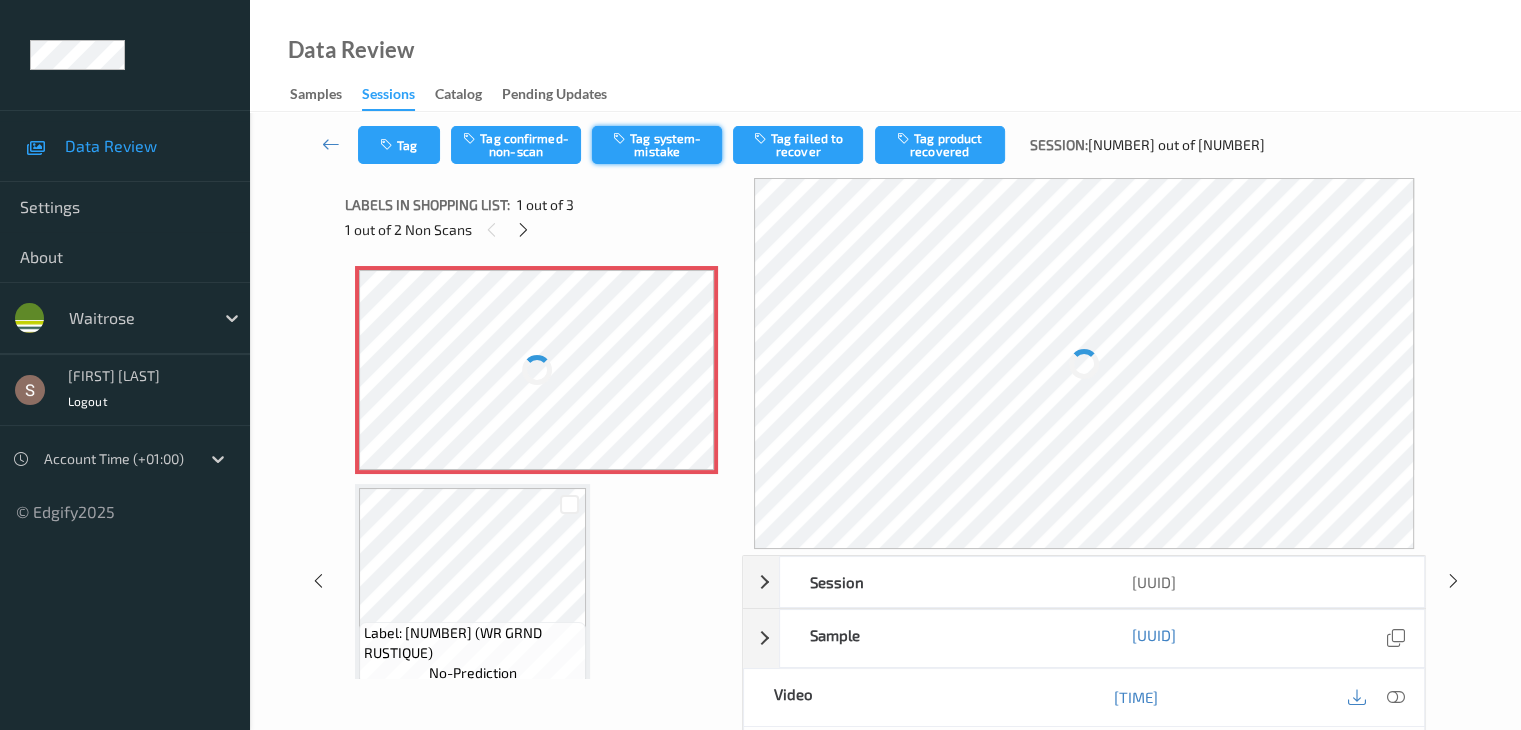 click on "Tag   system-mistake" at bounding box center [657, 145] 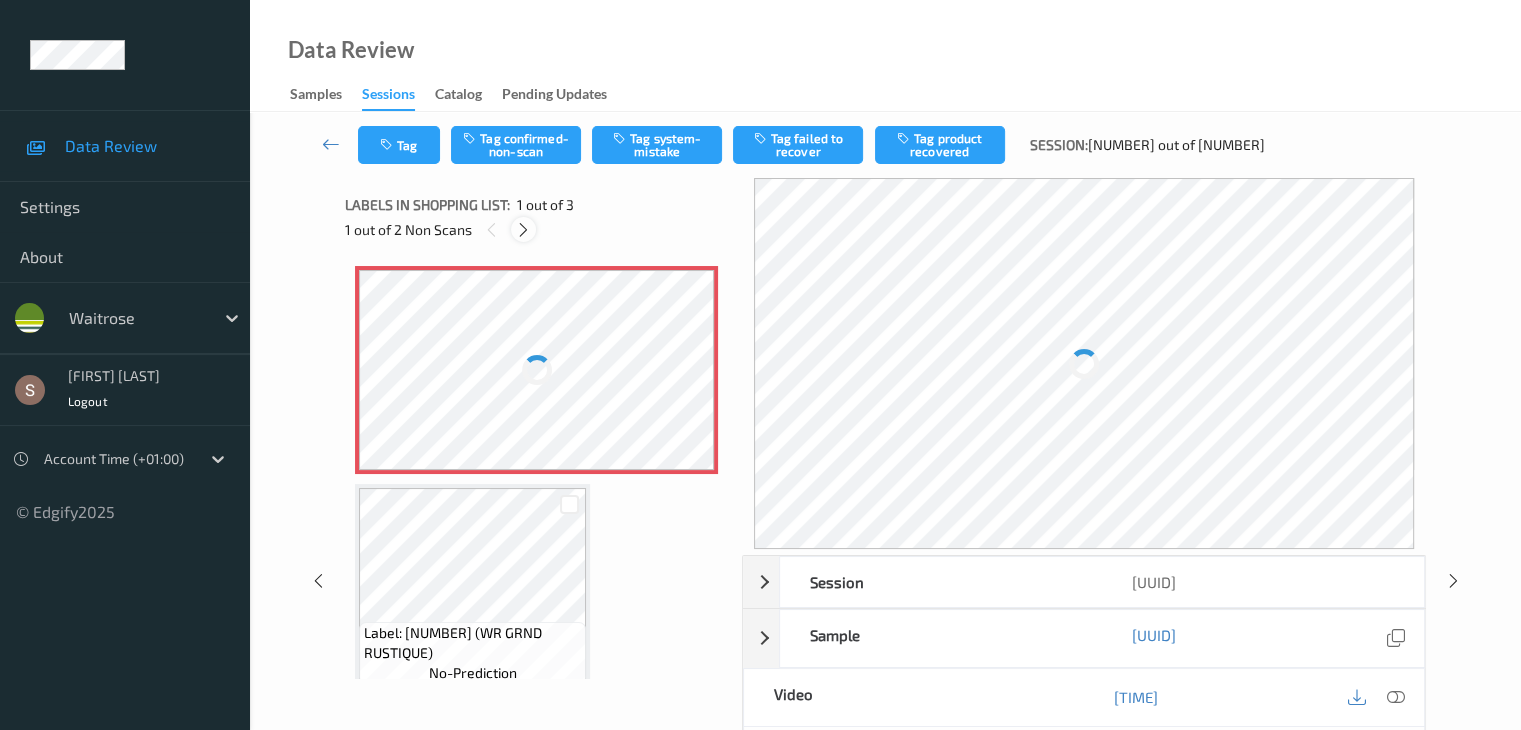 click at bounding box center (523, 230) 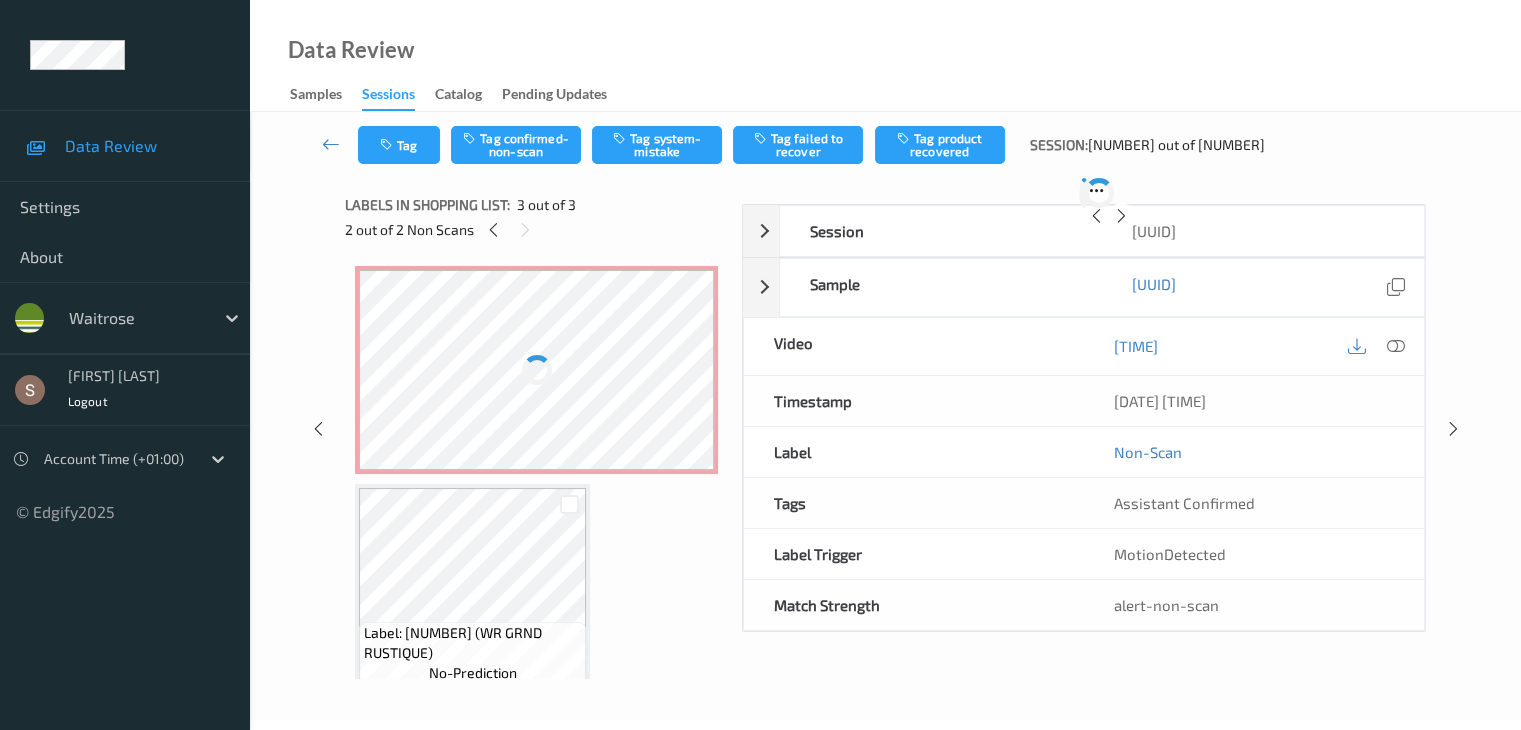 scroll, scrollTop: 228, scrollLeft: 0, axis: vertical 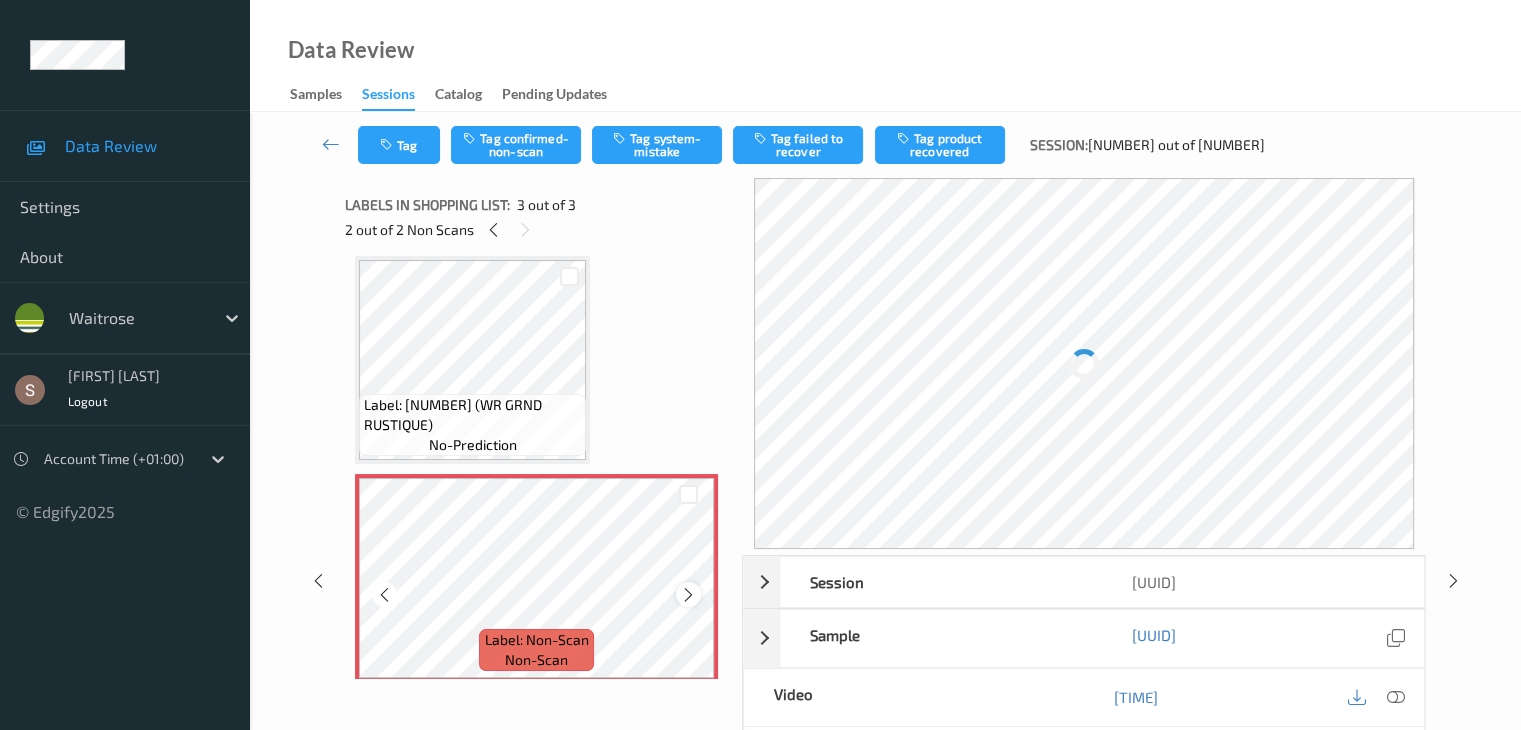 click at bounding box center (688, 595) 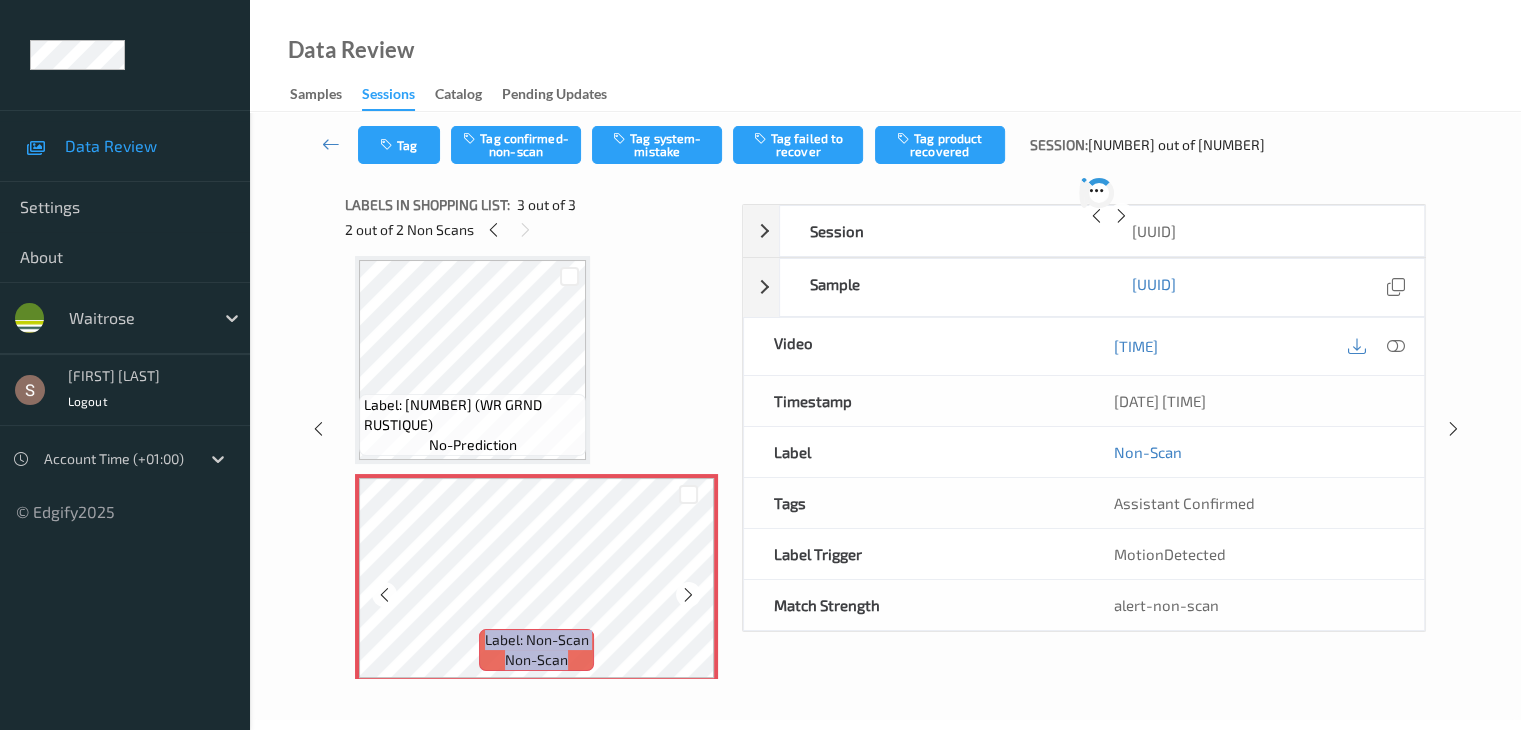 click at bounding box center (688, 595) 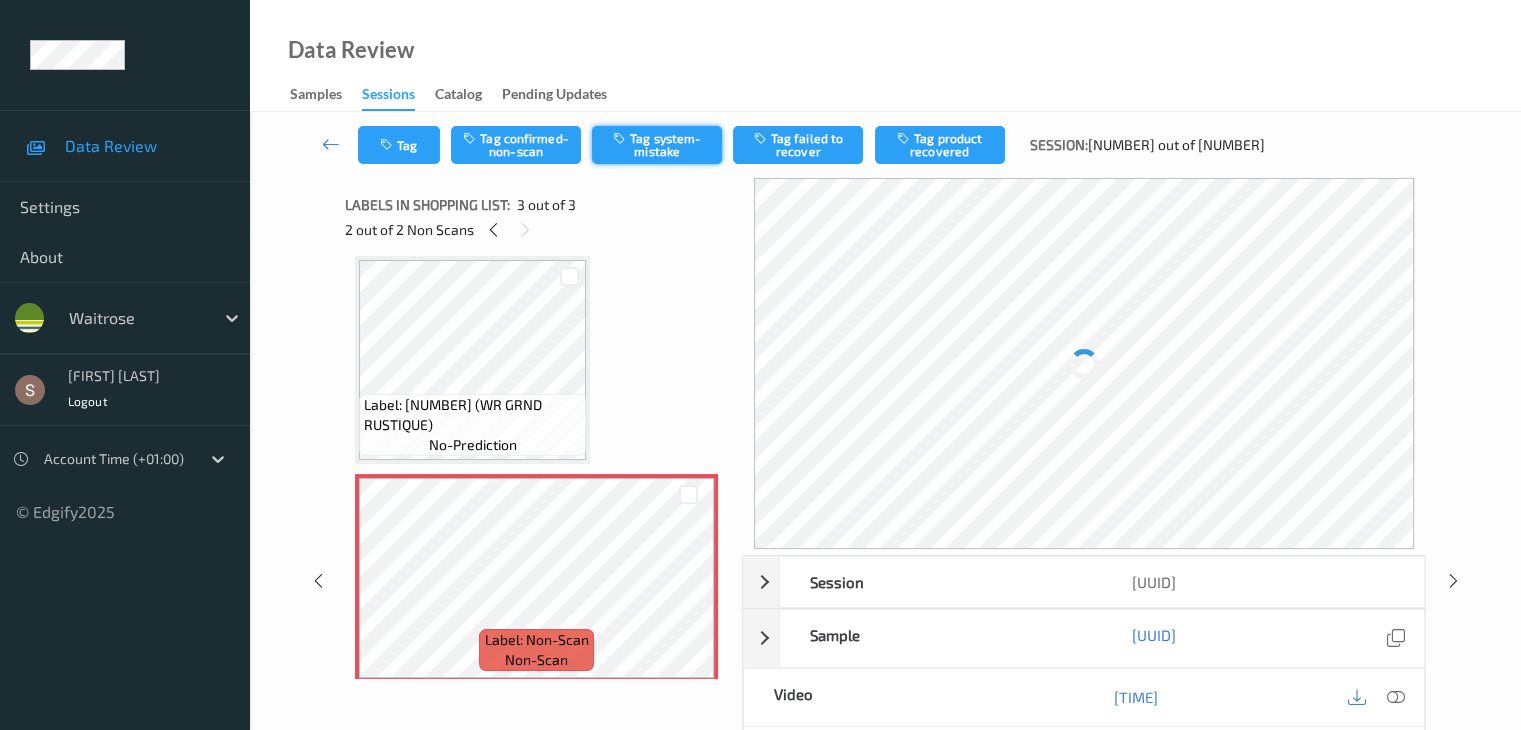 click on "Tag   system-mistake" at bounding box center (657, 145) 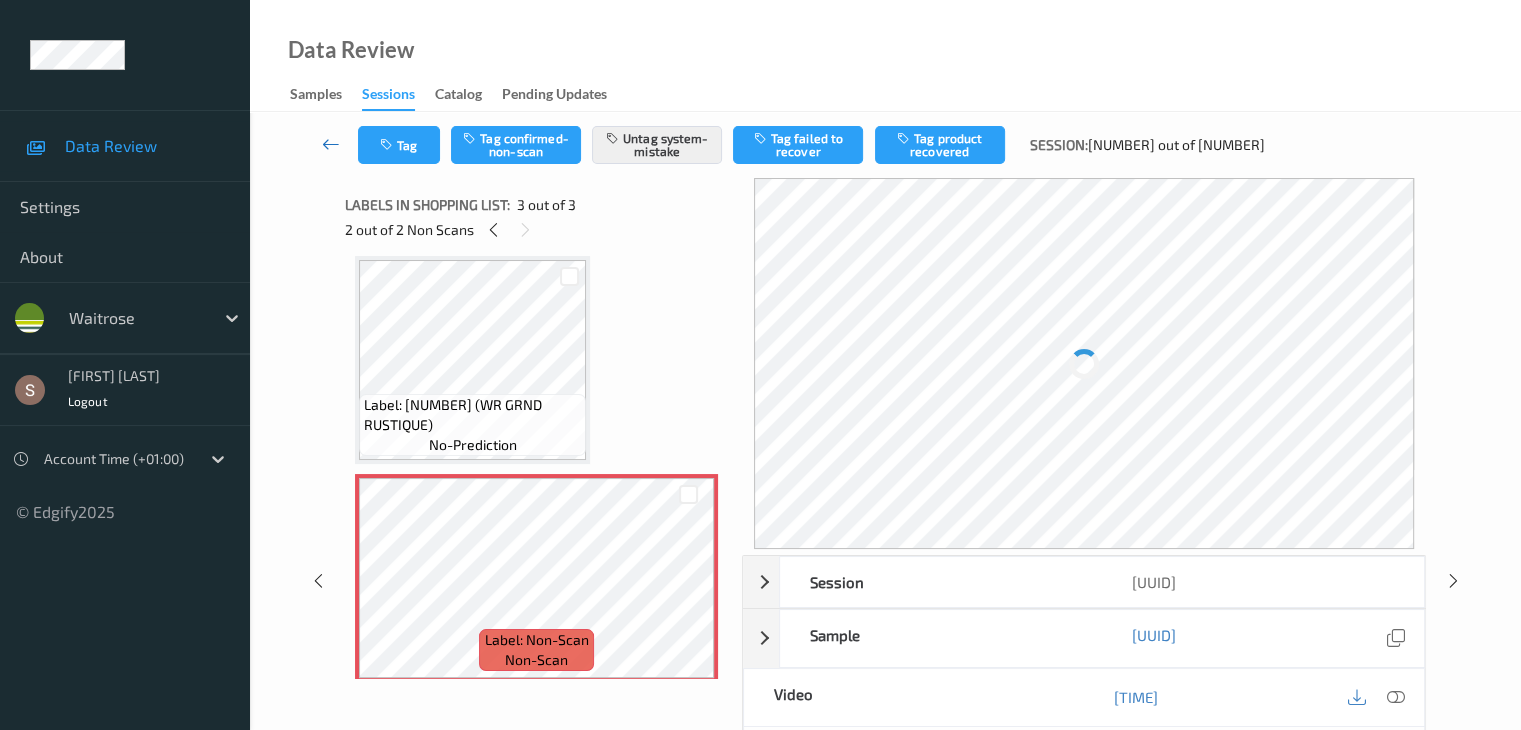 click at bounding box center [331, 144] 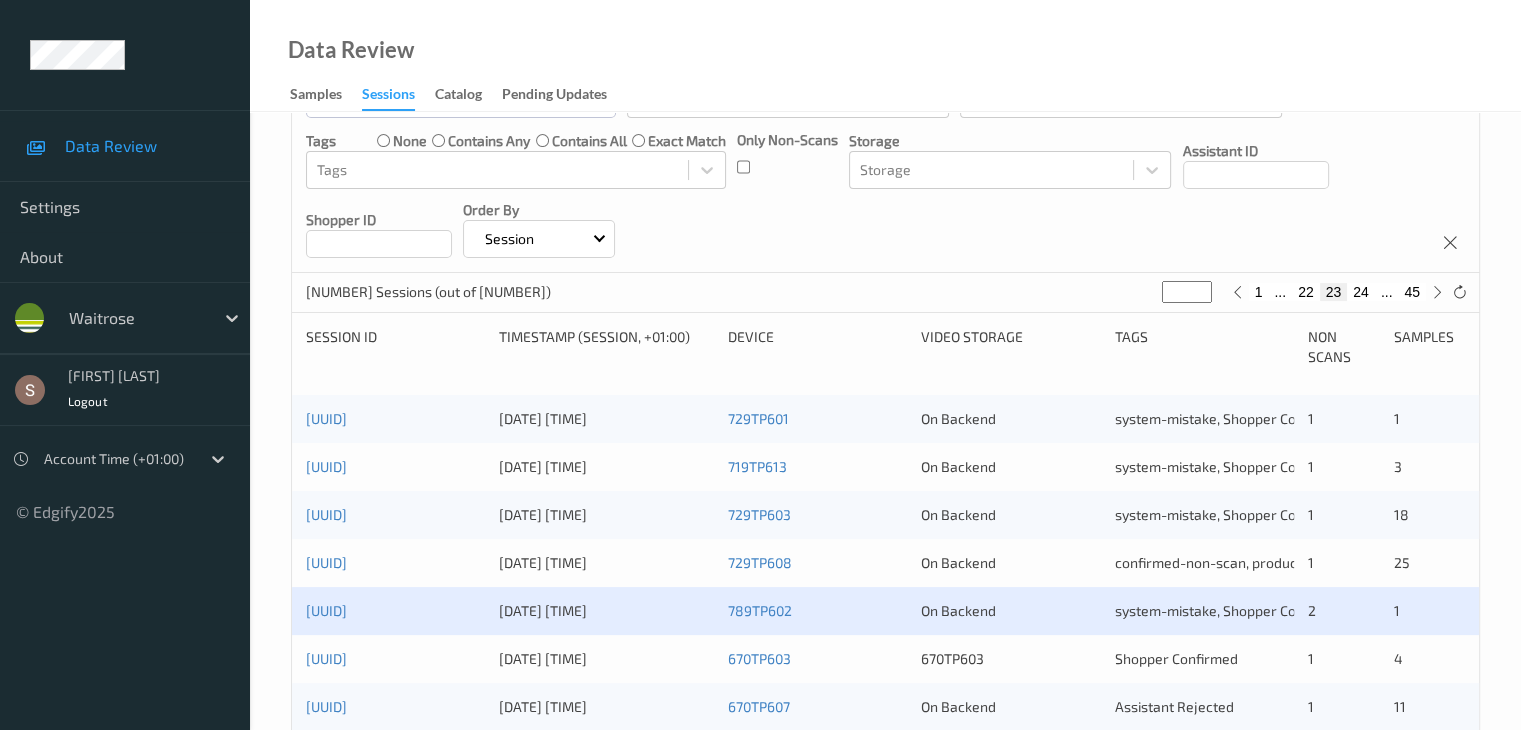 scroll, scrollTop: 600, scrollLeft: 0, axis: vertical 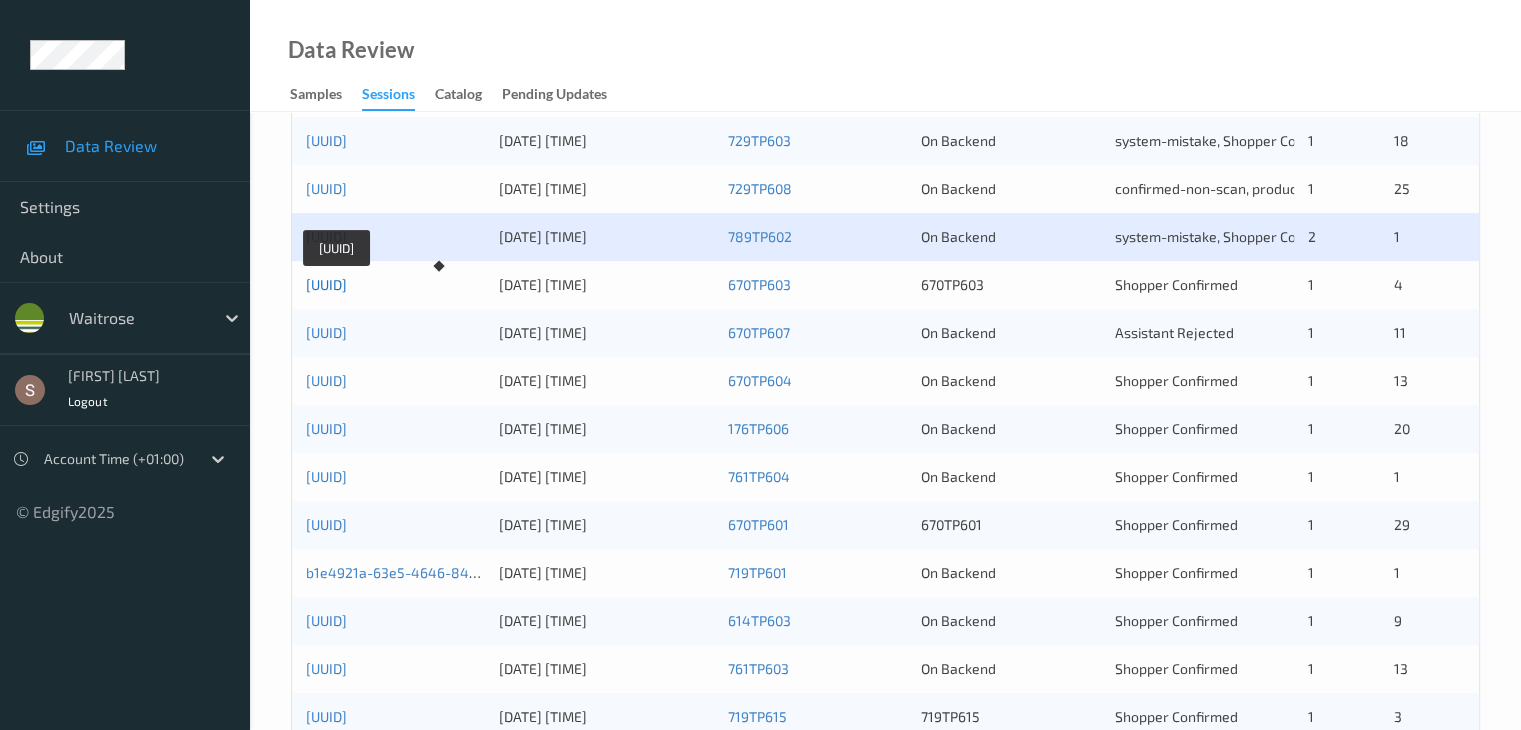 click on "[UUID]" at bounding box center [326, 284] 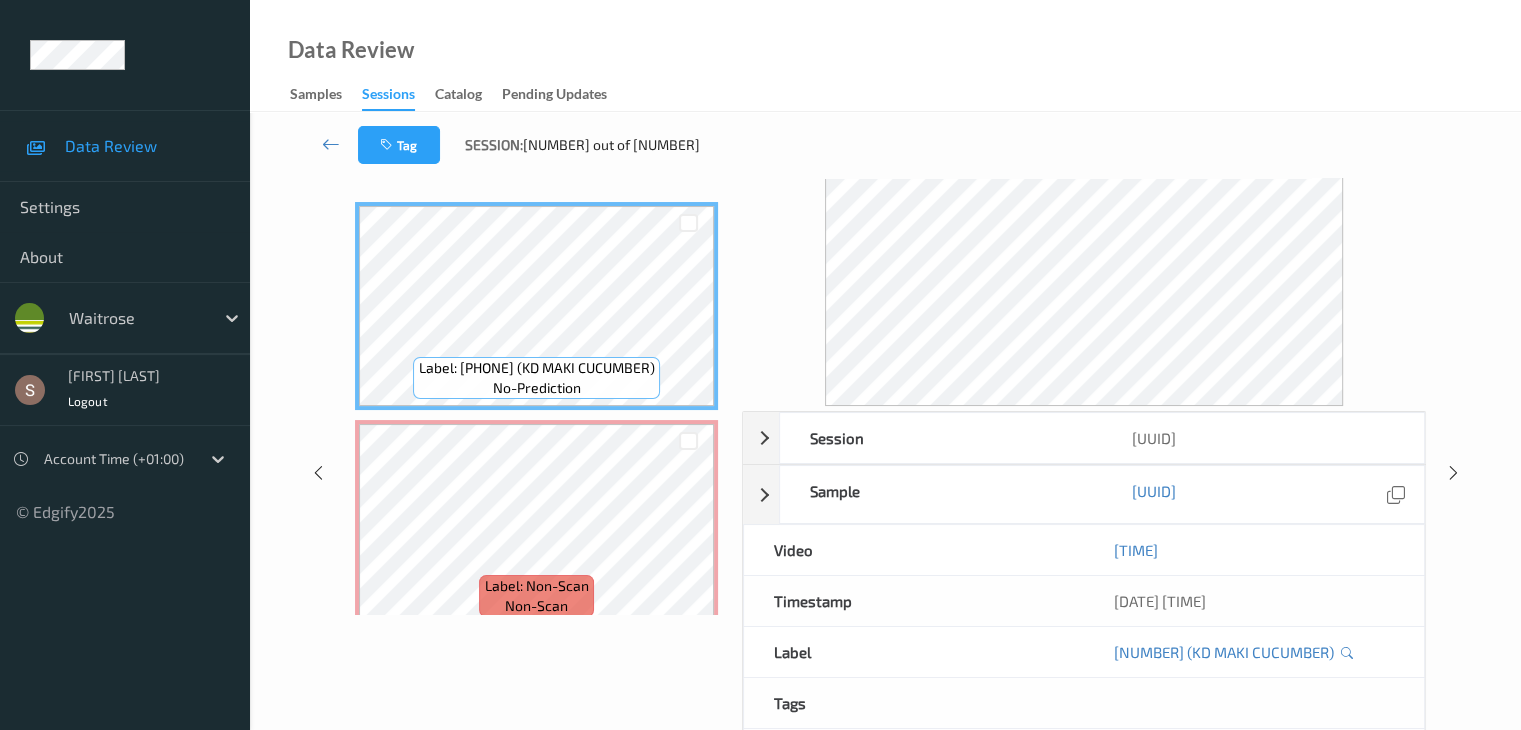 scroll, scrollTop: 0, scrollLeft: 0, axis: both 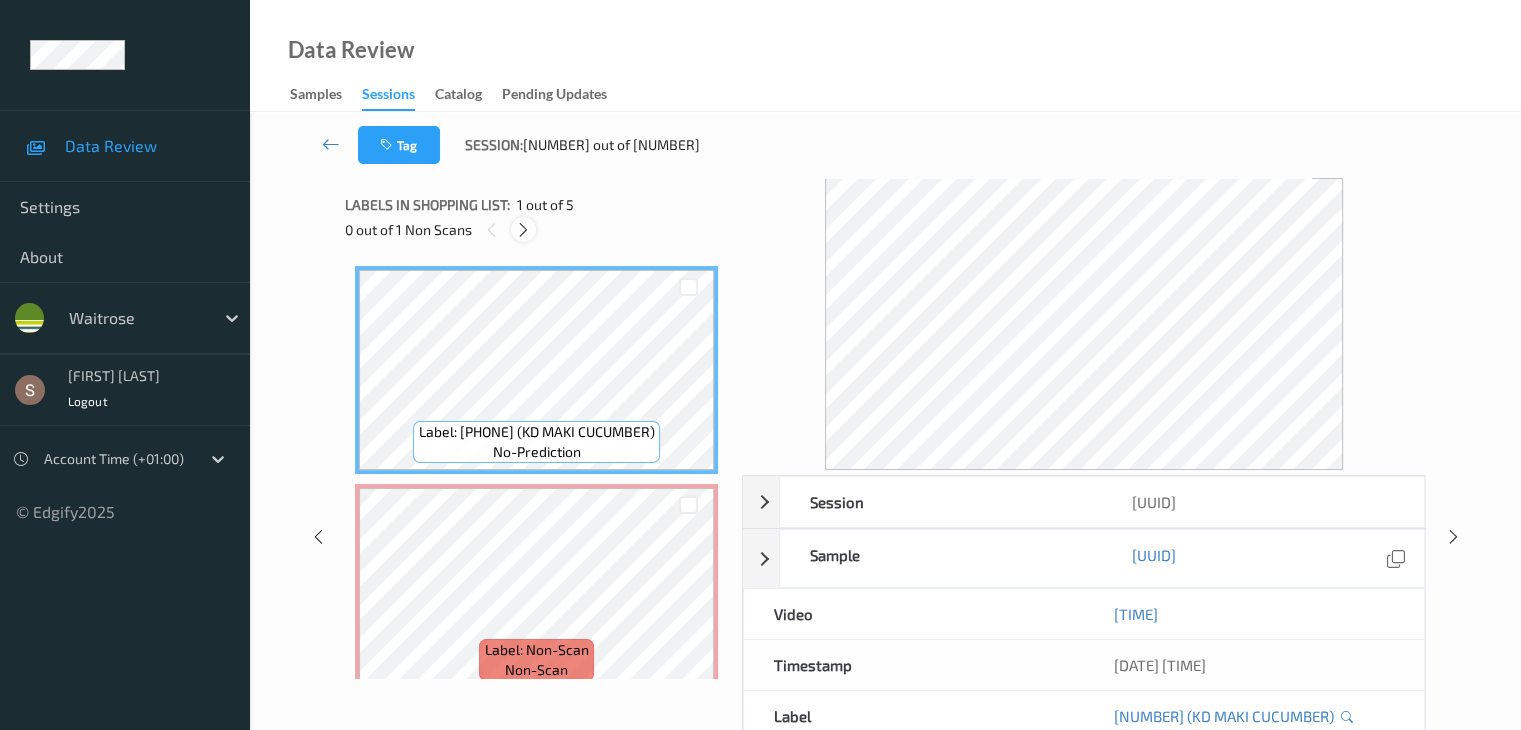 click at bounding box center [523, 230] 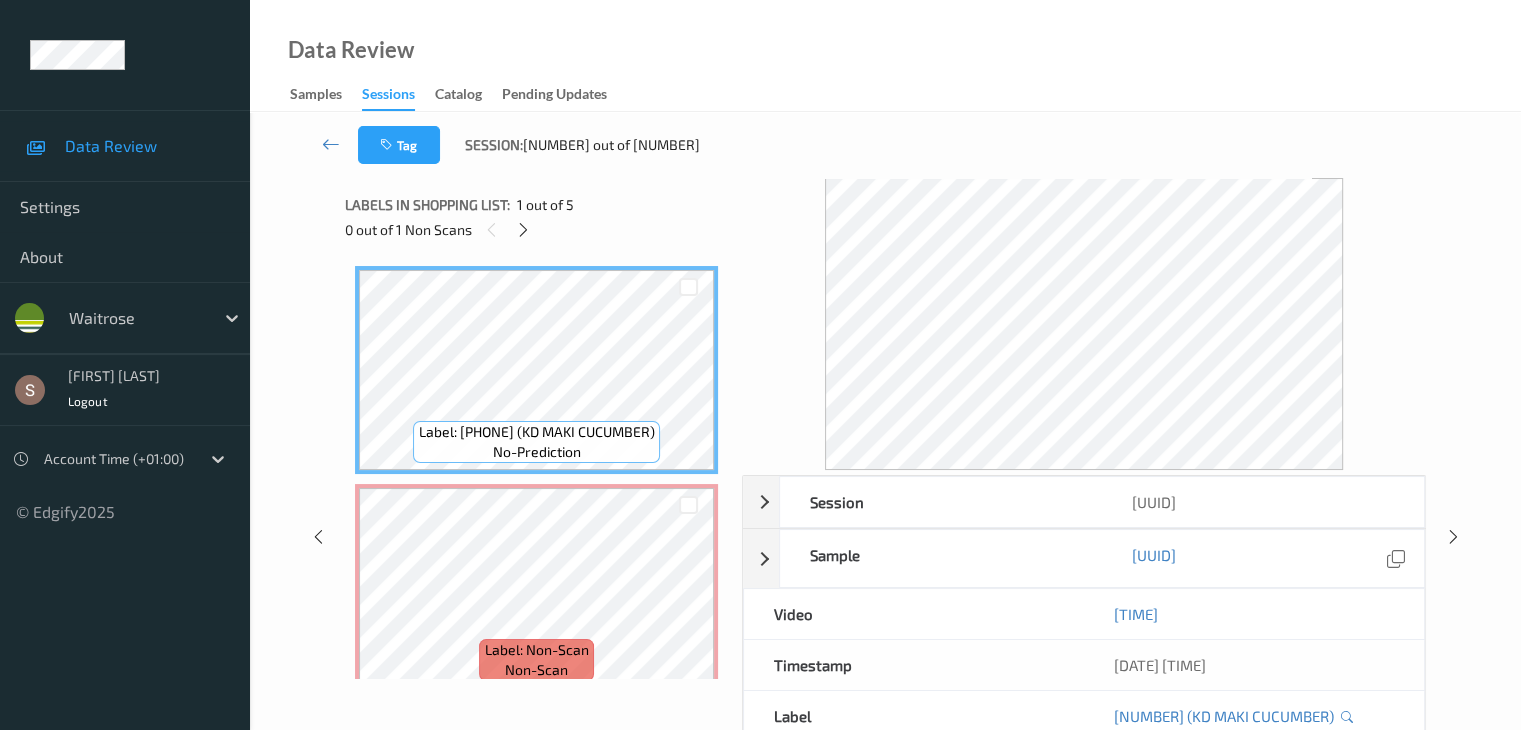 scroll, scrollTop: 10, scrollLeft: 0, axis: vertical 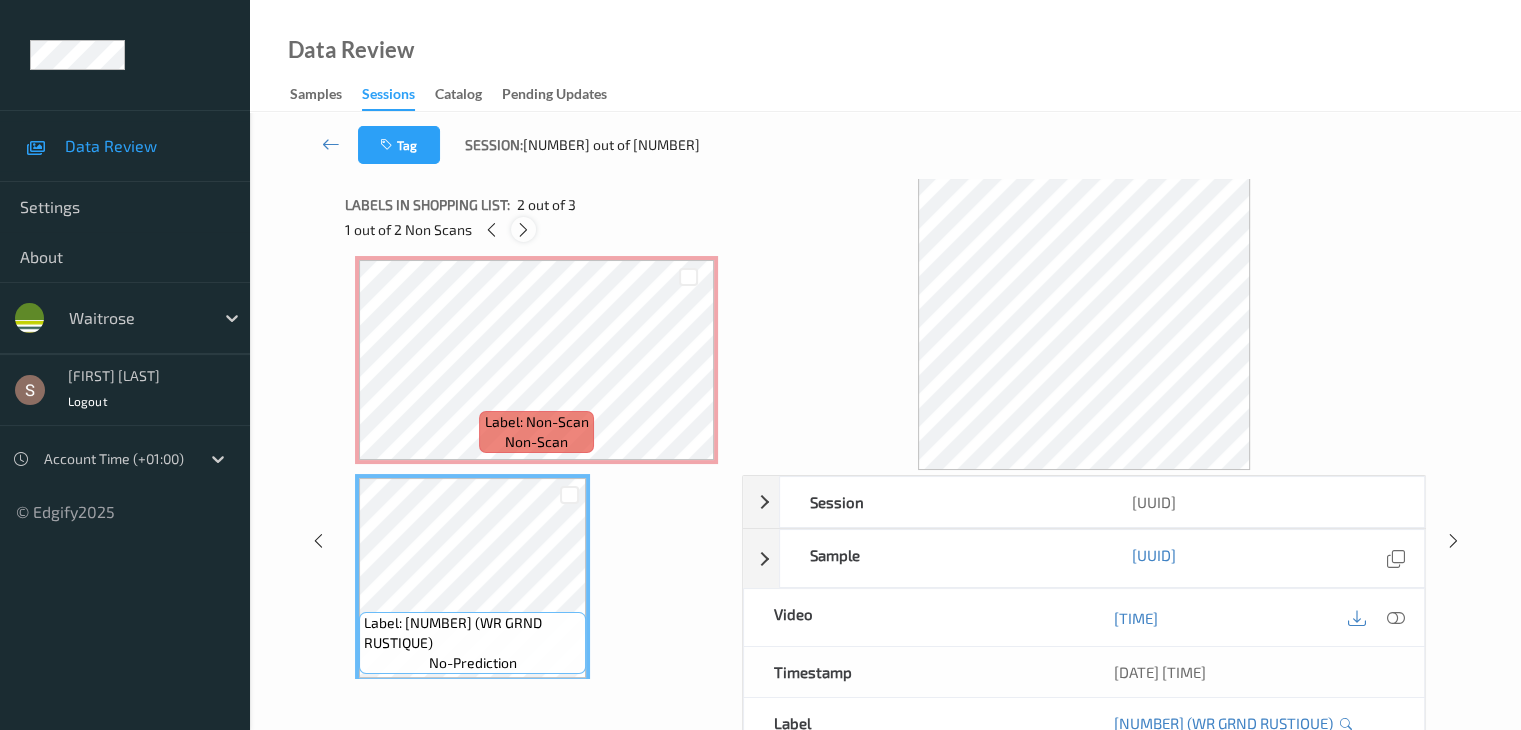 click at bounding box center [523, 230] 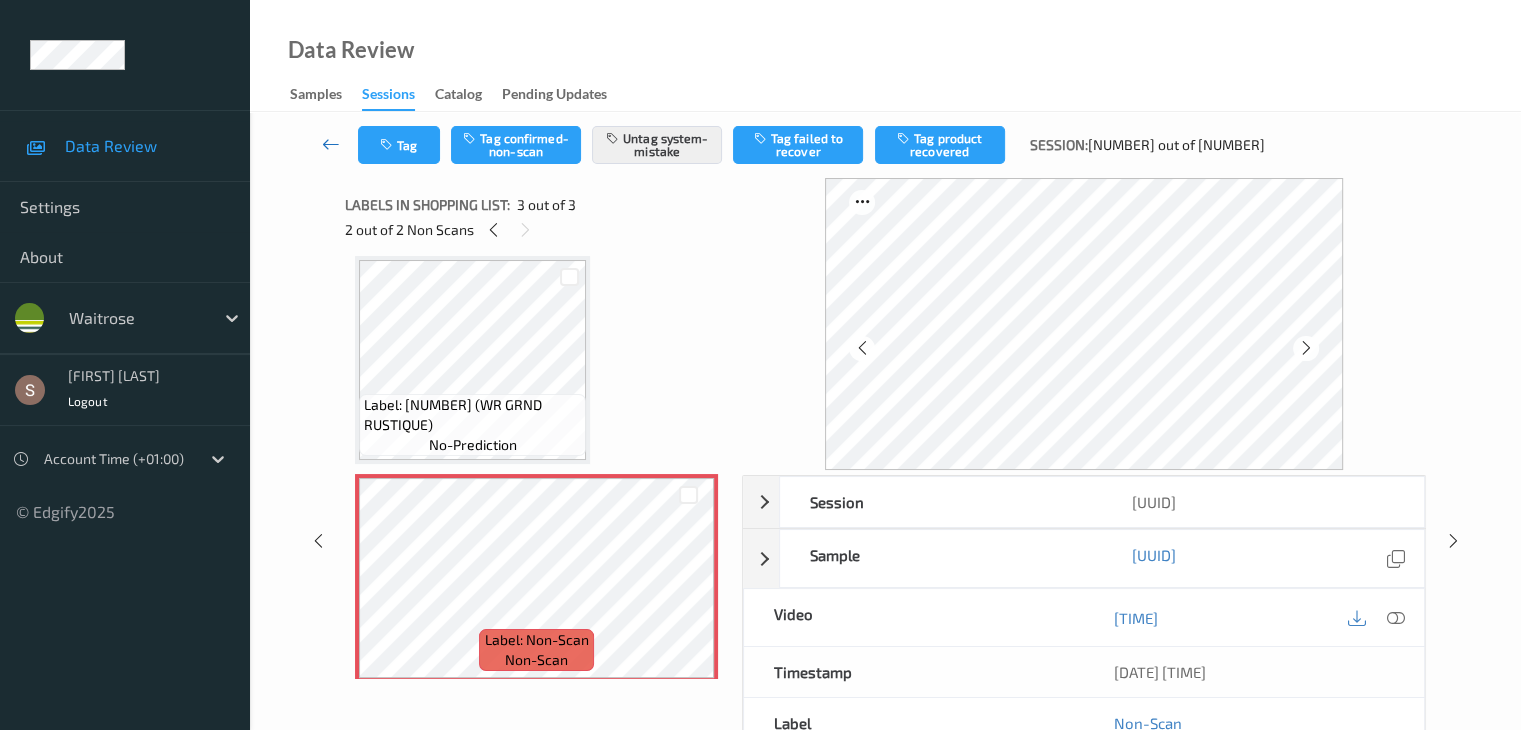 click at bounding box center [331, 144] 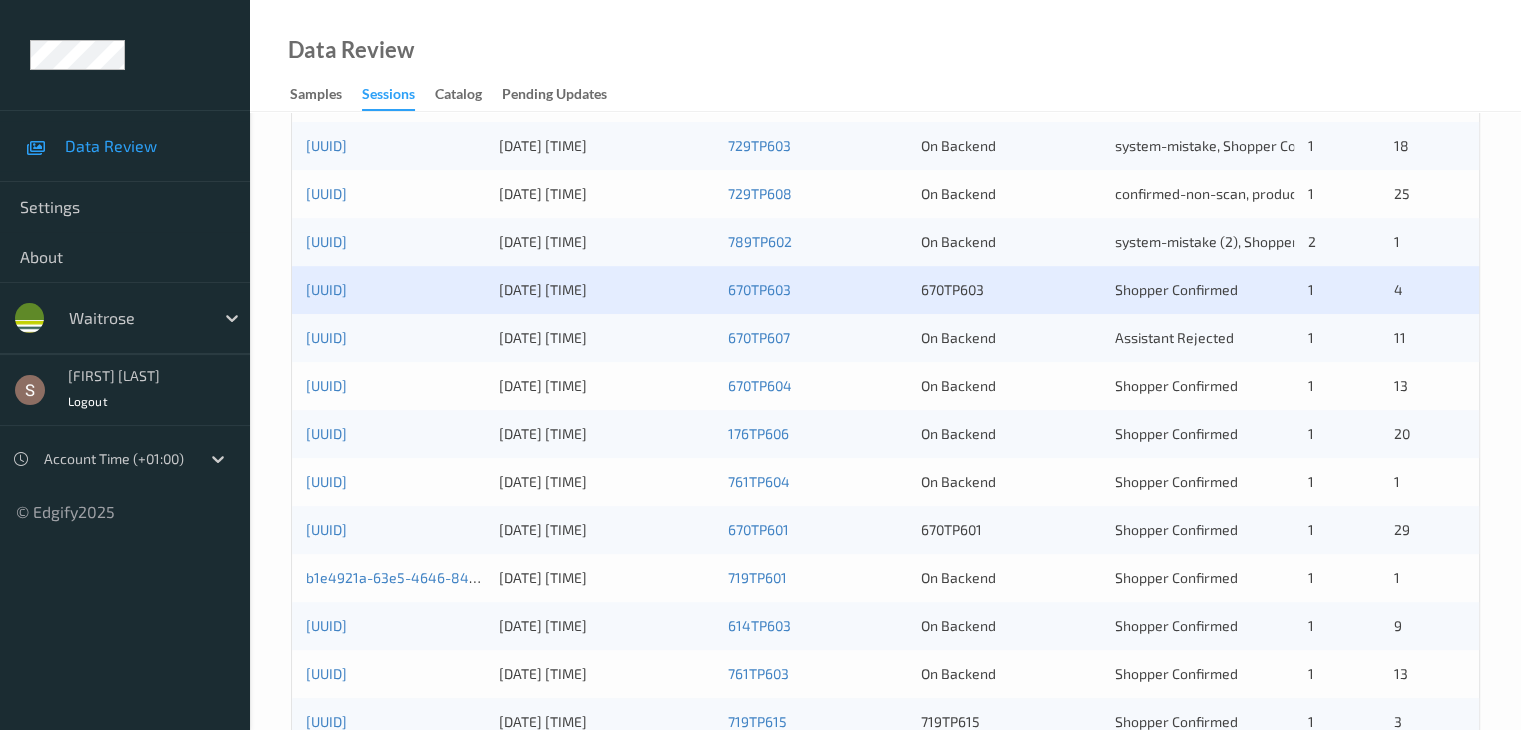 scroll, scrollTop: 600, scrollLeft: 0, axis: vertical 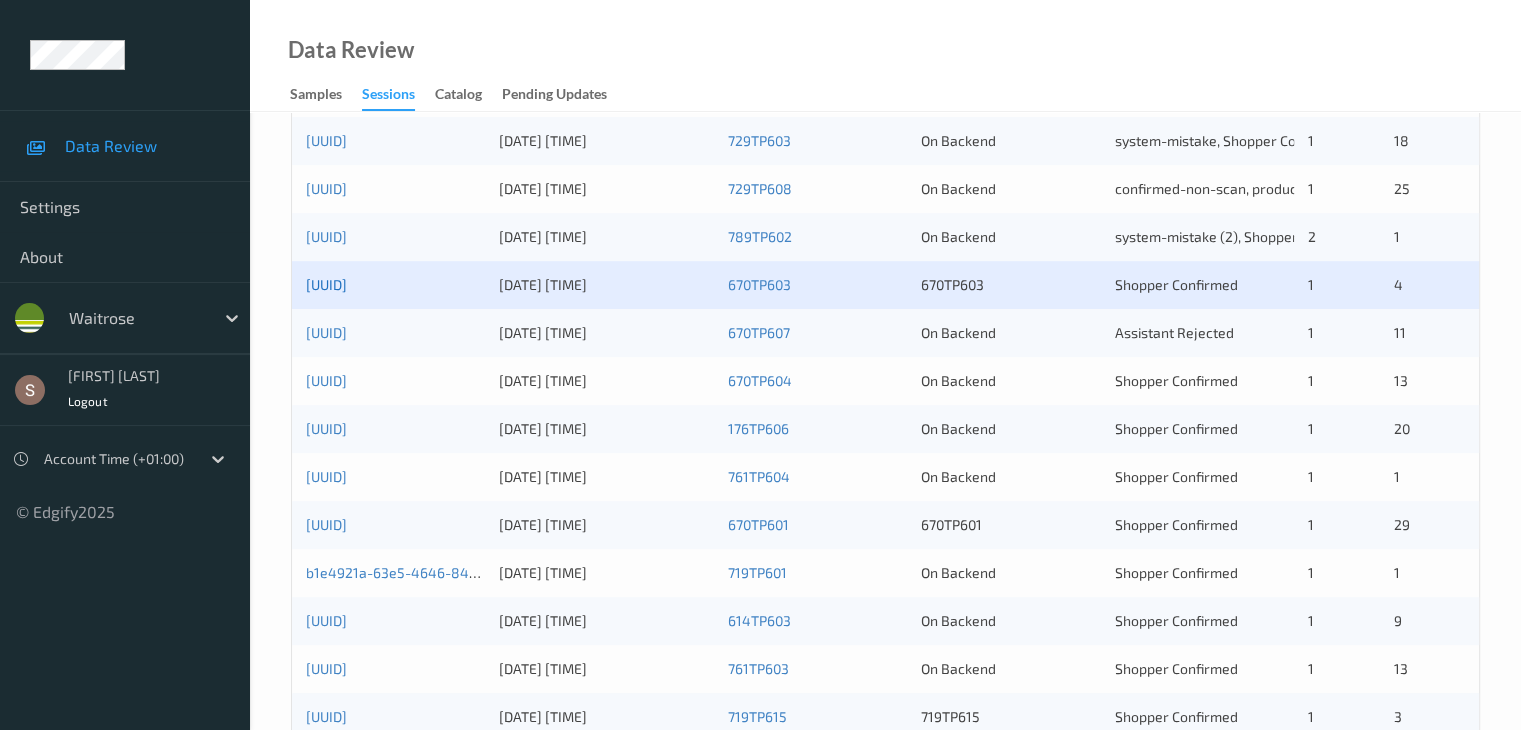 click on "[UUID]" at bounding box center [326, 284] 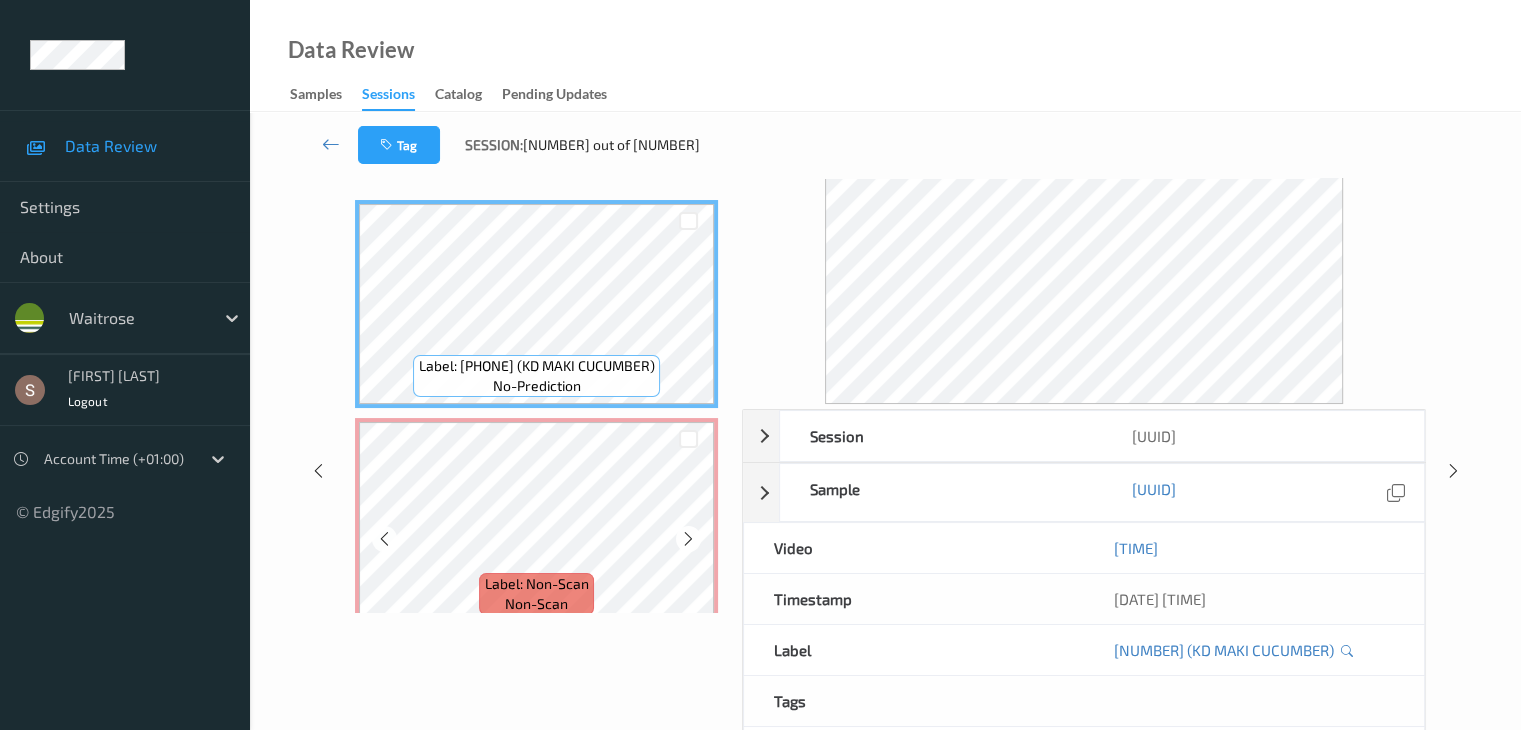 scroll, scrollTop: 0, scrollLeft: 0, axis: both 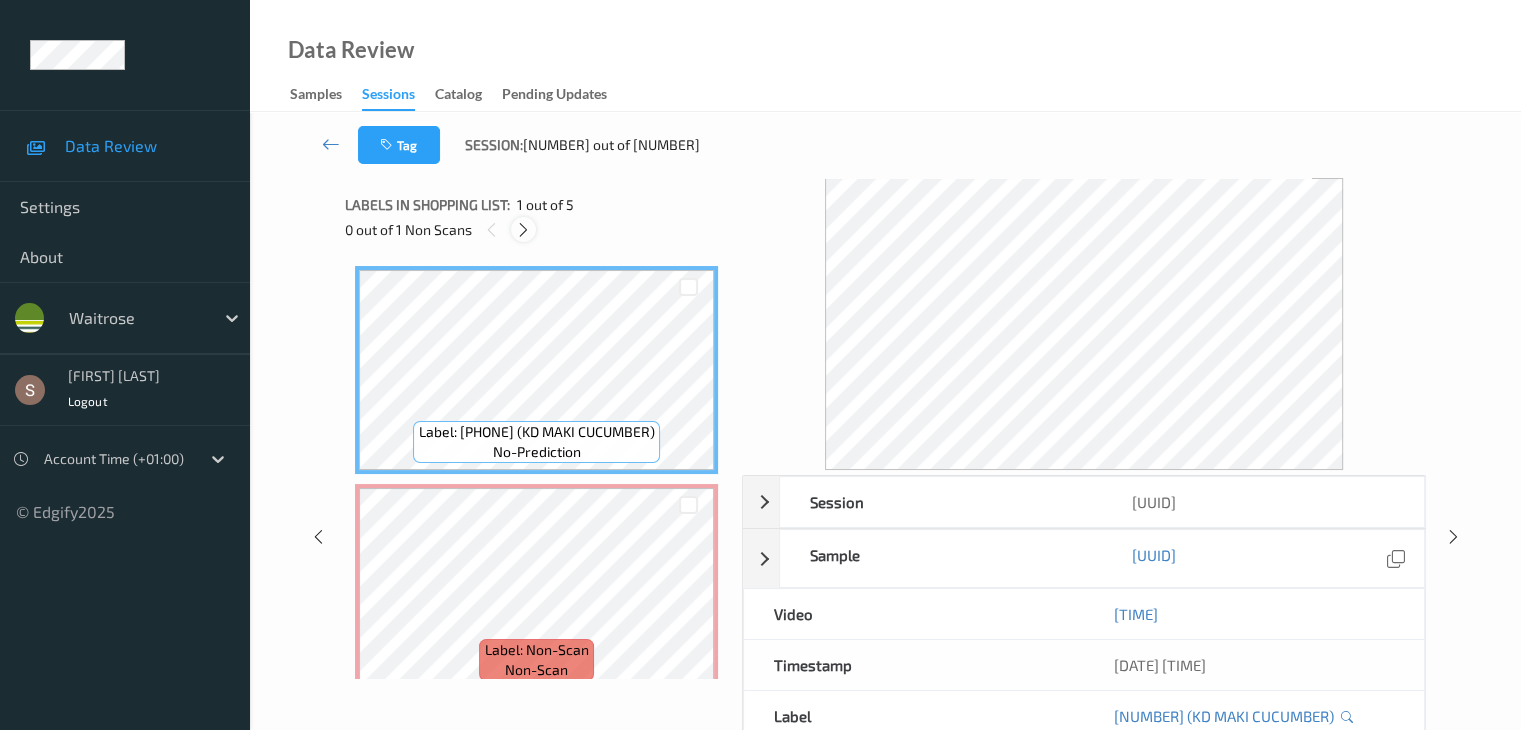 click at bounding box center (523, 230) 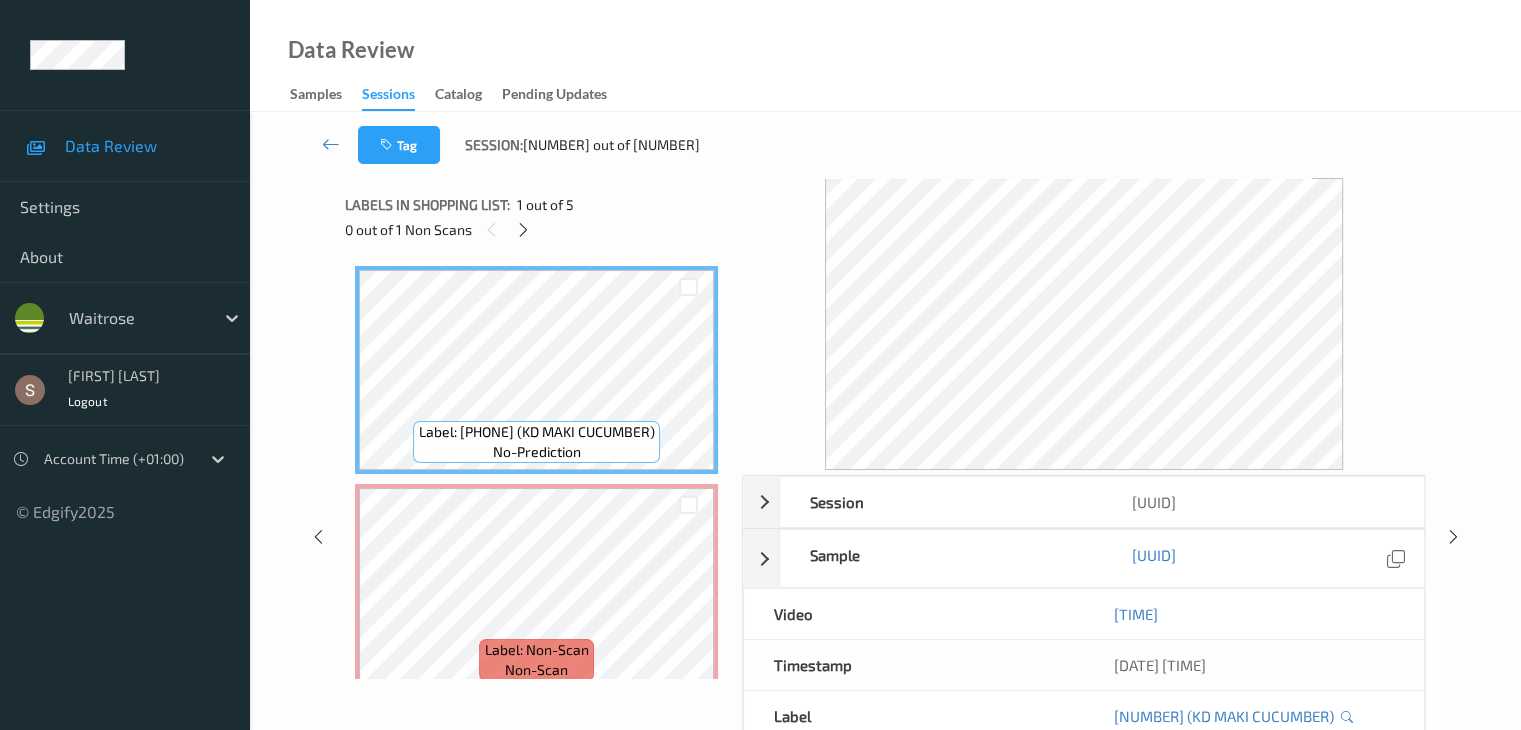 scroll, scrollTop: 10, scrollLeft: 0, axis: vertical 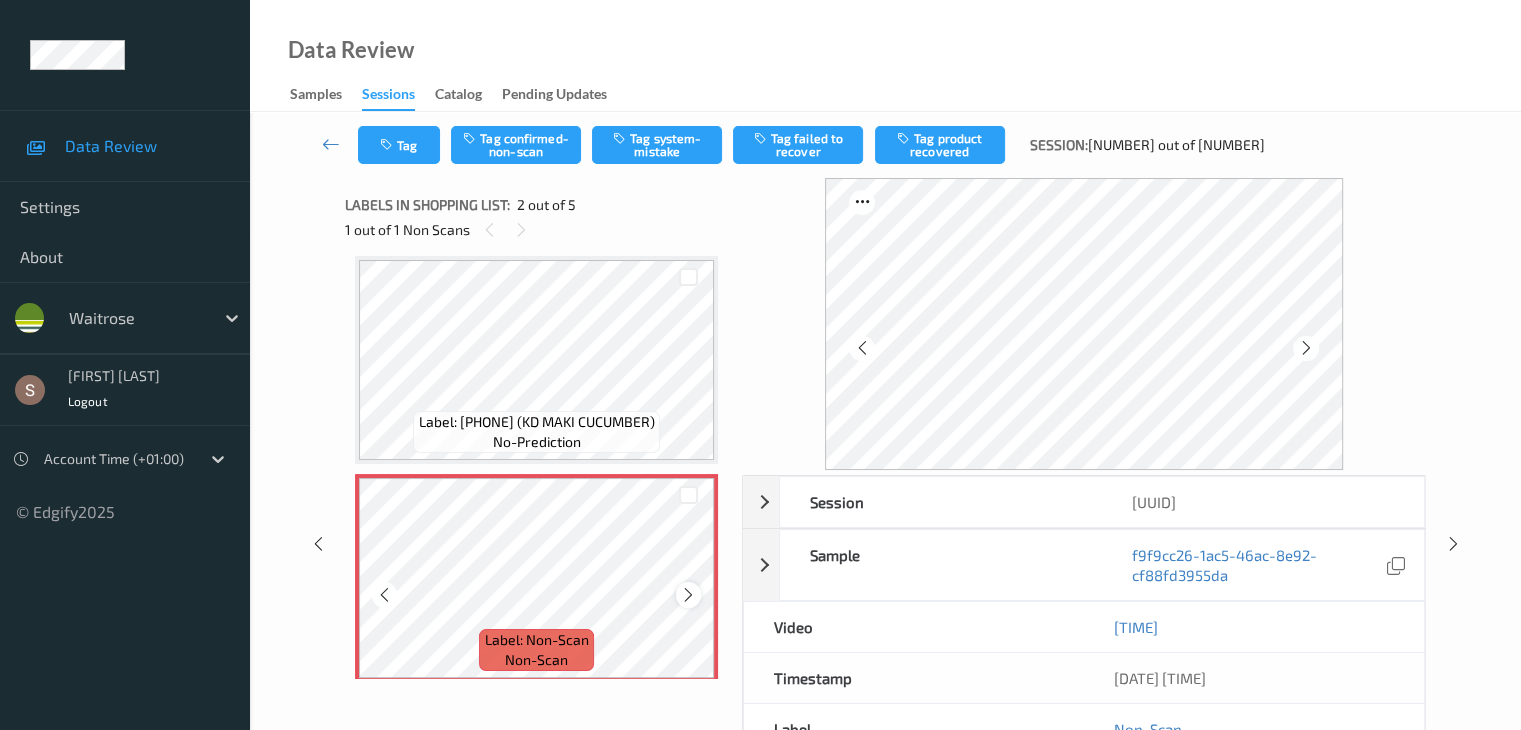 click at bounding box center [688, 595] 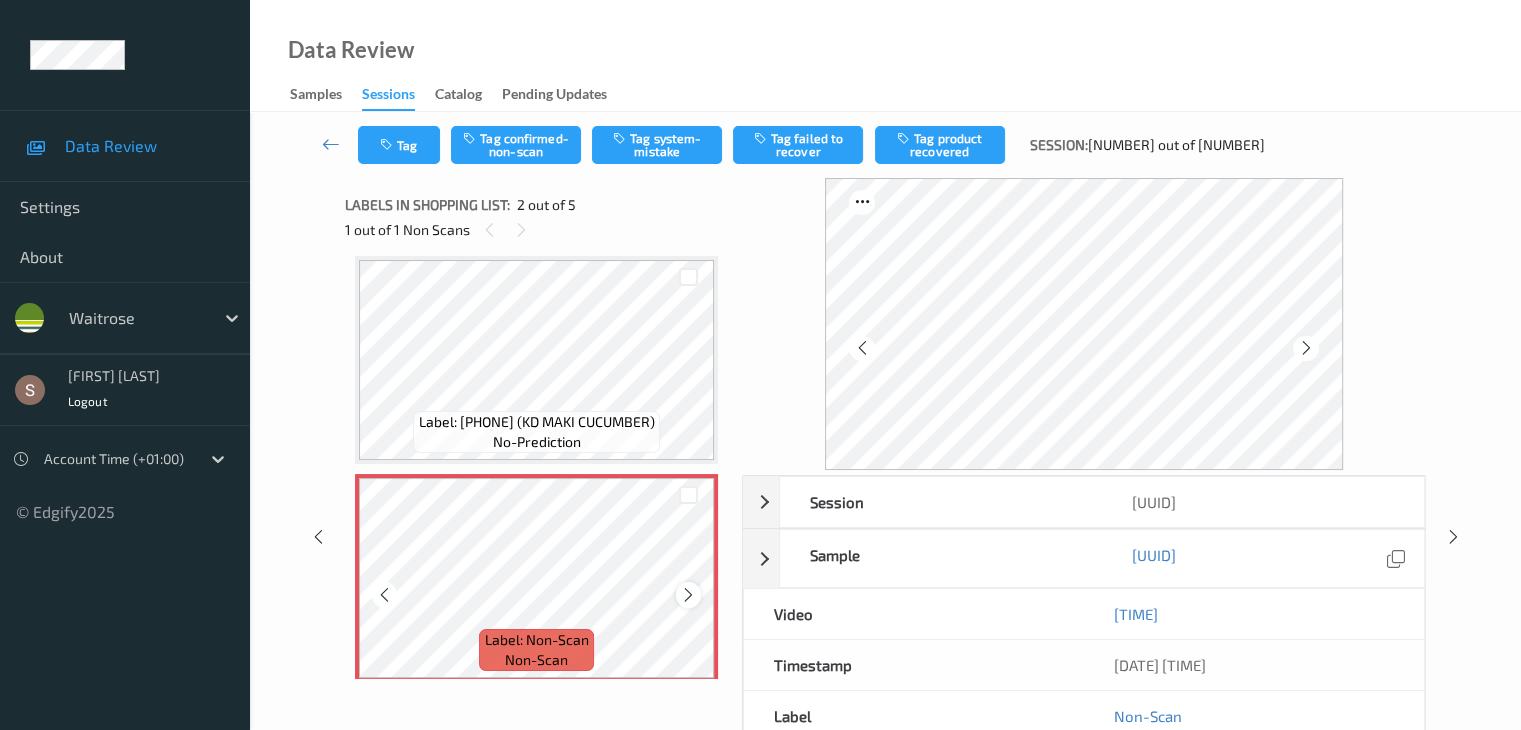 click at bounding box center [688, 595] 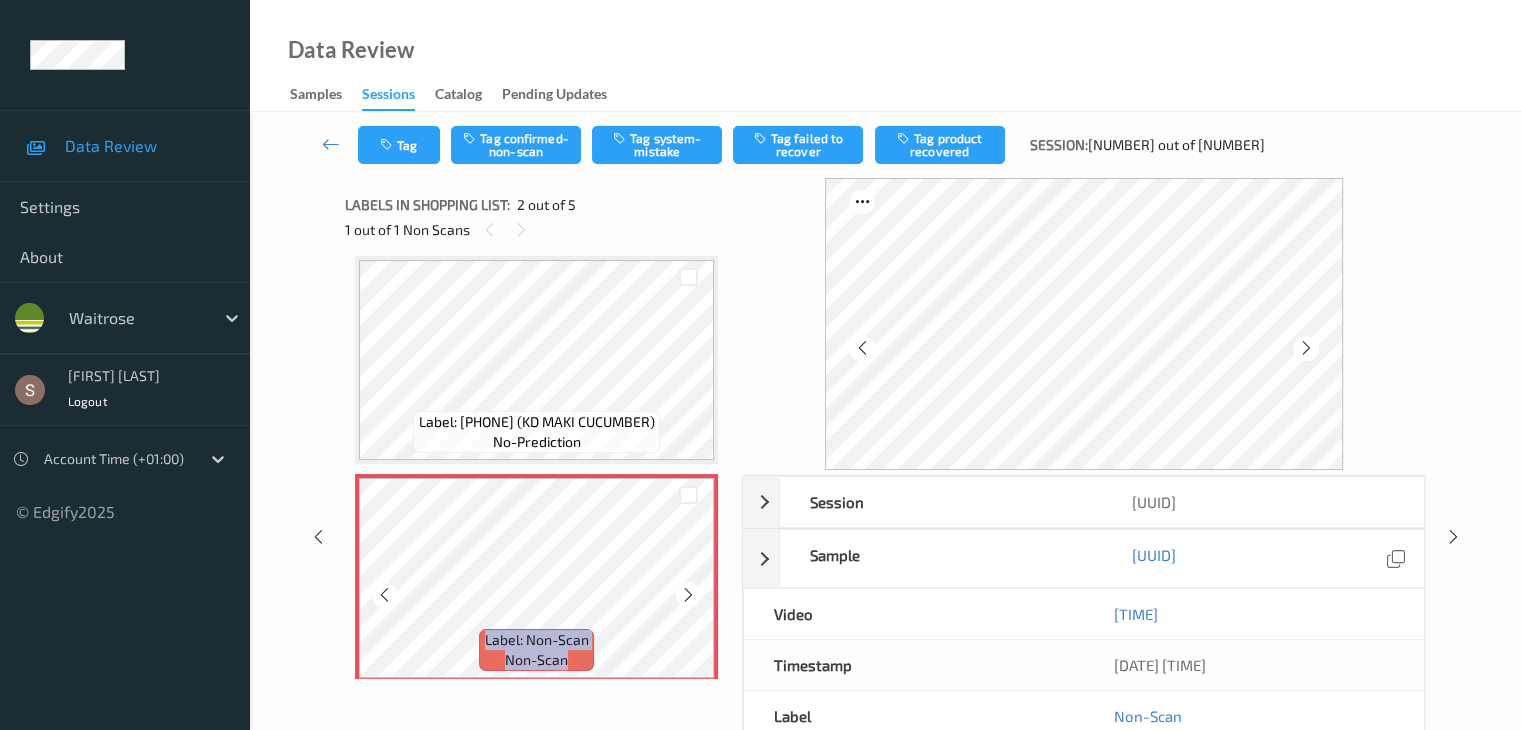 click at bounding box center [688, 595] 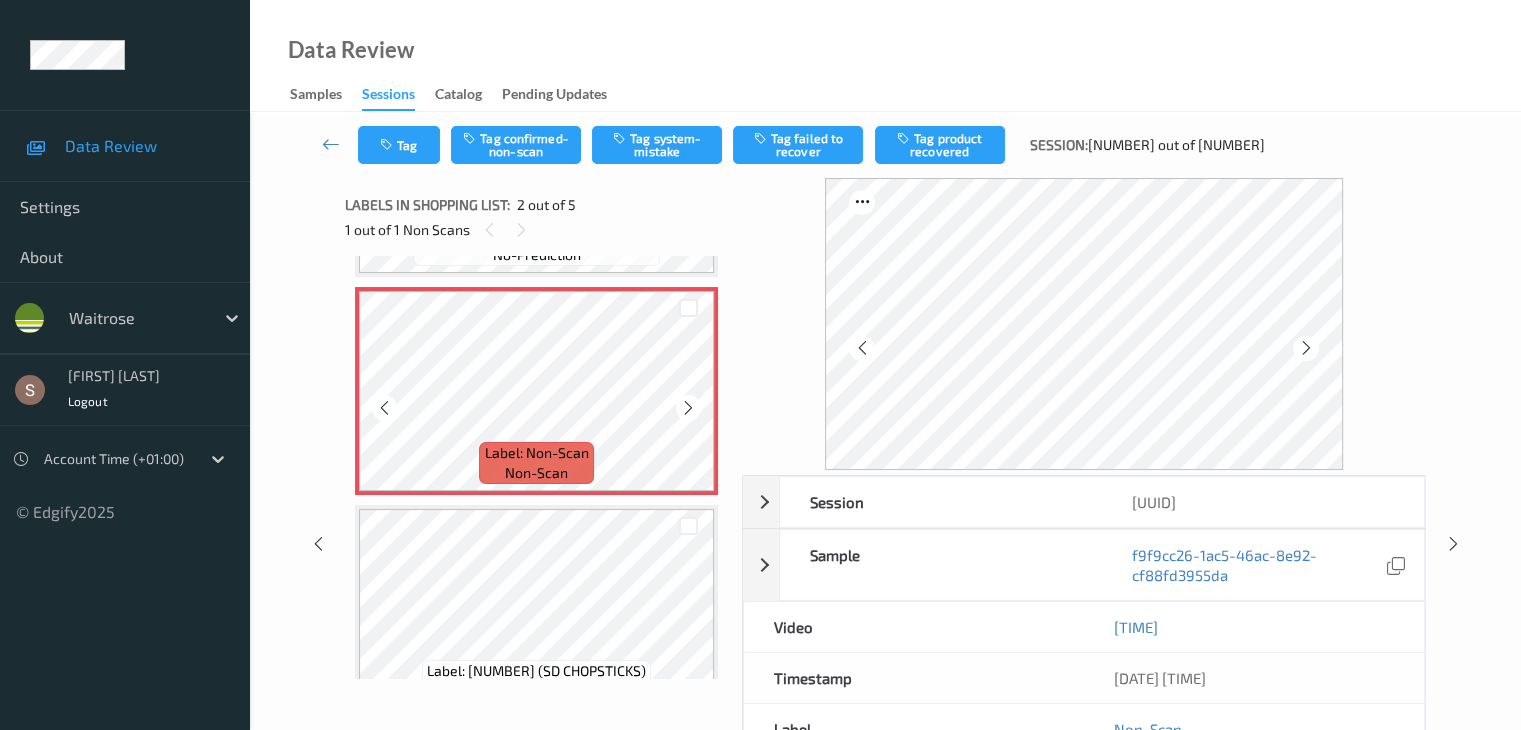scroll, scrollTop: 210, scrollLeft: 0, axis: vertical 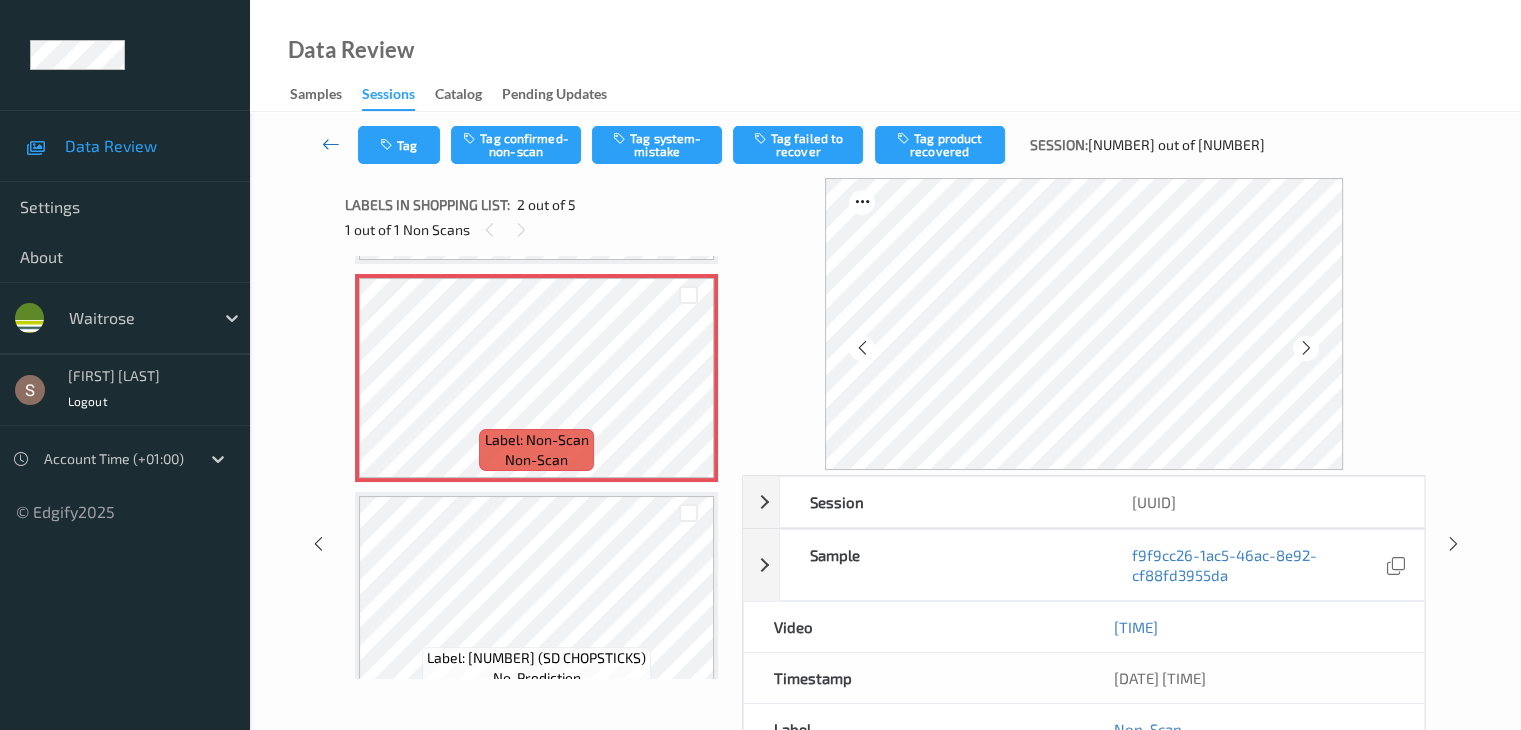 click at bounding box center (331, 144) 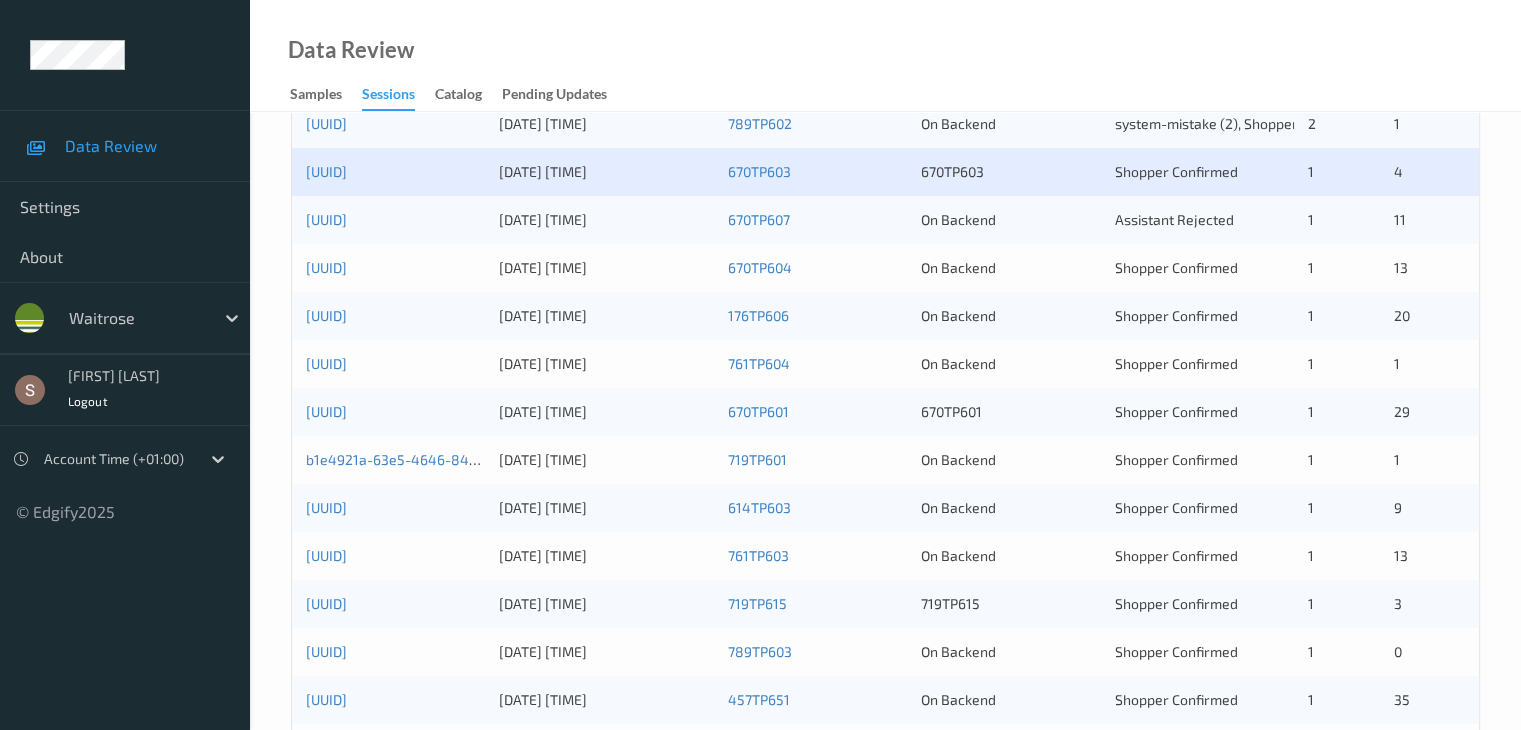 scroll, scrollTop: 632, scrollLeft: 0, axis: vertical 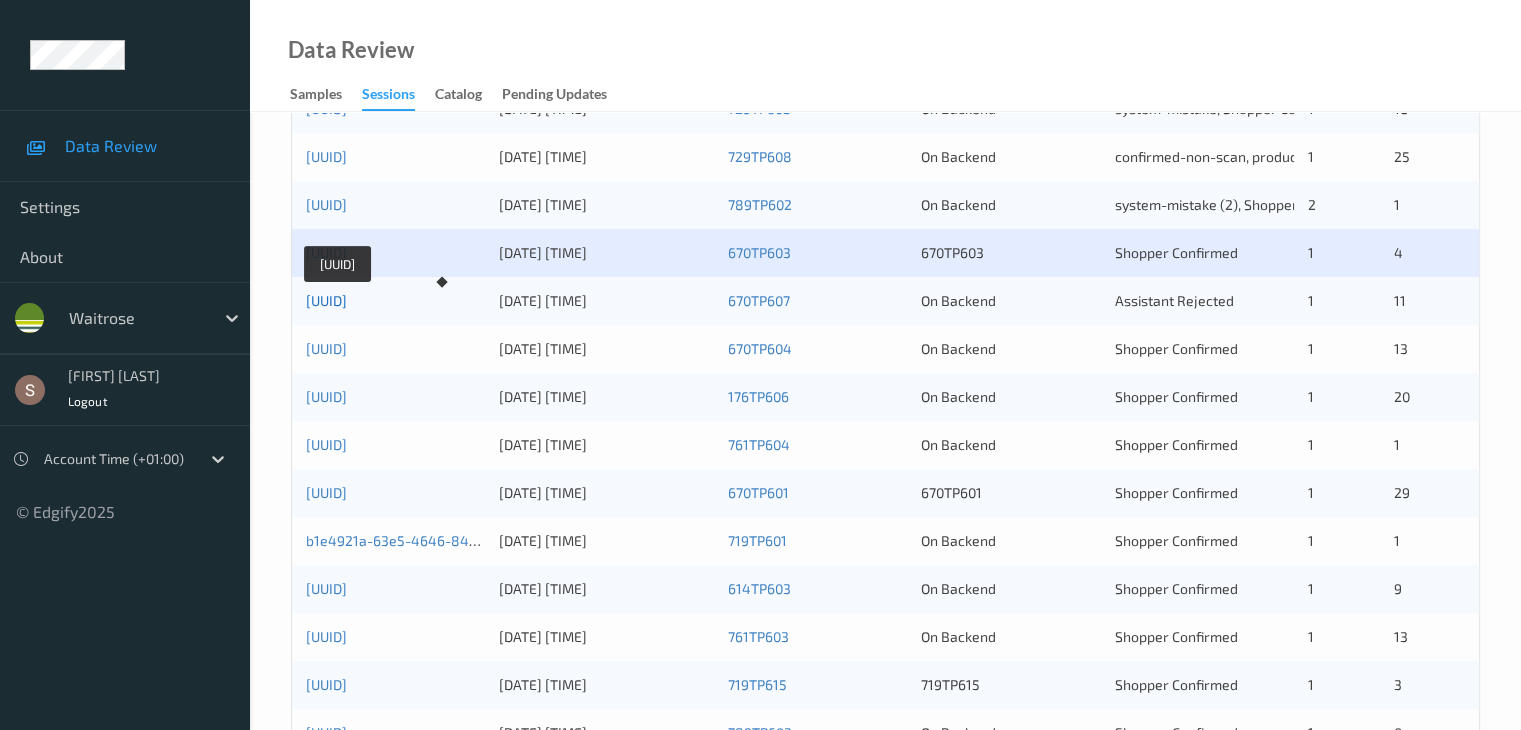 click on "[UUID]" at bounding box center (326, 300) 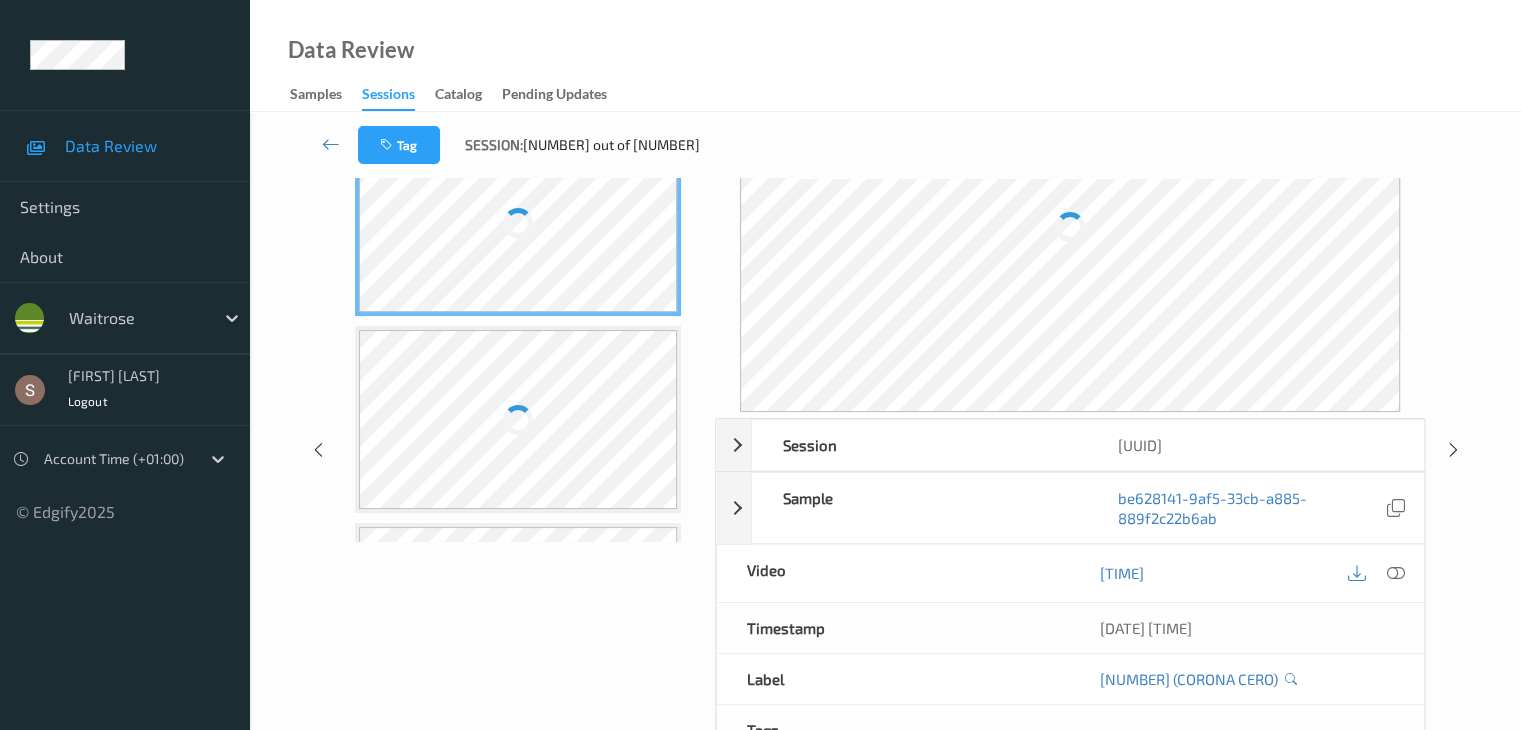 scroll, scrollTop: 0, scrollLeft: 0, axis: both 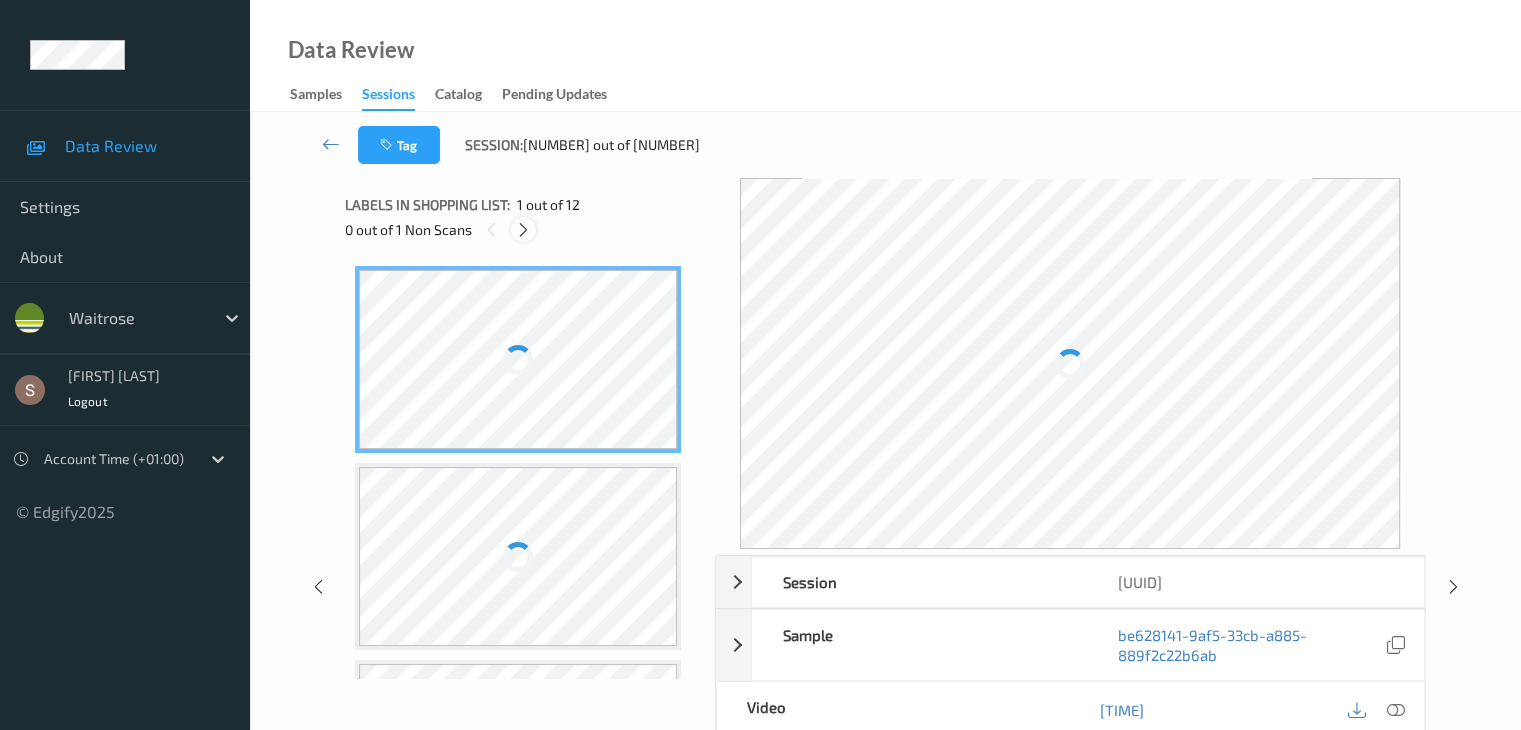 click at bounding box center [523, 230] 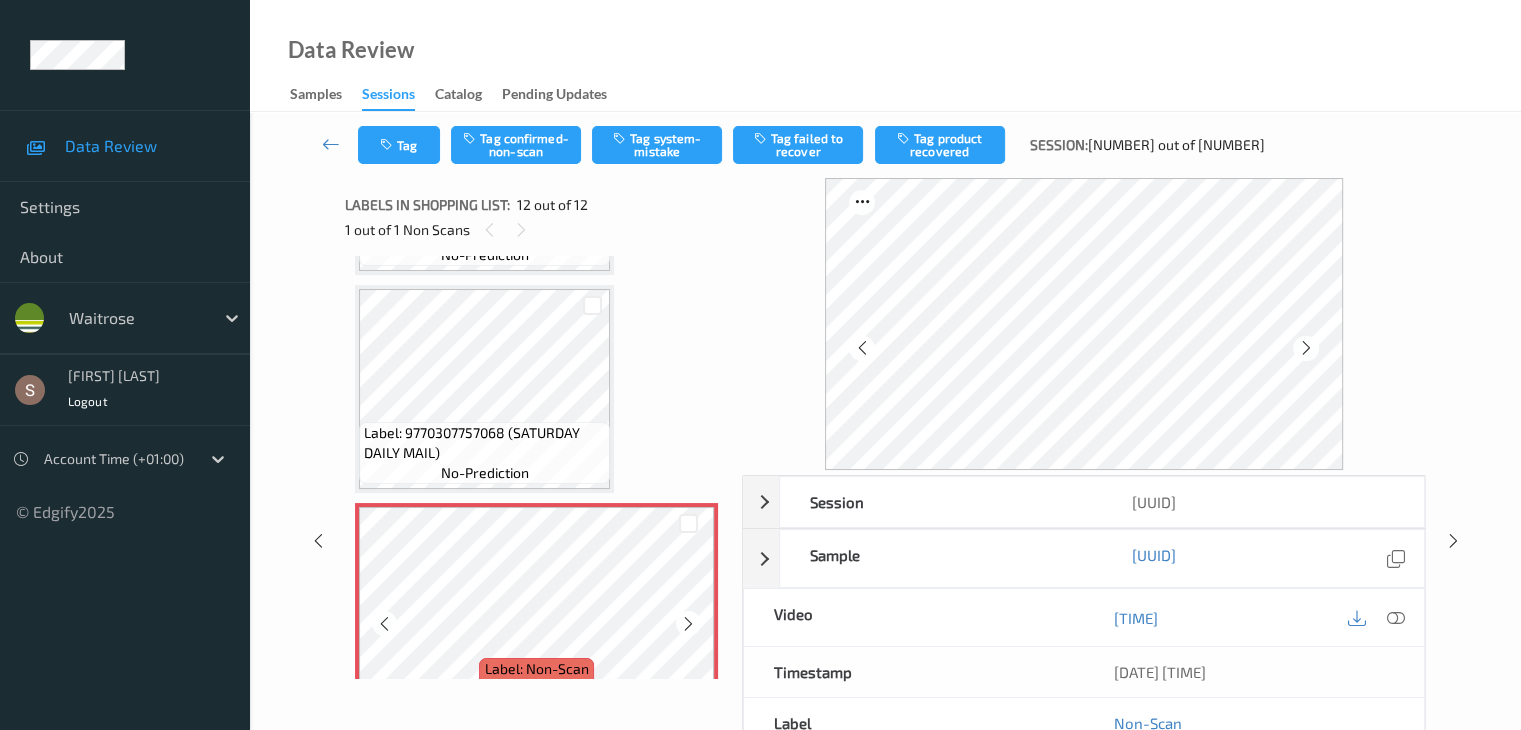 scroll, scrollTop: 2162, scrollLeft: 0, axis: vertical 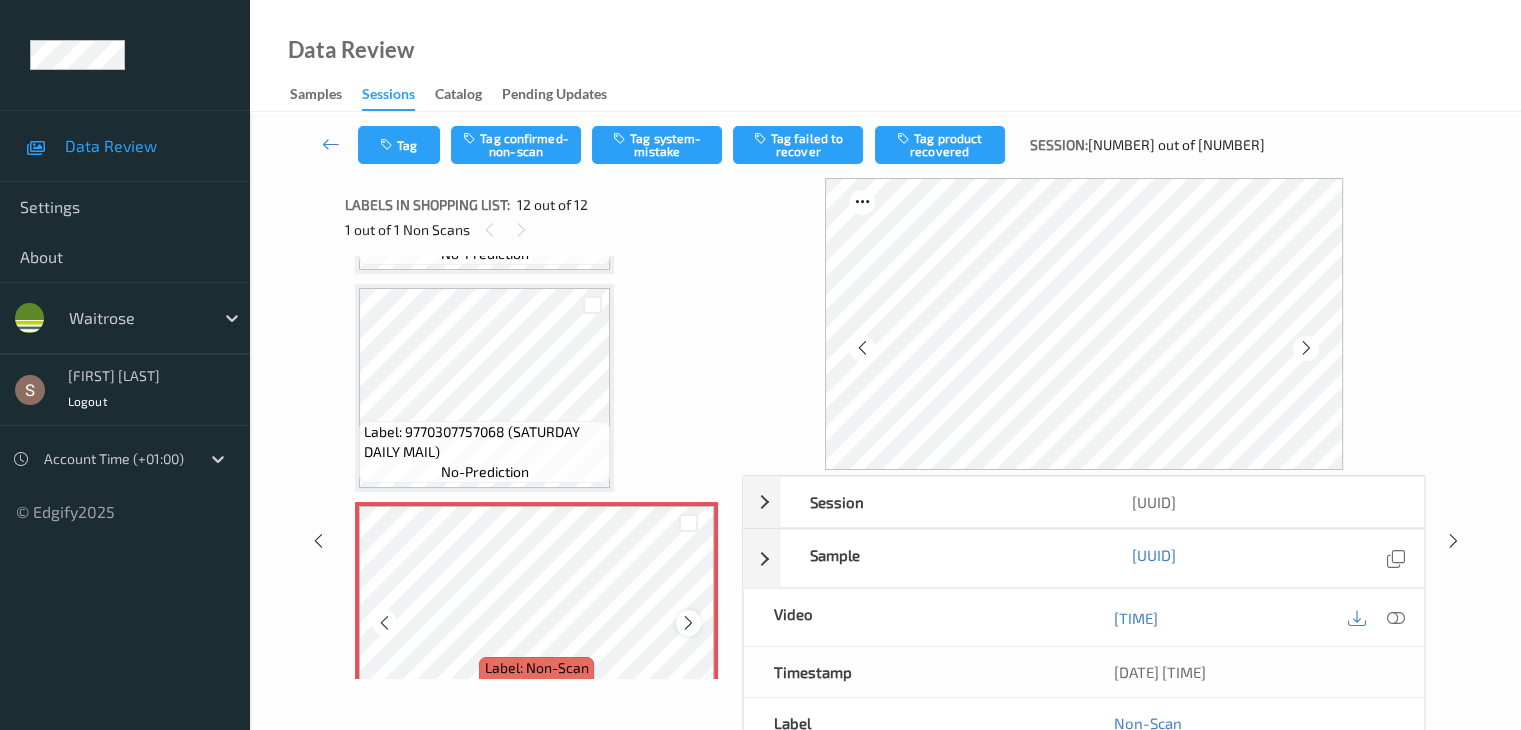 click at bounding box center (688, 622) 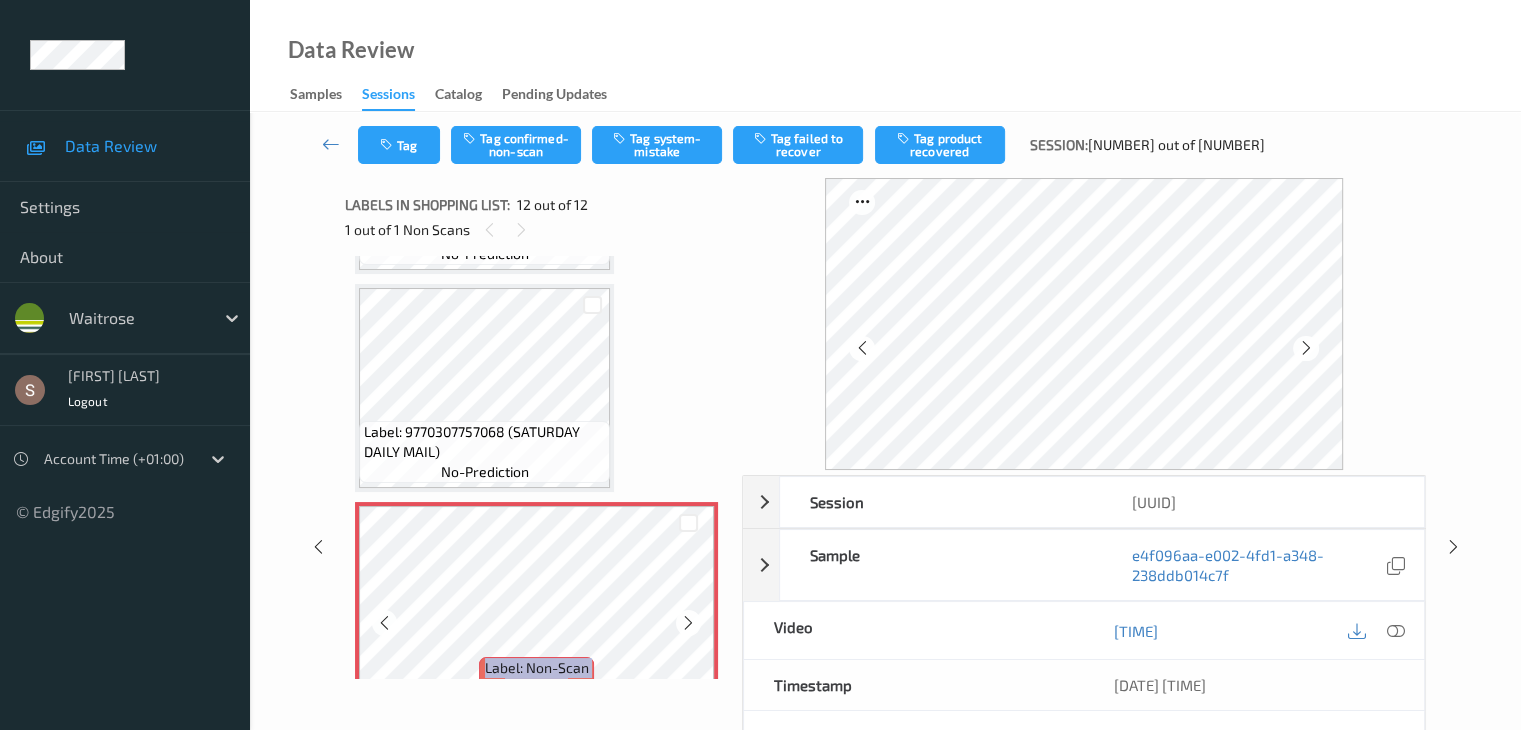 click at bounding box center (688, 622) 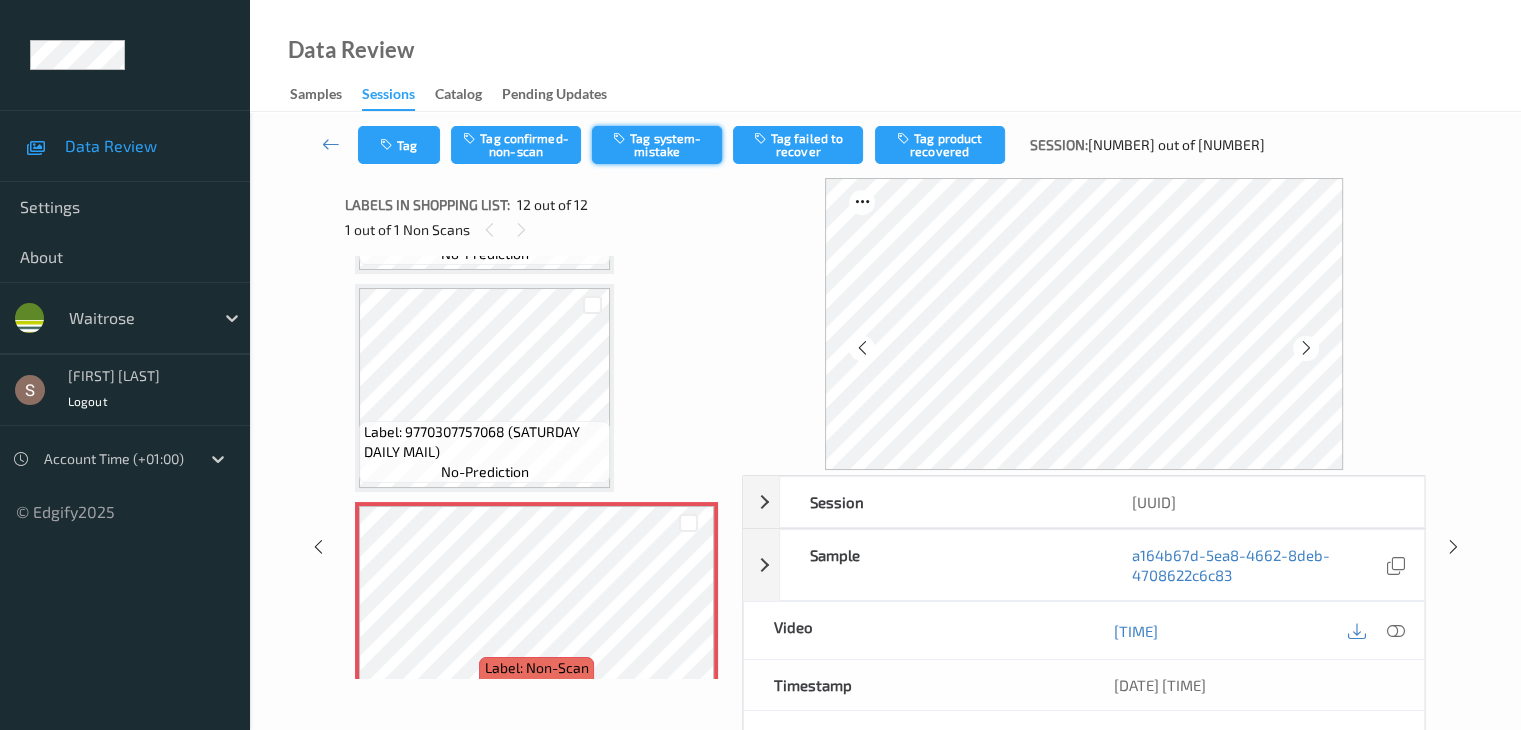 click on "Tag   system-mistake" at bounding box center [657, 145] 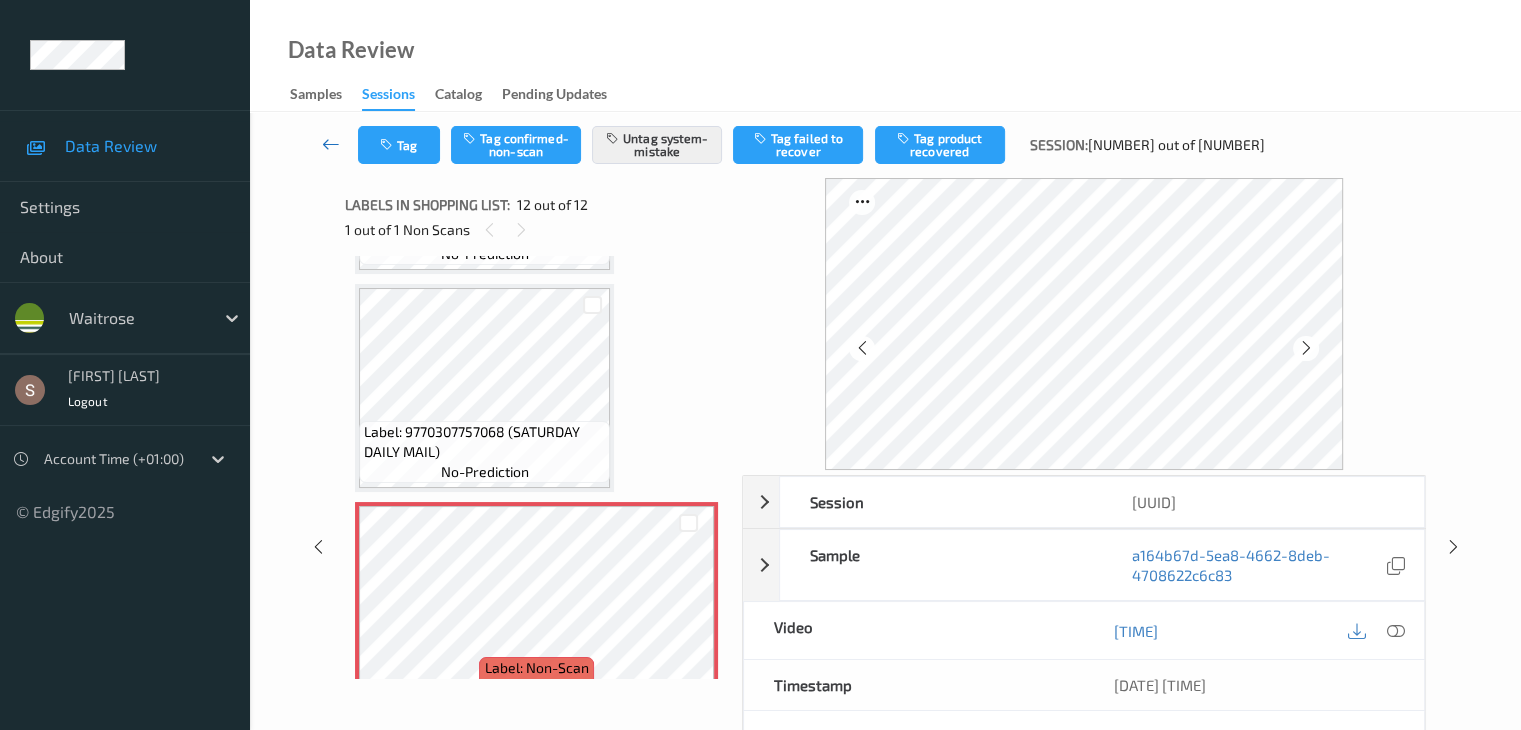 click at bounding box center (331, 144) 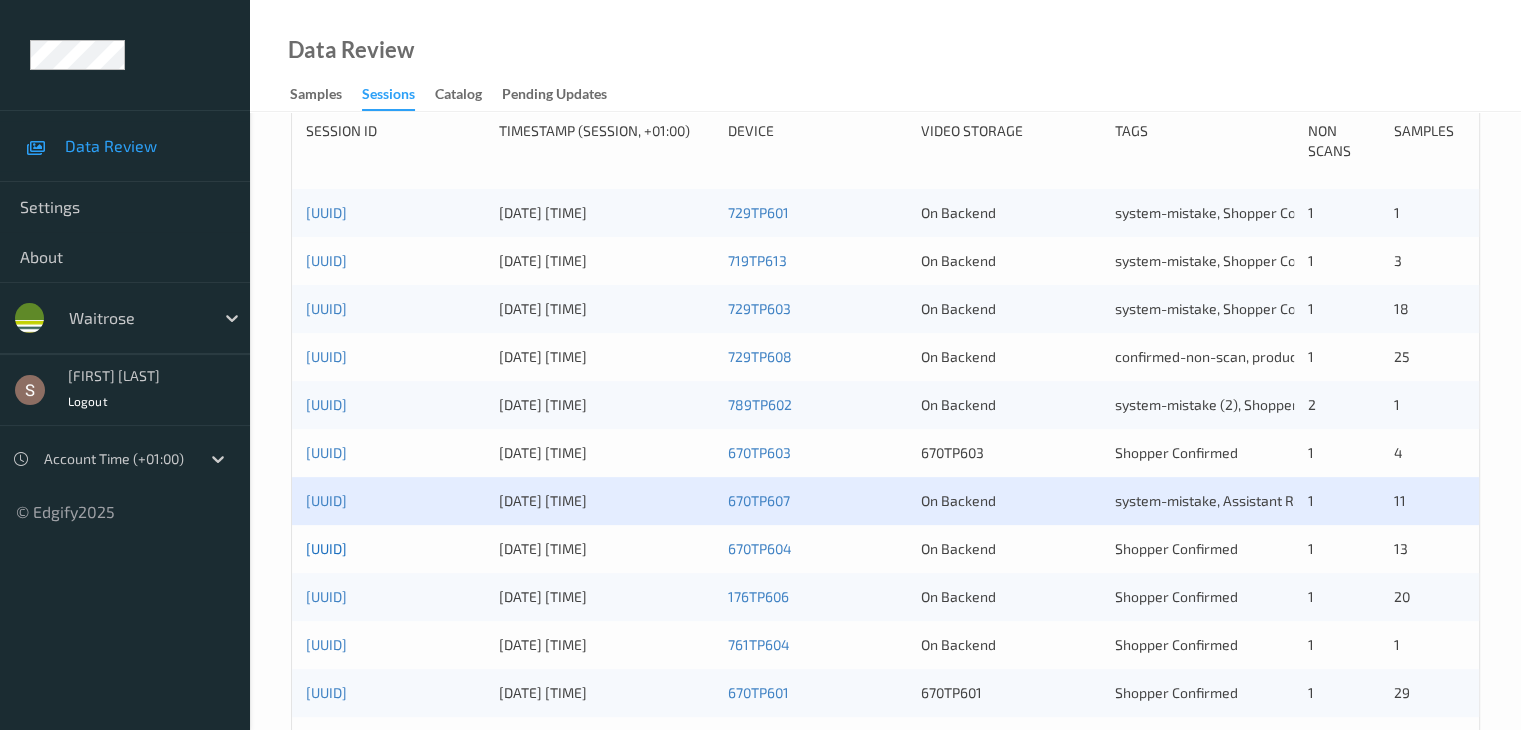 click on "[UUID]" at bounding box center (326, 548) 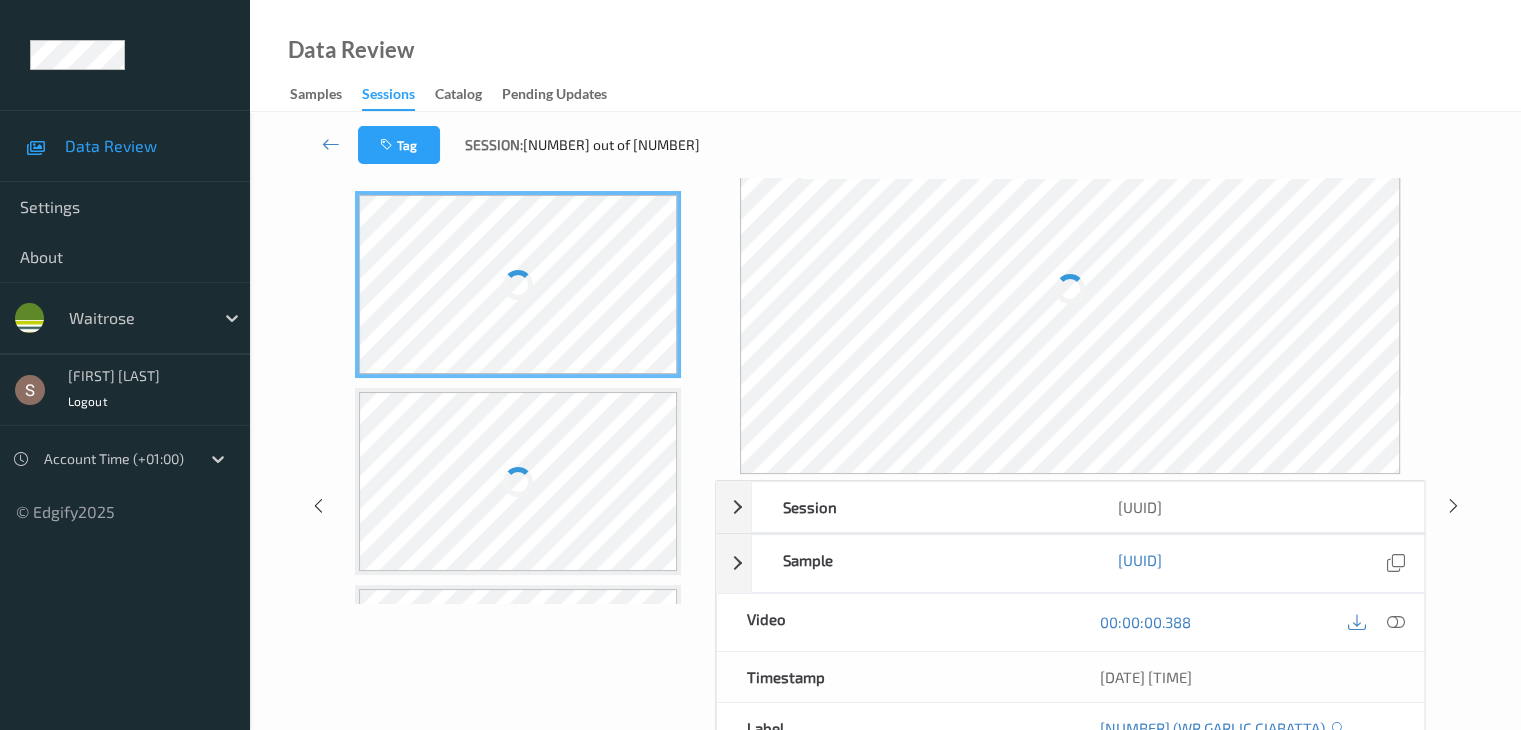 scroll, scrollTop: 0, scrollLeft: 0, axis: both 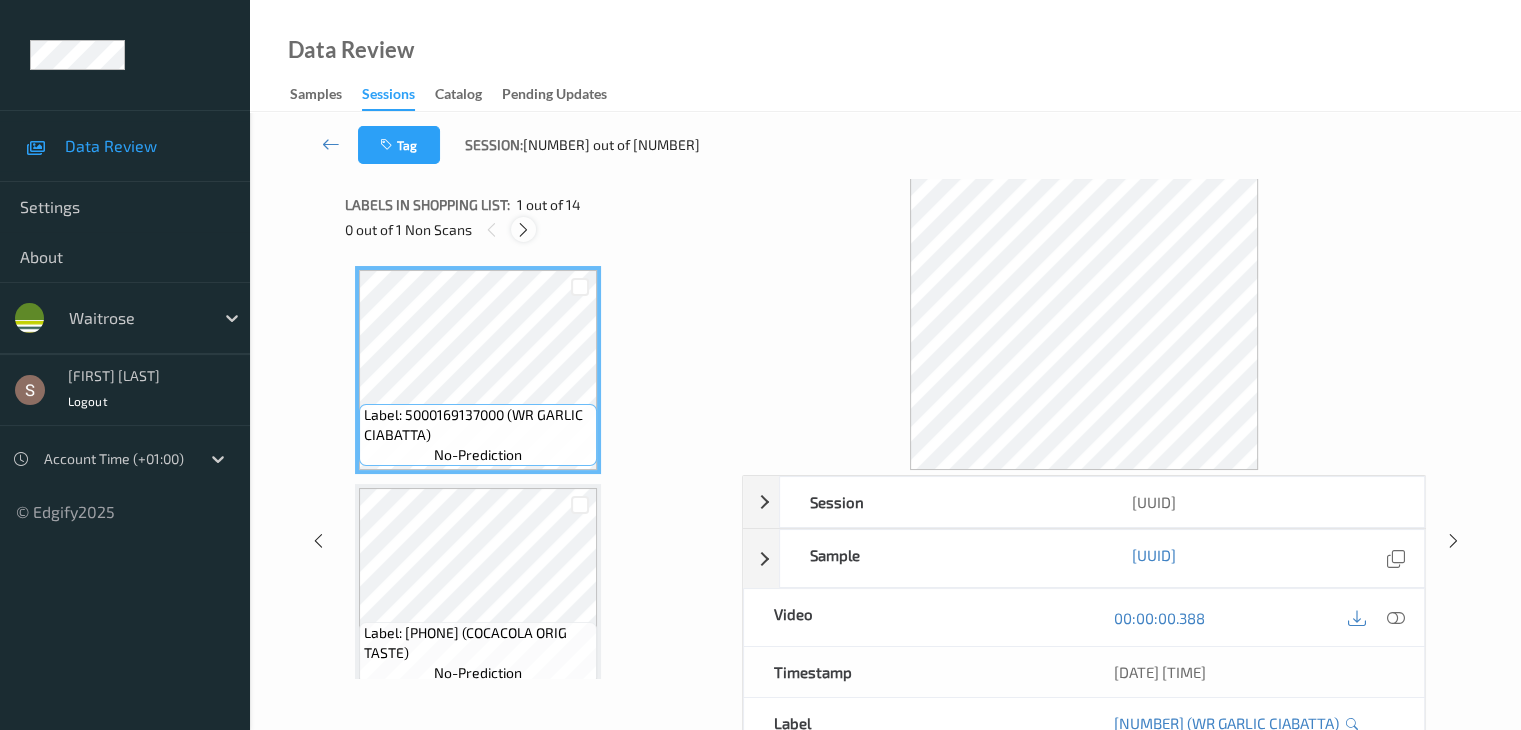 click at bounding box center (523, 230) 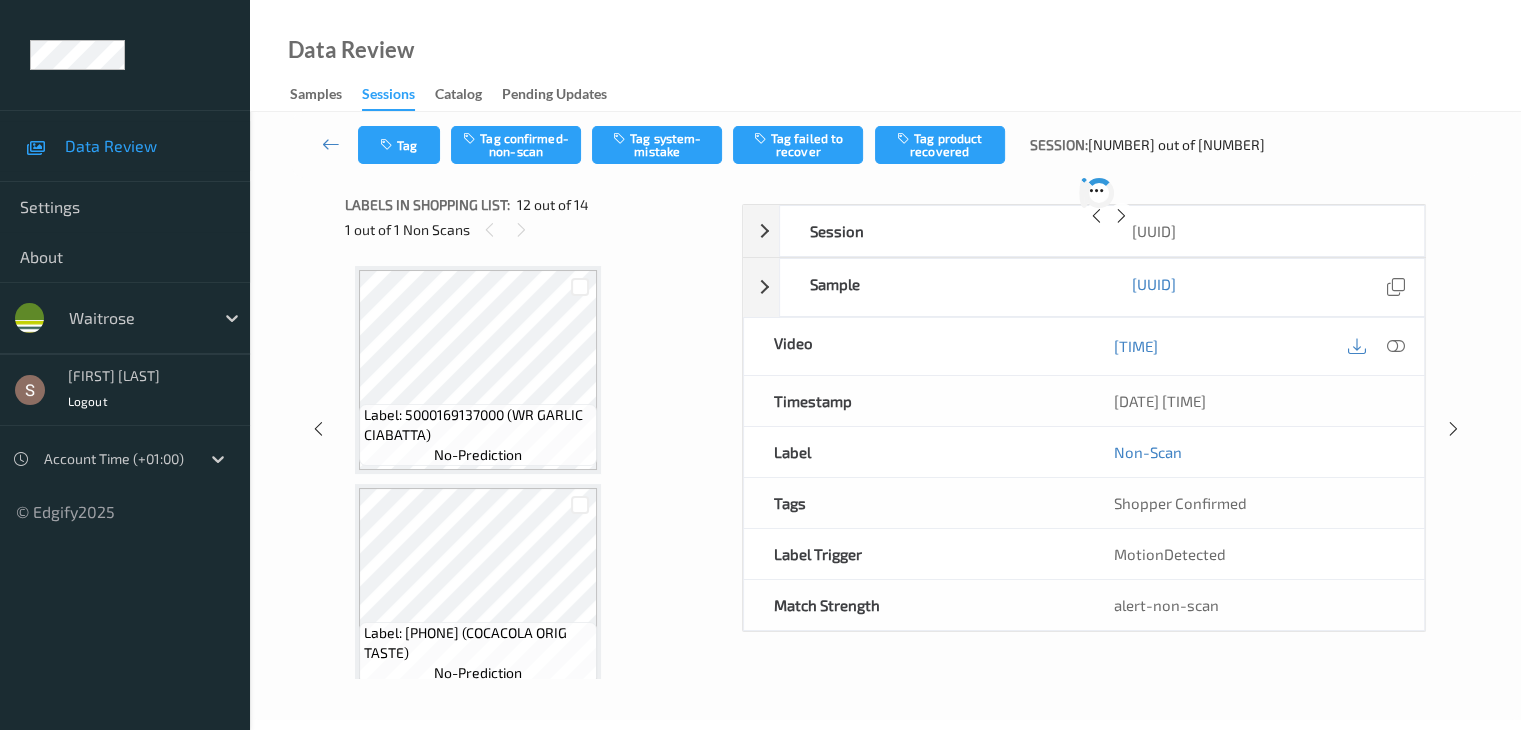 scroll, scrollTop: 2190, scrollLeft: 0, axis: vertical 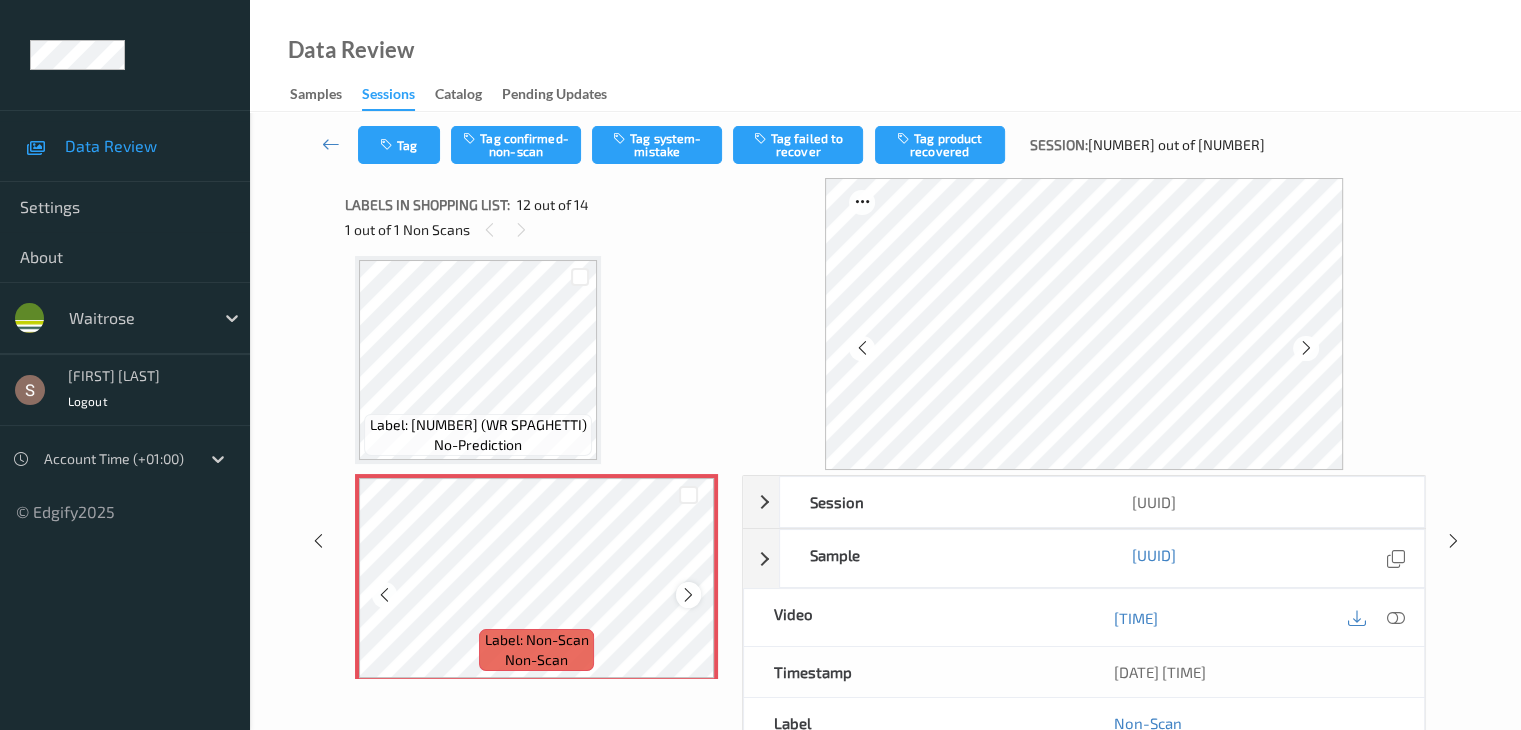 click at bounding box center [688, 595] 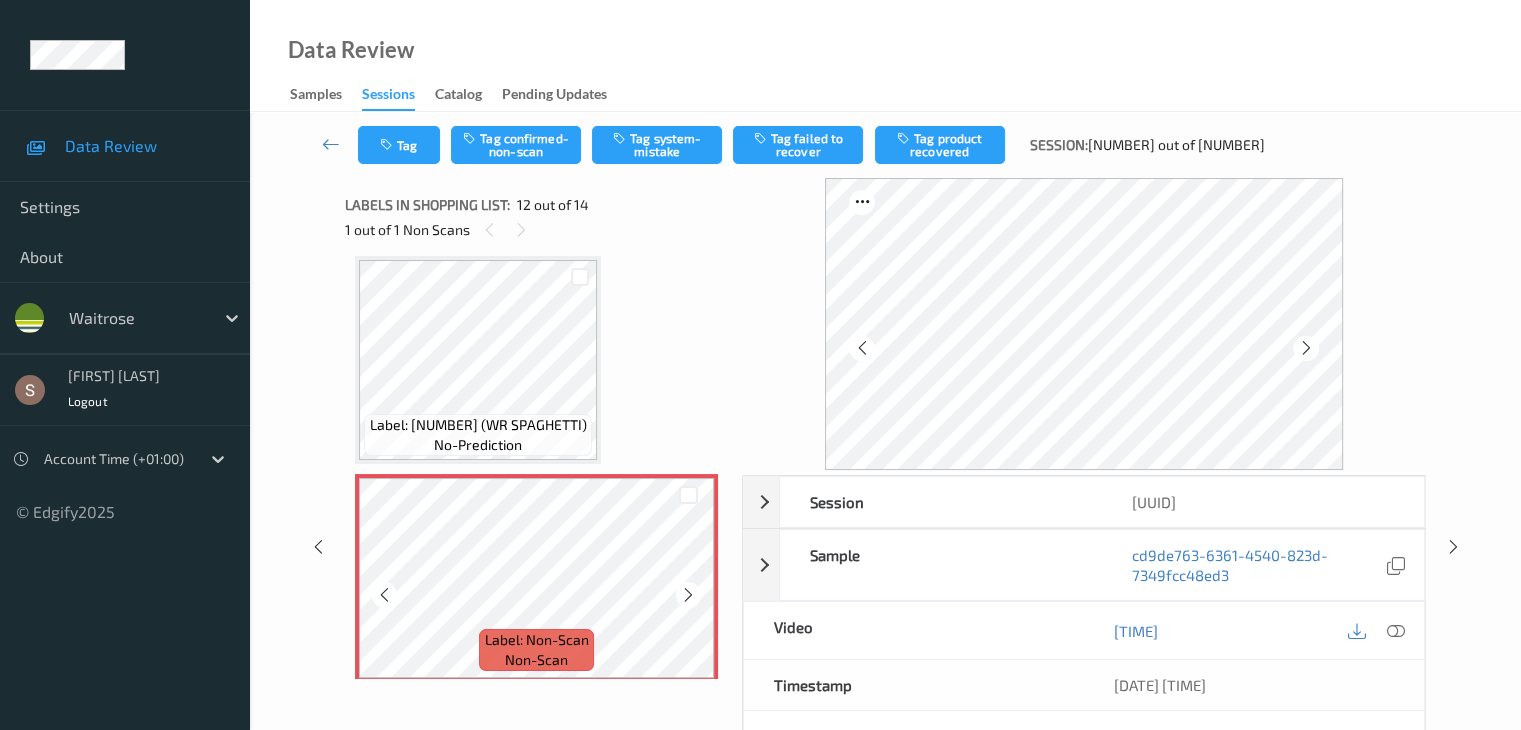 click at bounding box center [688, 595] 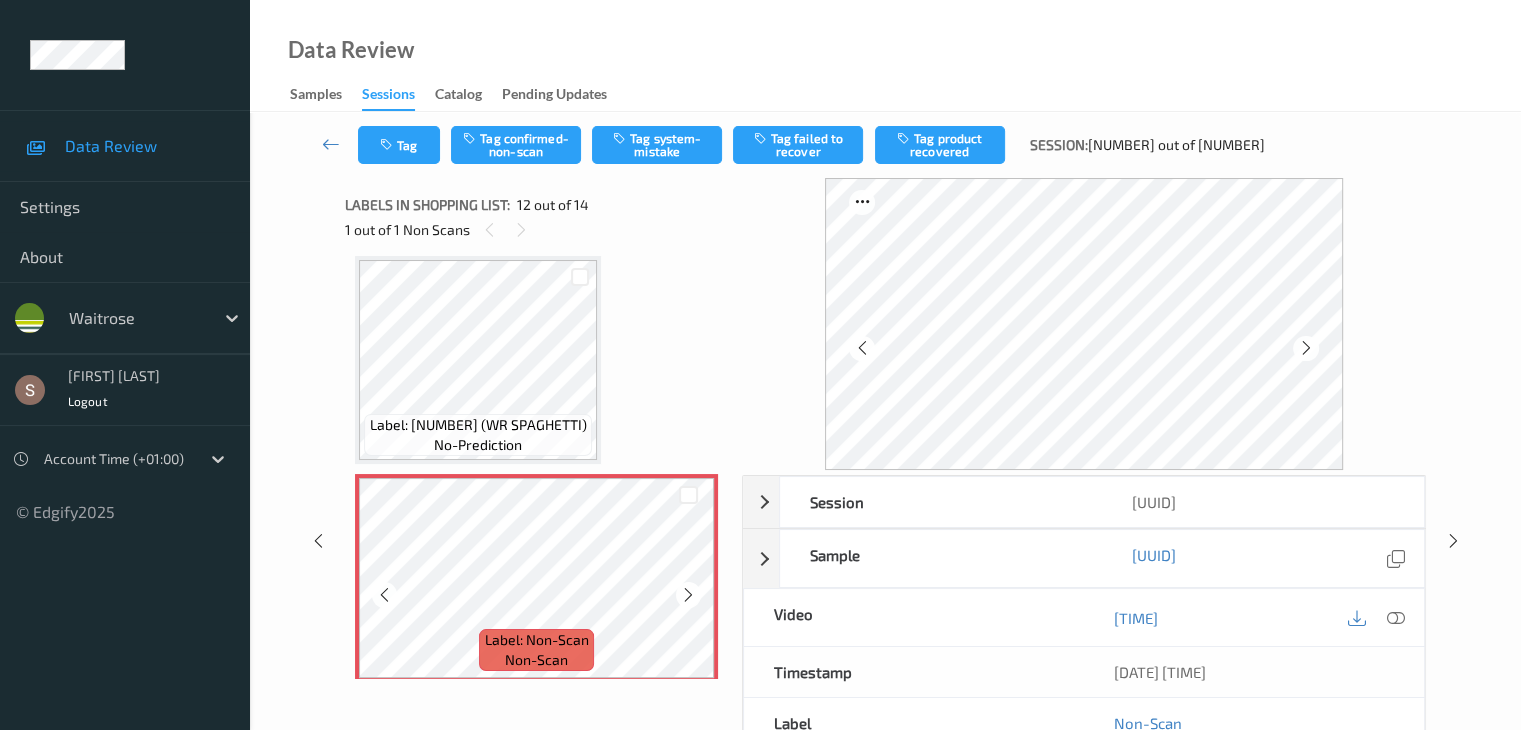 click at bounding box center [688, 595] 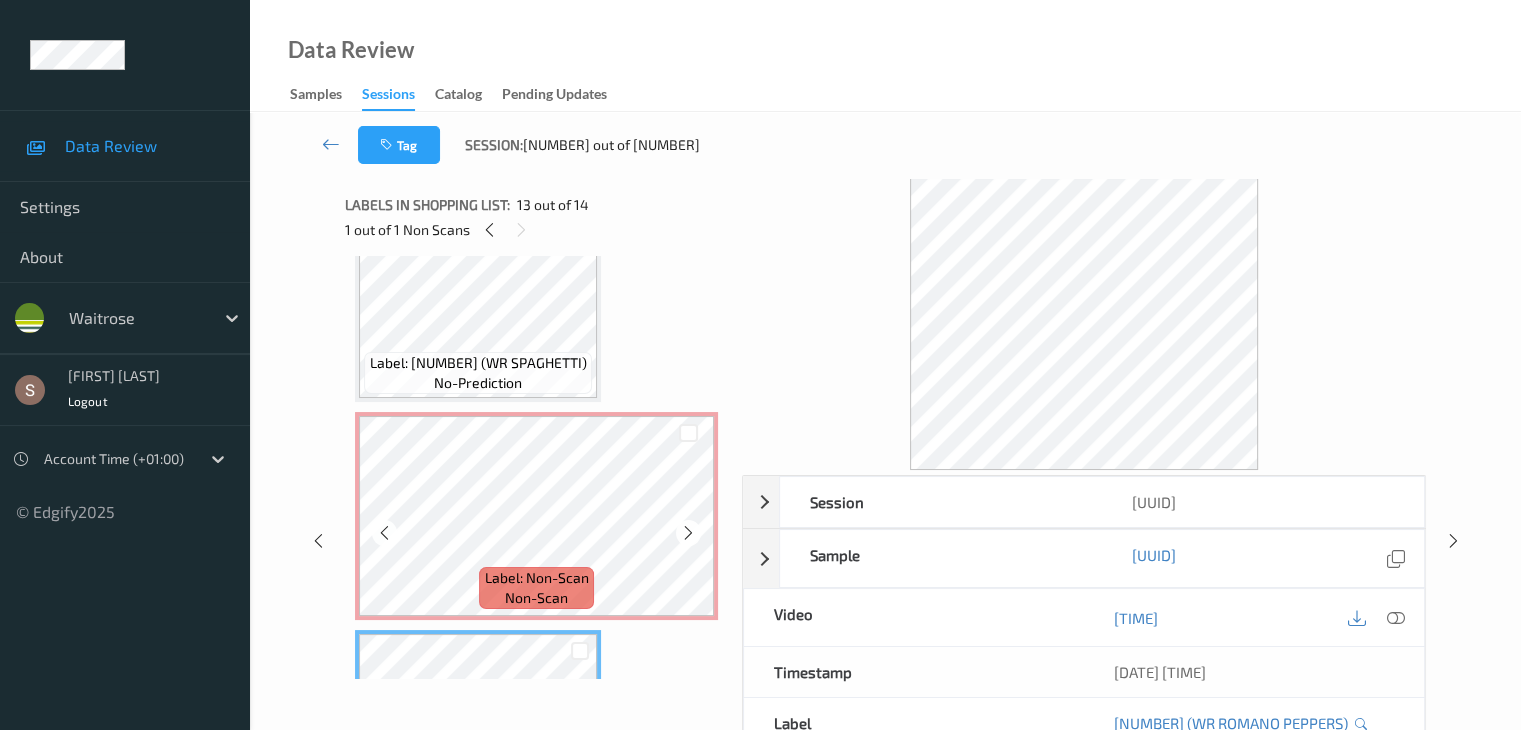 scroll, scrollTop: 2190, scrollLeft: 0, axis: vertical 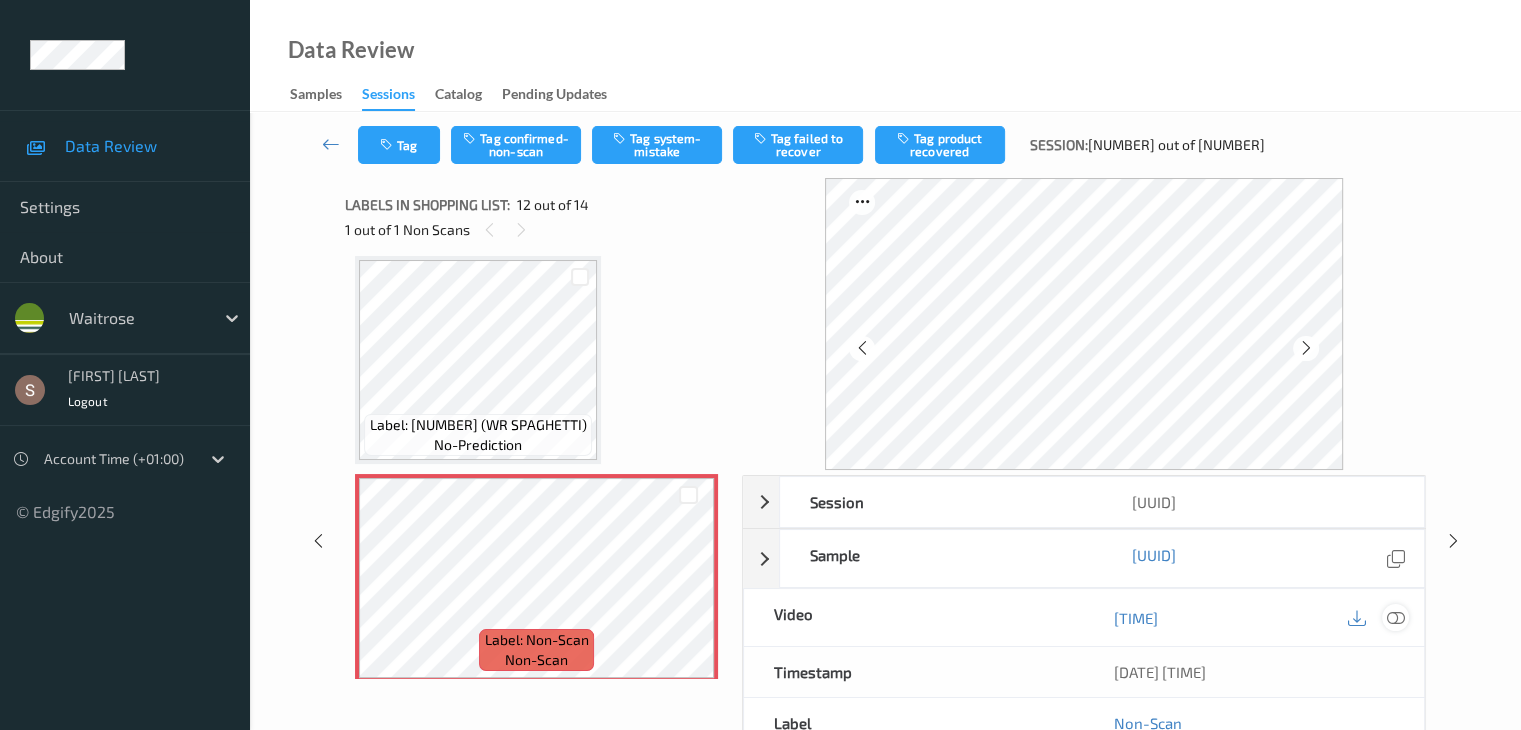 click at bounding box center [1395, 618] 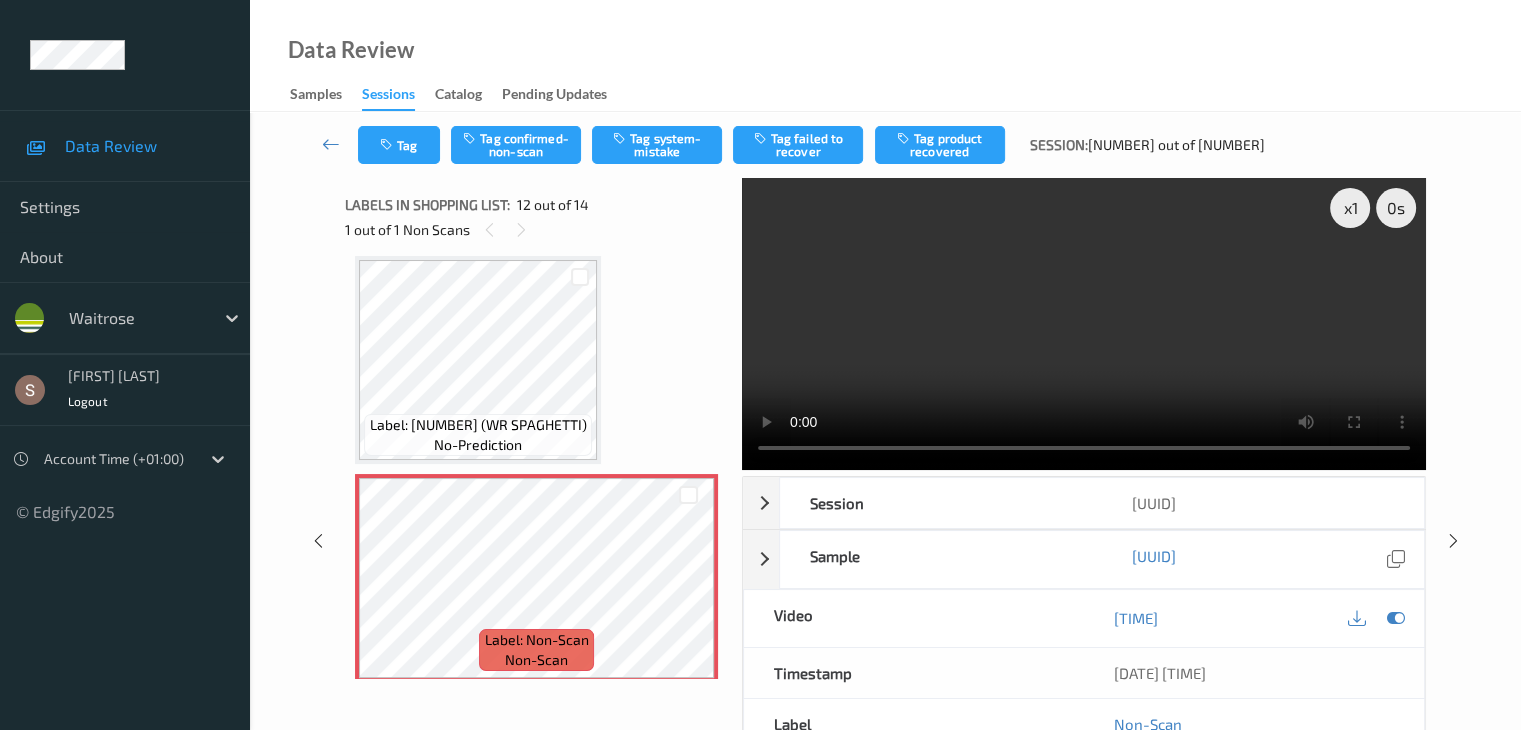 click at bounding box center (1084, 324) 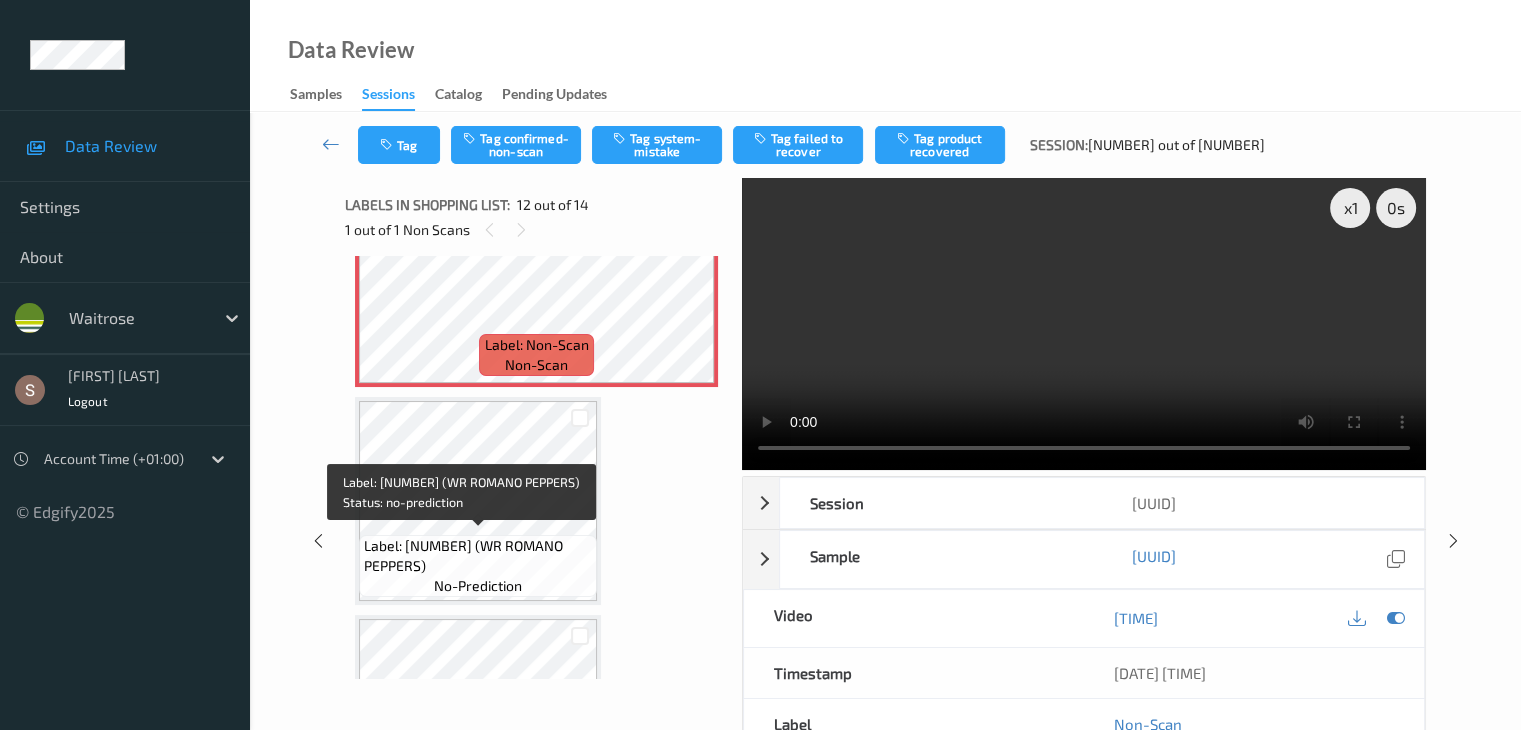 scroll, scrollTop: 2490, scrollLeft: 0, axis: vertical 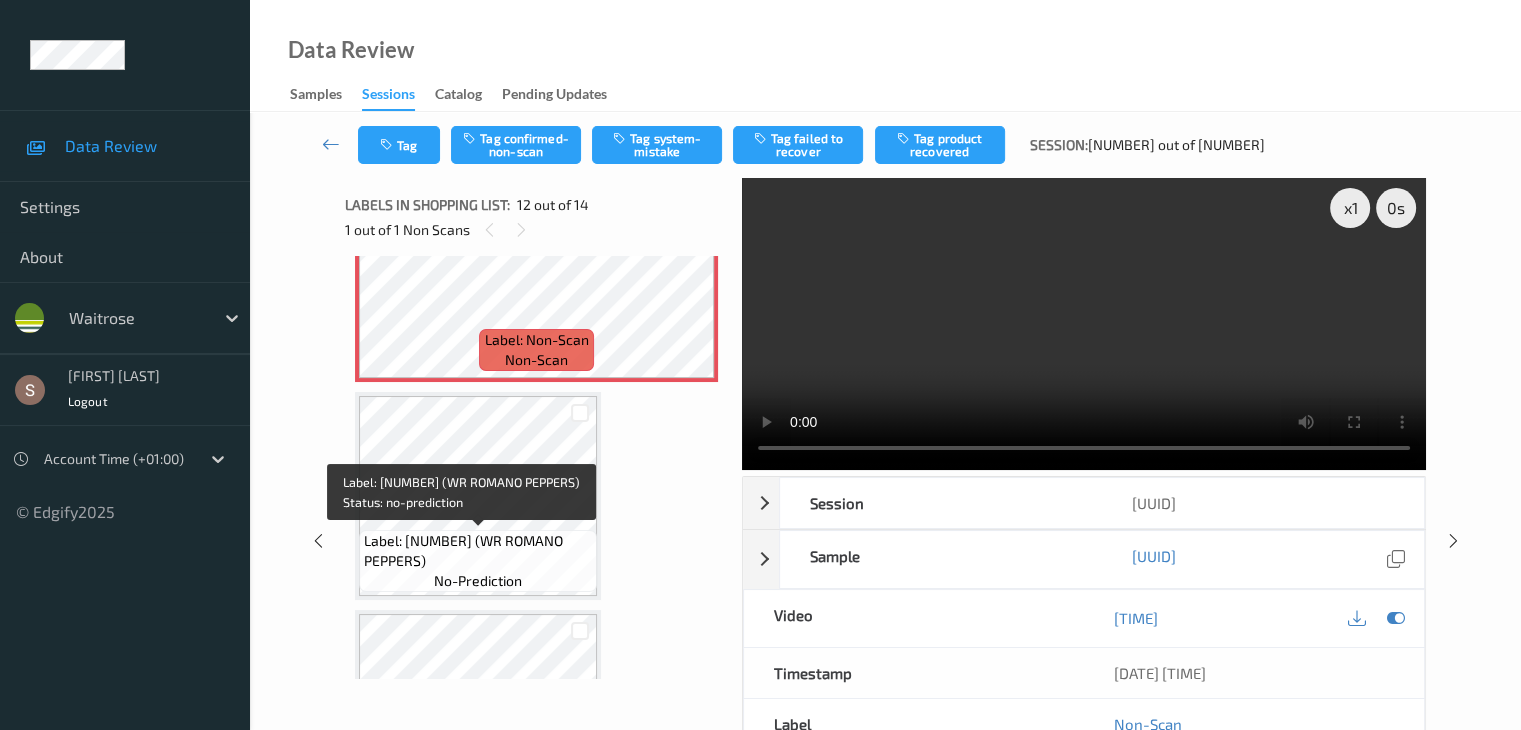 click on "Label: [NUMBER] (WR ROMANO PEPPERS)" at bounding box center [478, 551] 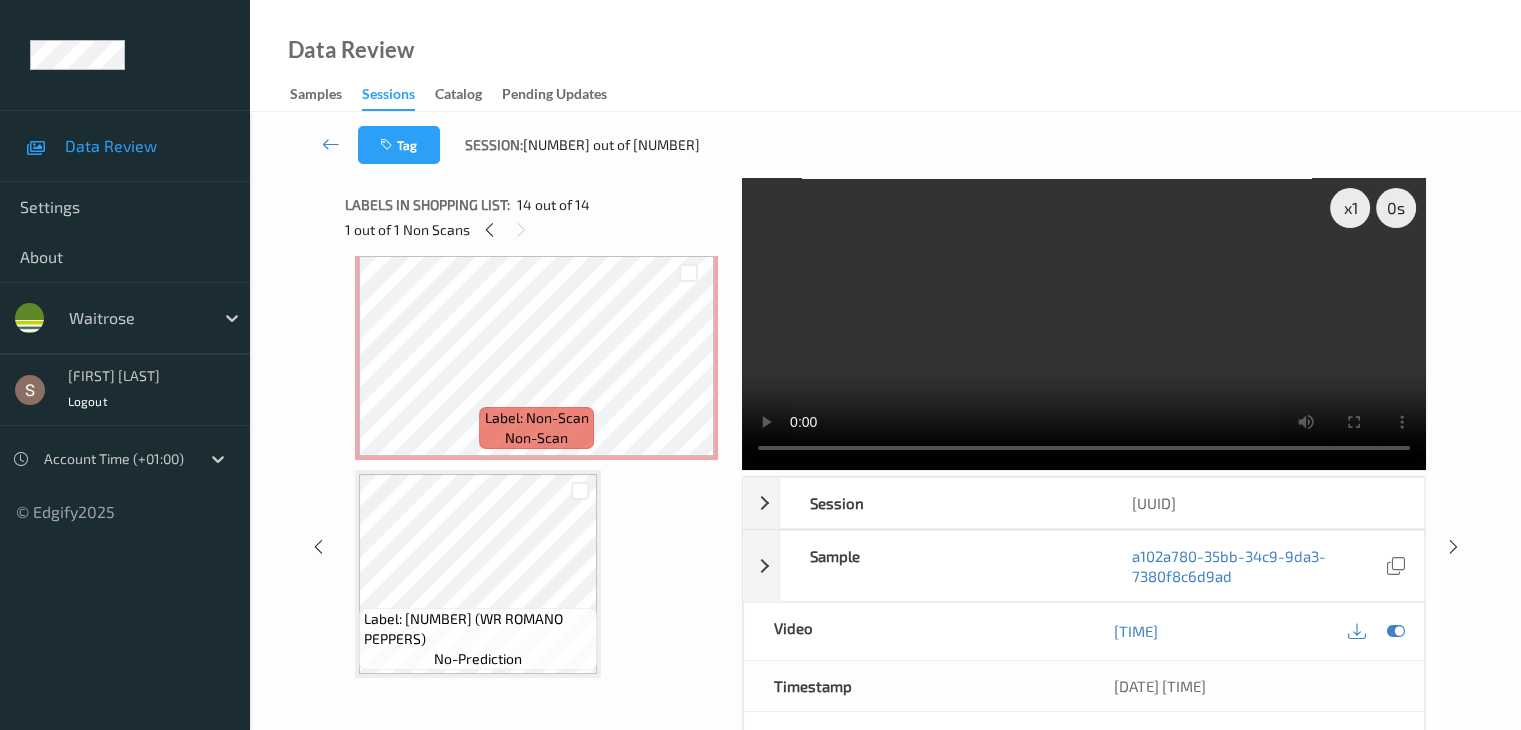 scroll, scrollTop: 2290, scrollLeft: 0, axis: vertical 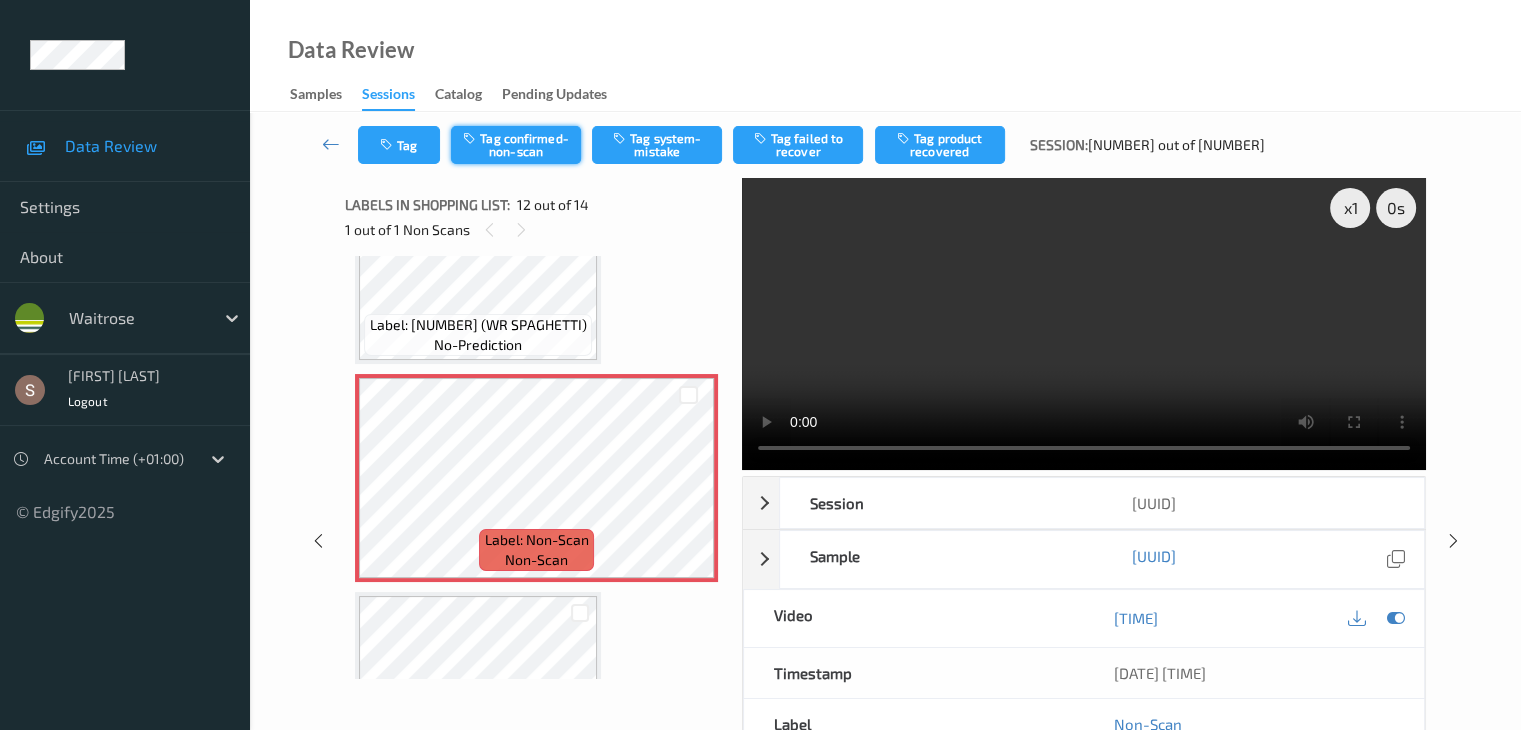 click on "Tag   confirmed-non-scan" at bounding box center [516, 145] 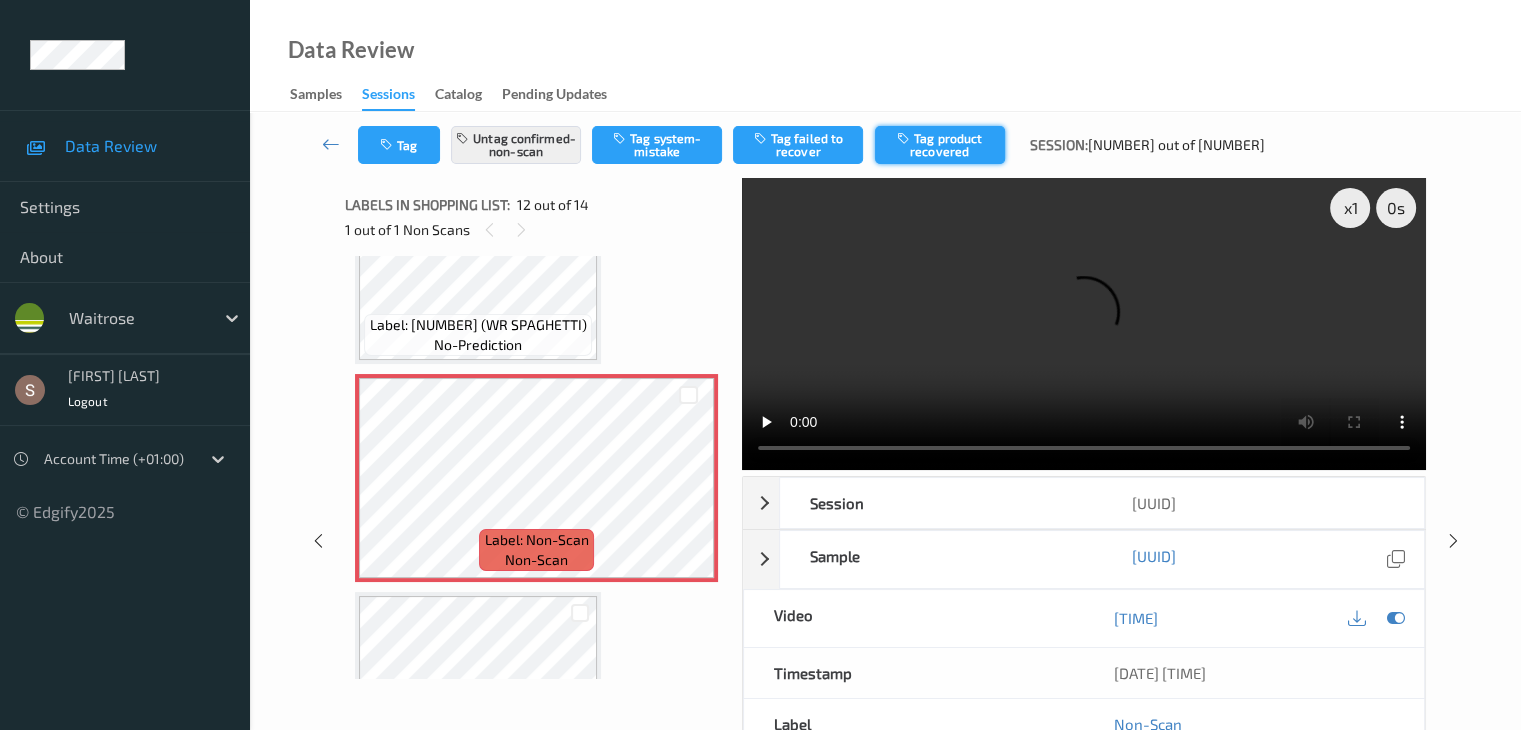 click on "Tag   product recovered" at bounding box center [940, 145] 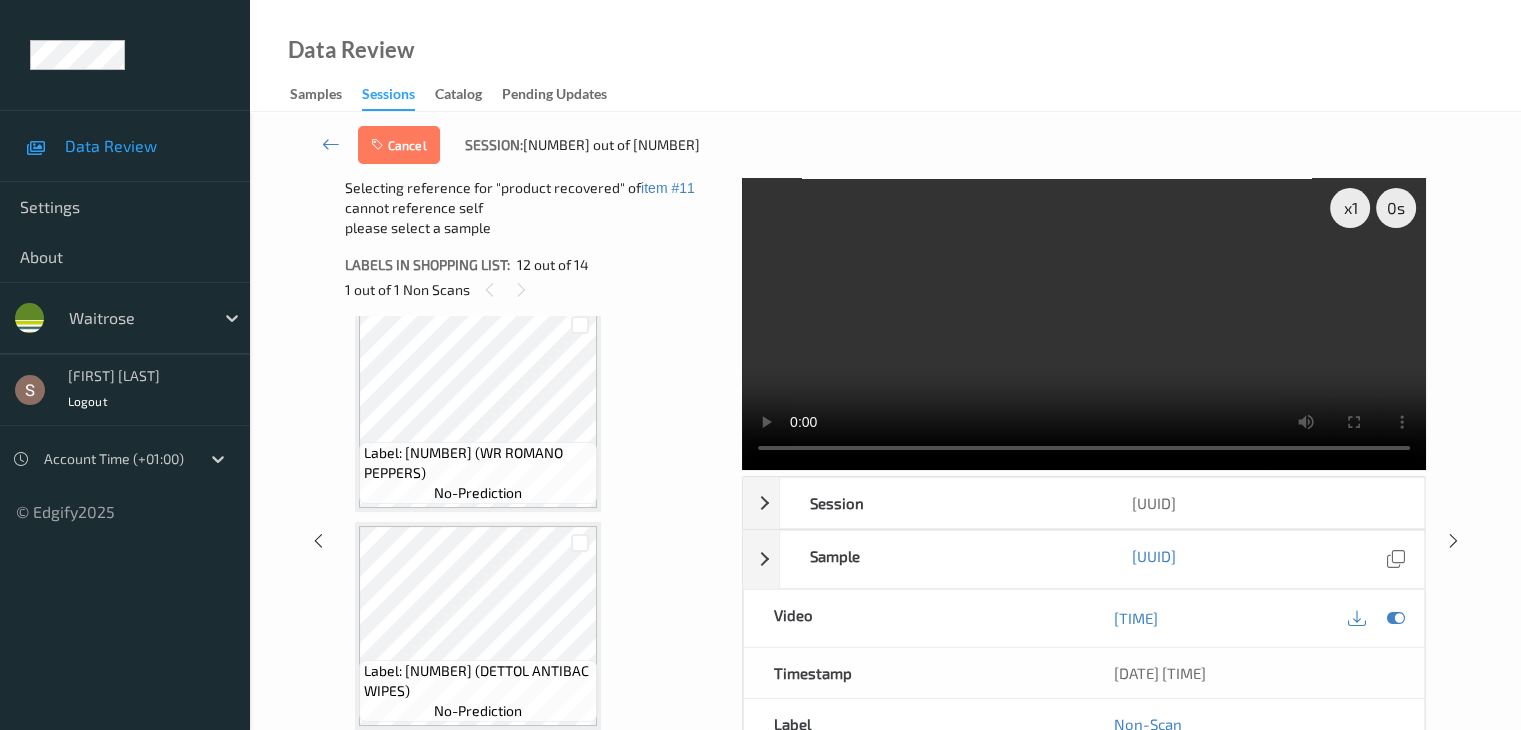 scroll, scrollTop: 2639, scrollLeft: 0, axis: vertical 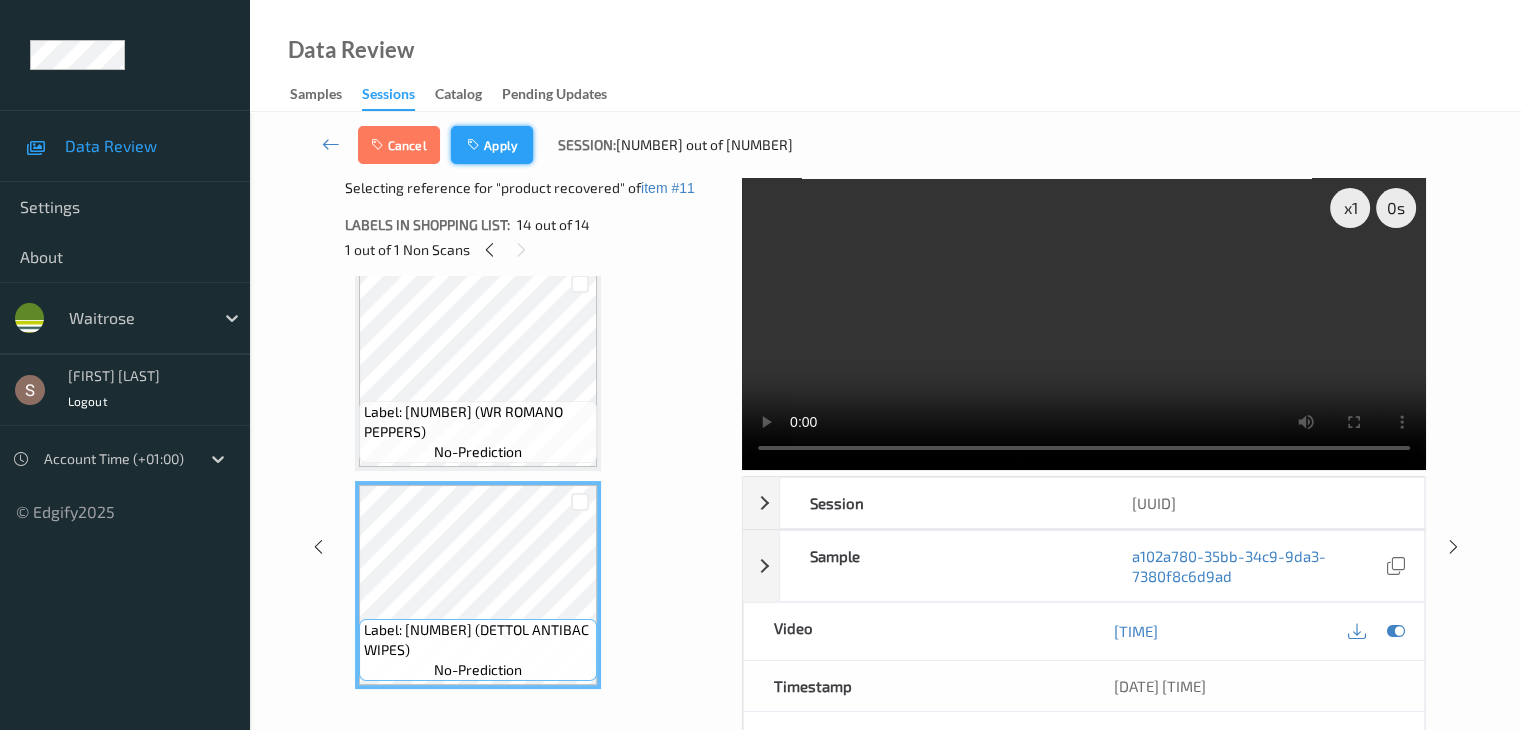 click on "Apply" at bounding box center (492, 145) 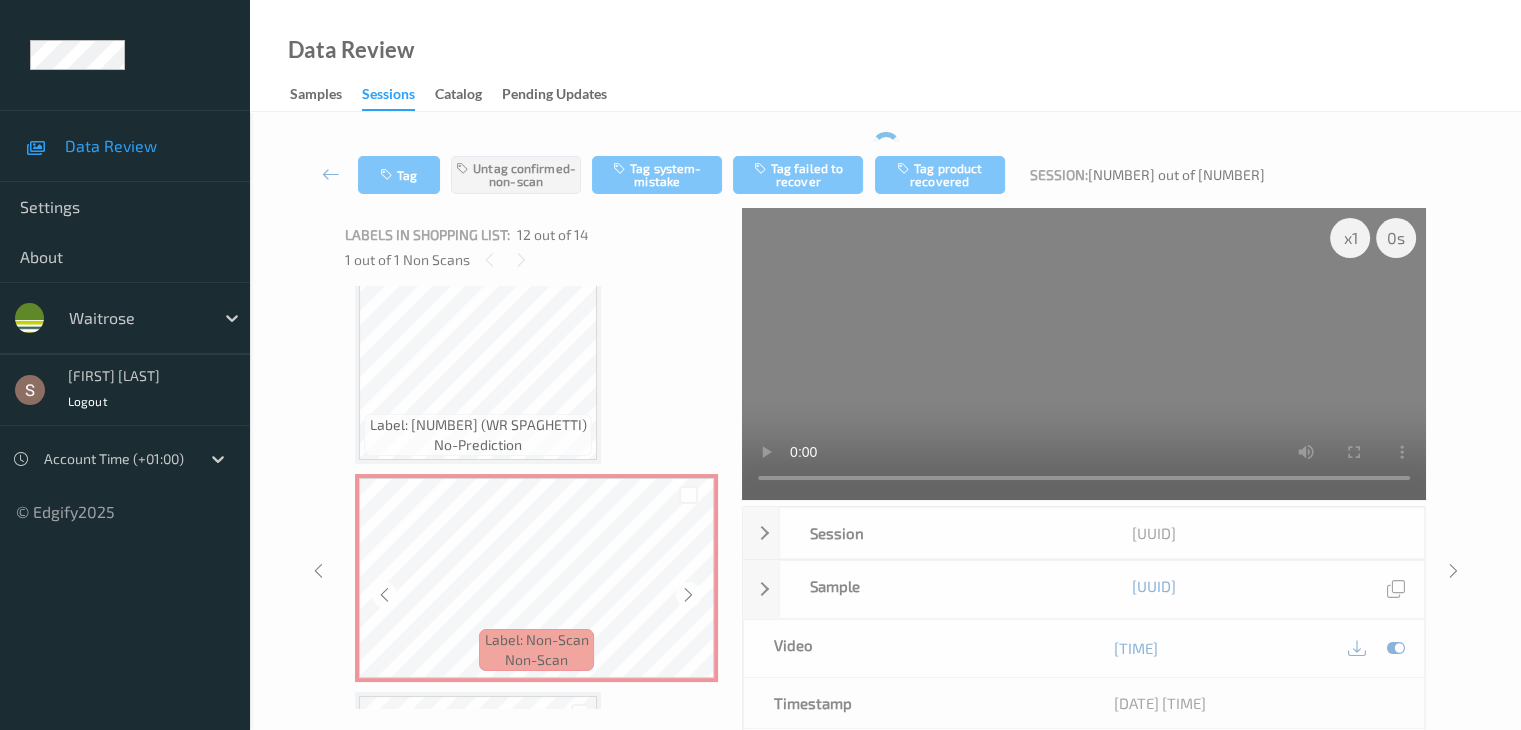 scroll, scrollTop: 2190, scrollLeft: 0, axis: vertical 